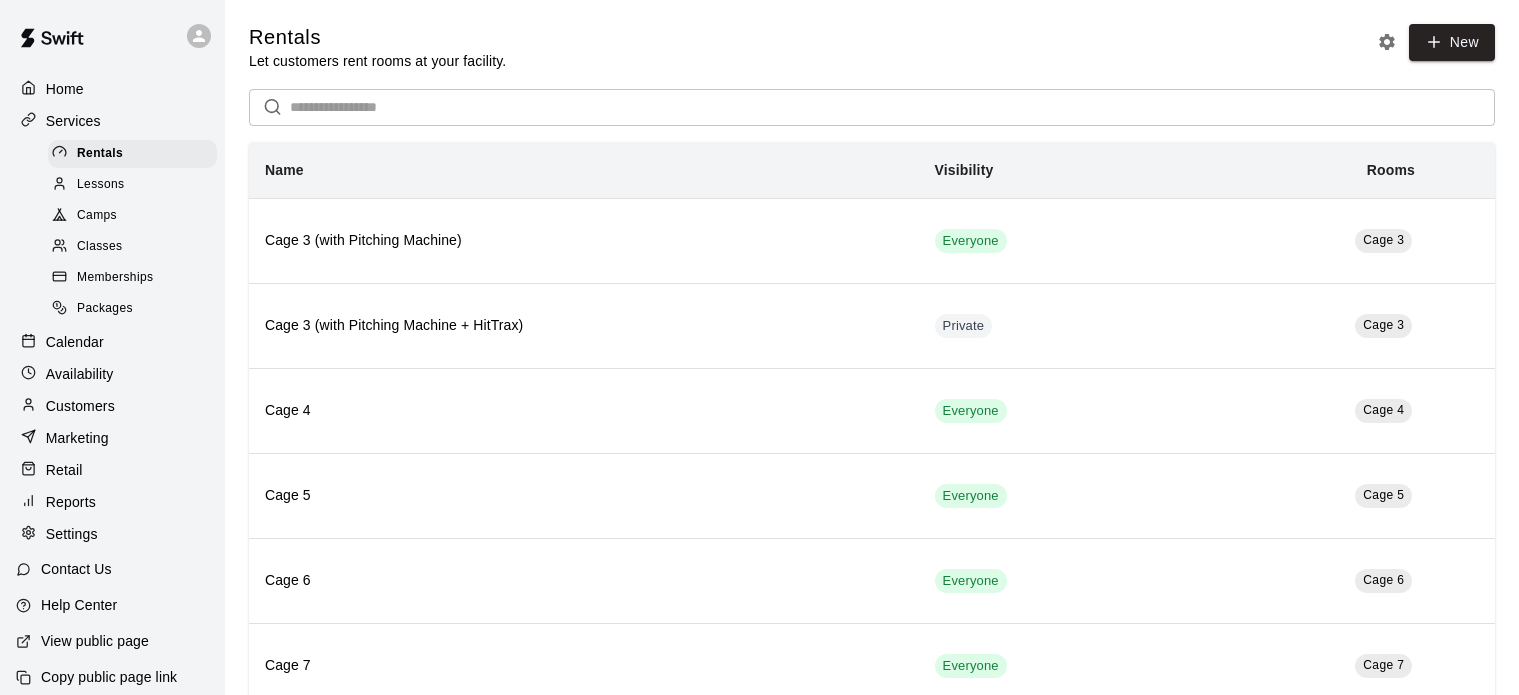 scroll, scrollTop: 0, scrollLeft: 0, axis: both 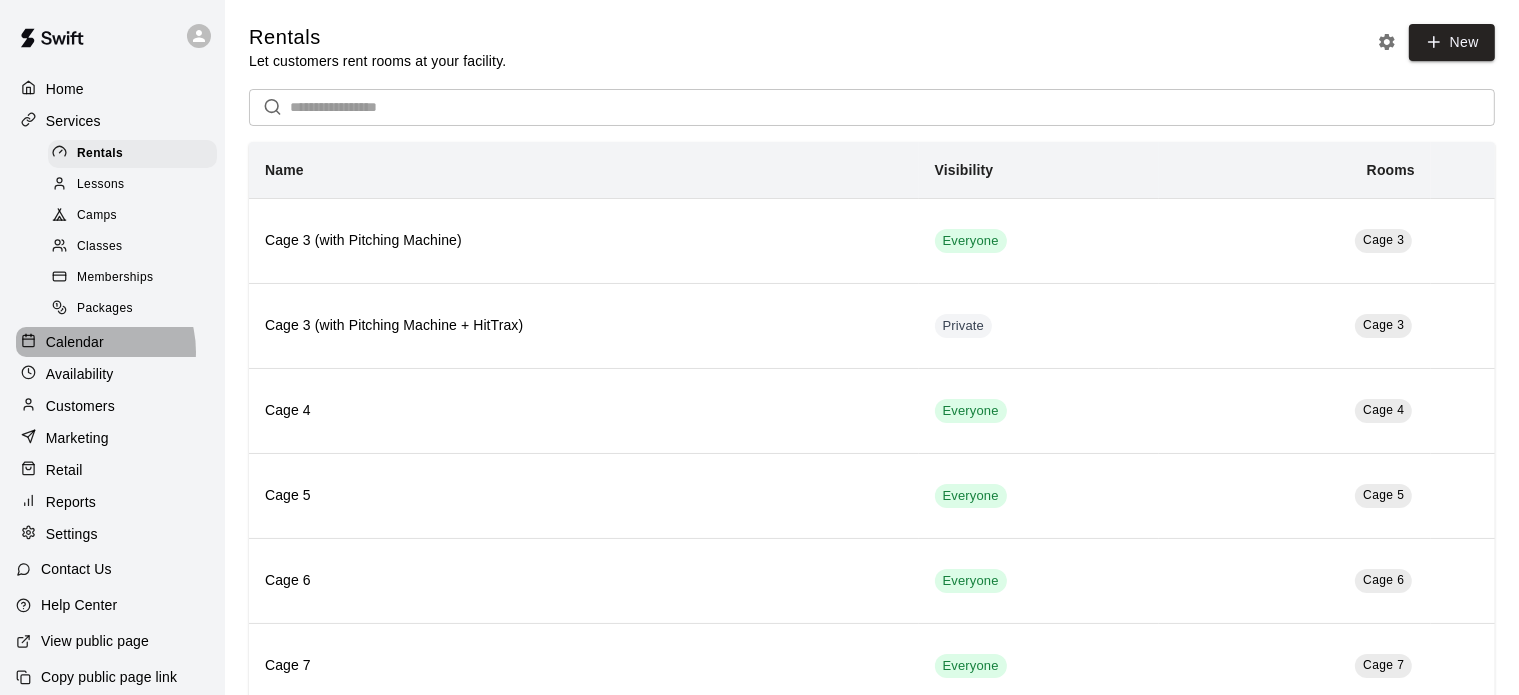 click on "Calendar" at bounding box center (75, 342) 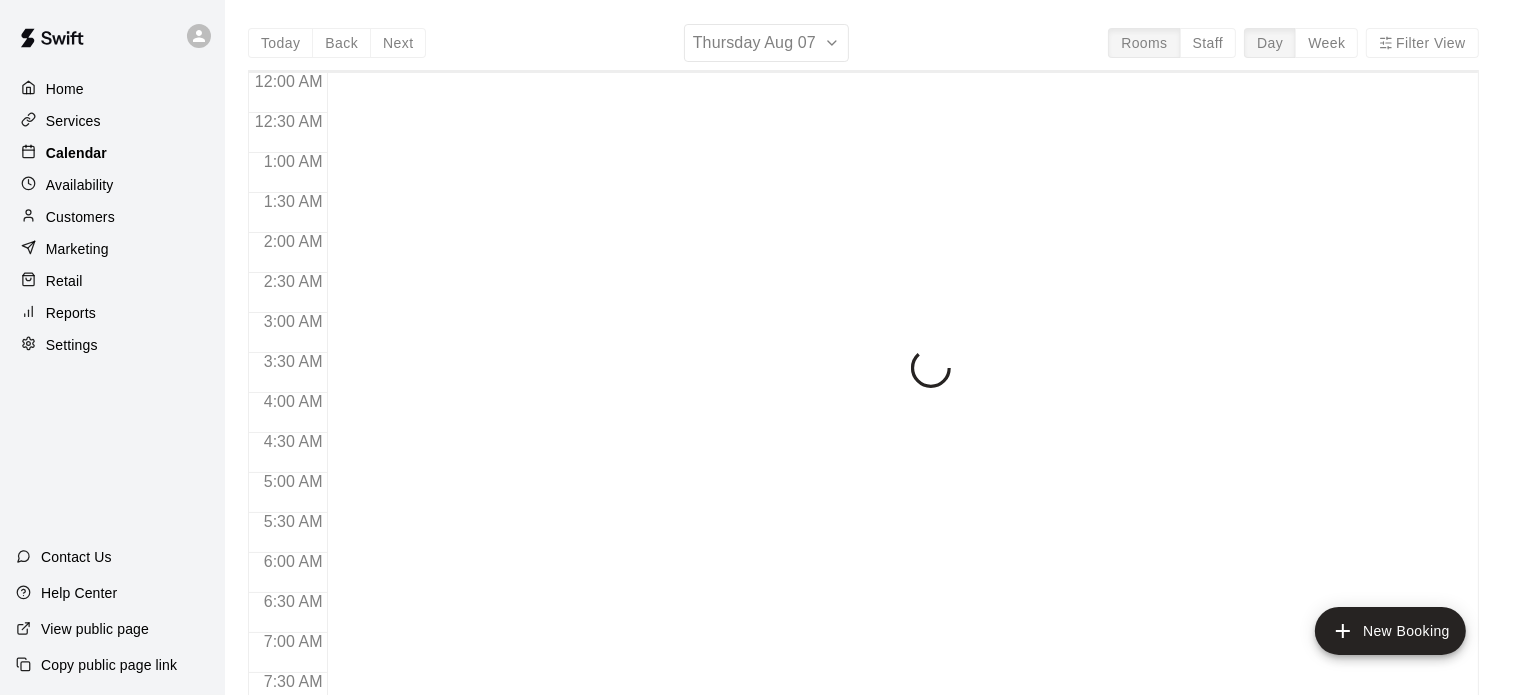 scroll, scrollTop: 1153, scrollLeft: 0, axis: vertical 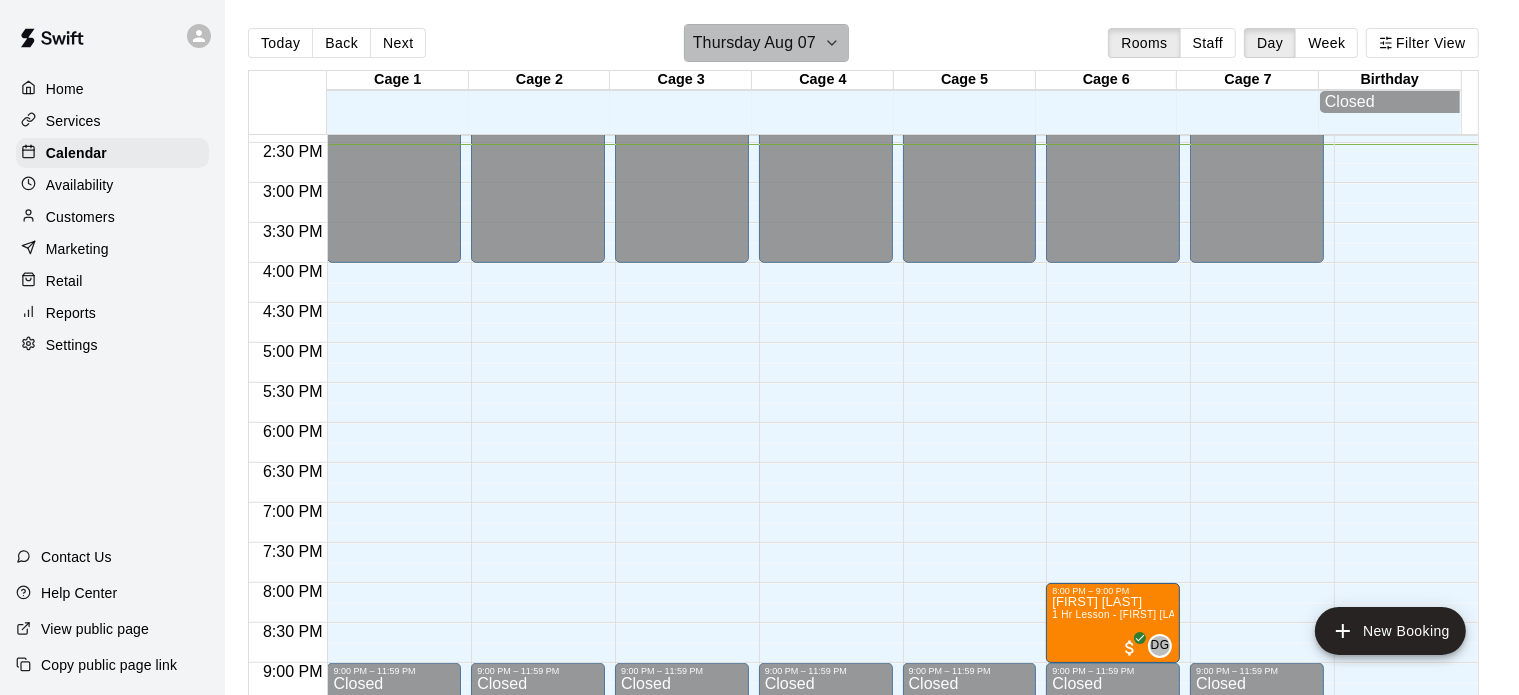 click on "Thursday Aug 07" at bounding box center (754, 43) 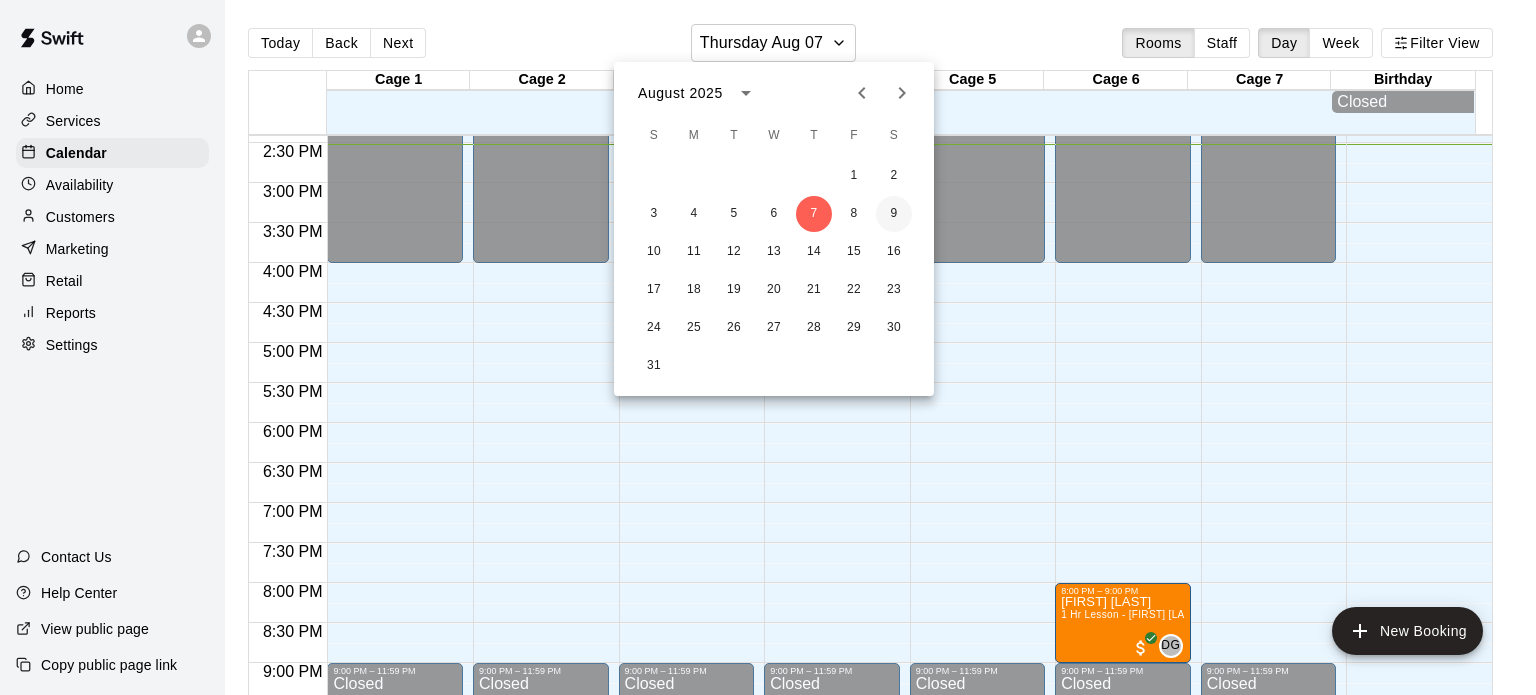click on "9" at bounding box center (894, 214) 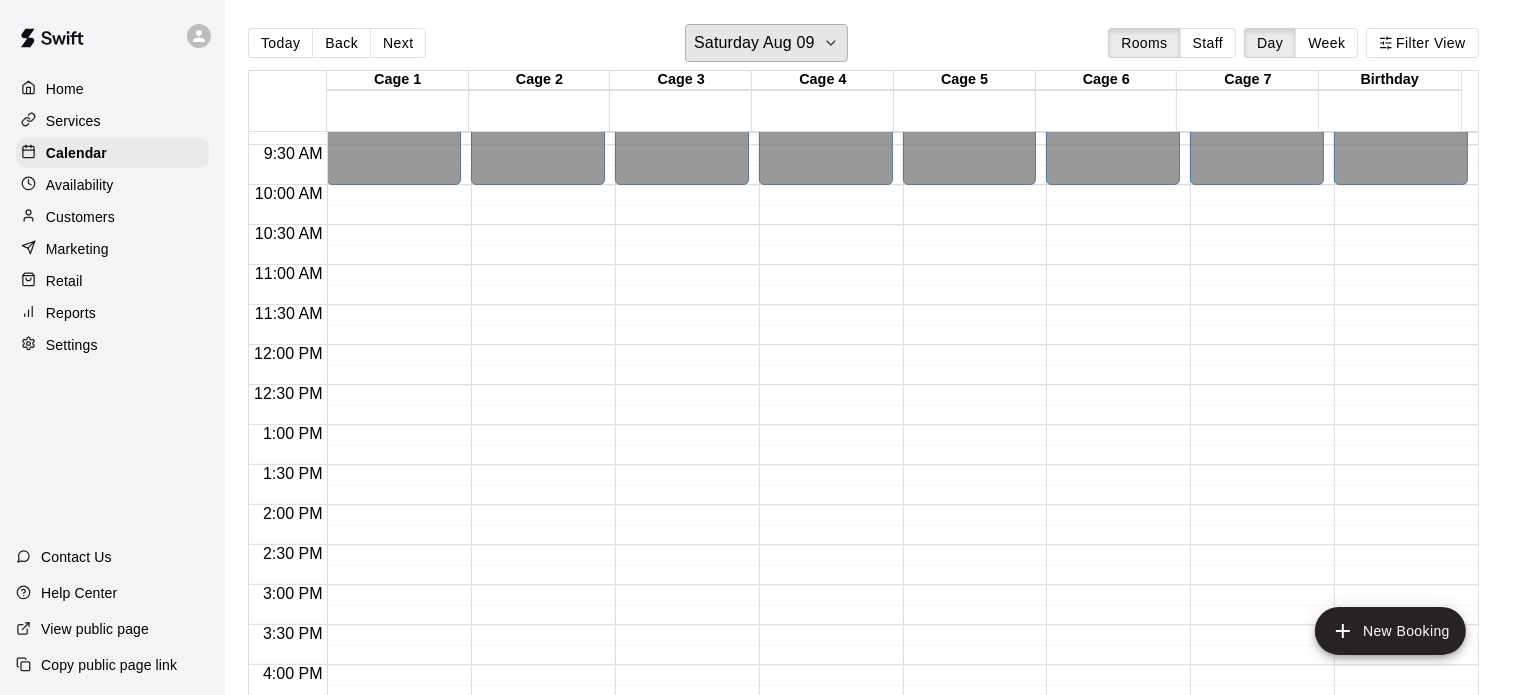 scroll, scrollTop: 745, scrollLeft: 0, axis: vertical 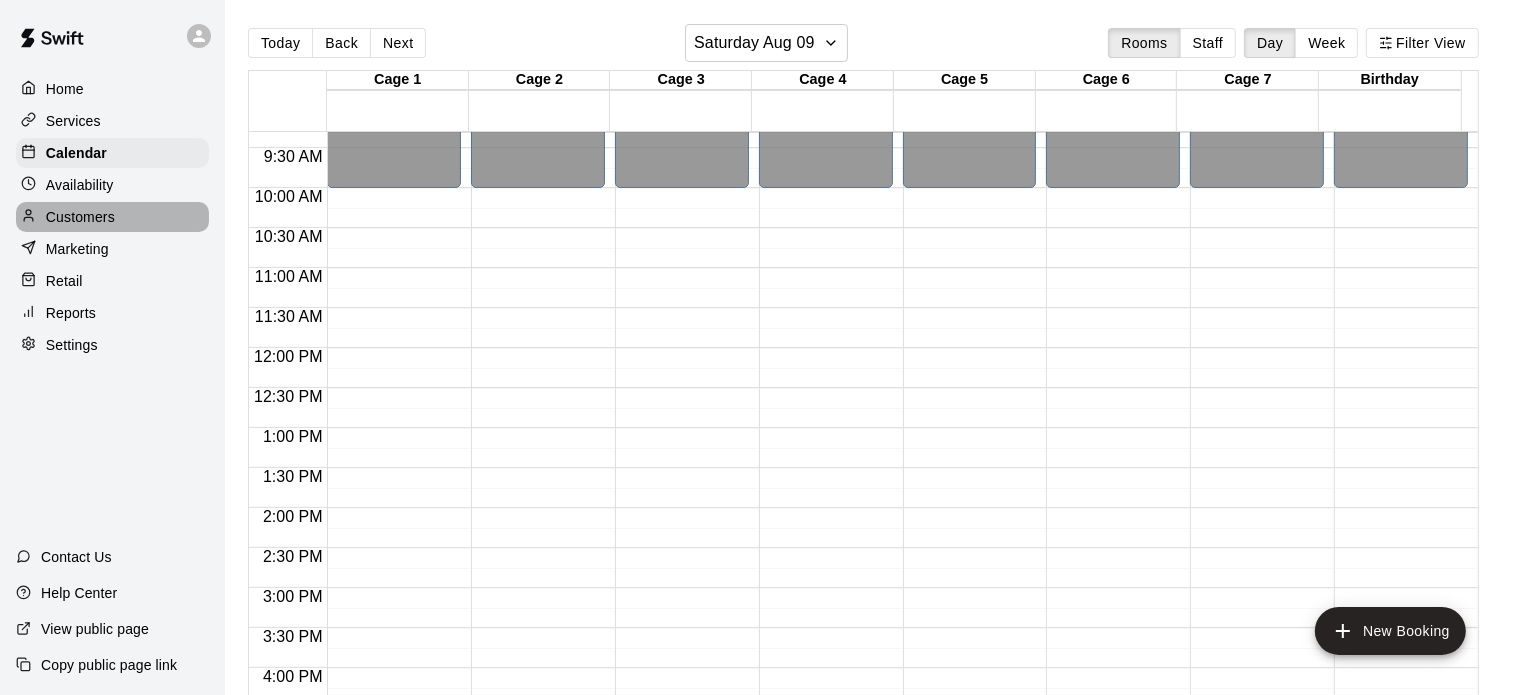 click on "Customers" at bounding box center (80, 217) 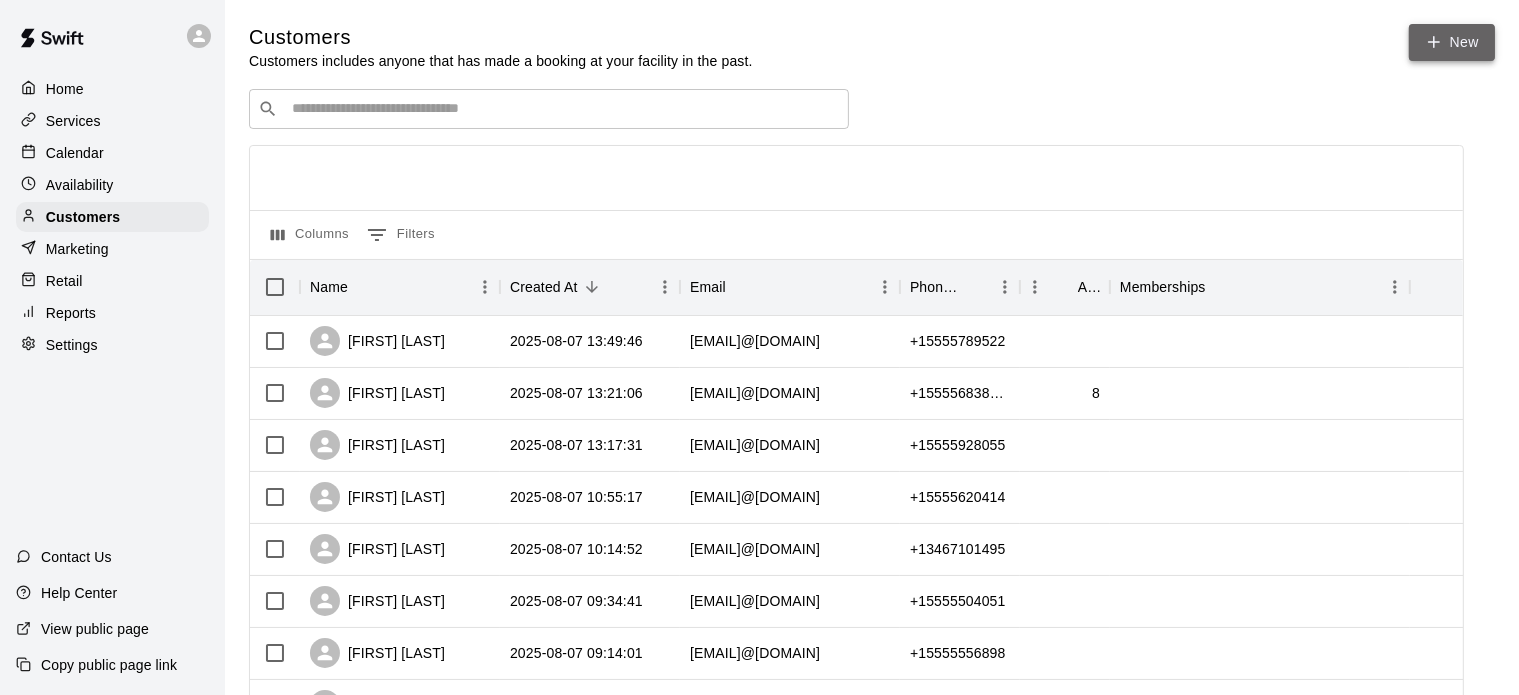 click 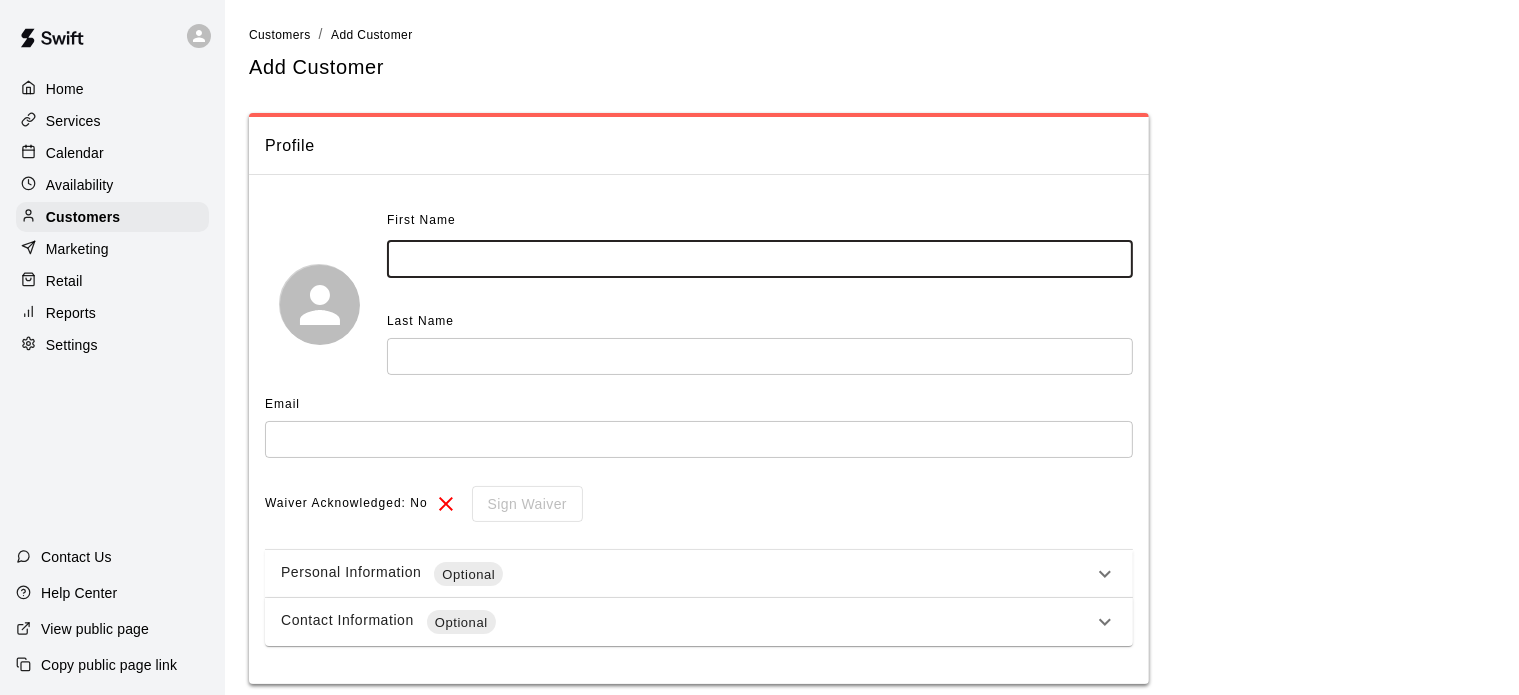 click at bounding box center (760, 259) 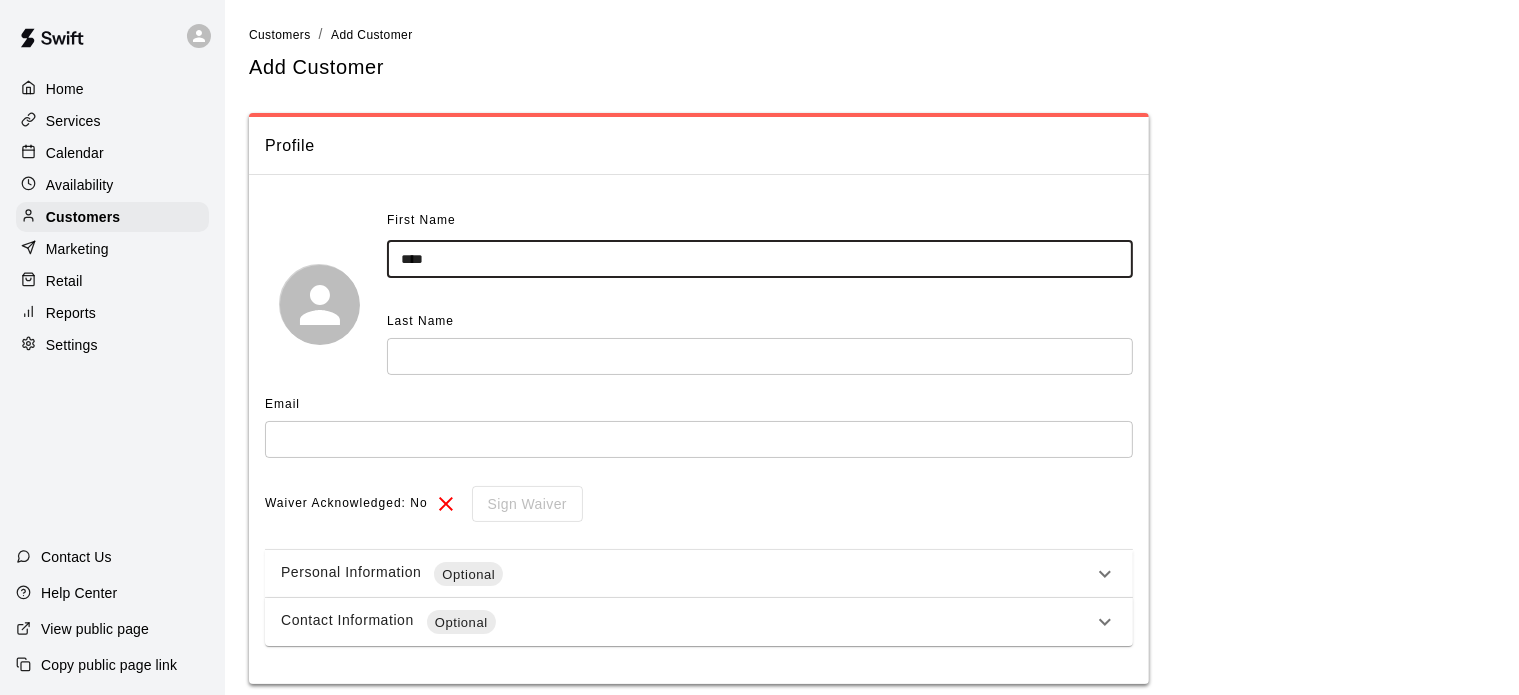 click on "****" at bounding box center [760, 259] 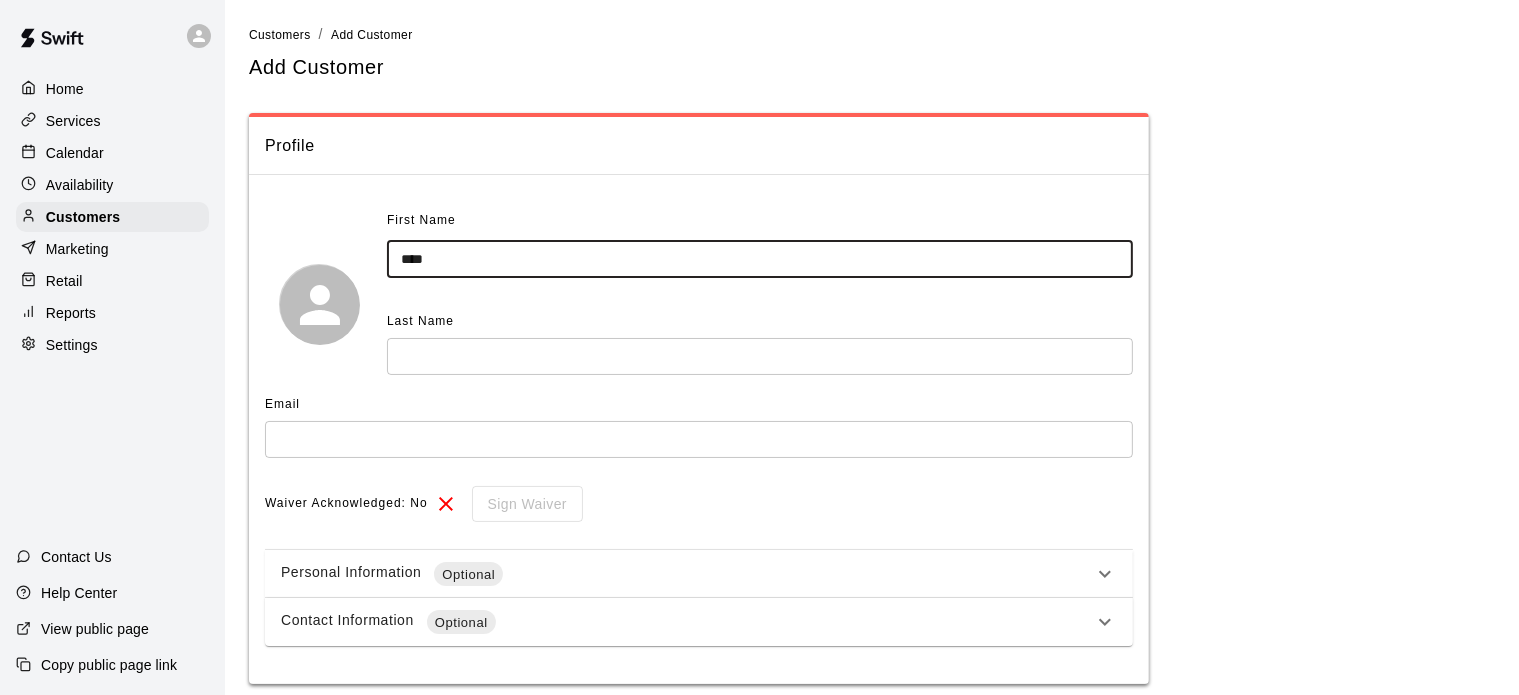 type on "****" 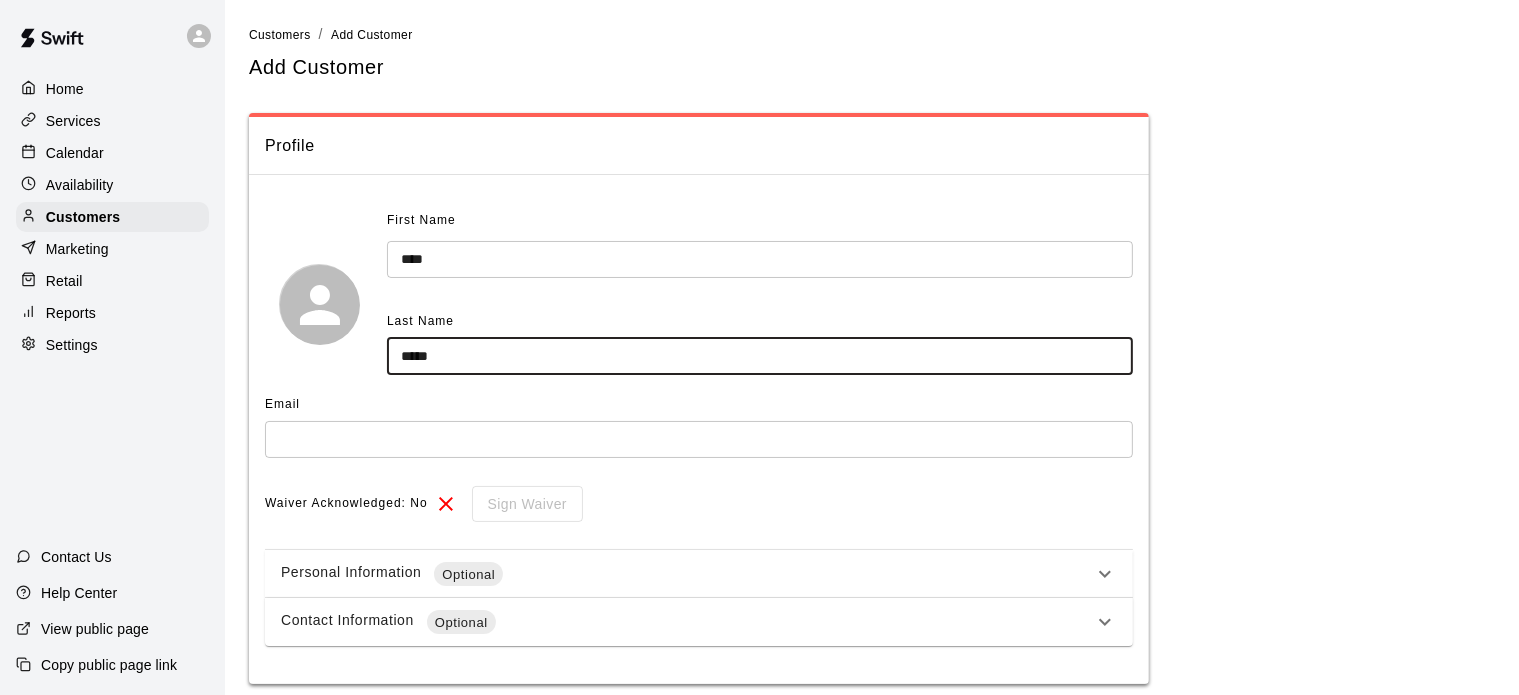 type on "*****" 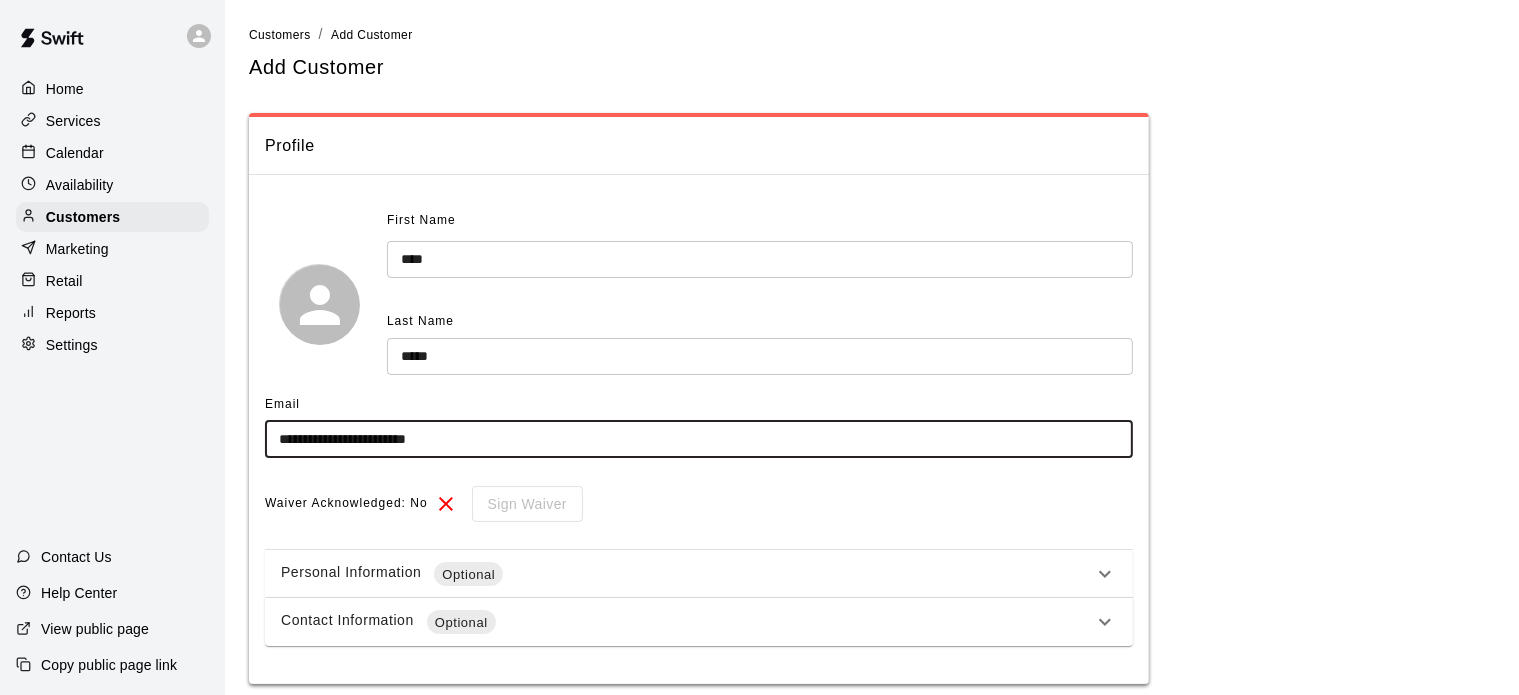 scroll, scrollTop: 68, scrollLeft: 0, axis: vertical 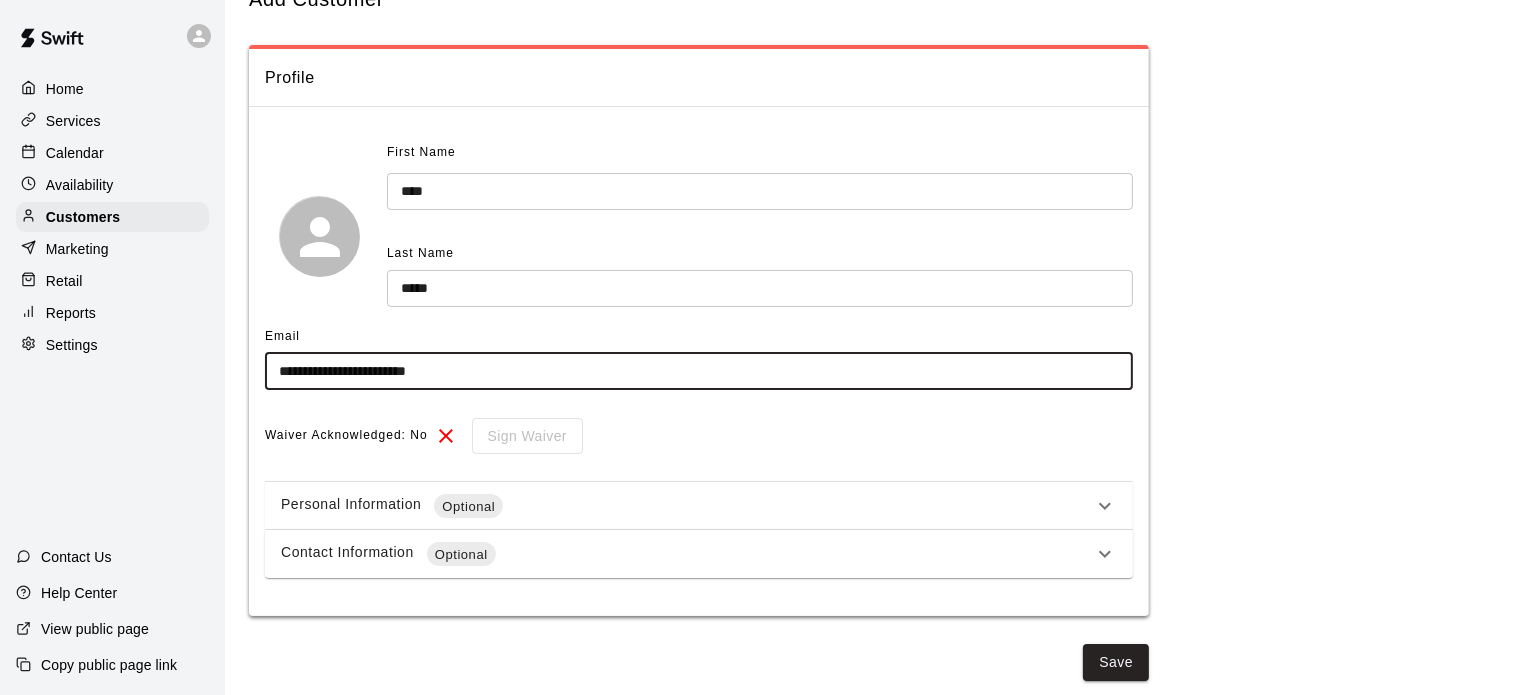 type on "**********" 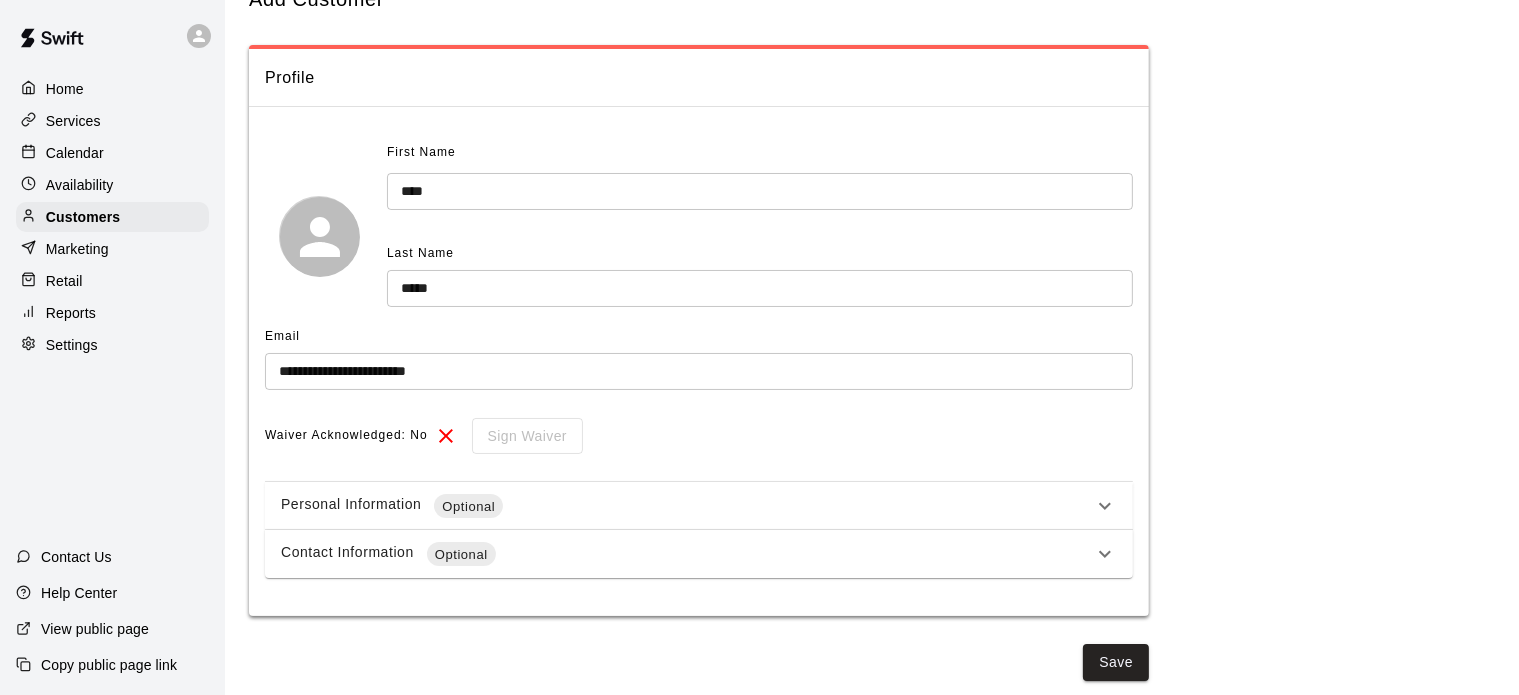 click 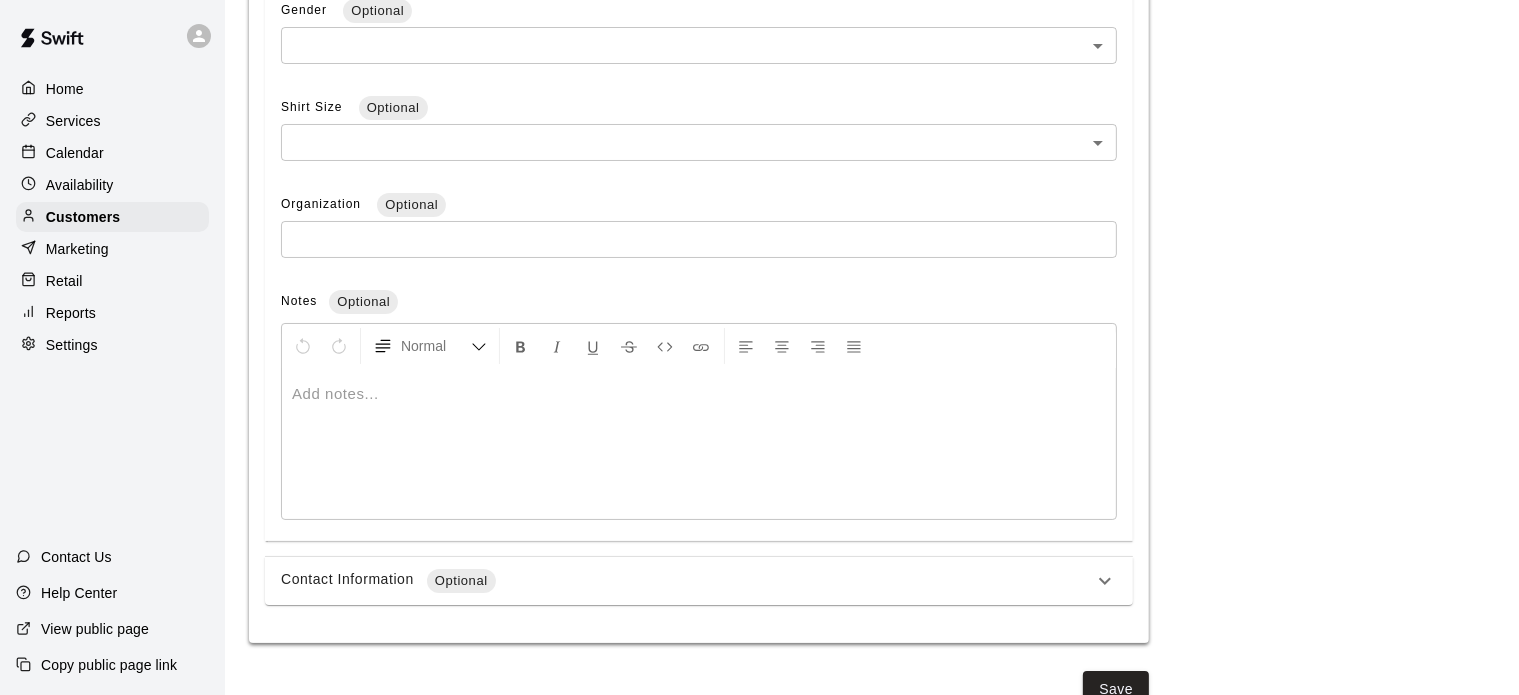 scroll, scrollTop: 783, scrollLeft: 0, axis: vertical 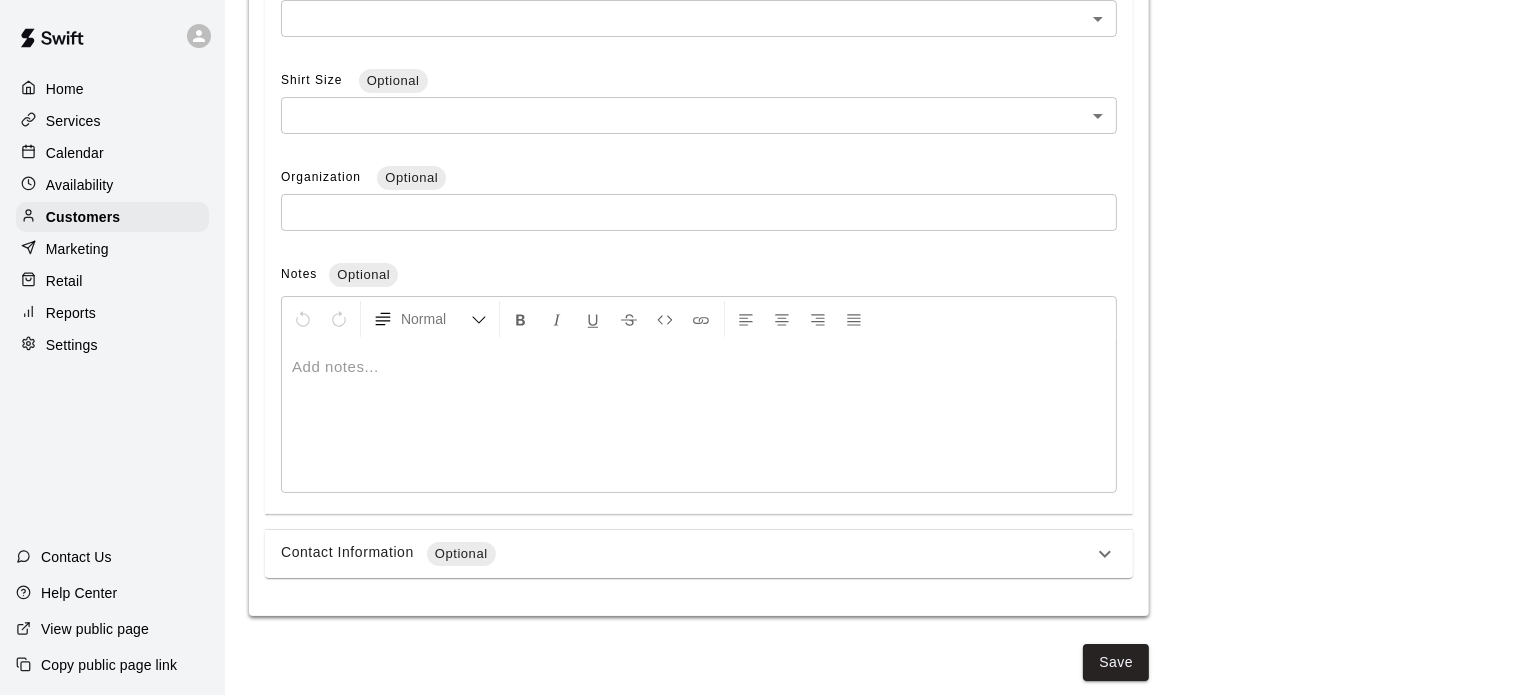 click 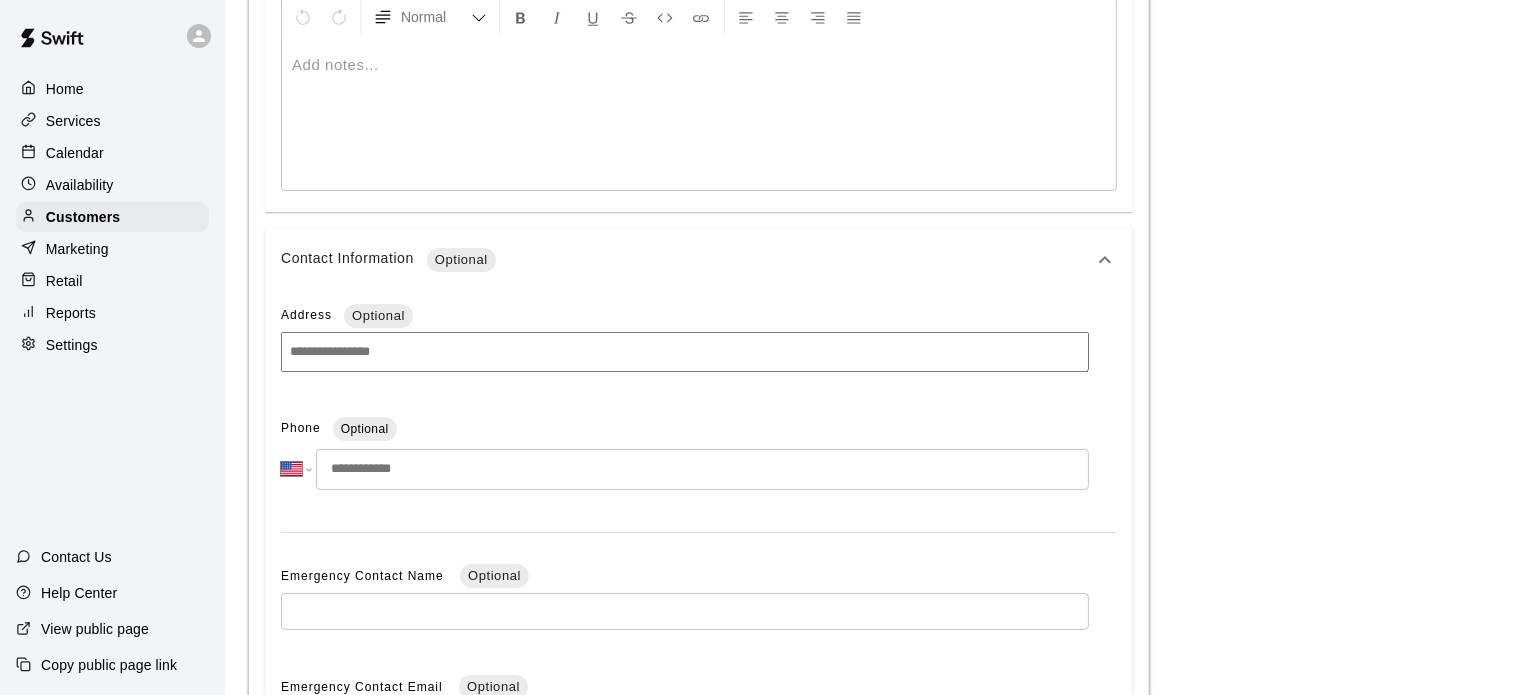 scroll, scrollTop: 1087, scrollLeft: 0, axis: vertical 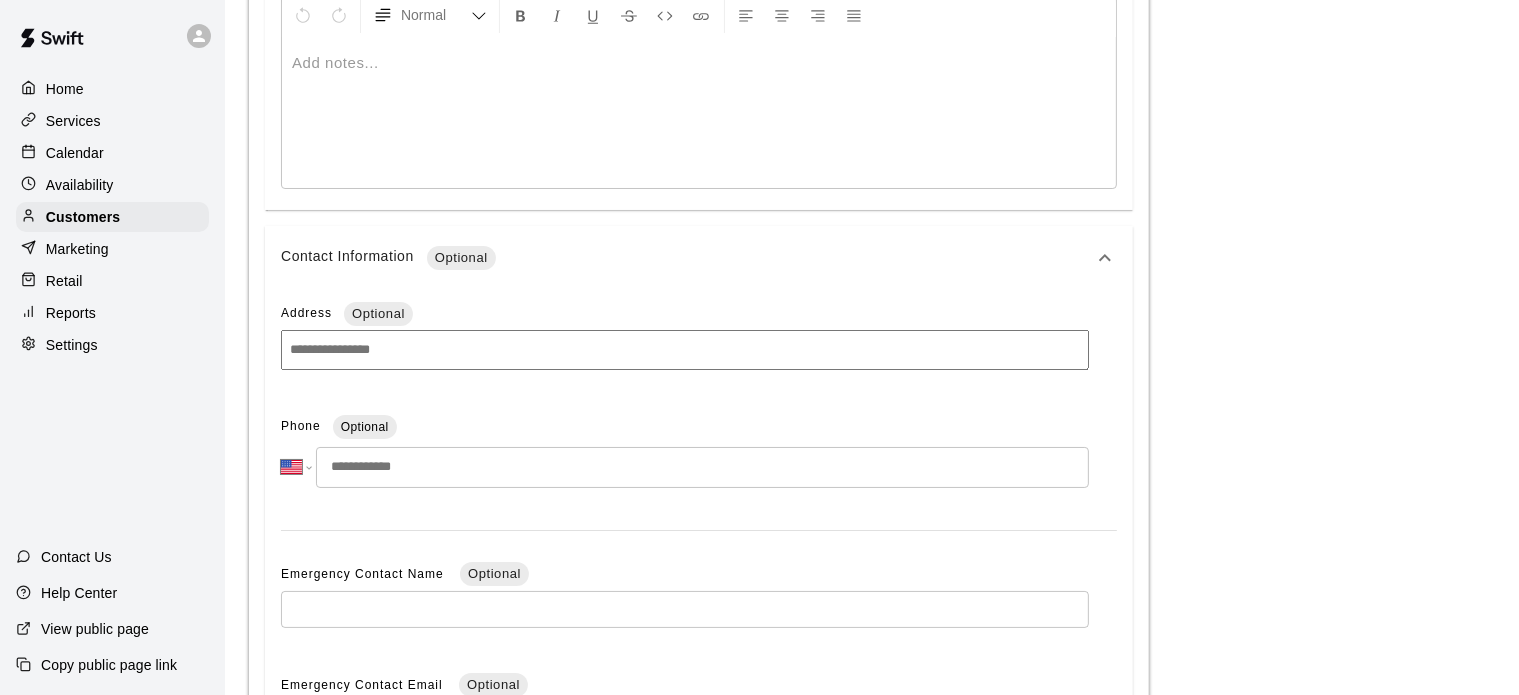 click at bounding box center [702, 467] 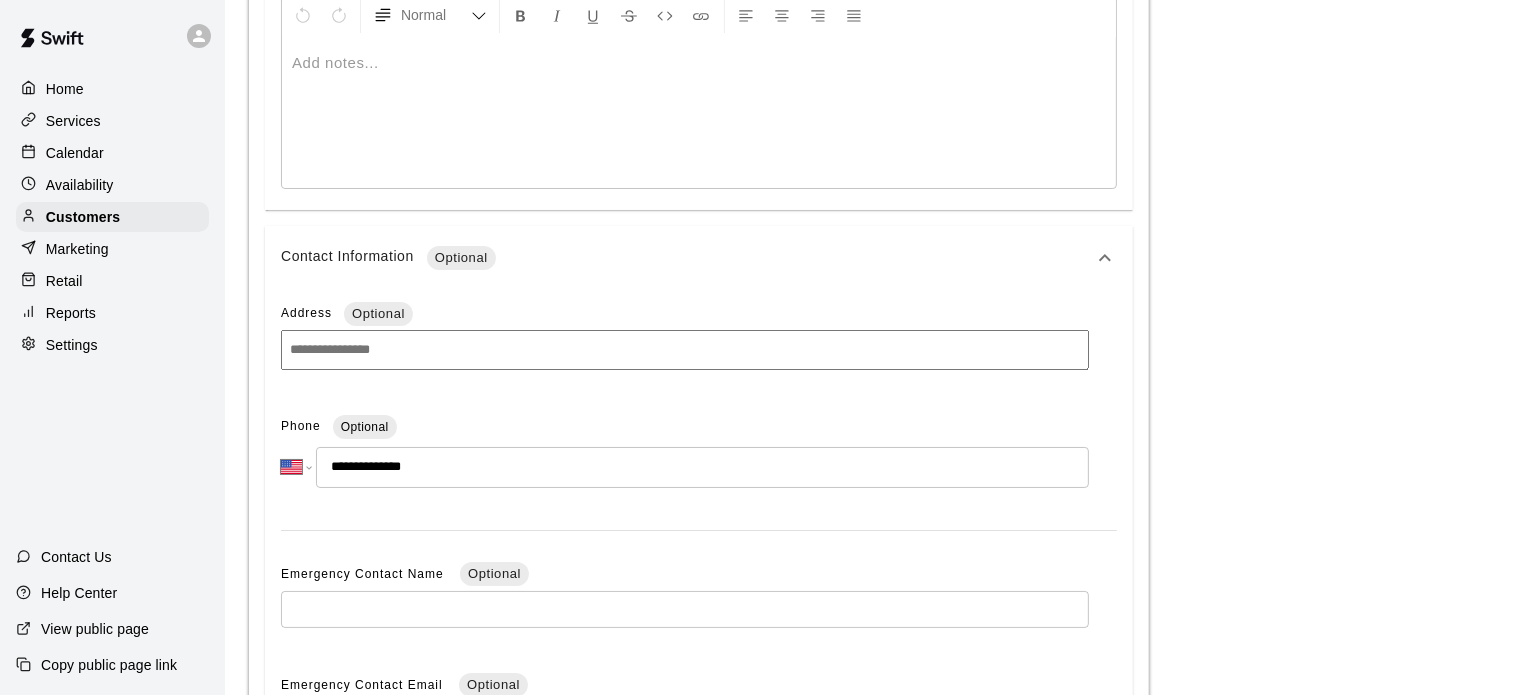 scroll, scrollTop: 1413, scrollLeft: 0, axis: vertical 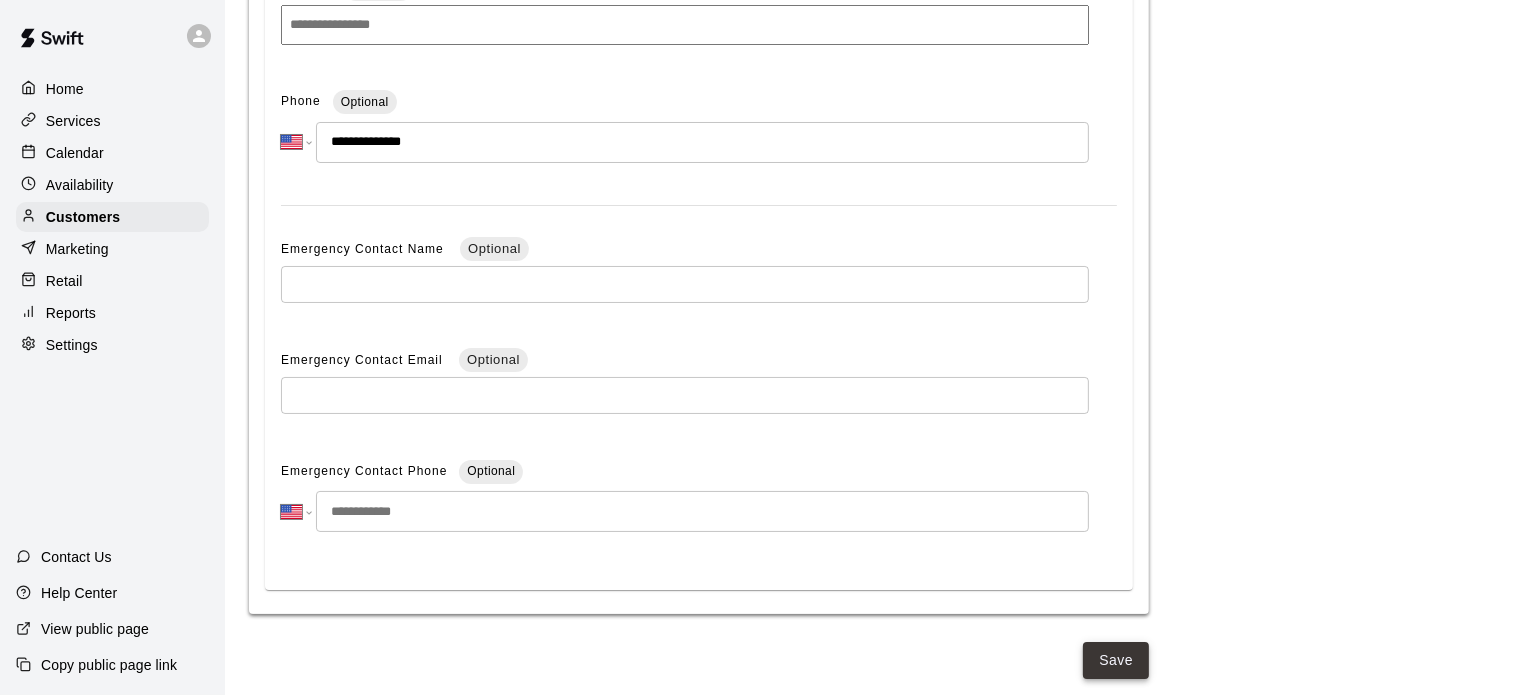 type on "**********" 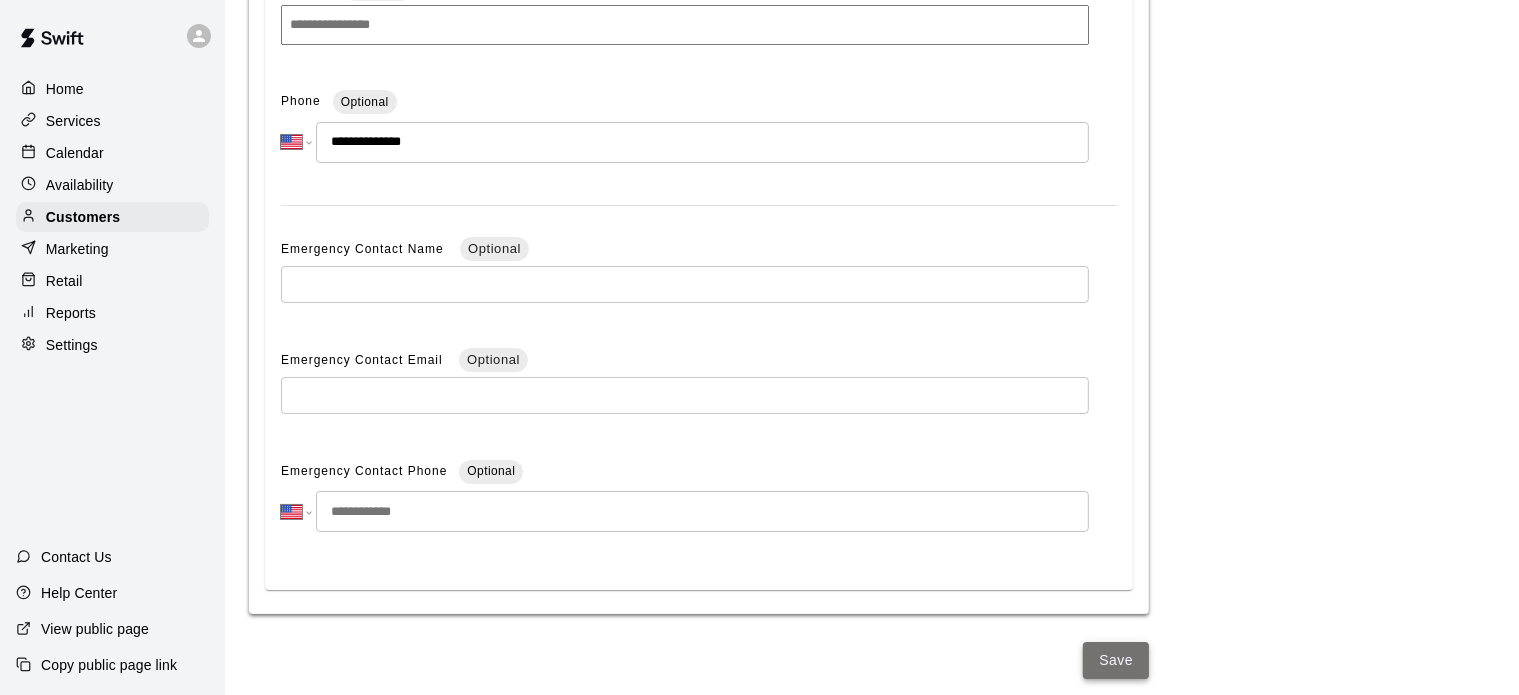 click on "Save" at bounding box center (1116, 660) 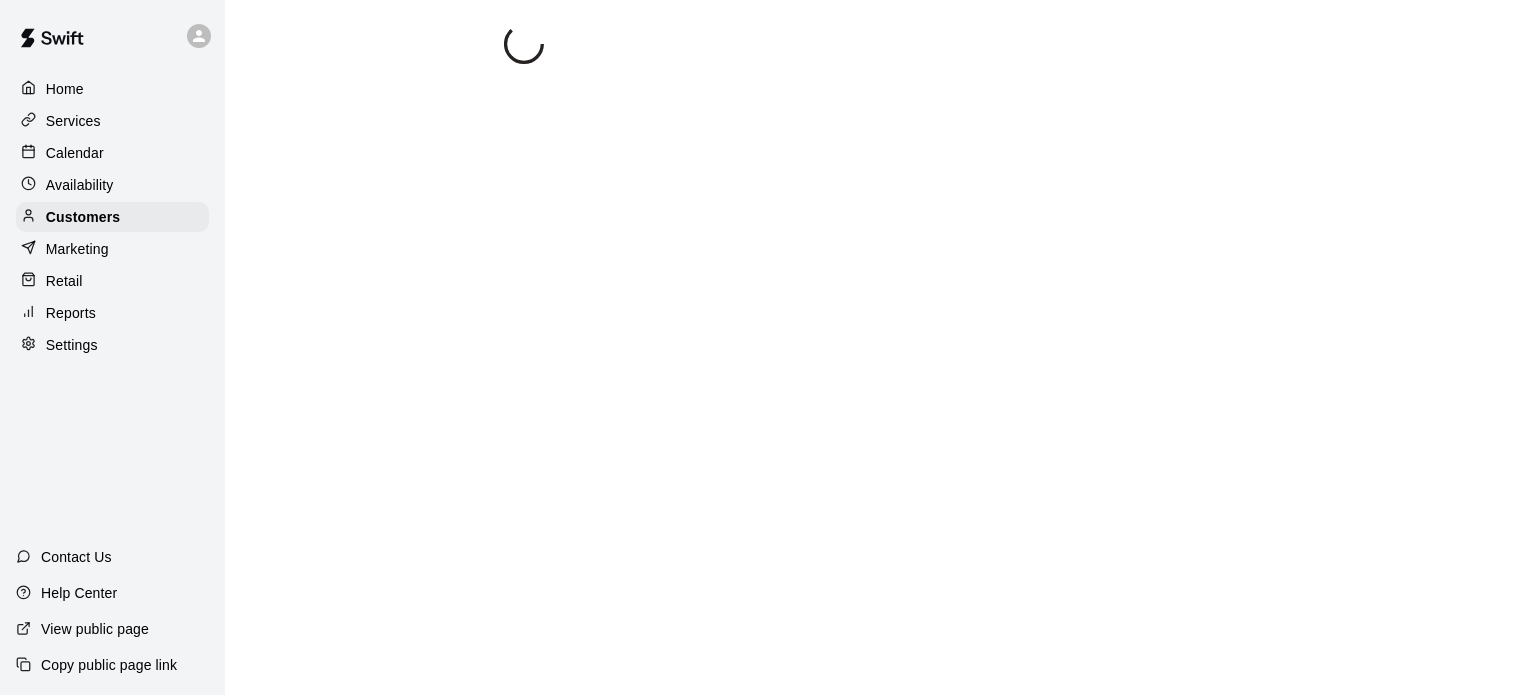 scroll, scrollTop: 0, scrollLeft: 0, axis: both 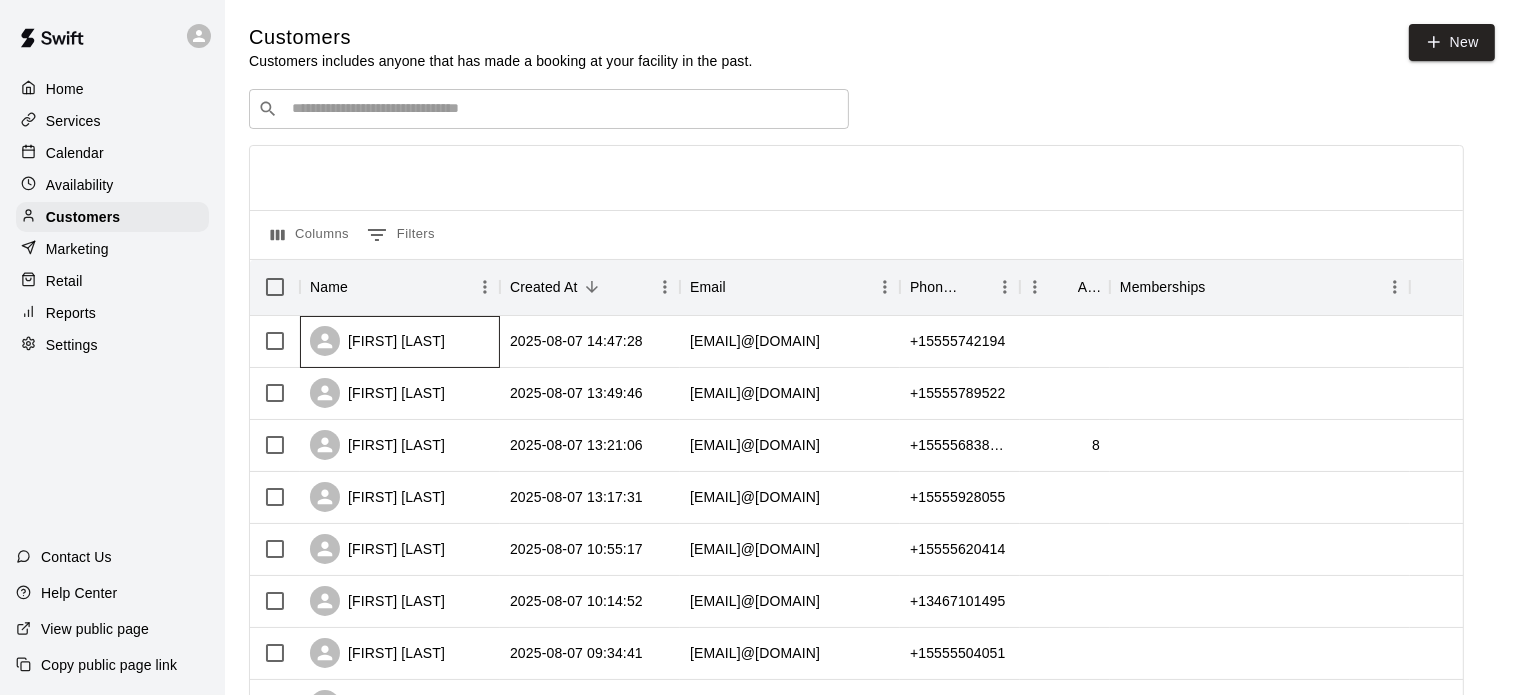 click on "[FIRST] [LAST]" at bounding box center [400, 342] 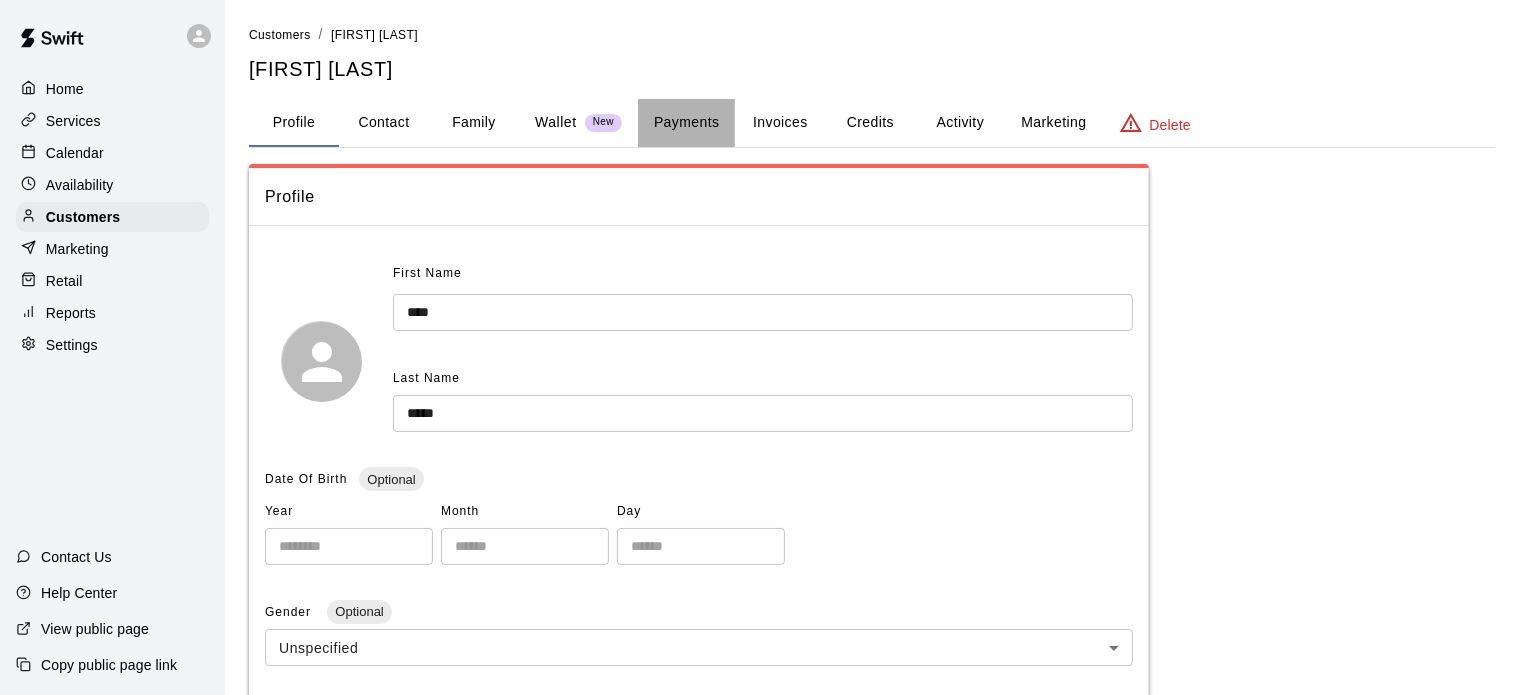 click on "Payments" at bounding box center [686, 123] 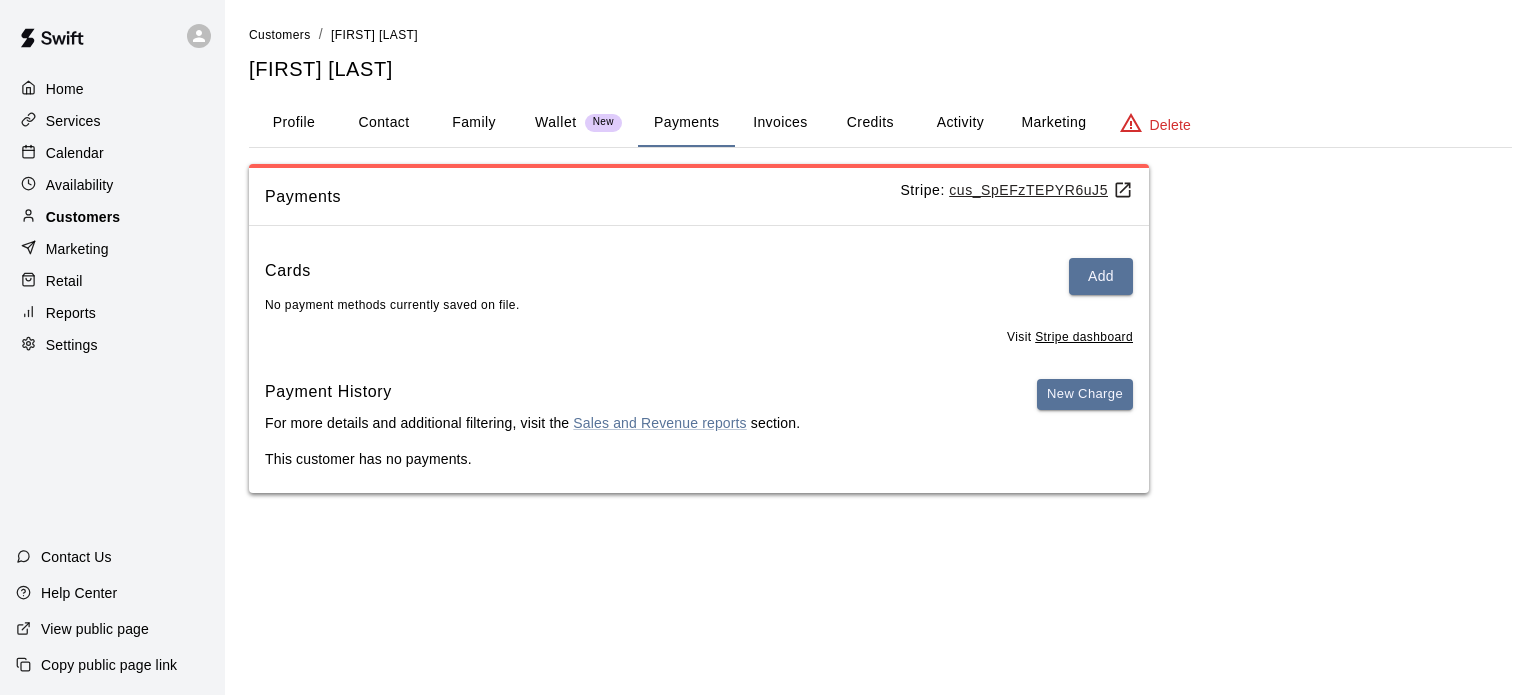click on "Customers" at bounding box center [83, 217] 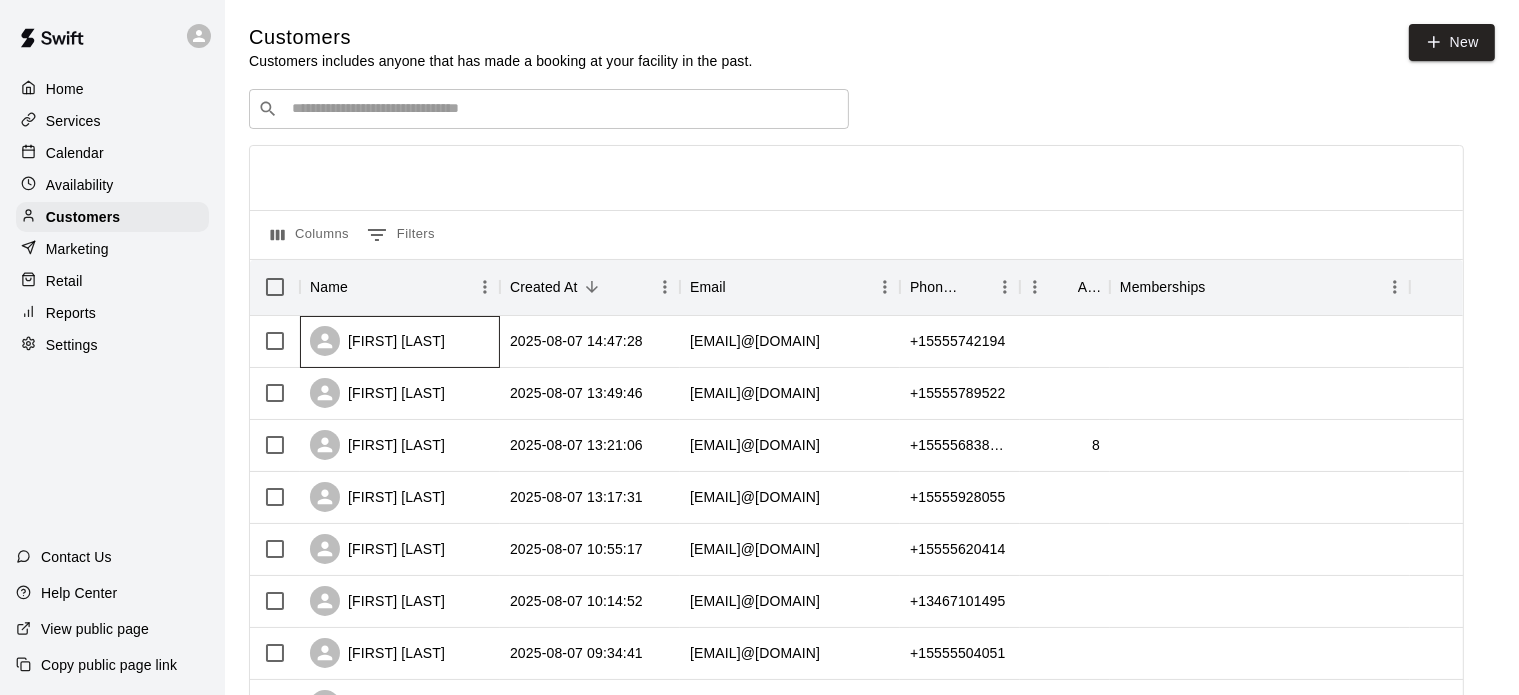 click on "[FIRST] [LAST]" at bounding box center (377, 341) 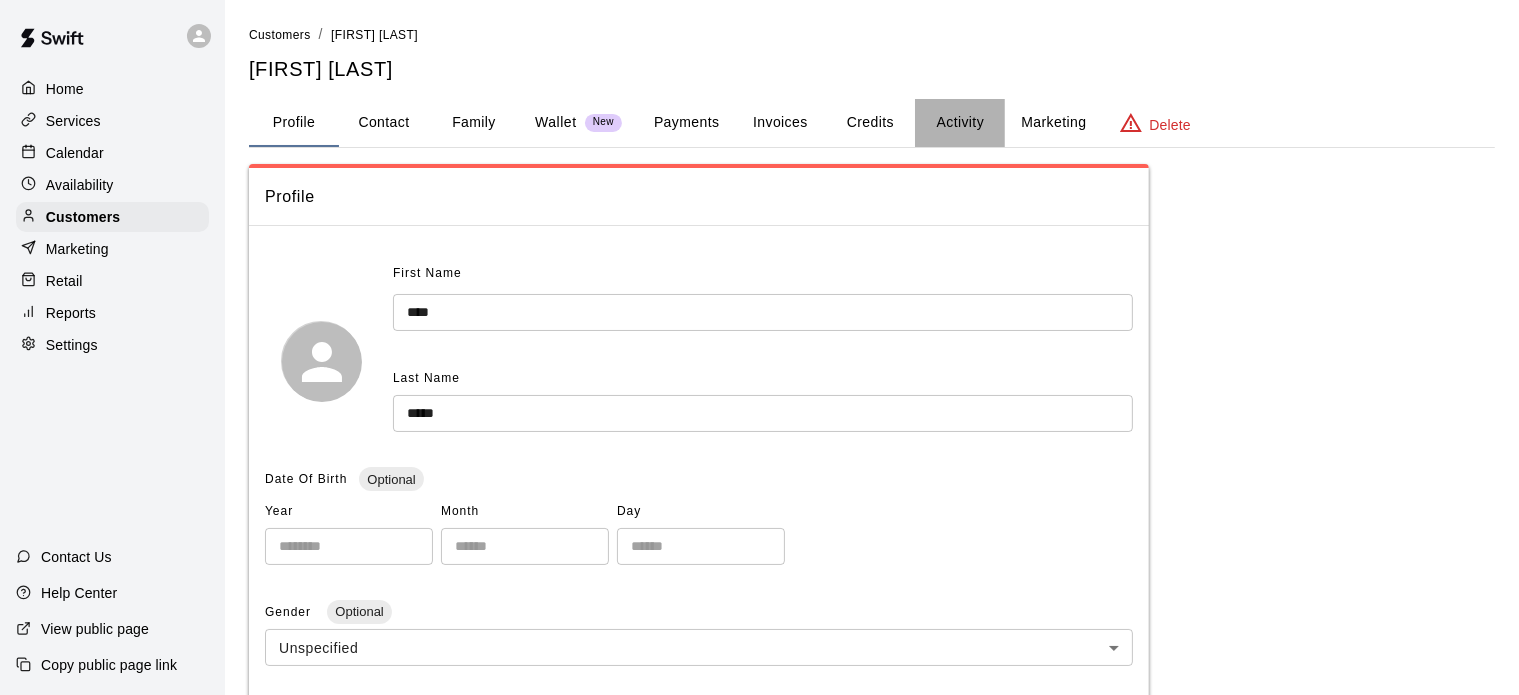 click on "Activity" at bounding box center [960, 123] 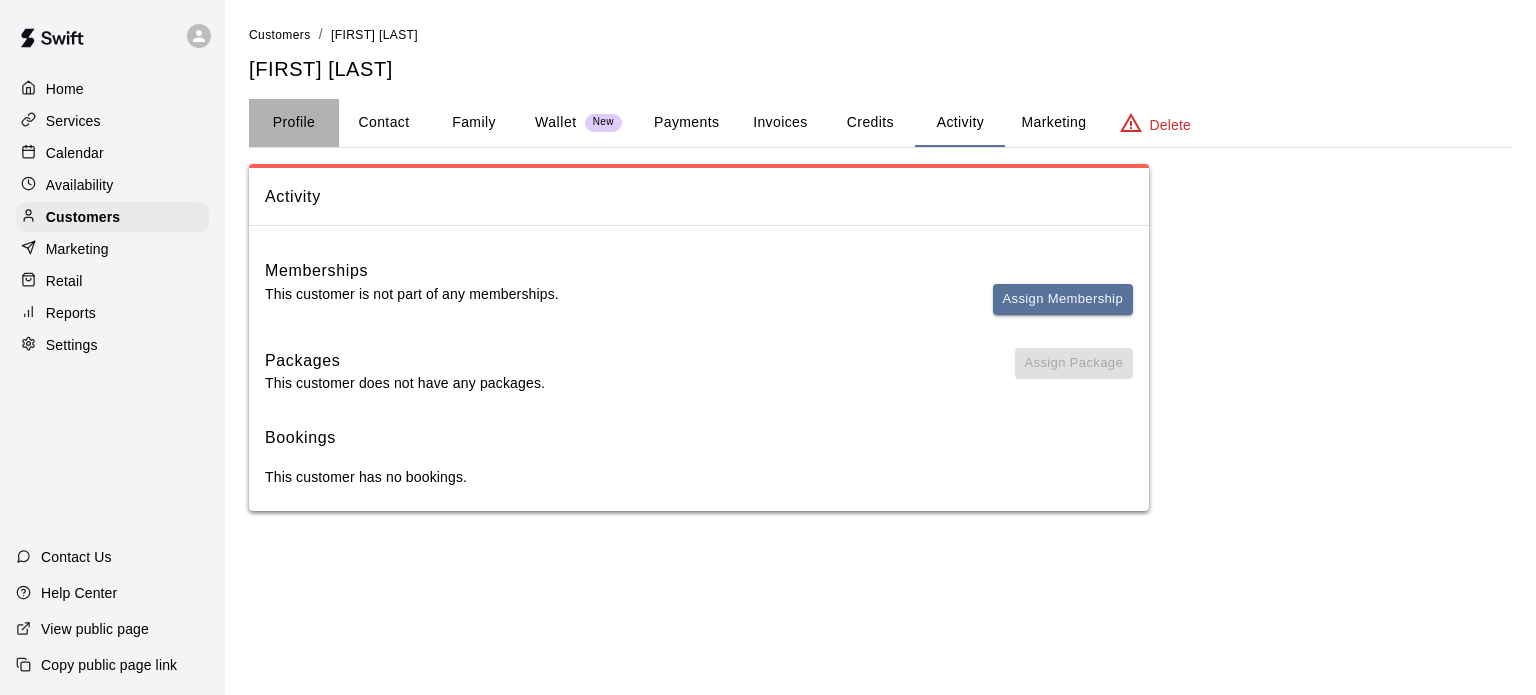 click on "Profile" at bounding box center (294, 123) 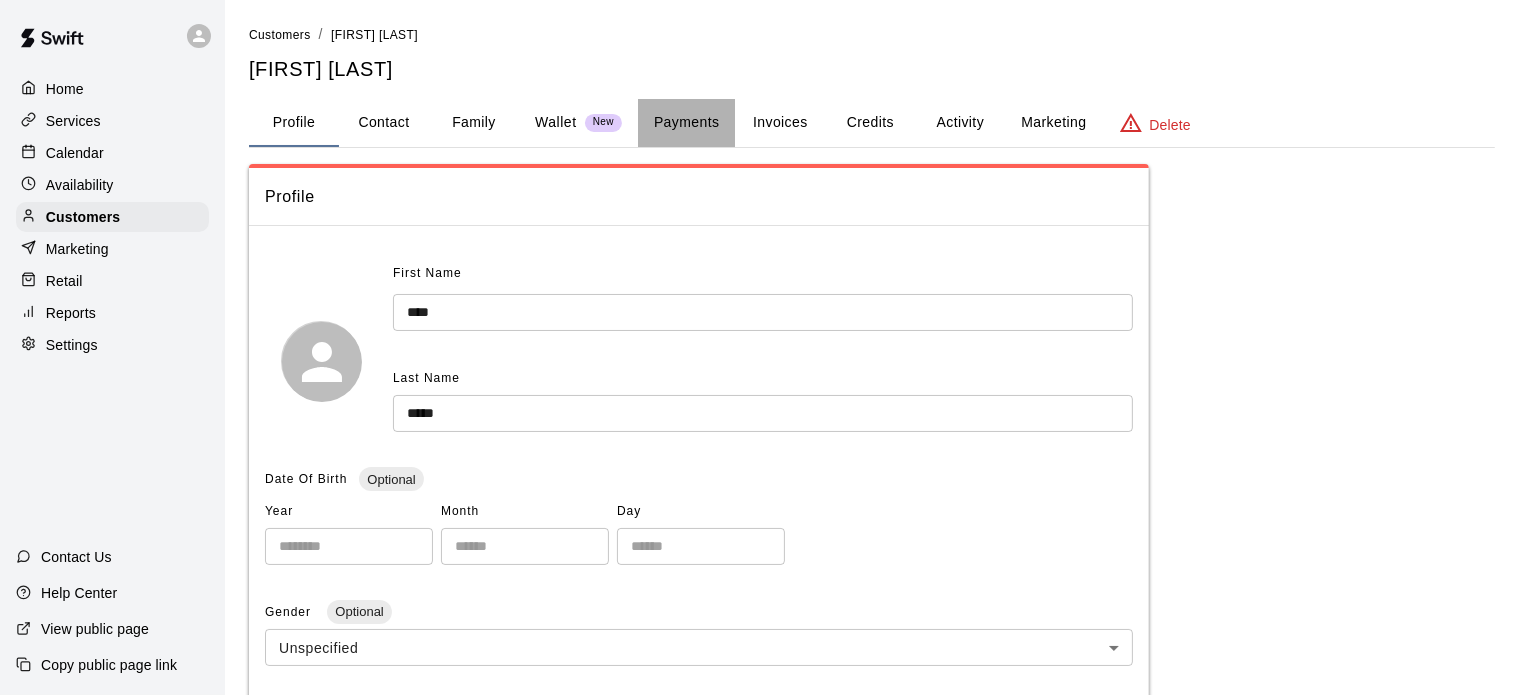 click on "Payments" at bounding box center [686, 123] 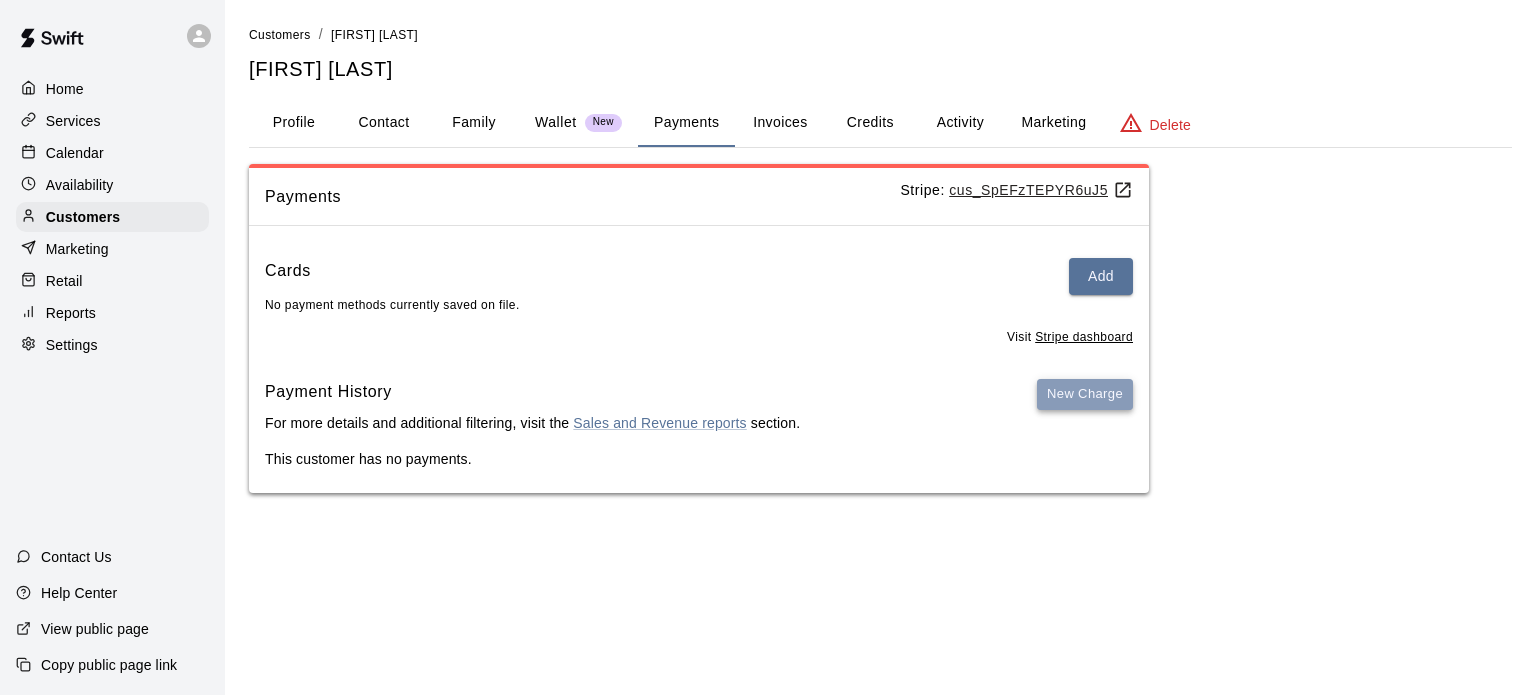 click on "New Charge" at bounding box center (1085, 394) 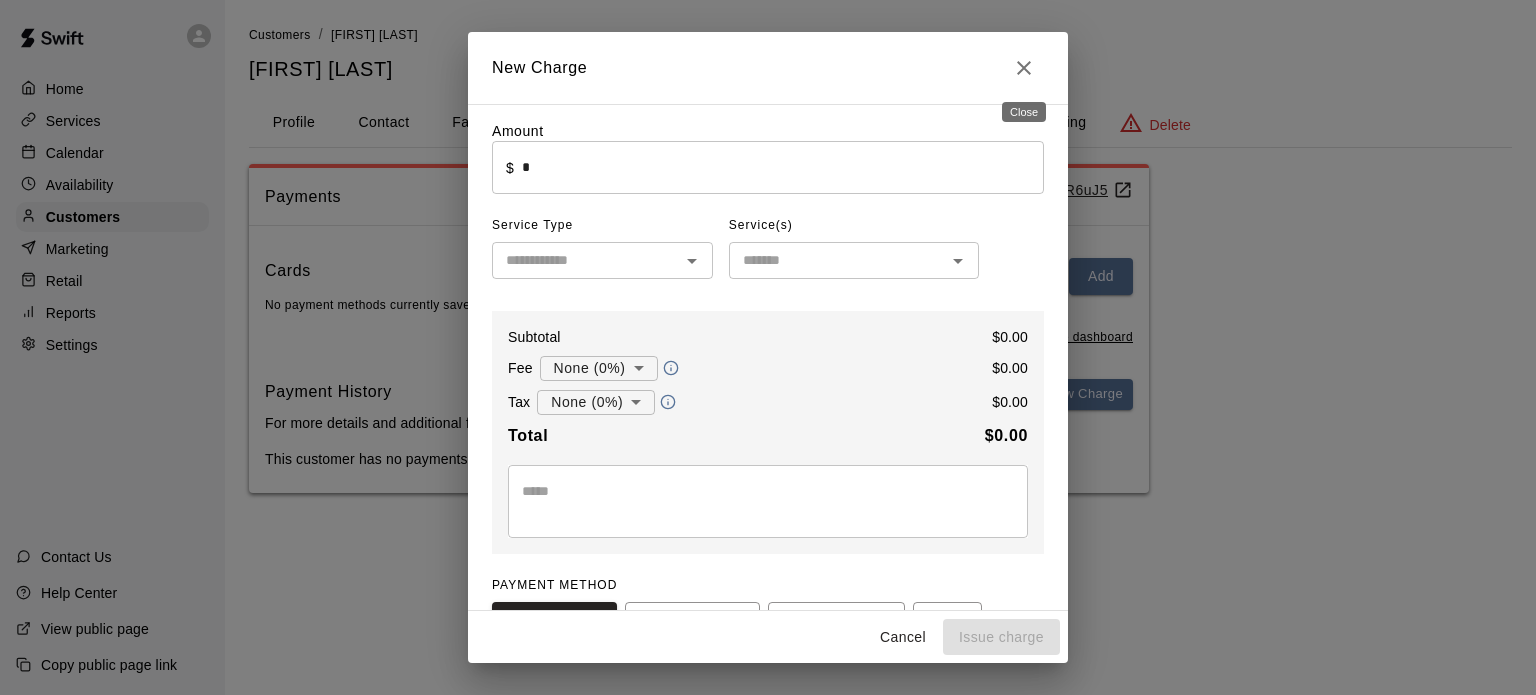 click 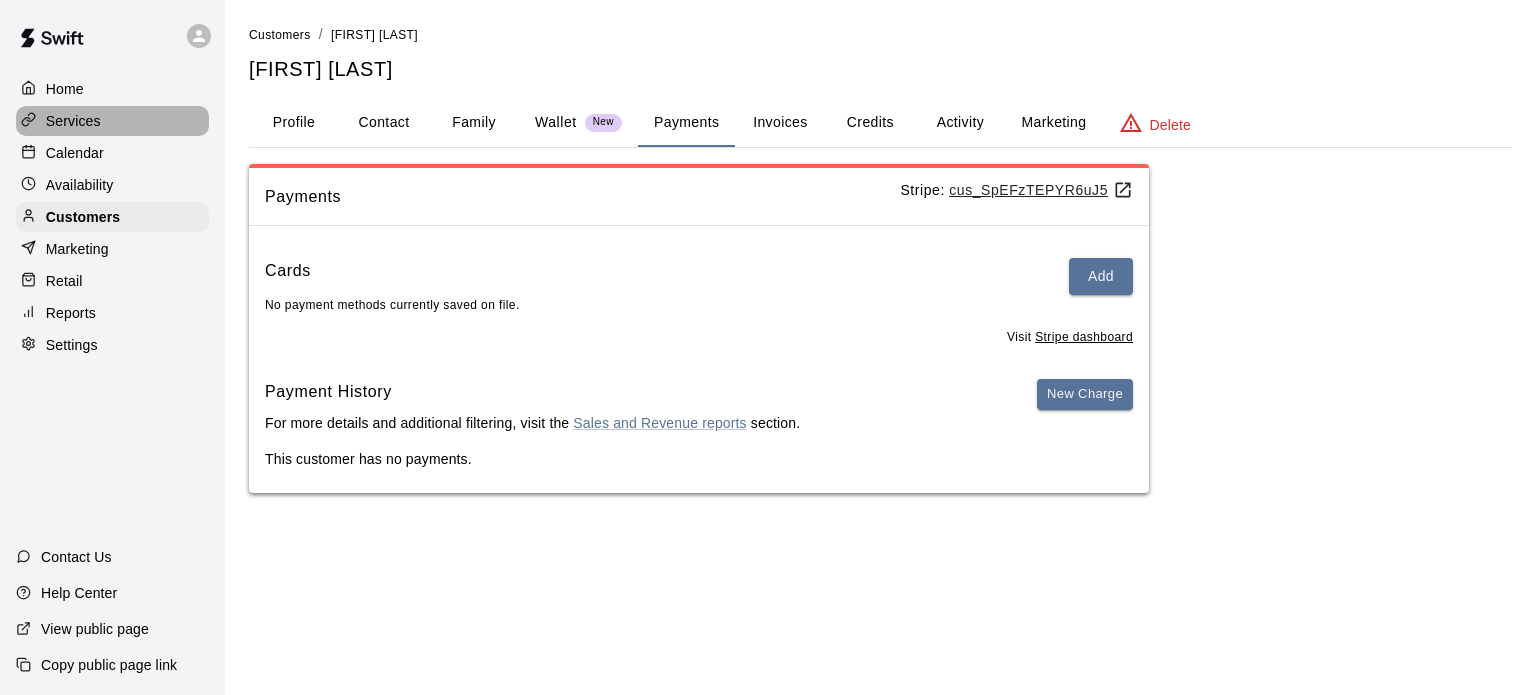 click on "Services" at bounding box center [73, 121] 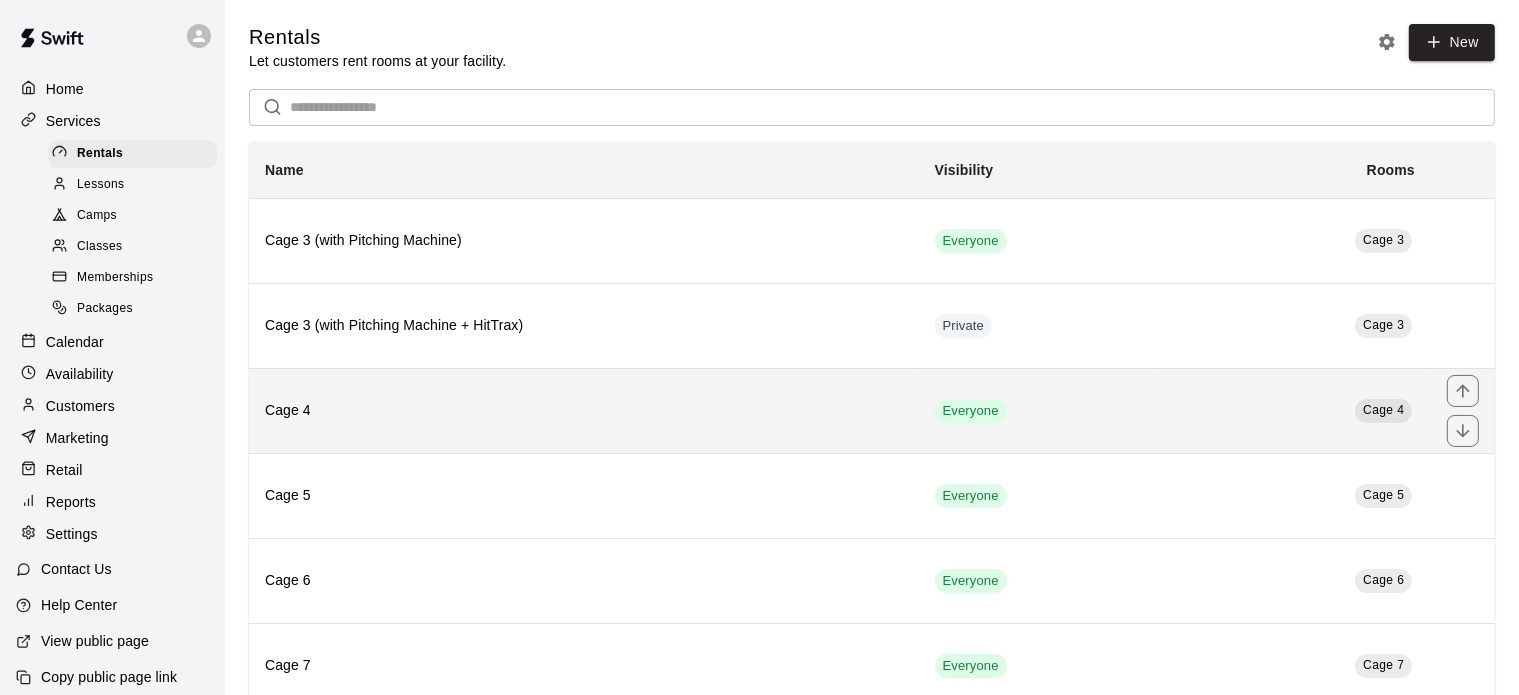 scroll, scrollTop: 386, scrollLeft: 0, axis: vertical 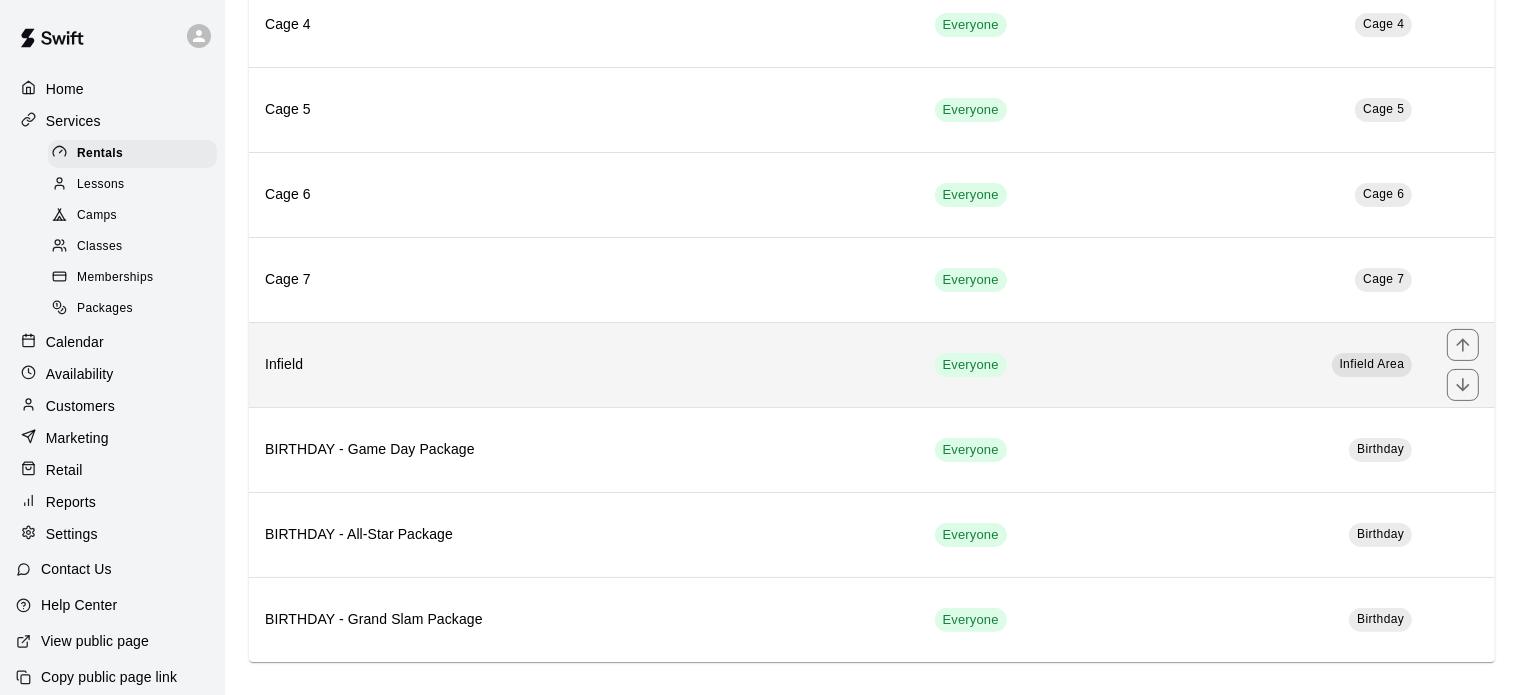 click on "Infield" at bounding box center [584, 364] 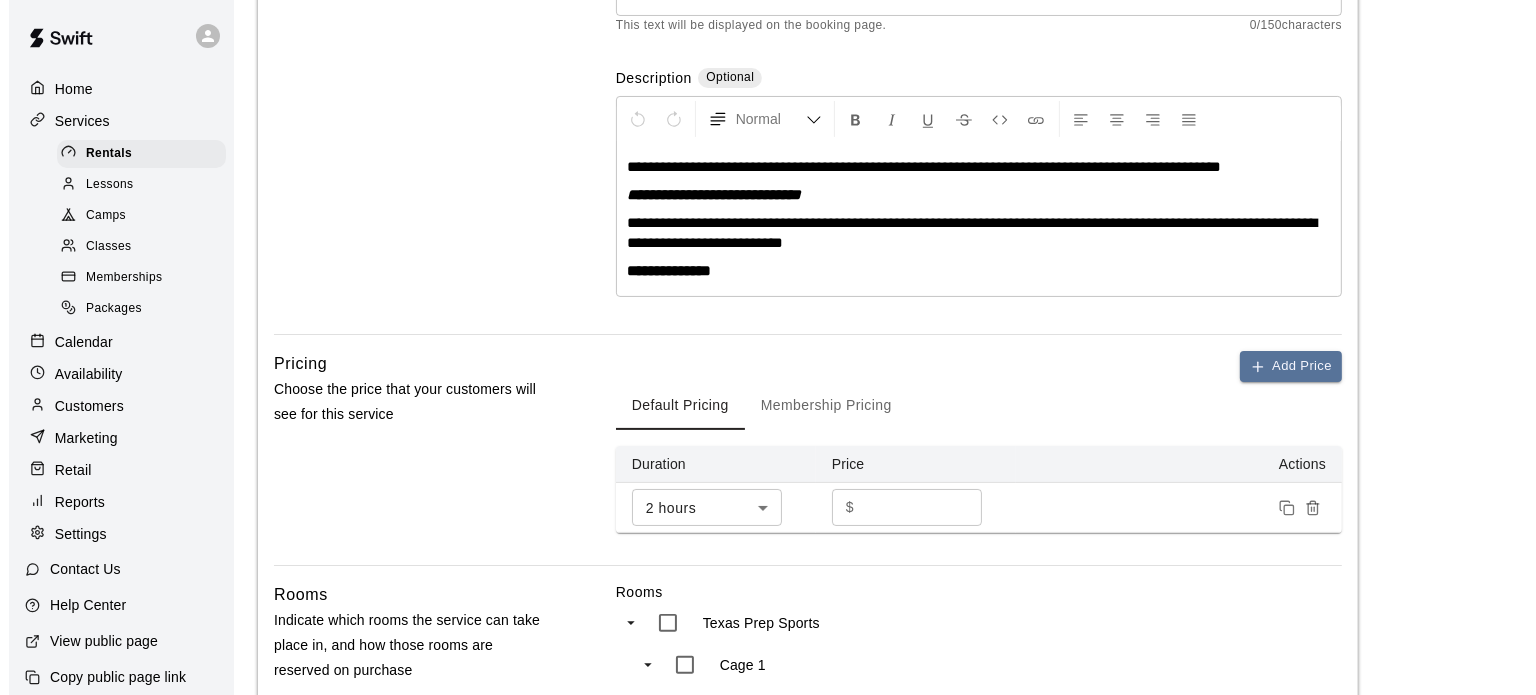 scroll, scrollTop: 0, scrollLeft: 0, axis: both 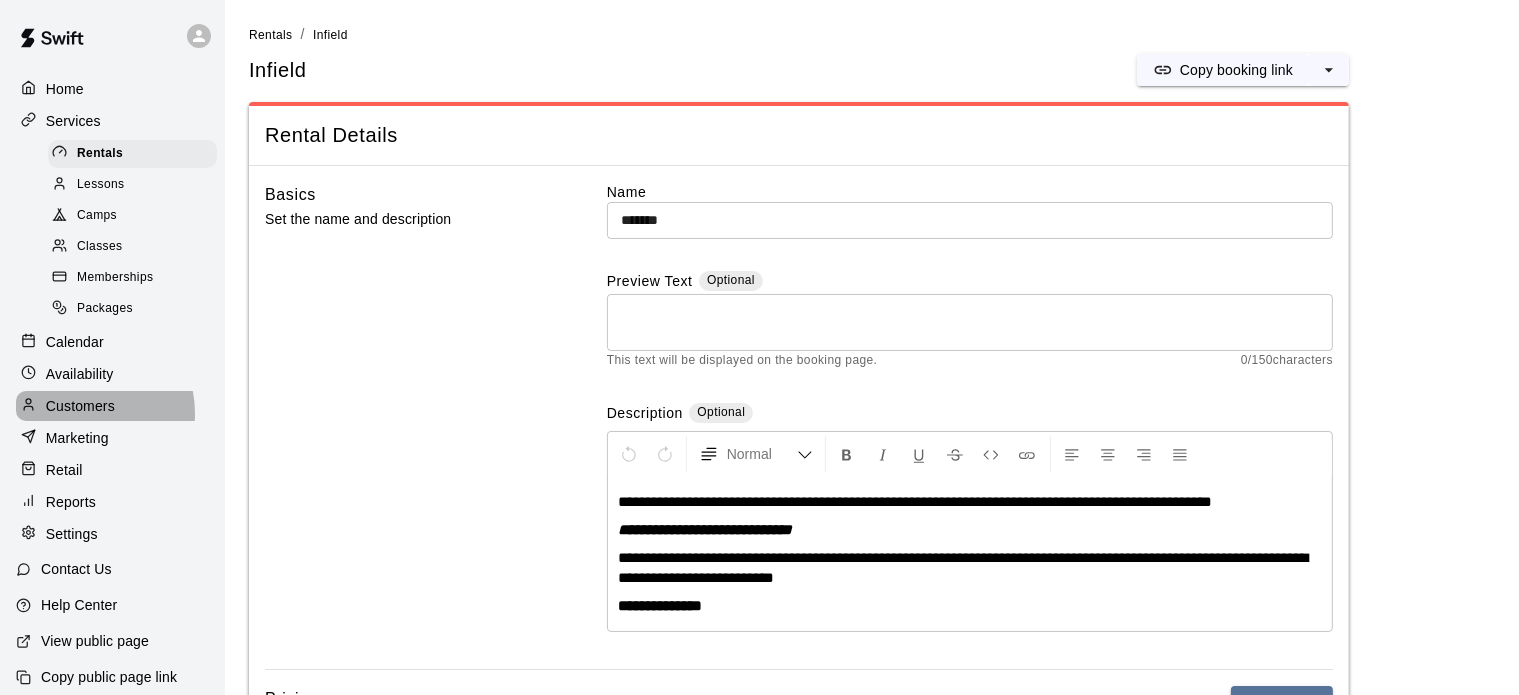 click on "Customers" at bounding box center [80, 406] 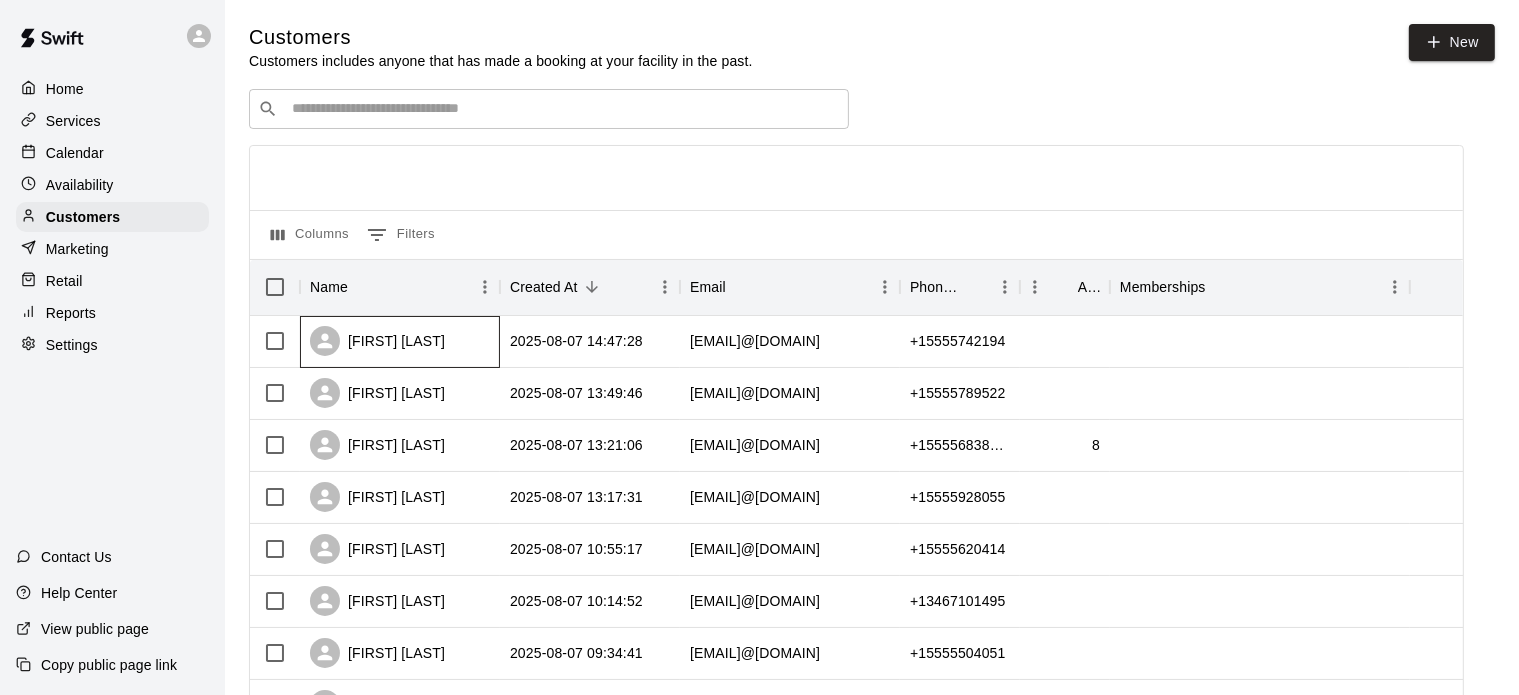 click on "[FIRST] [LAST]" at bounding box center (377, 341) 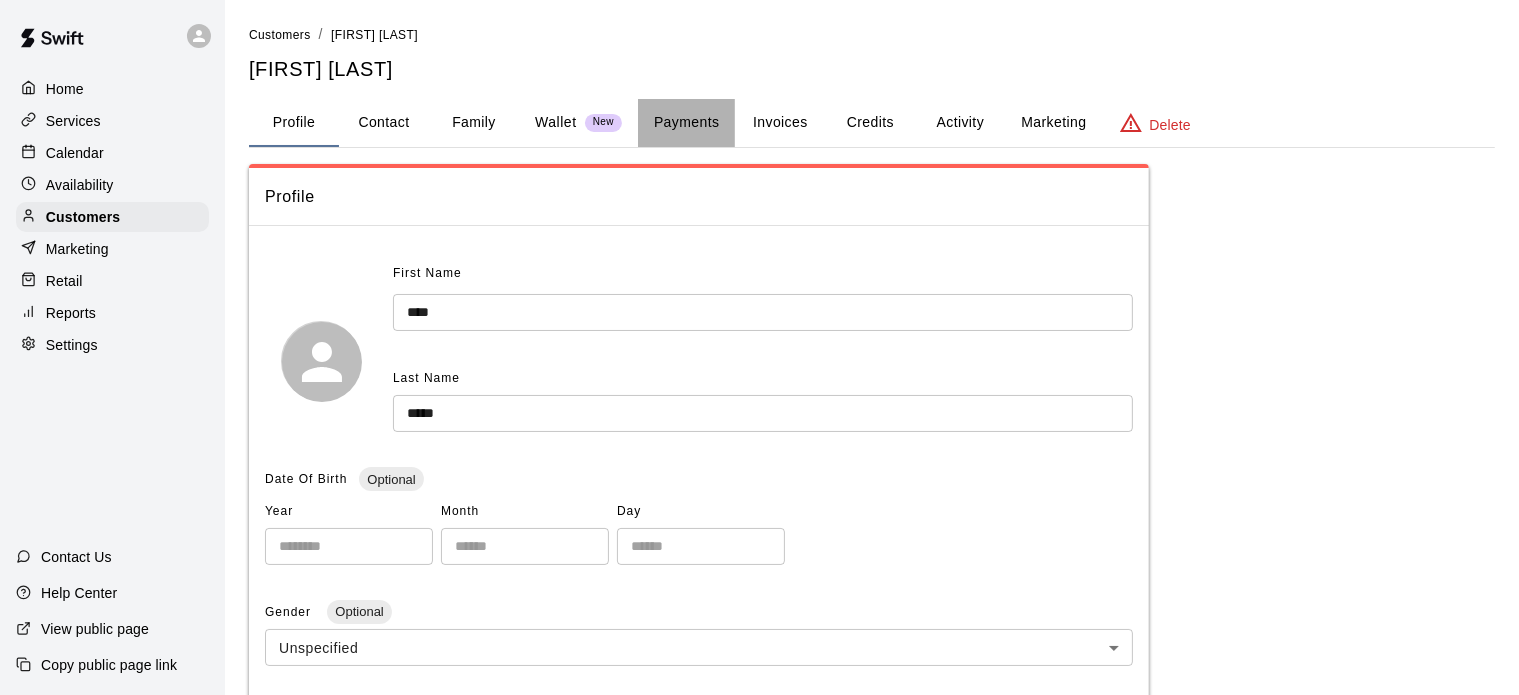 click on "Payments" at bounding box center (686, 123) 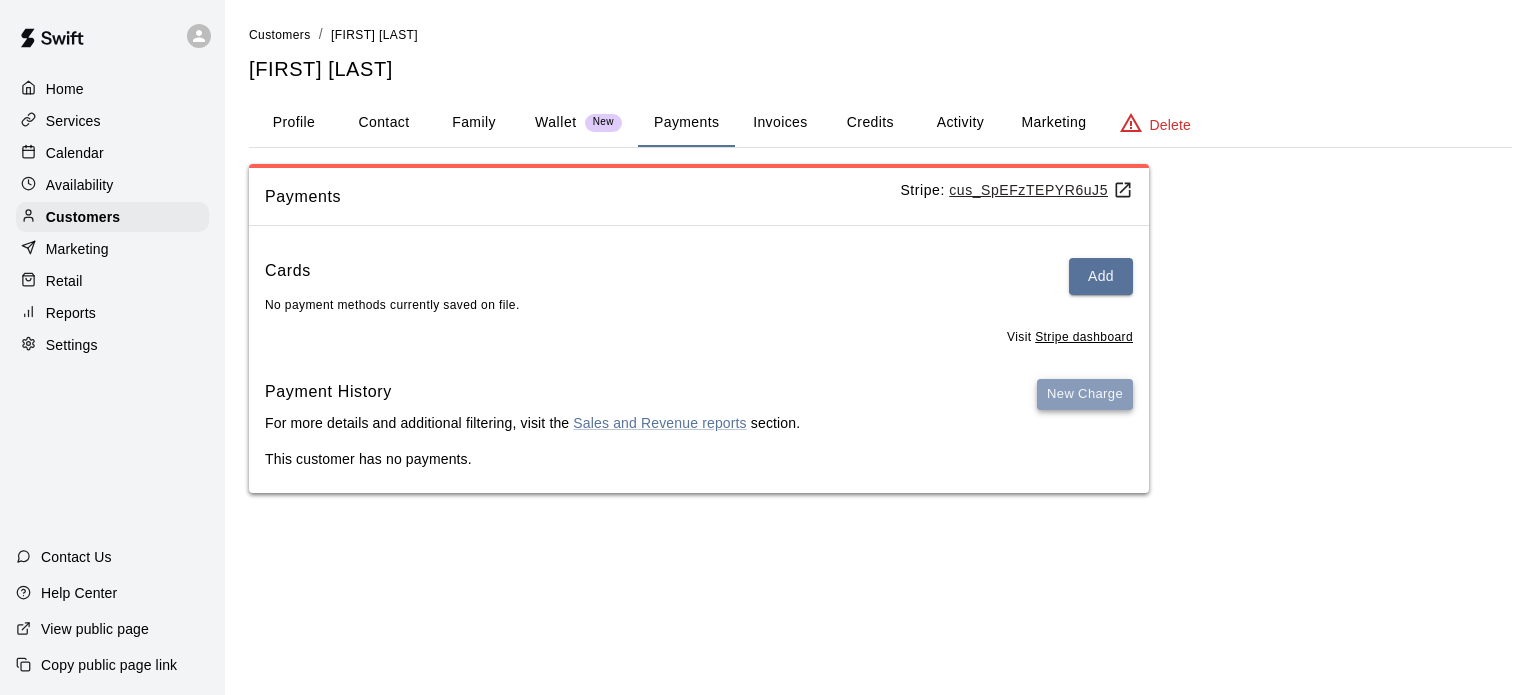 click on "New Charge" at bounding box center [1085, 394] 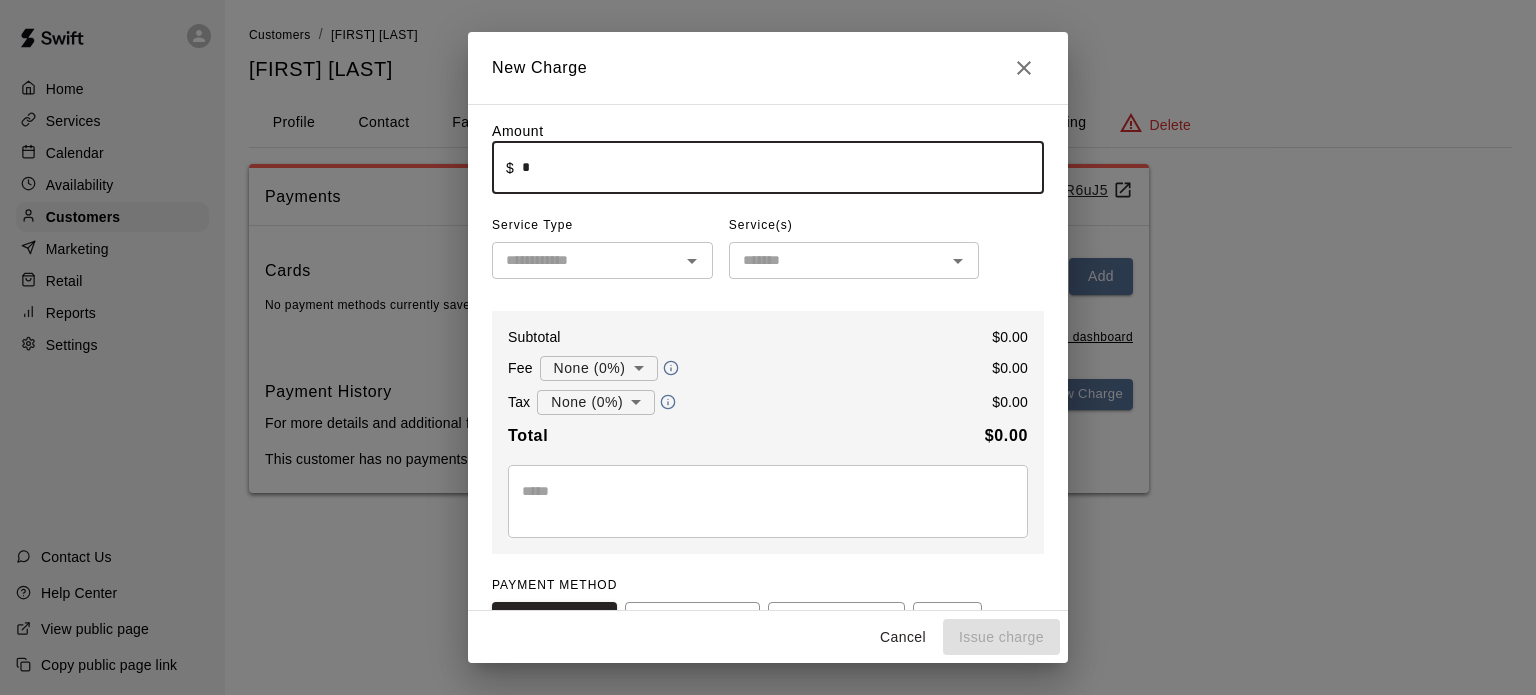 click on "*" at bounding box center [783, 167] 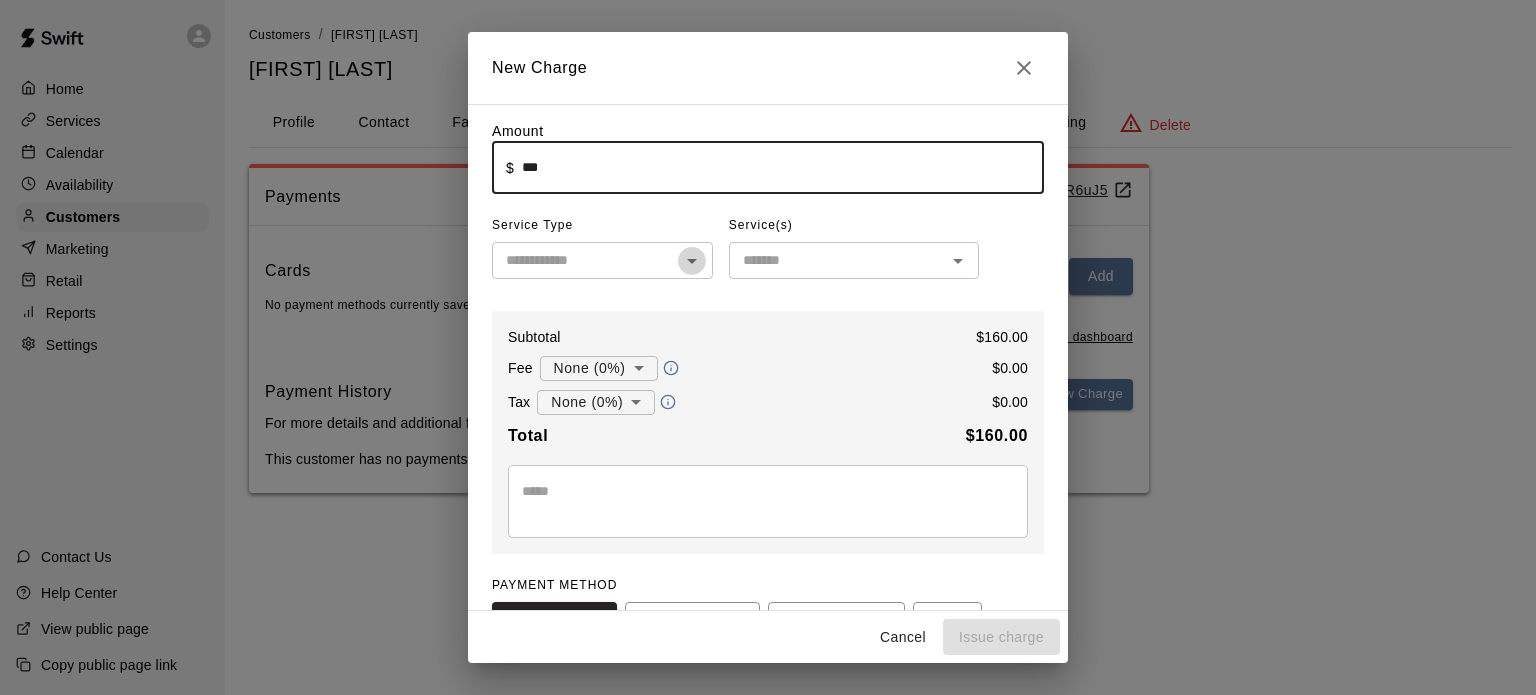 click 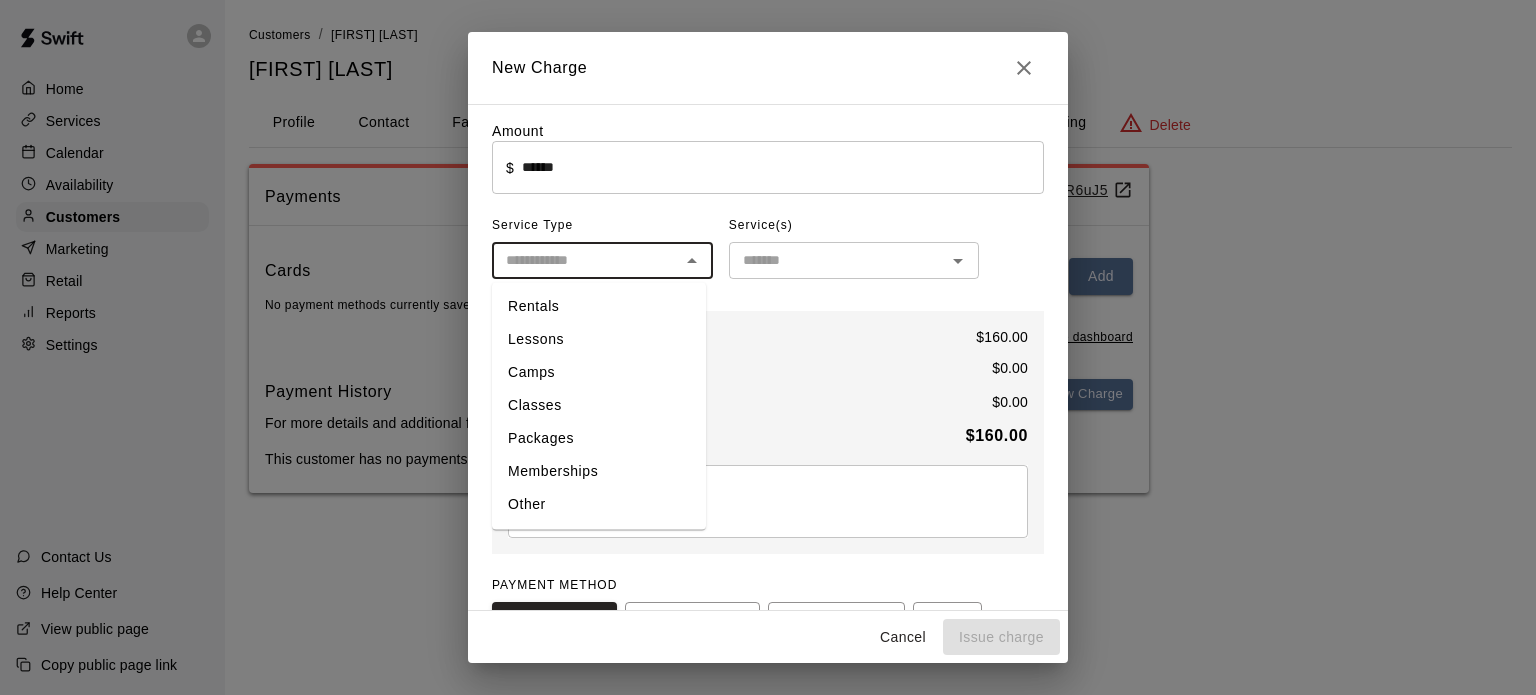 click on "Rentals" at bounding box center (599, 306) 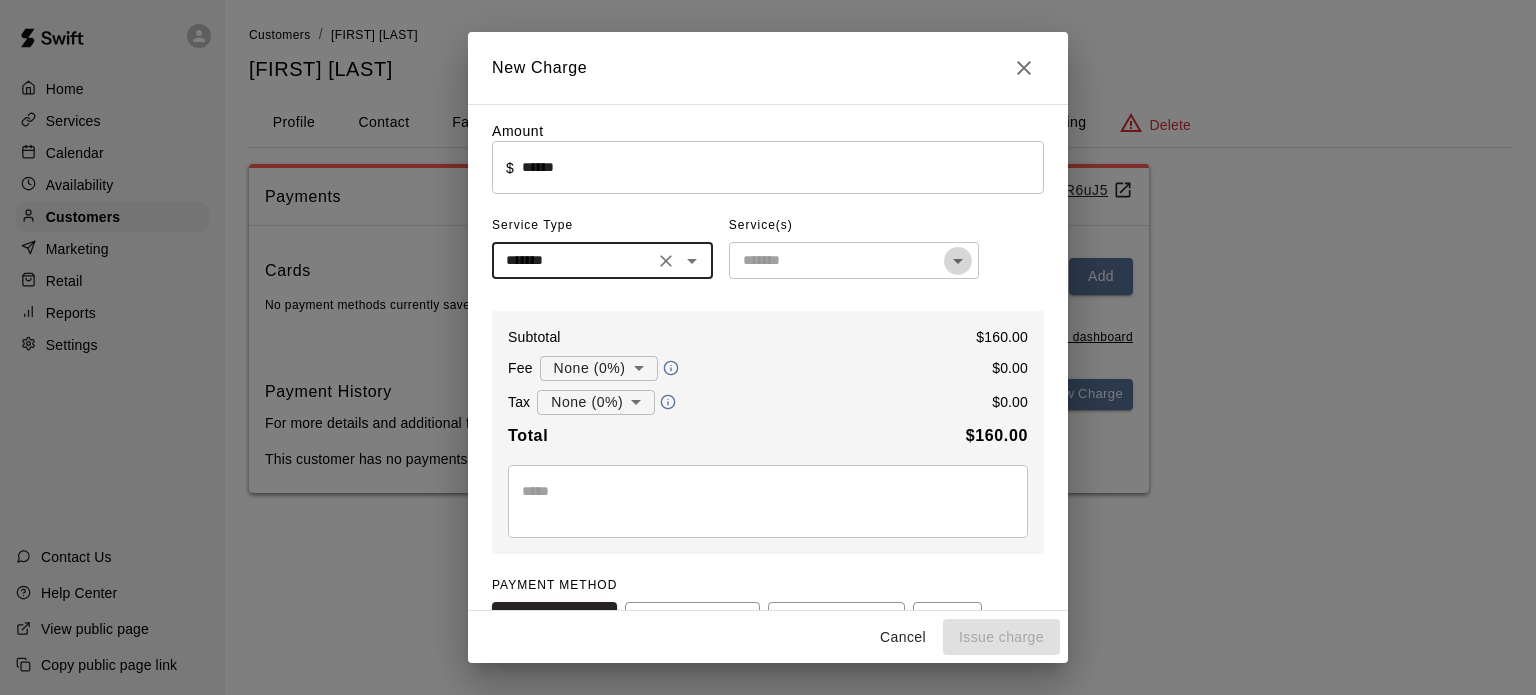 click 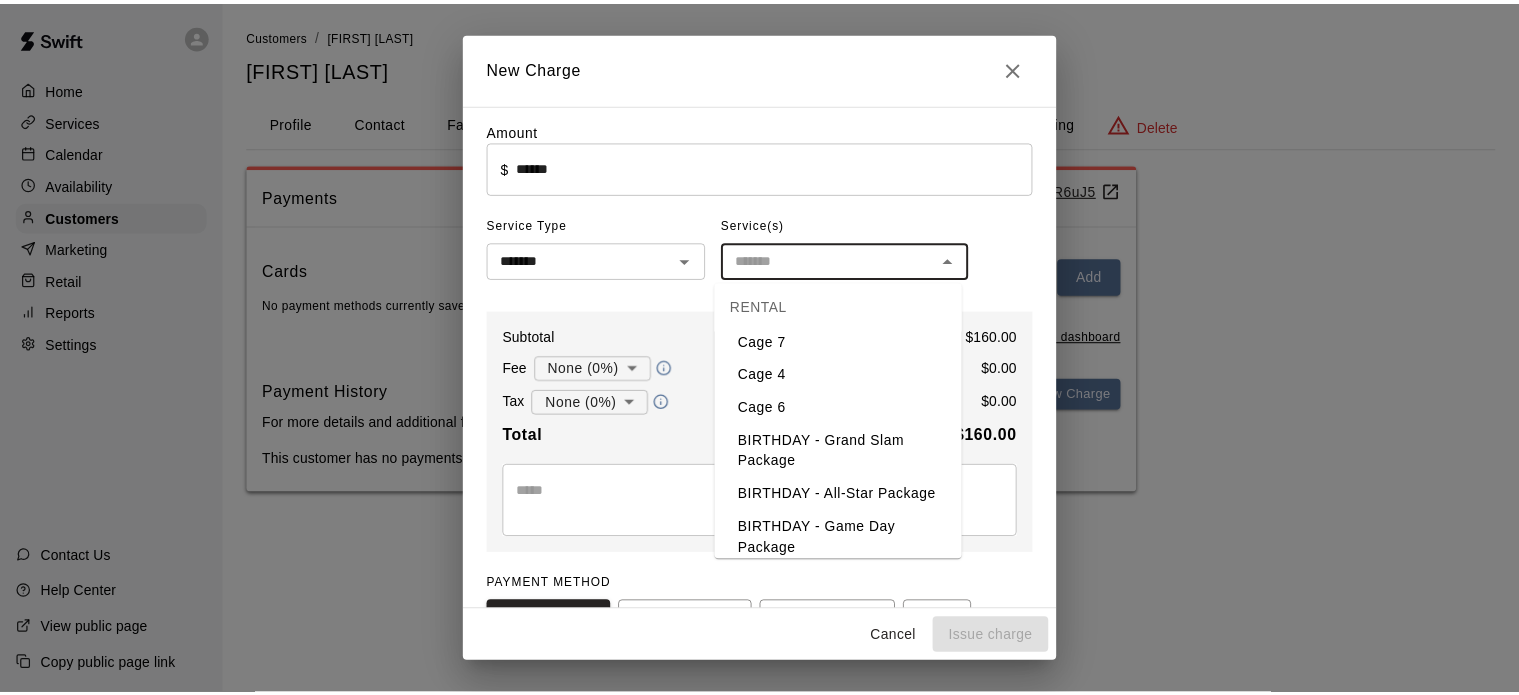 scroll, scrollTop: 0, scrollLeft: 0, axis: both 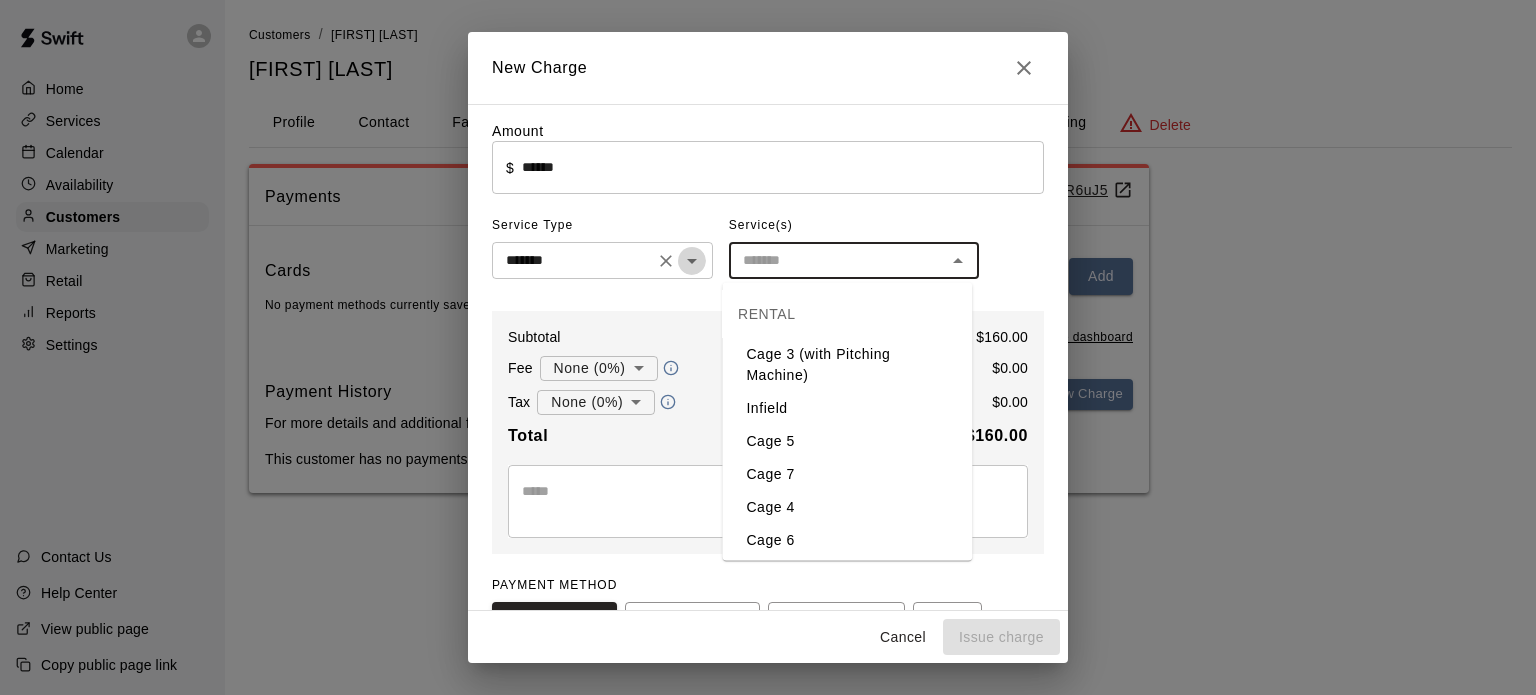 click 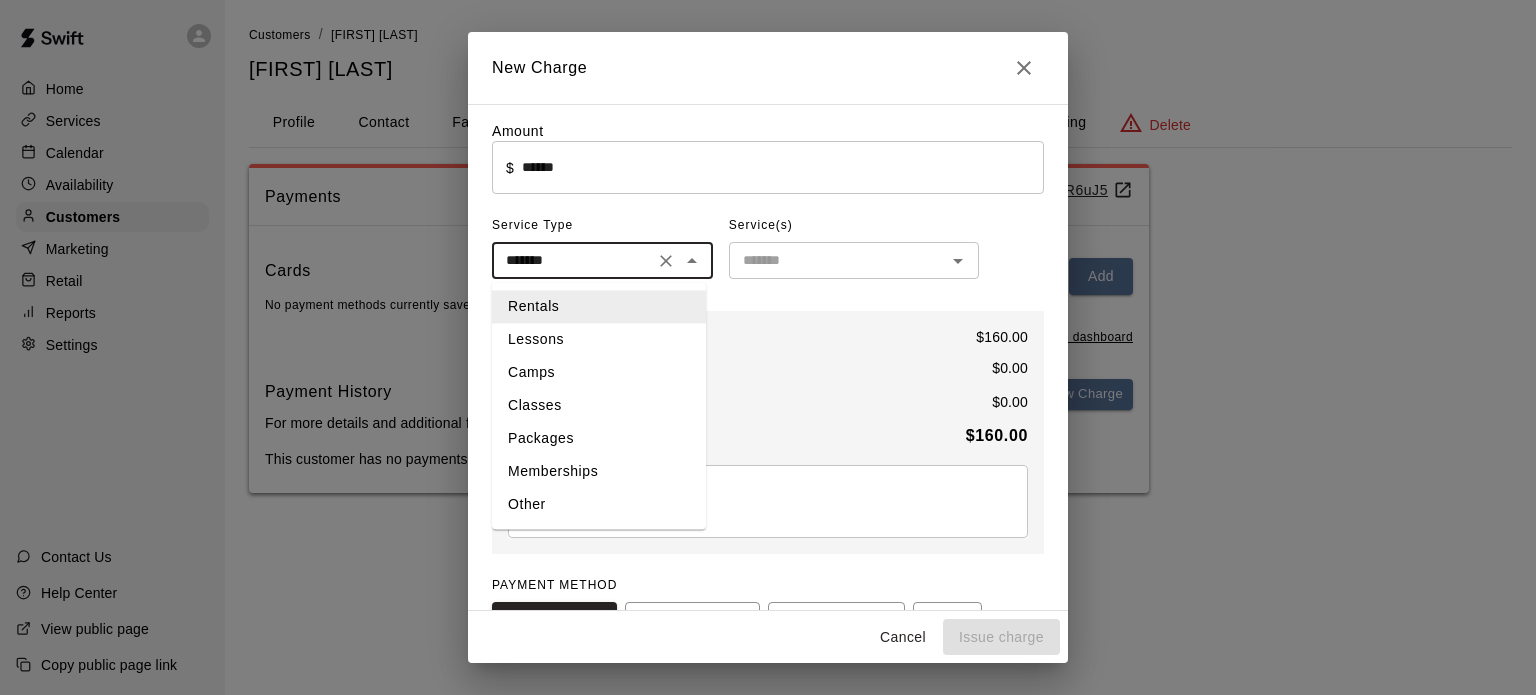 click on "Other" at bounding box center (599, 504) 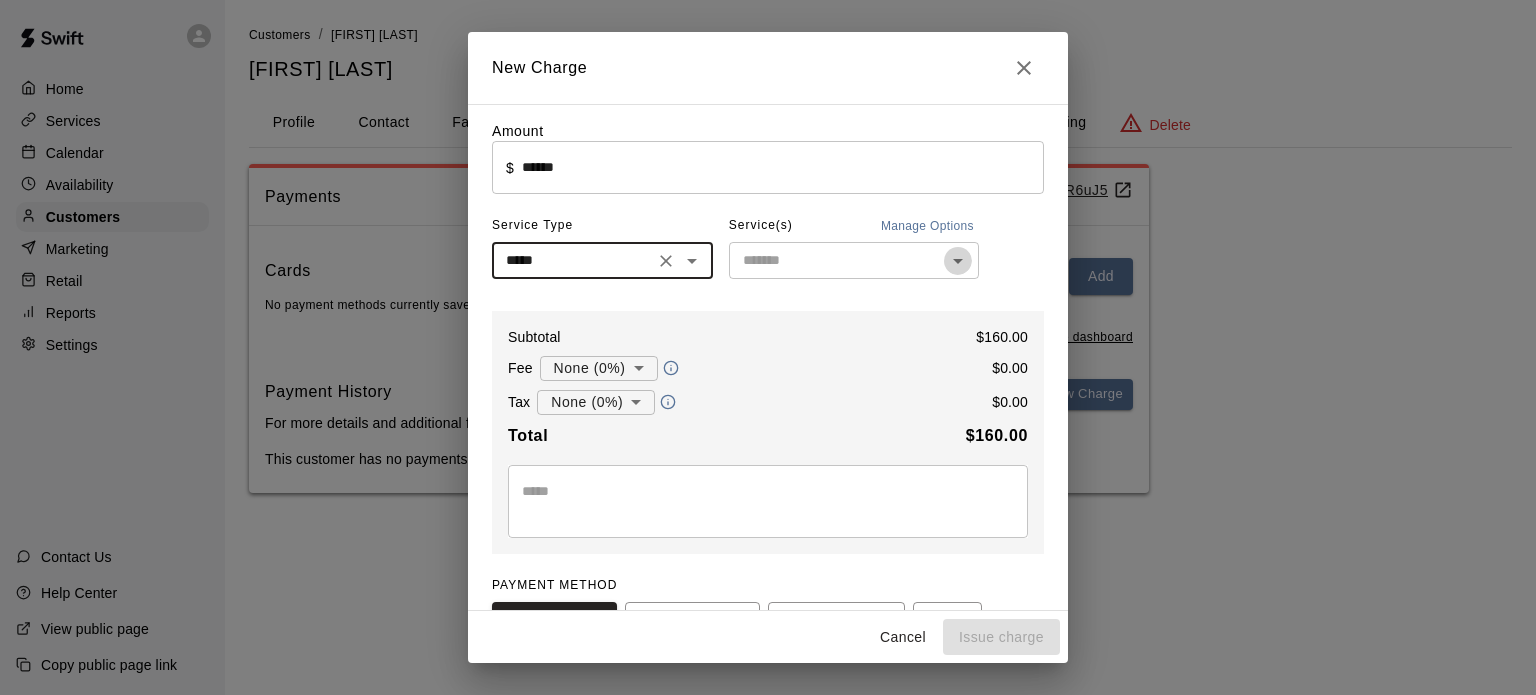 click 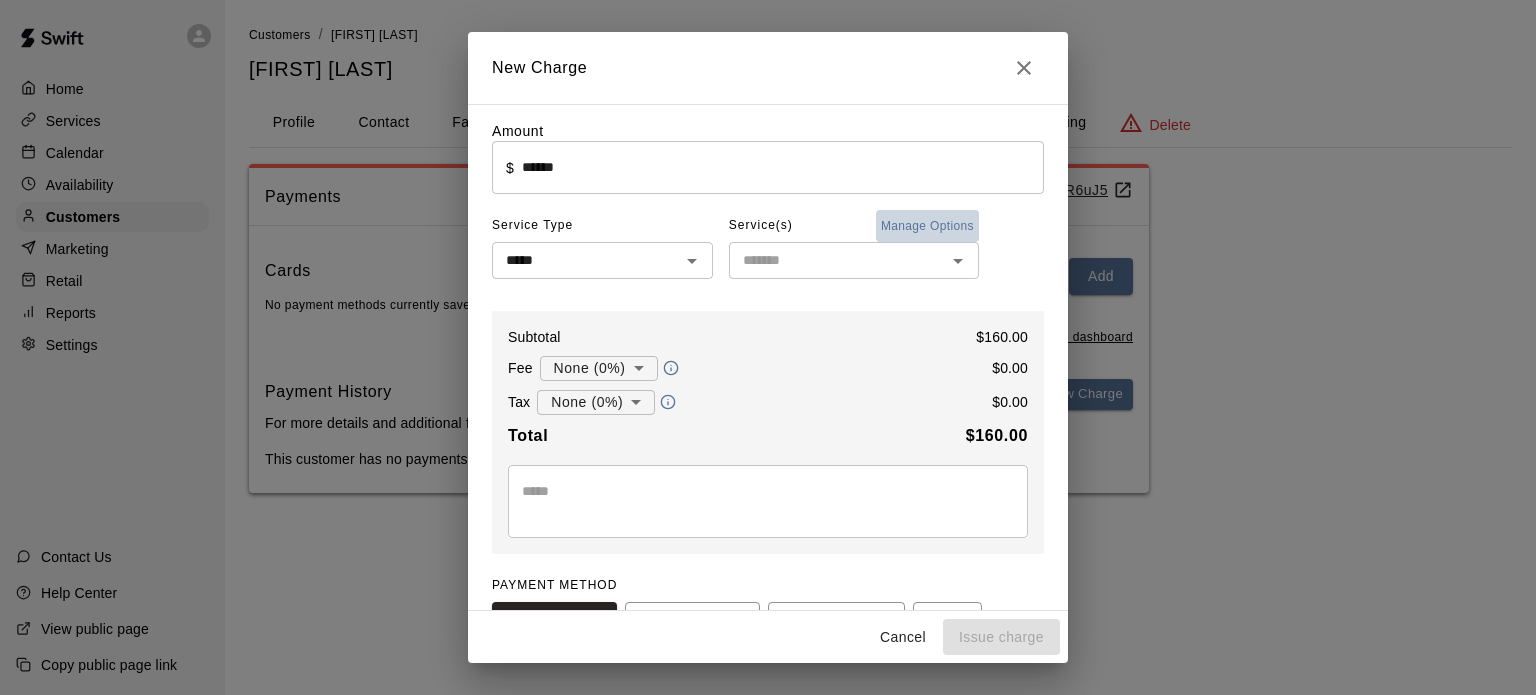 click on "Manage Options" at bounding box center (927, 226) 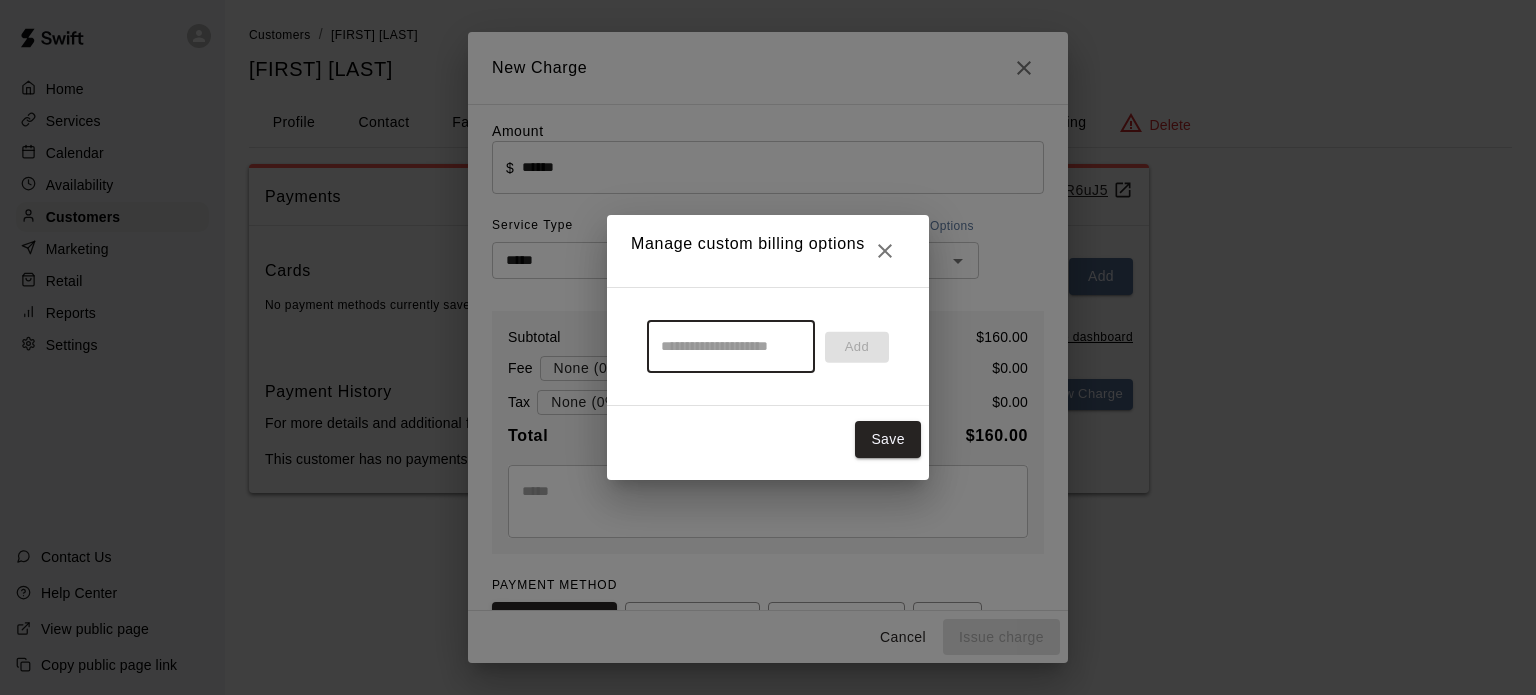 click at bounding box center (731, 346) 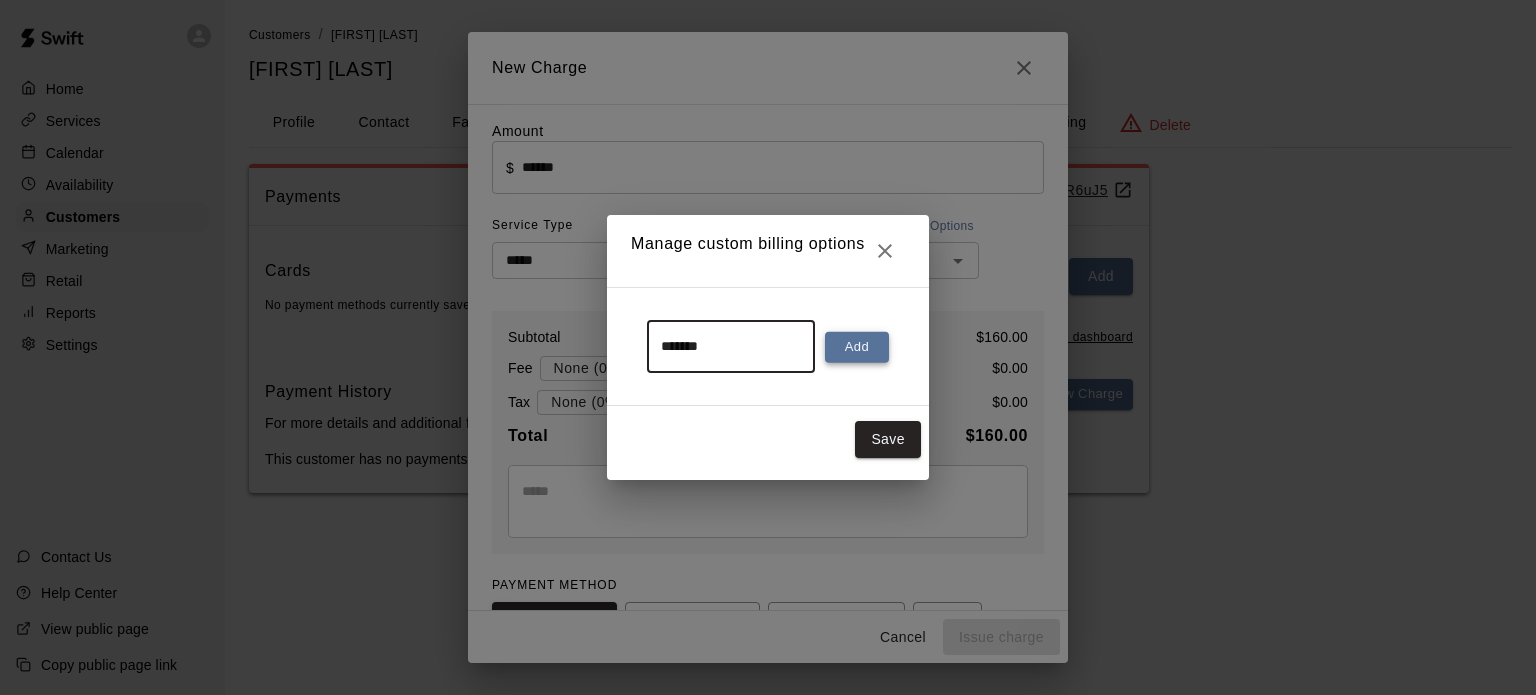 type on "*******" 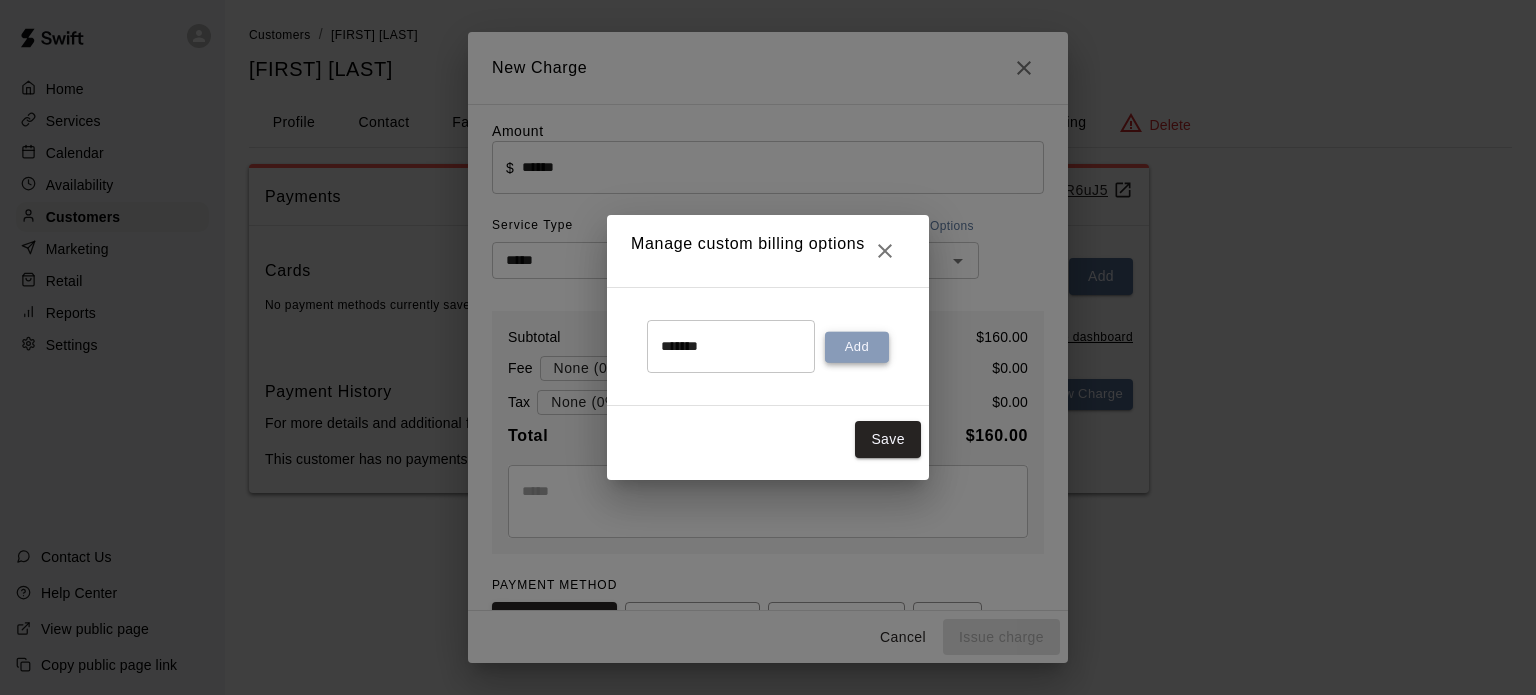 click on "Add" at bounding box center [857, 346] 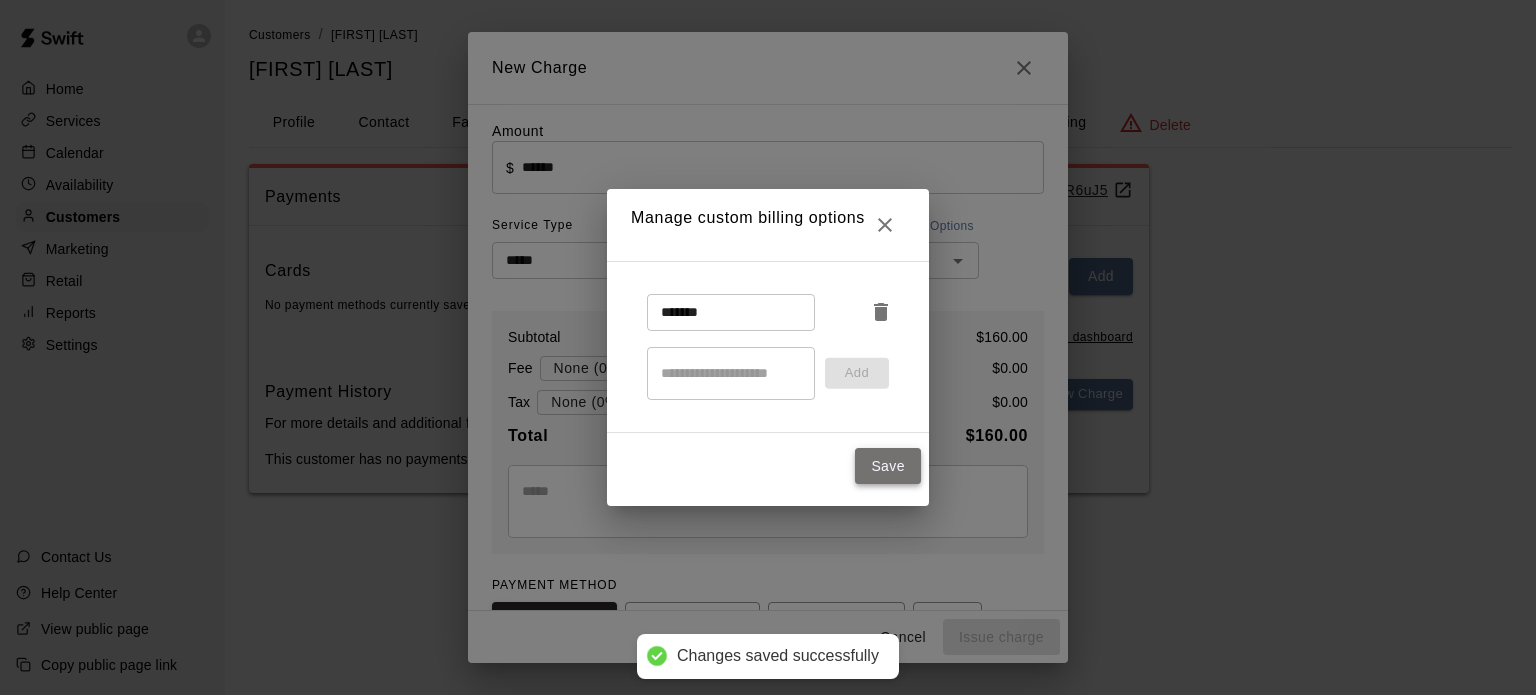 click on "Save" at bounding box center [888, 466] 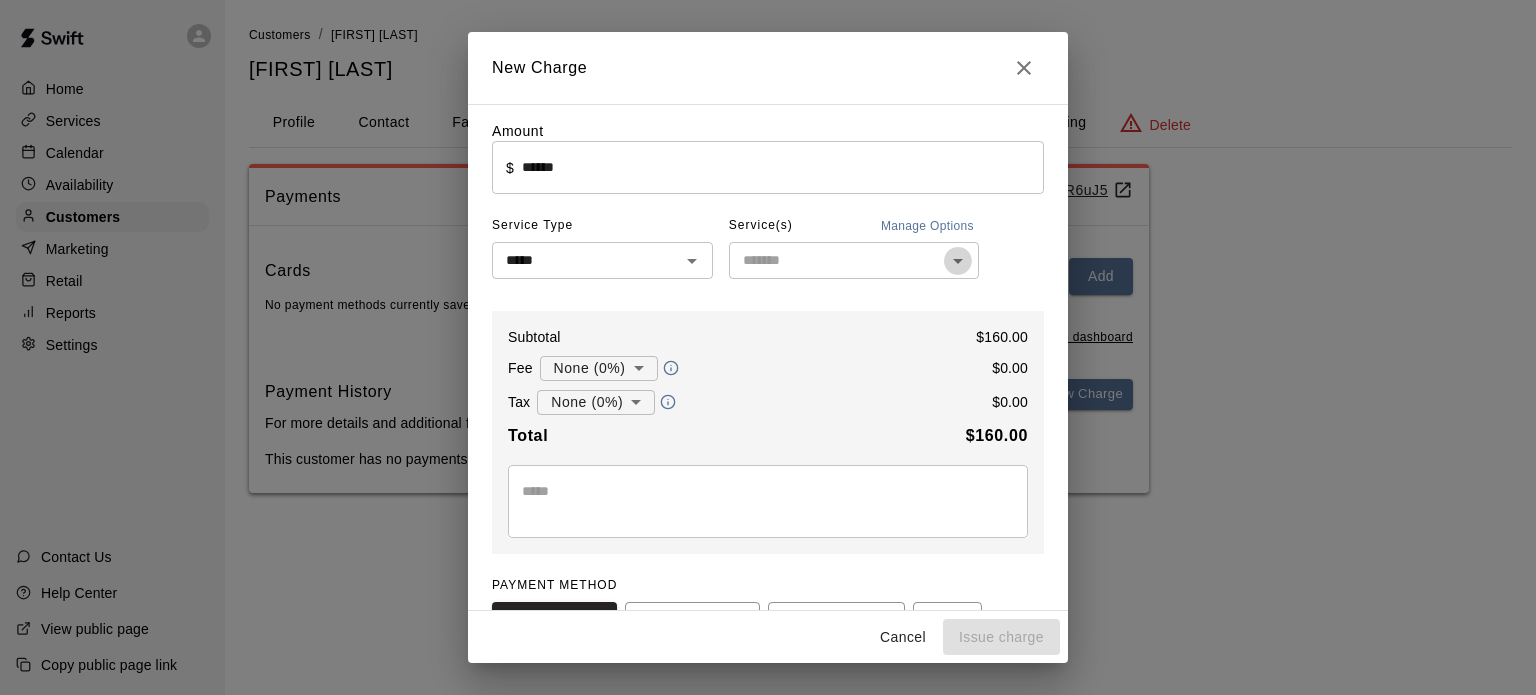 click 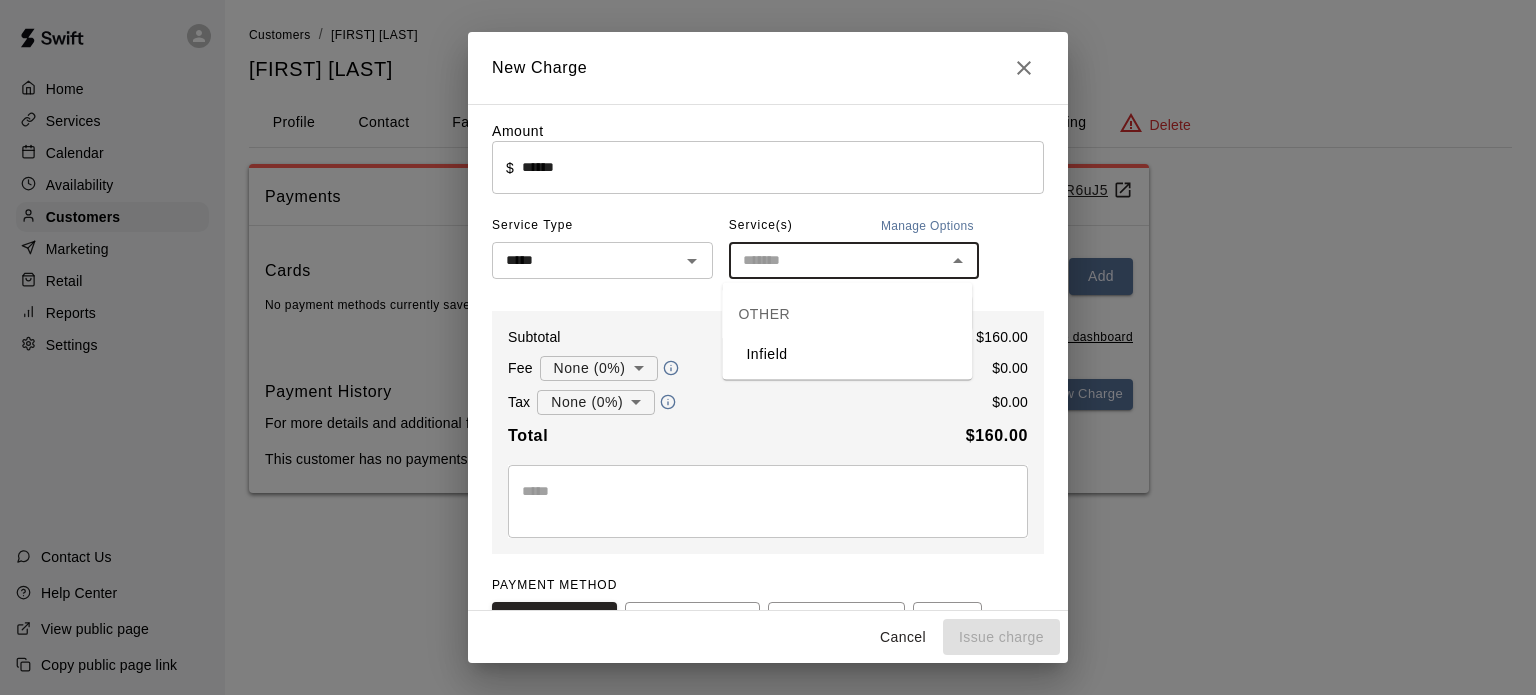click on "Infield" at bounding box center (847, 354) 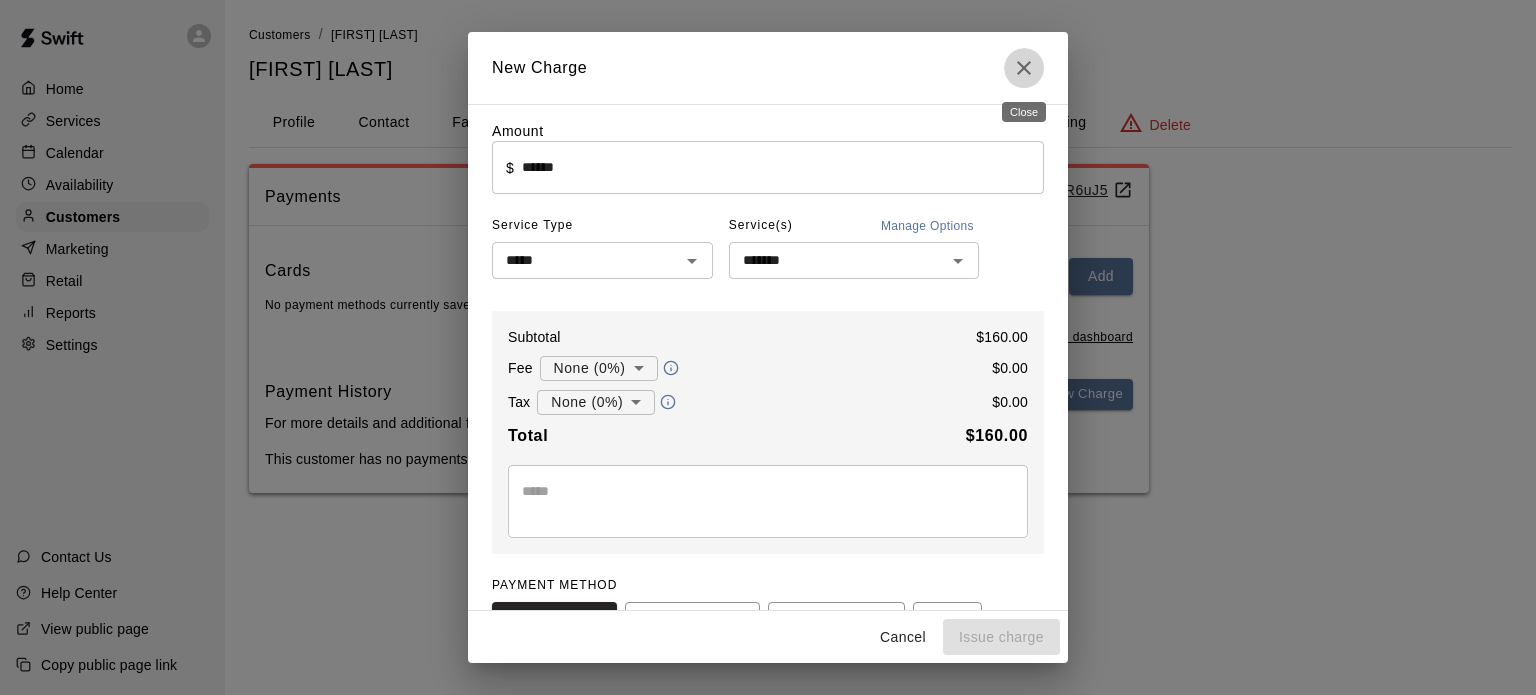 click 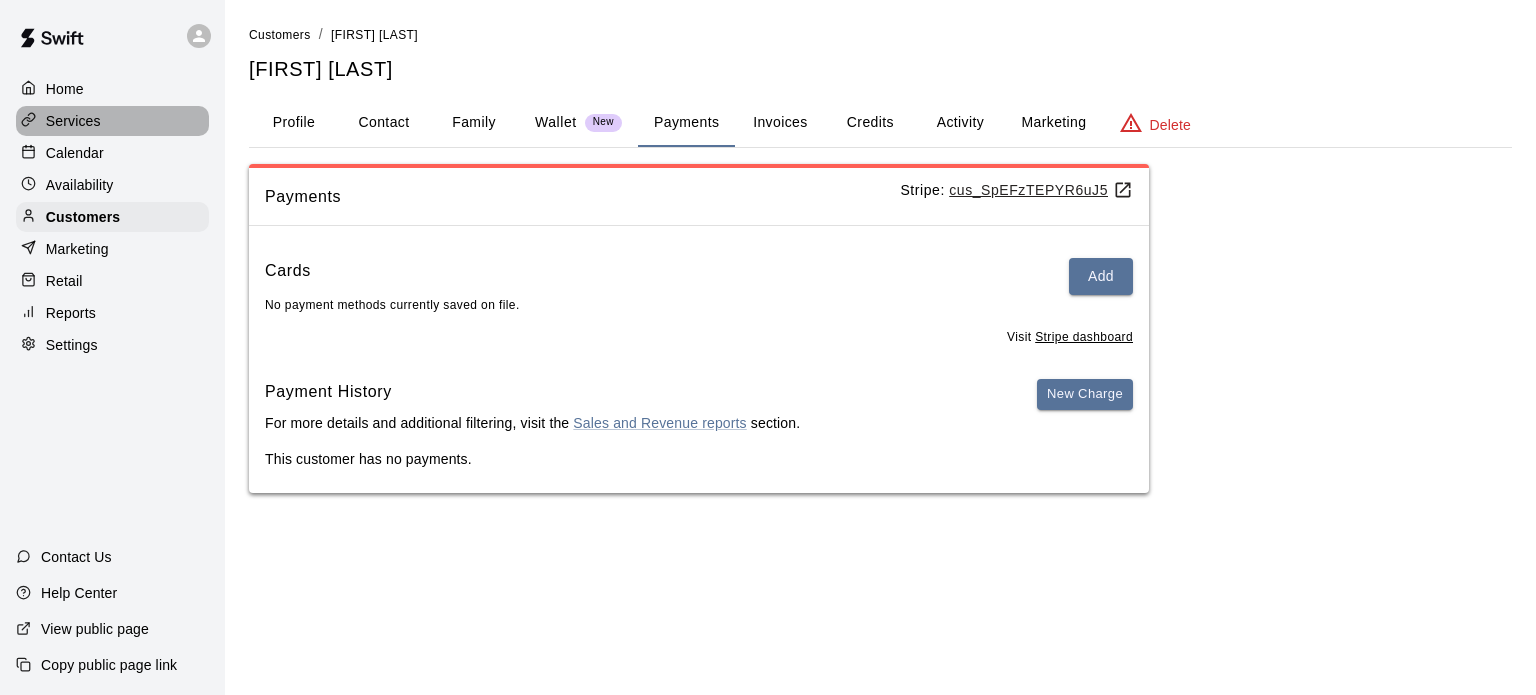 click on "Services" at bounding box center (73, 121) 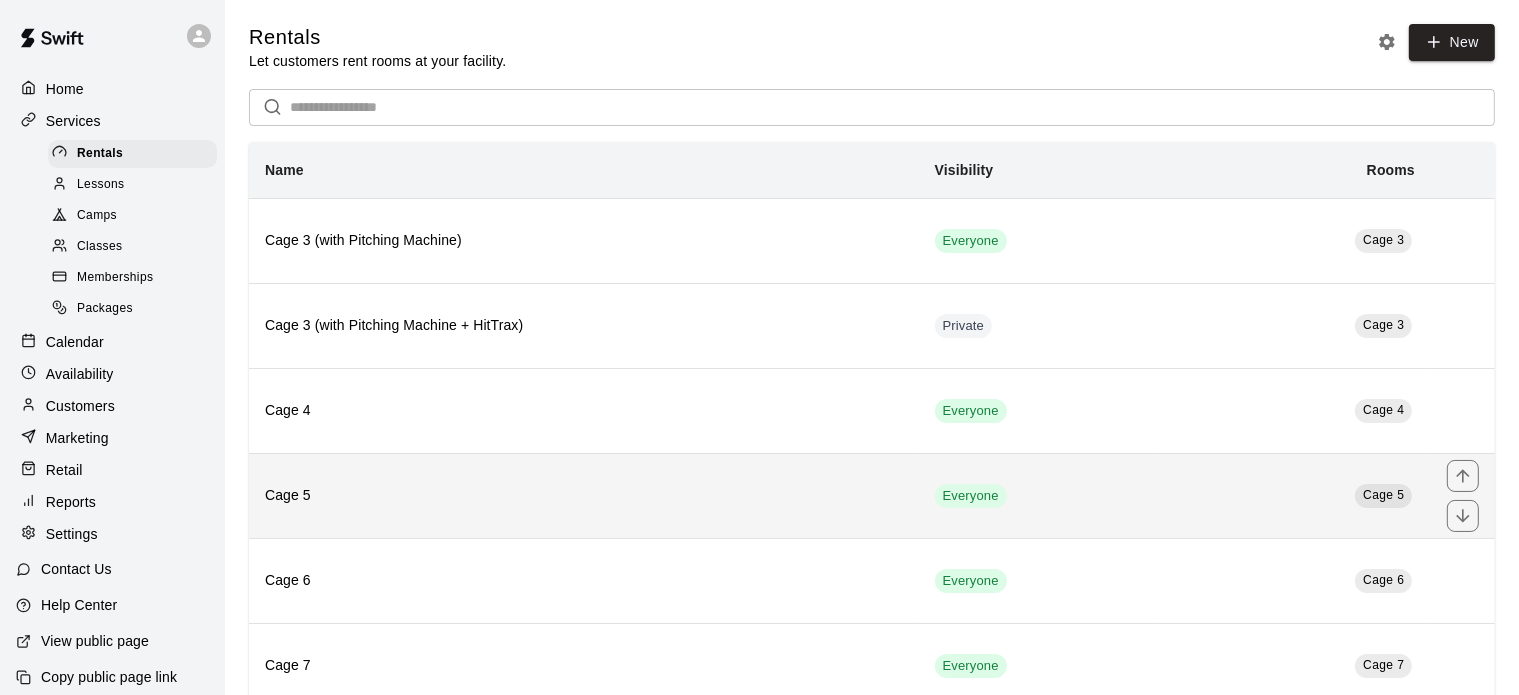 scroll, scrollTop: 386, scrollLeft: 0, axis: vertical 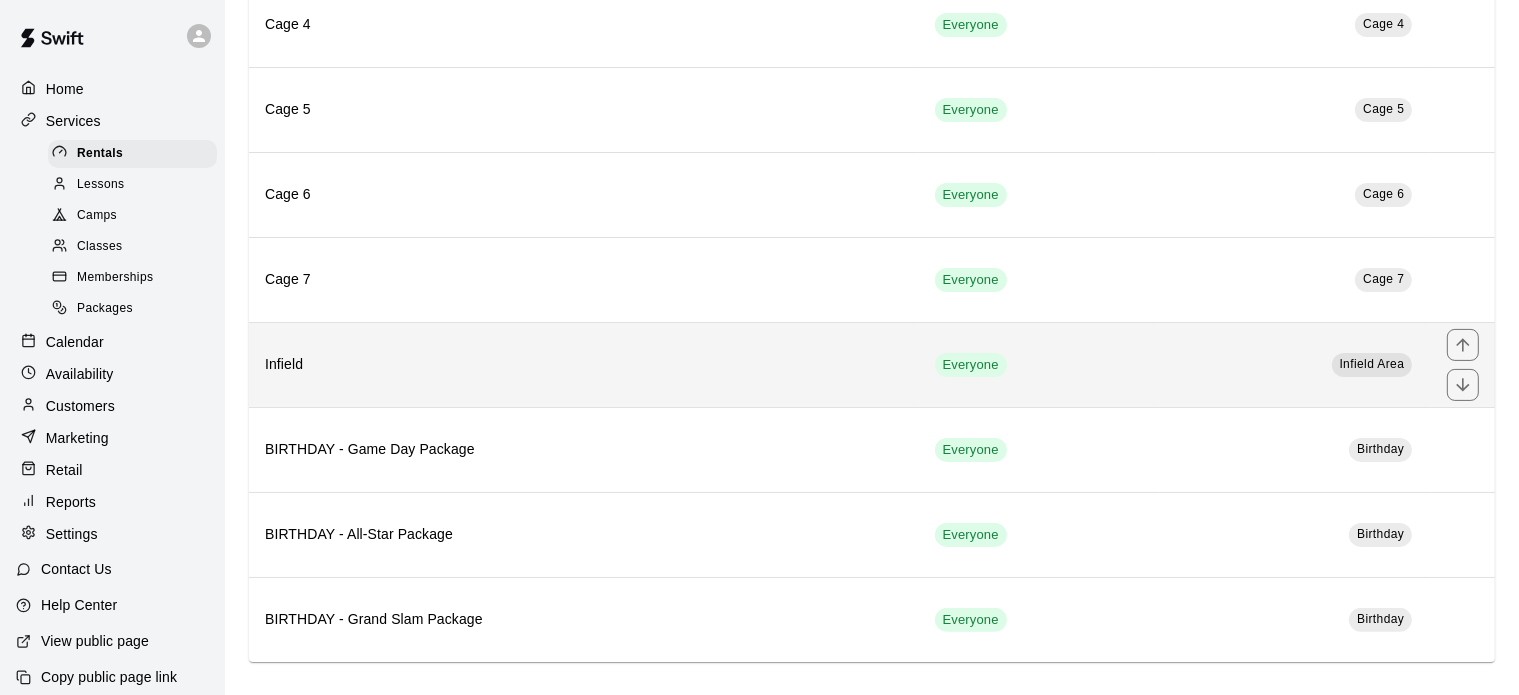 click on "Infield" at bounding box center [584, 365] 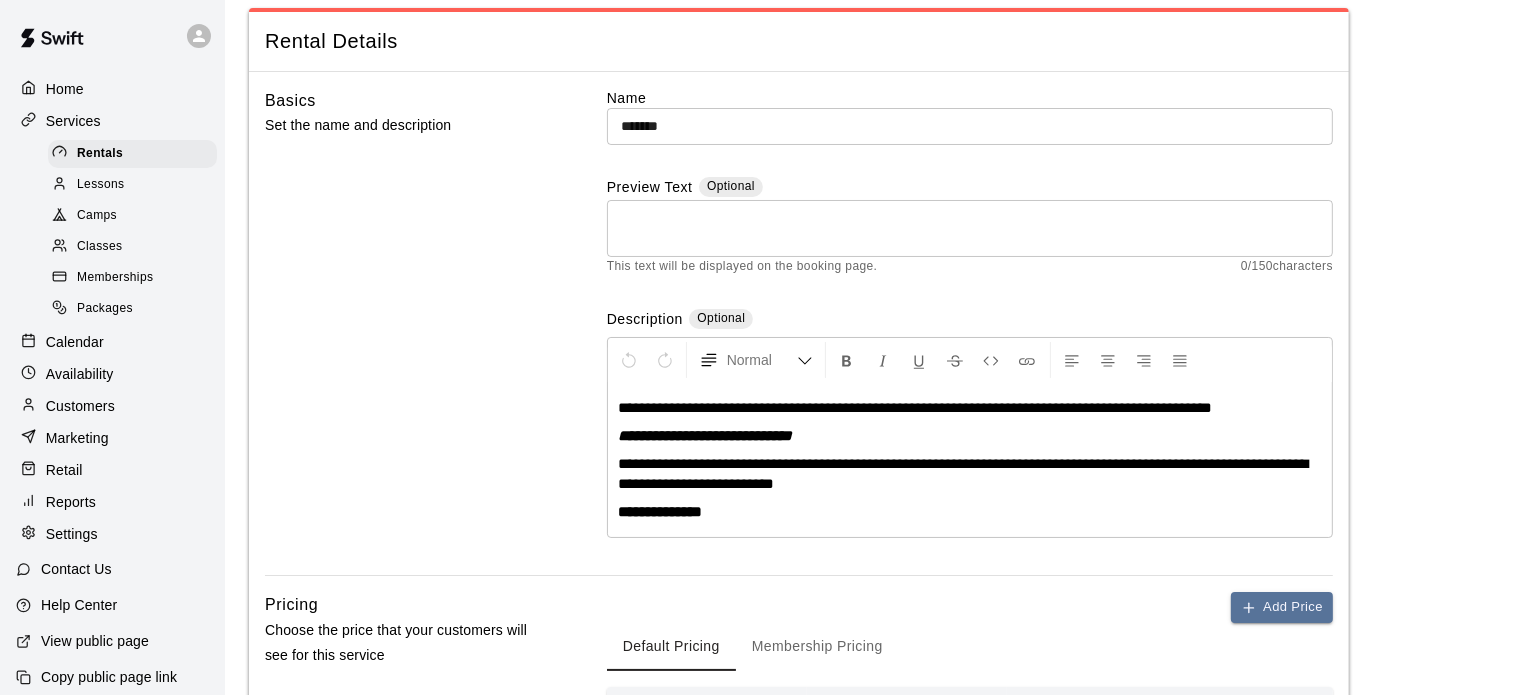 scroll, scrollTop: 0, scrollLeft: 0, axis: both 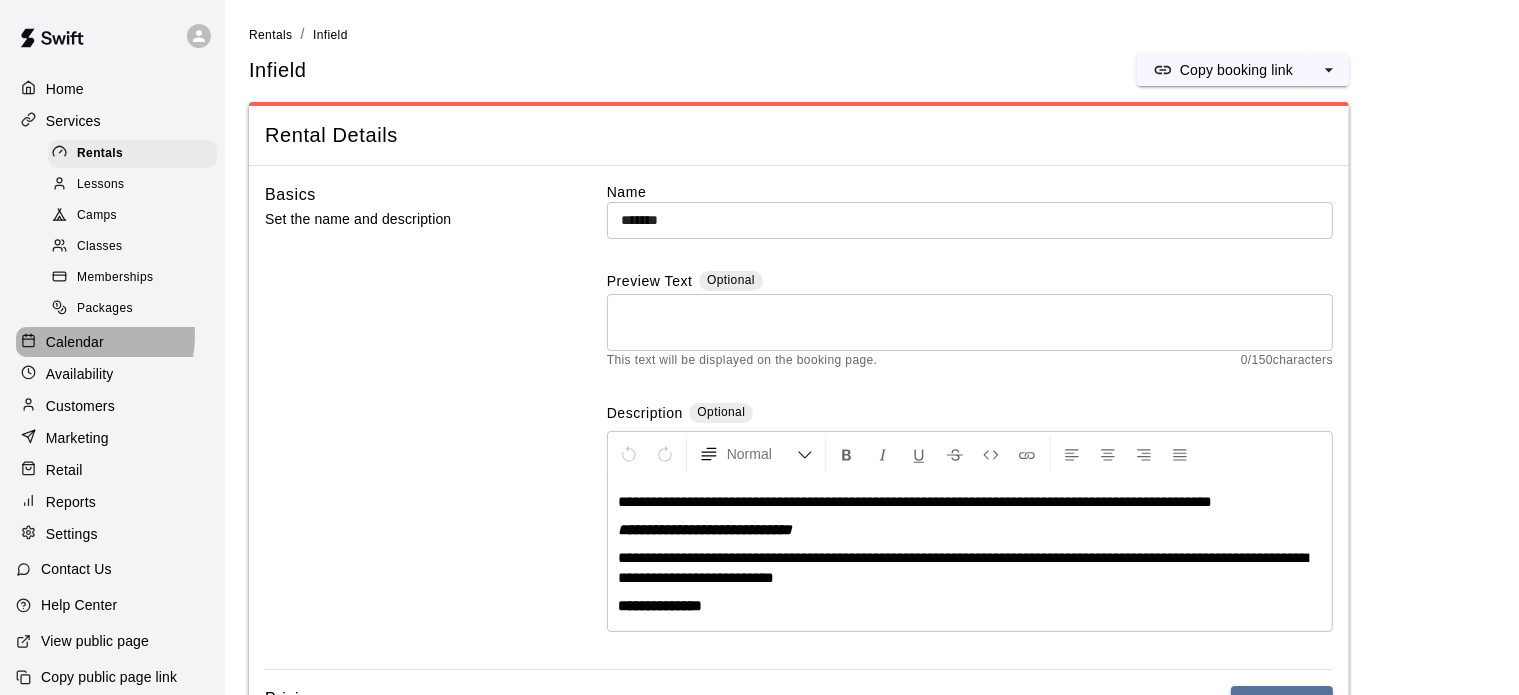 click on "Calendar" at bounding box center [75, 342] 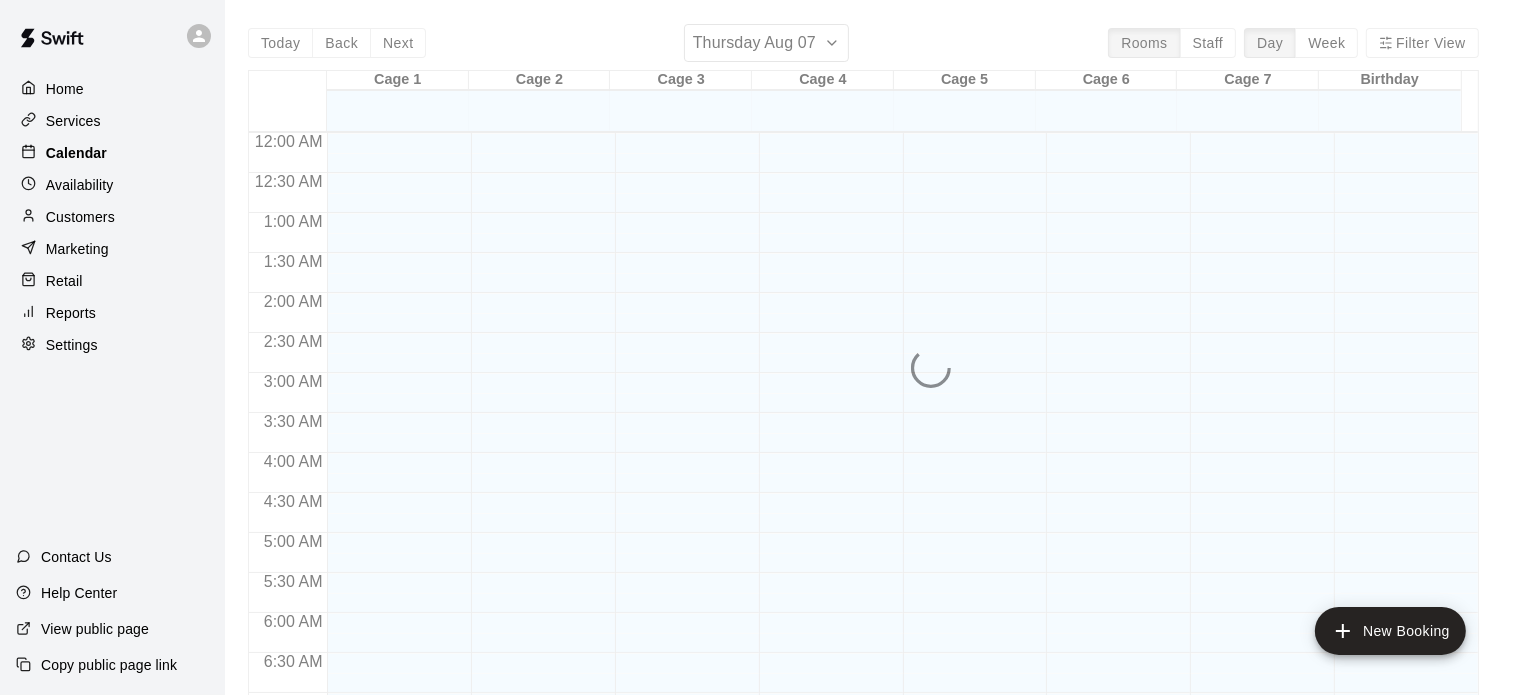 scroll, scrollTop: 1186, scrollLeft: 0, axis: vertical 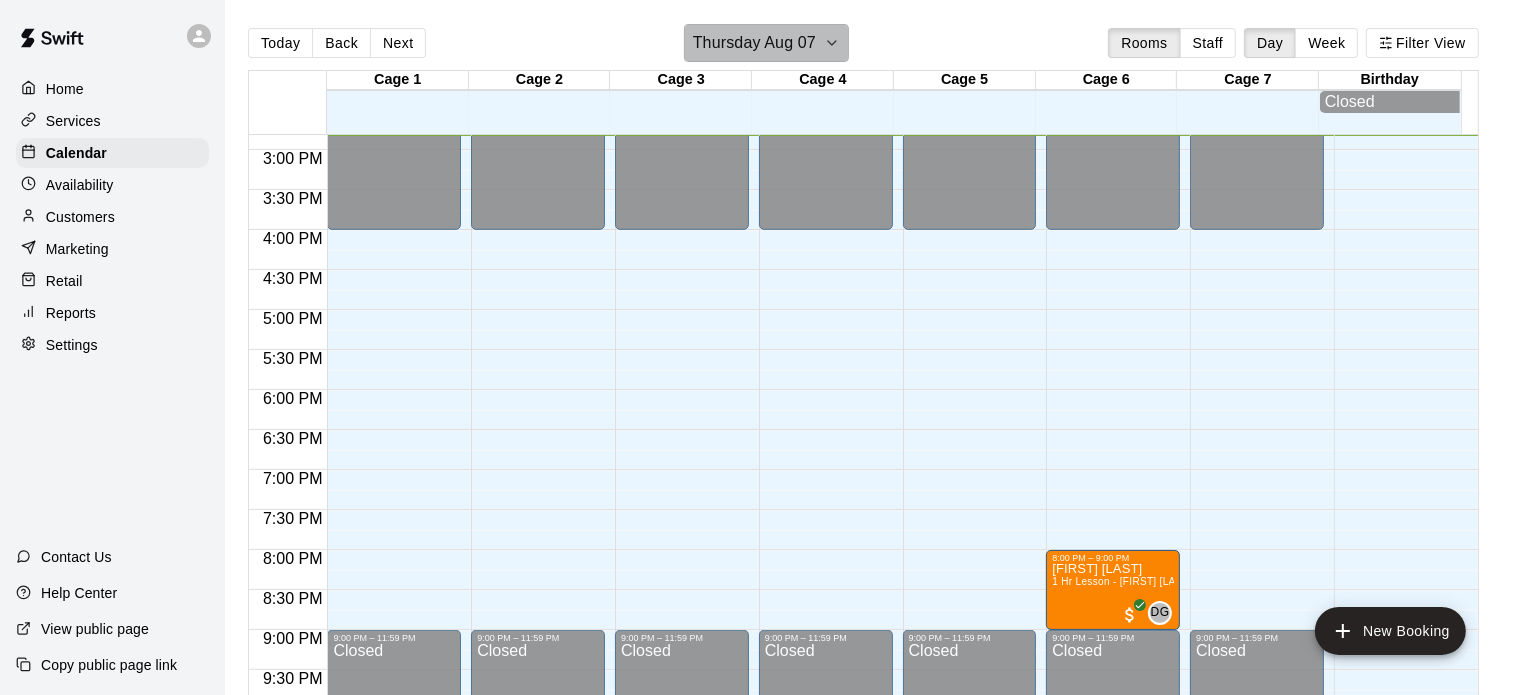 click 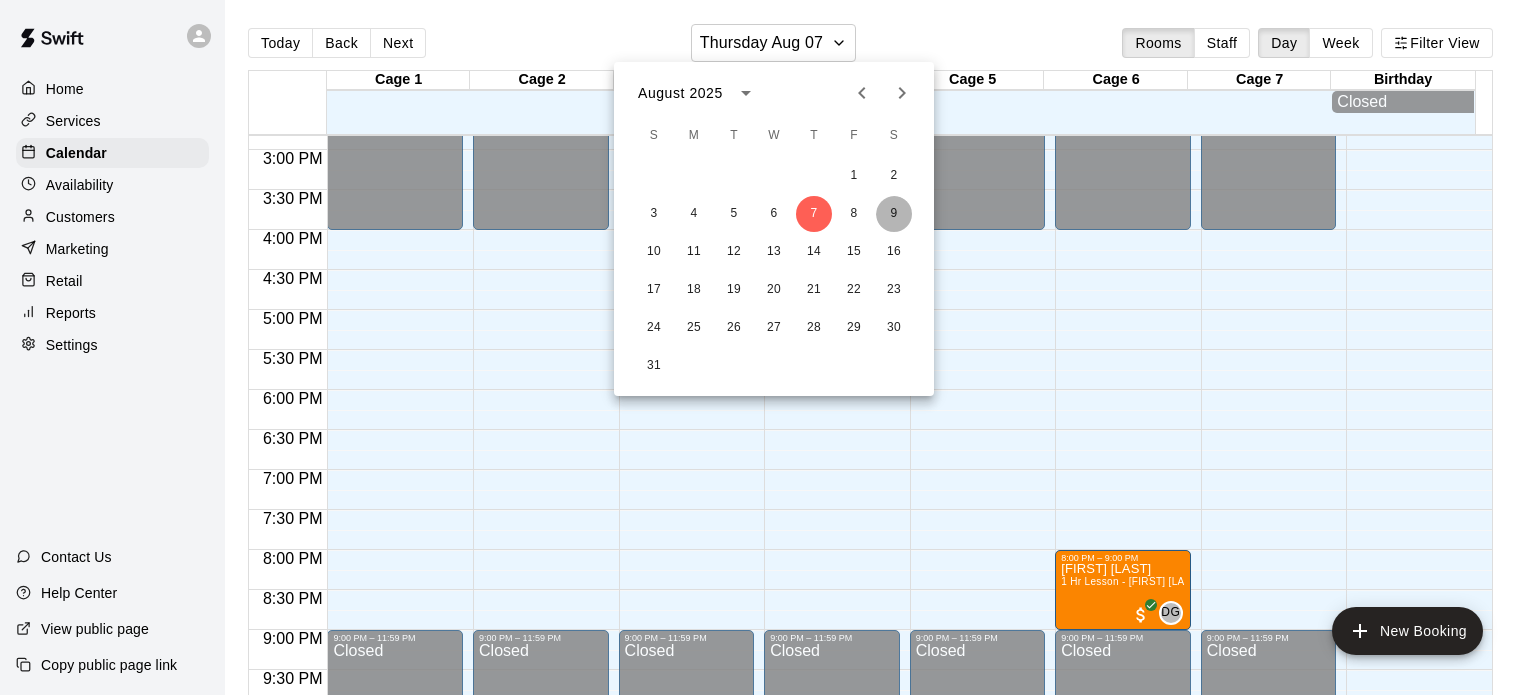 click on "9" at bounding box center (894, 214) 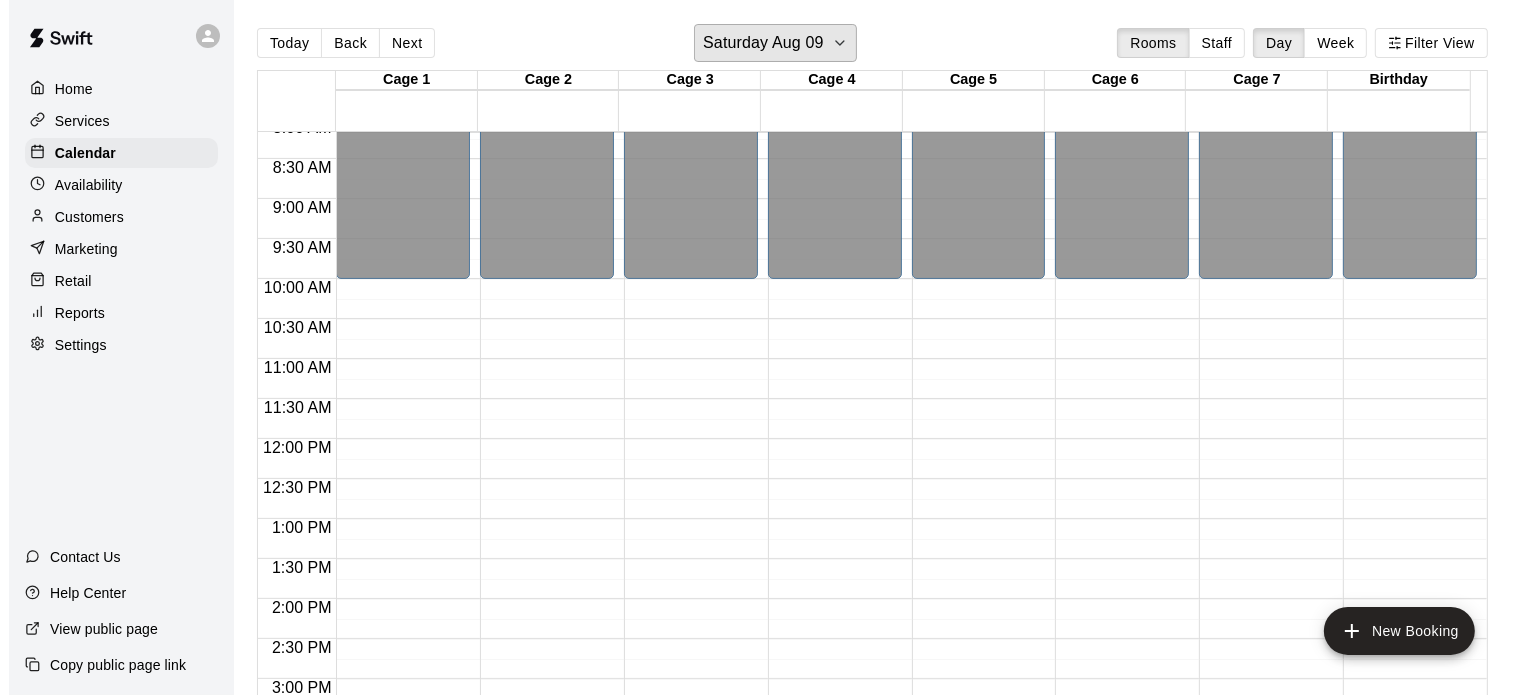 scroll, scrollTop: 653, scrollLeft: 0, axis: vertical 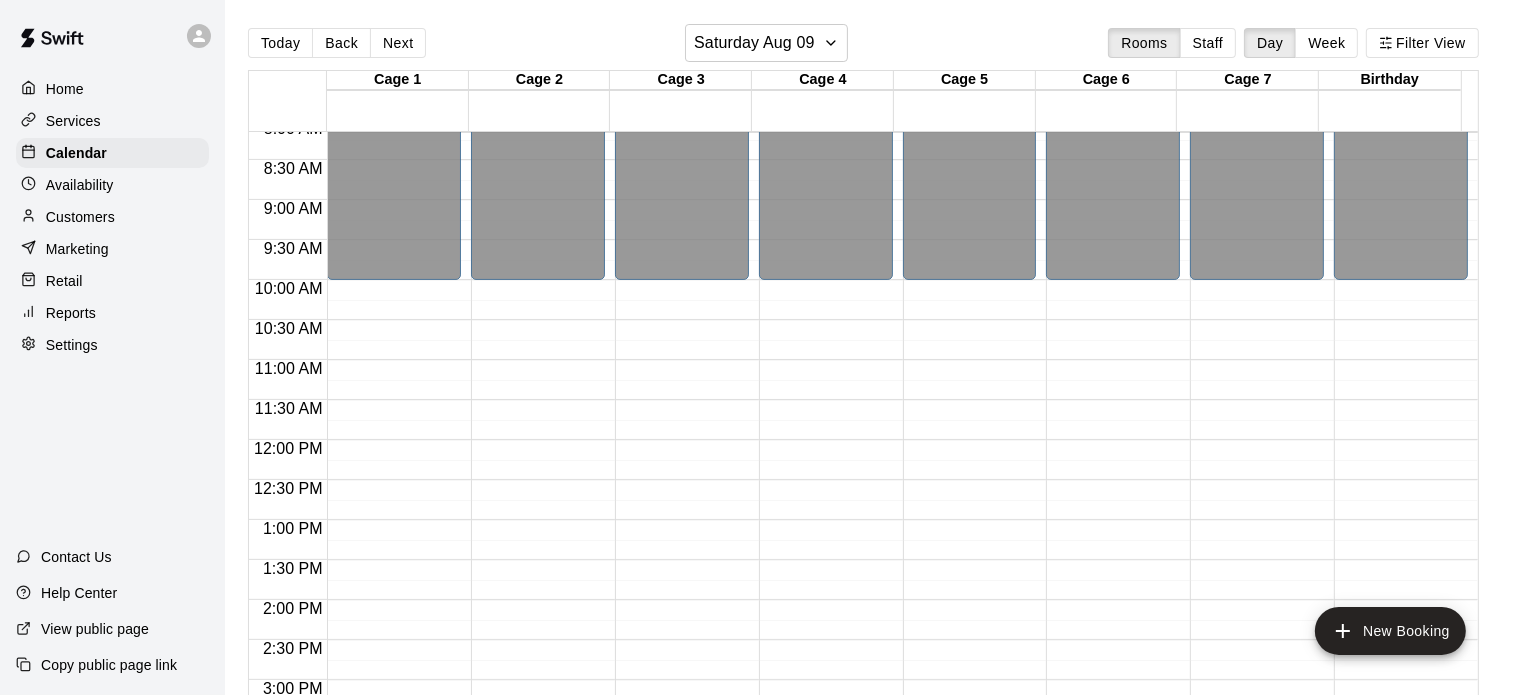 click on "12:00 AM – 10:00 AM Closed 6:00 PM – 11:59 PM Closed" at bounding box center [826, 440] 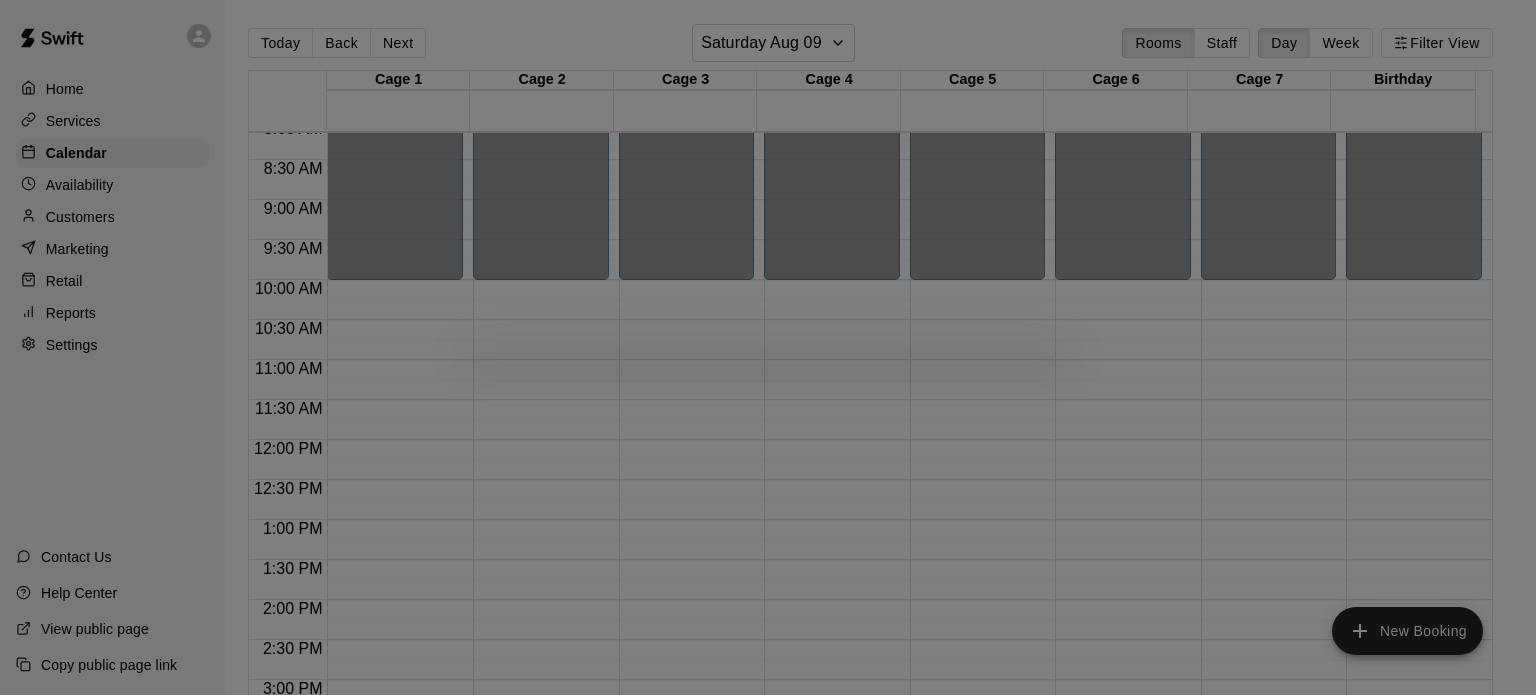 click at bounding box center [768, 347] 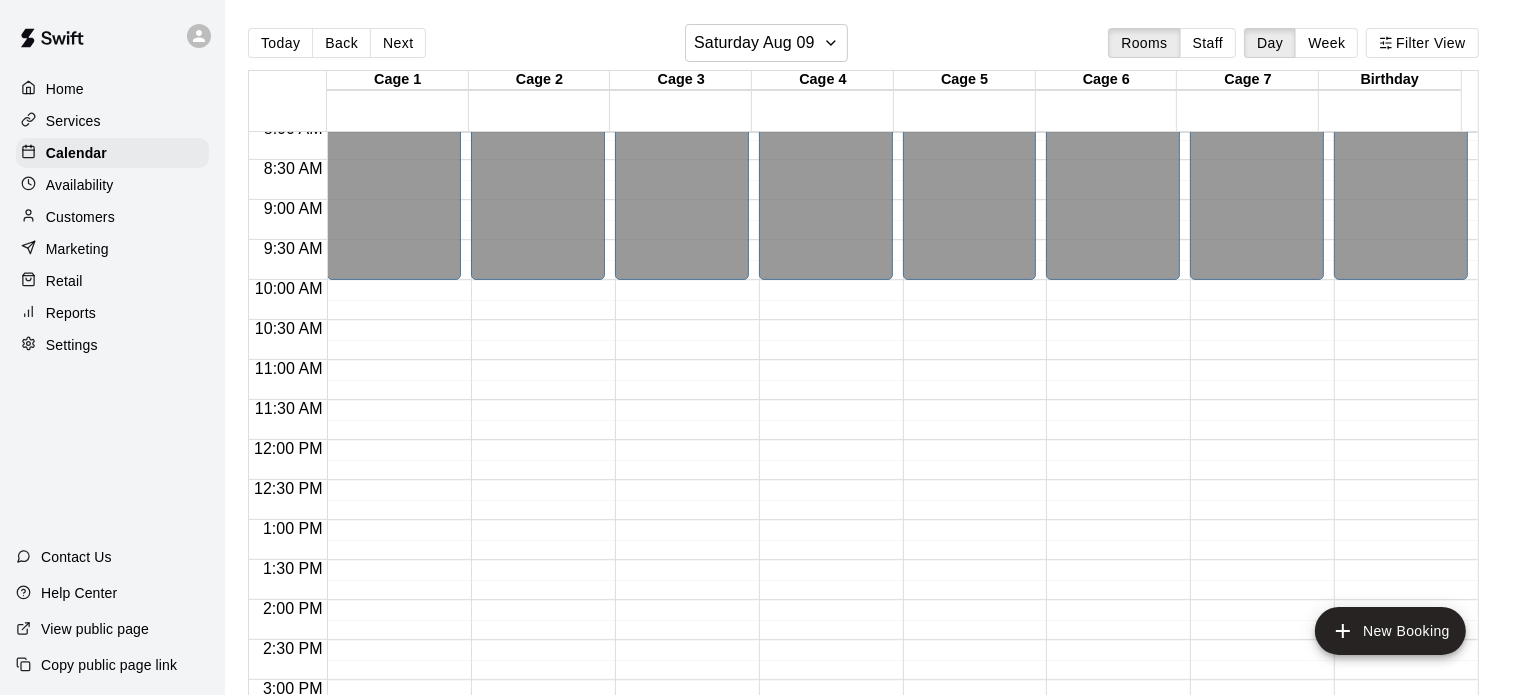 click on "12:00 AM – 10:00 AM Closed 6:00 PM – 11:59 PM Closed" at bounding box center (826, 440) 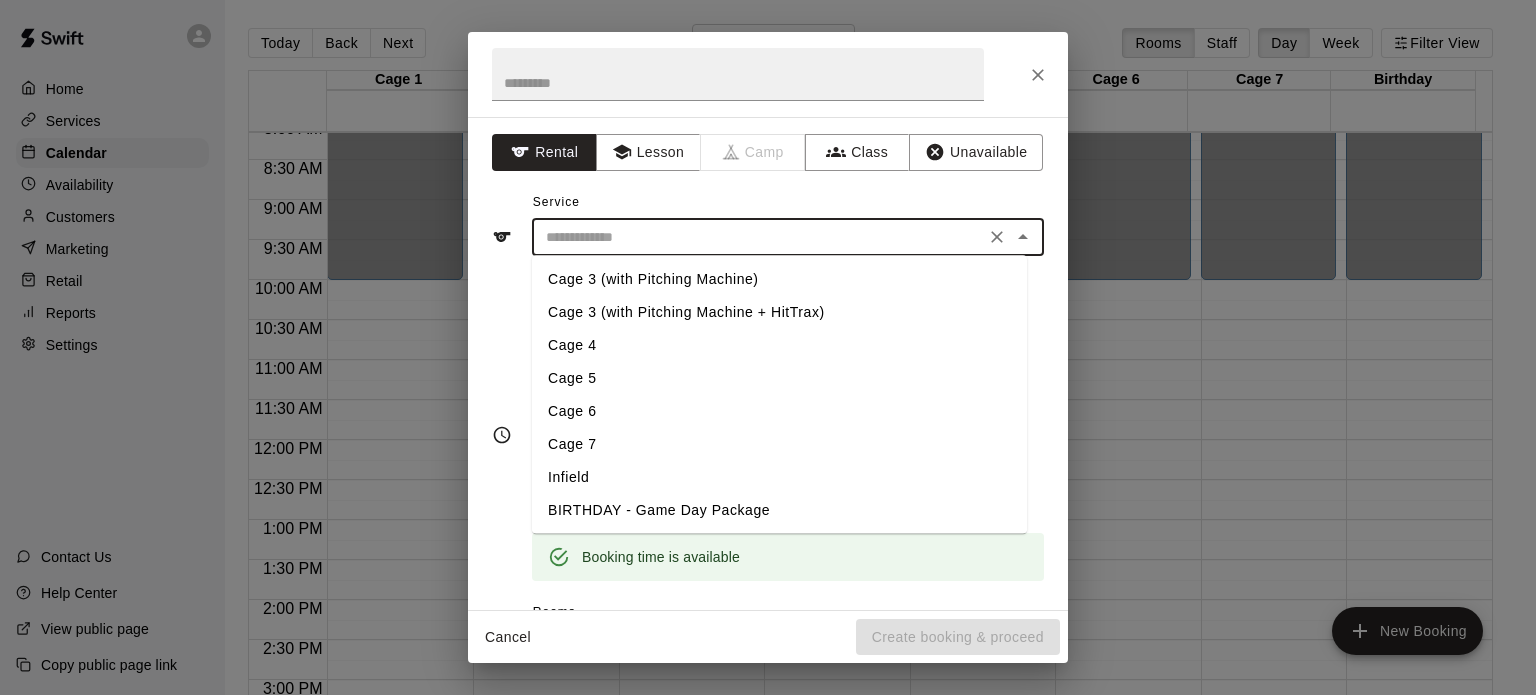 click at bounding box center (758, 237) 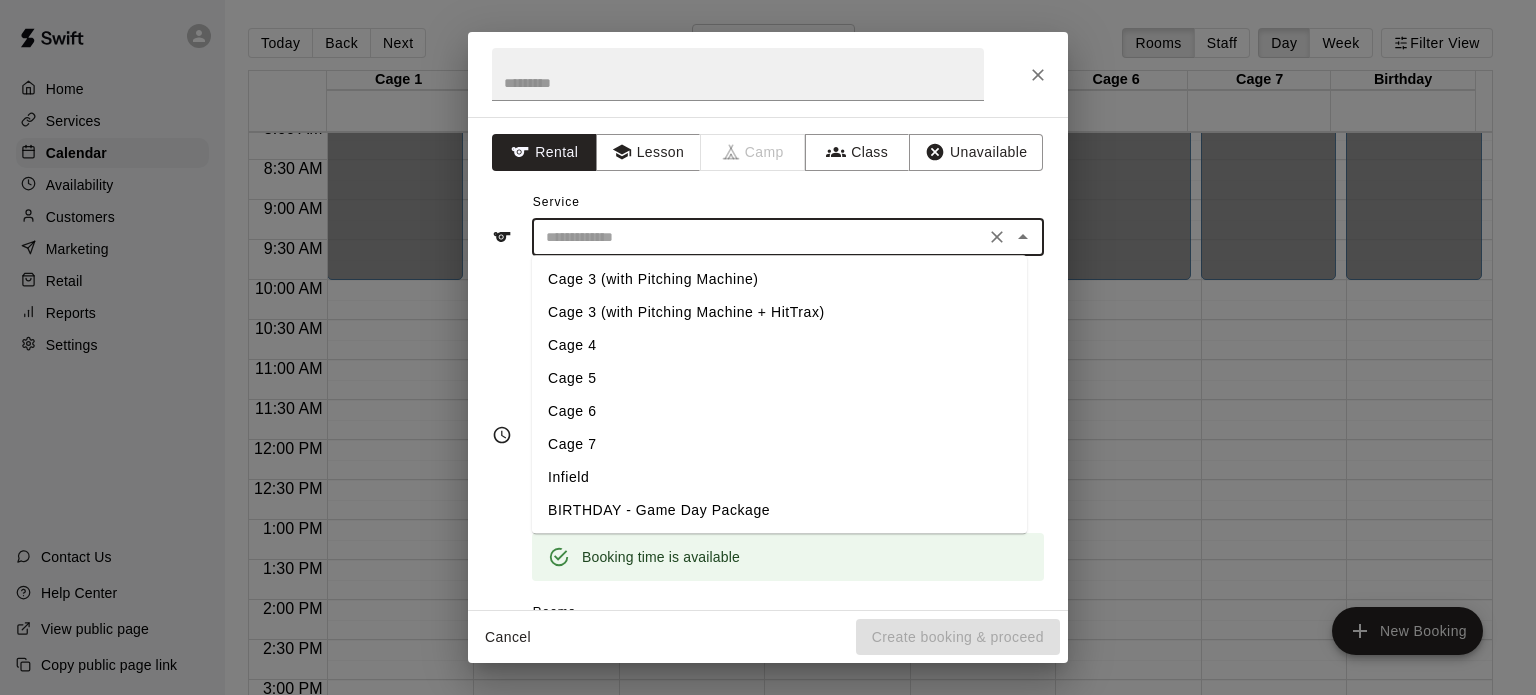 type on "*******" 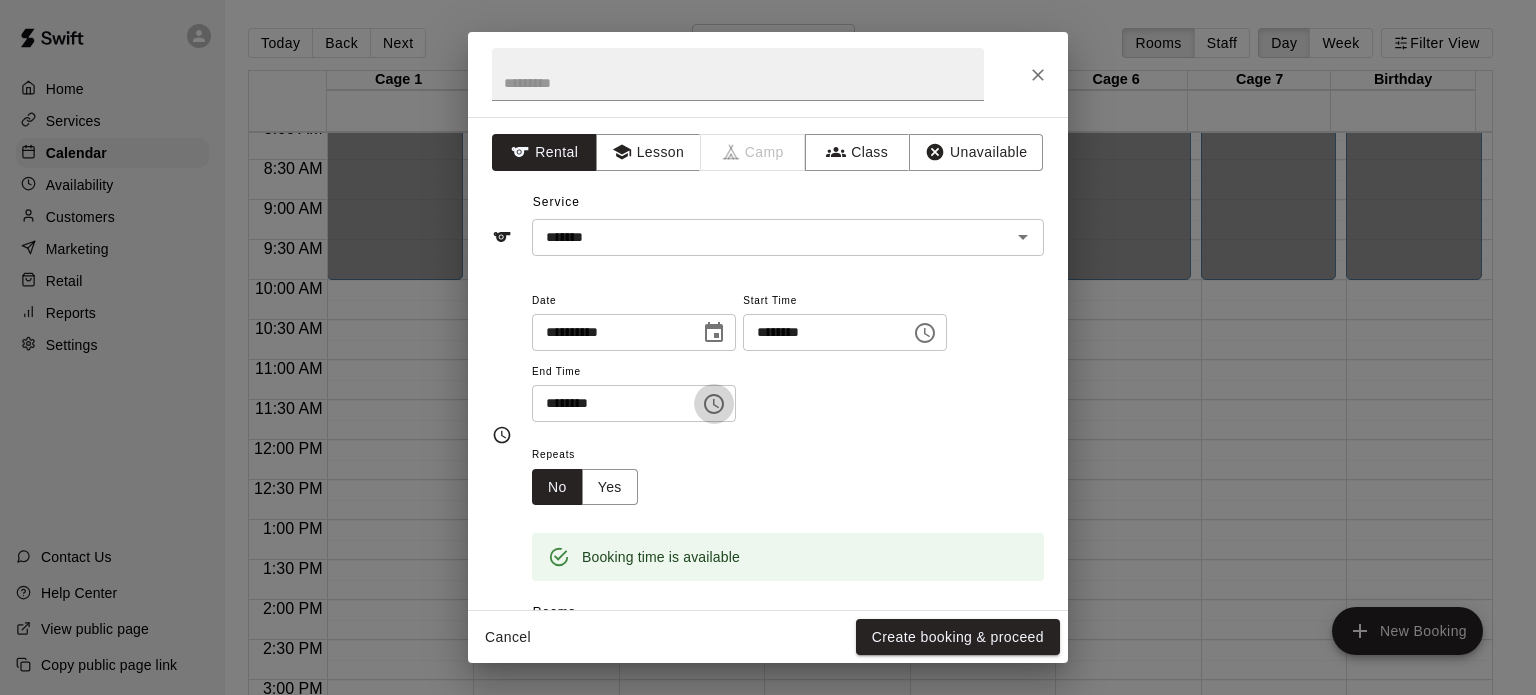 click 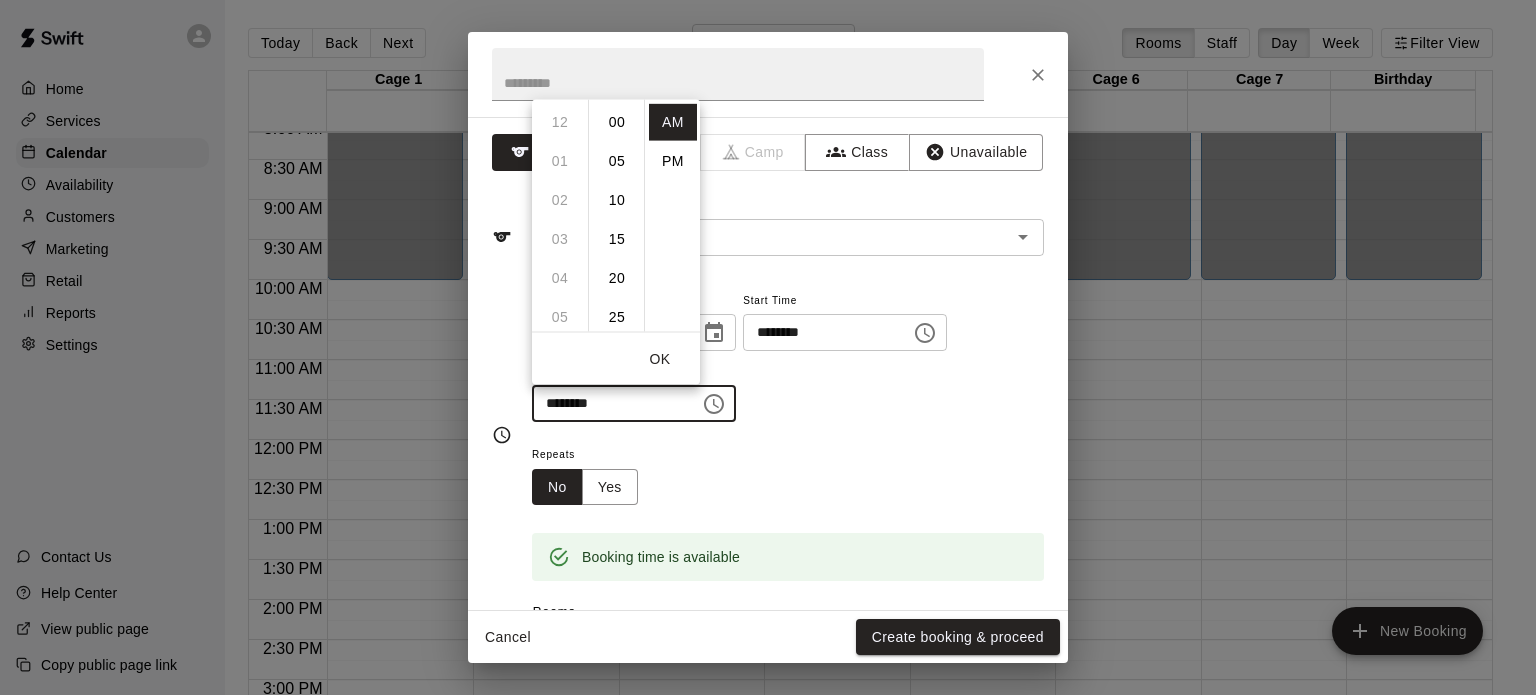 scroll, scrollTop: 389, scrollLeft: 0, axis: vertical 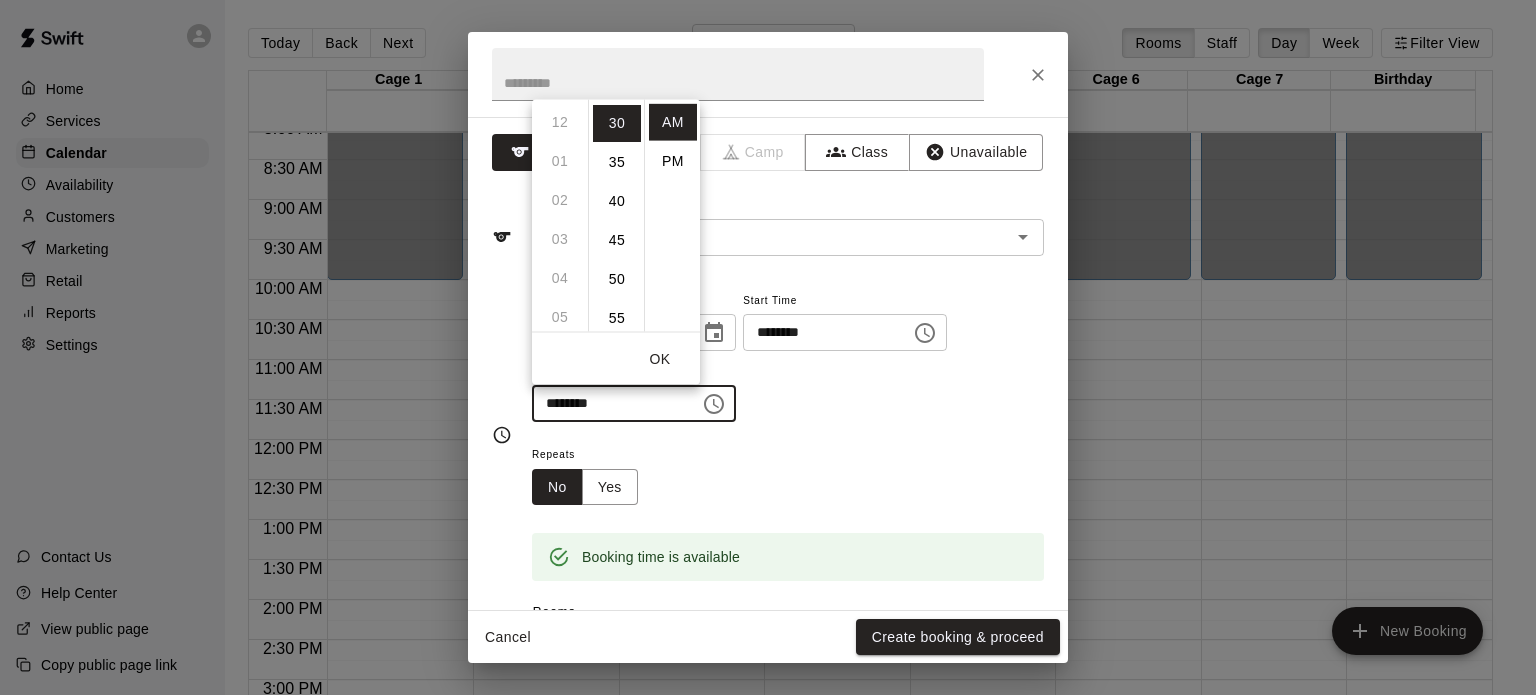 click on "12 01 02 03 04 05 06 07 08 09 10 11" at bounding box center [560, 215] 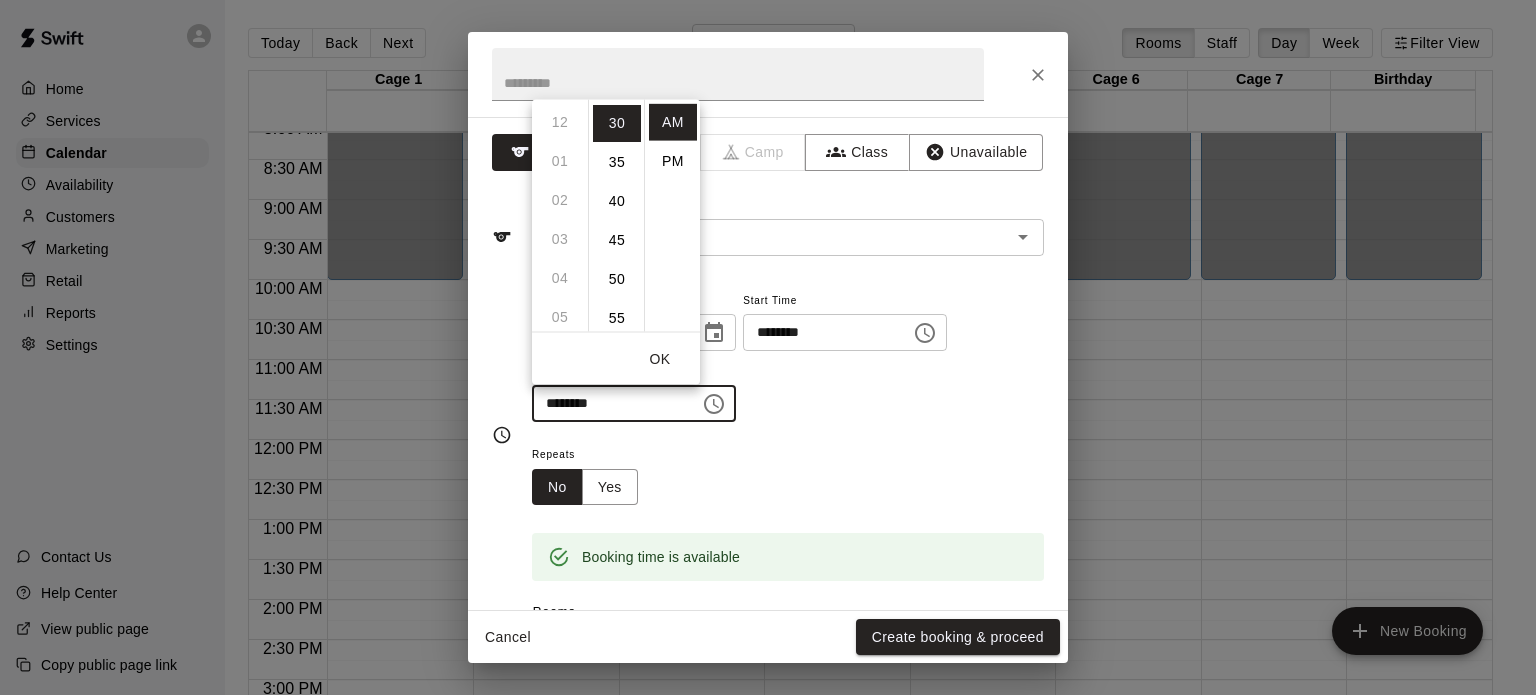 click on "12 01 02 03 04 05 06 07 08 09 10 11" at bounding box center (560, 215) 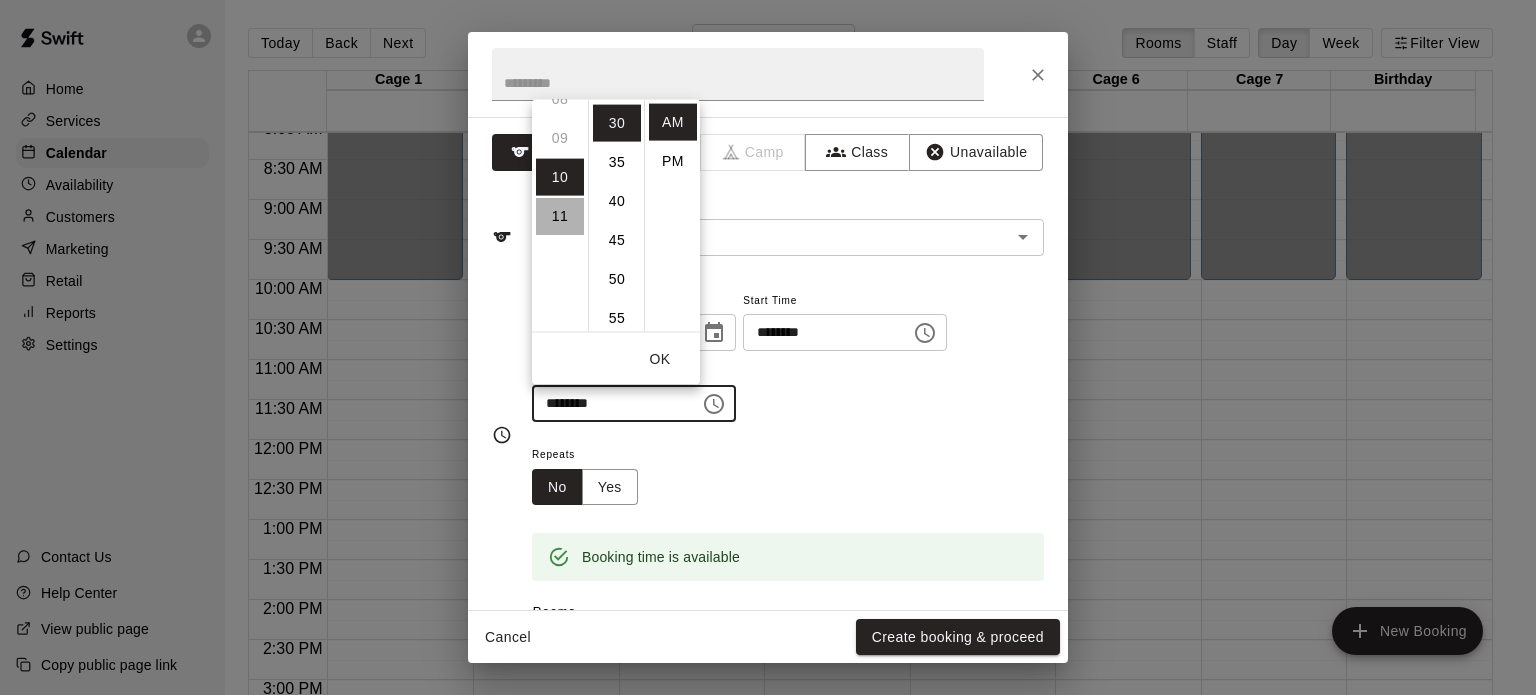 click on "11" at bounding box center (560, 215) 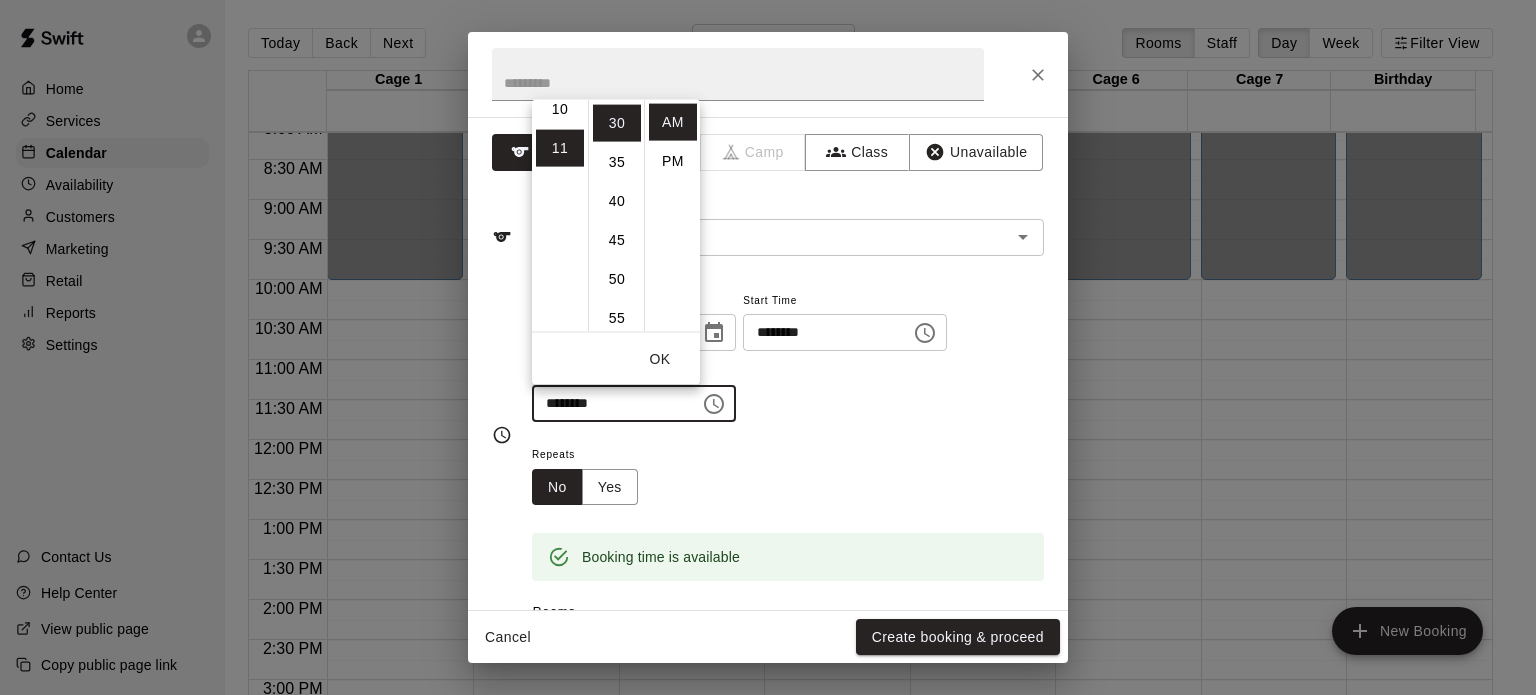scroll, scrollTop: 426, scrollLeft: 0, axis: vertical 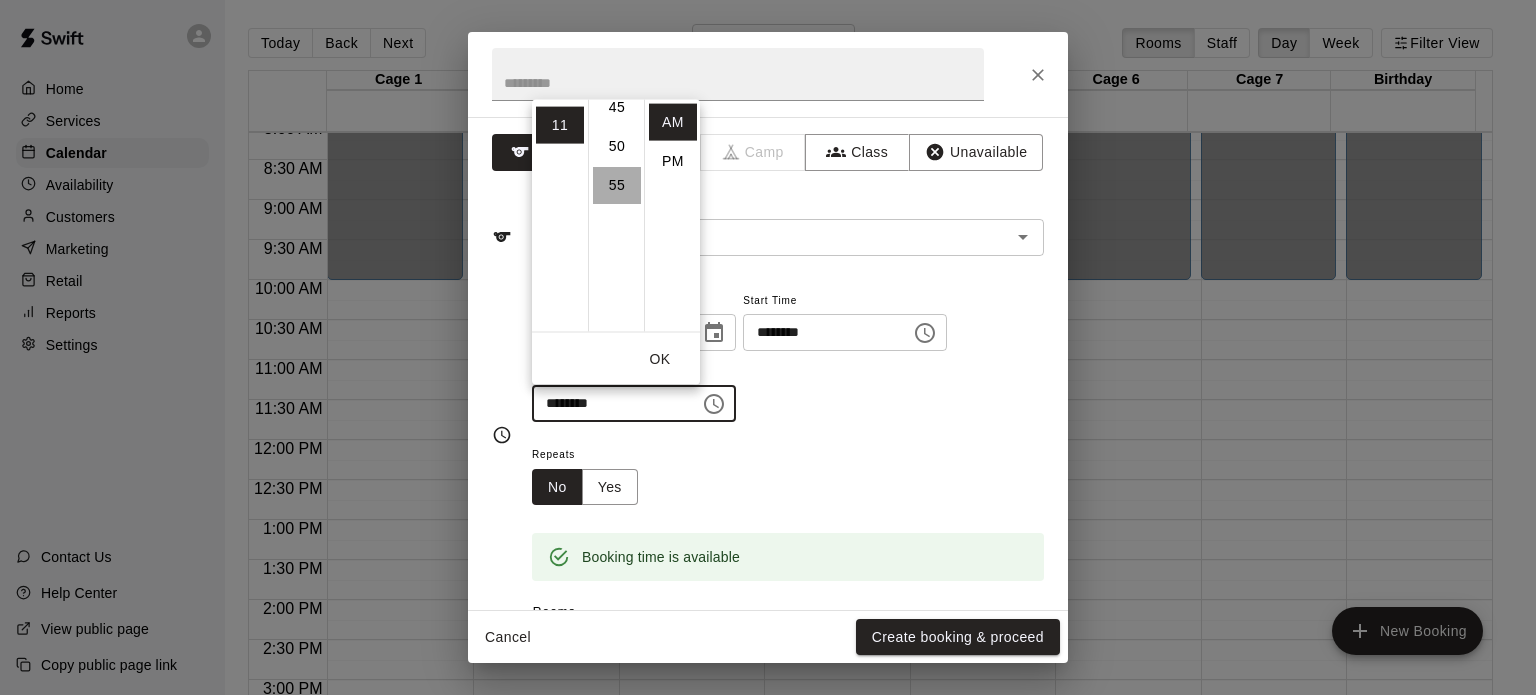click on "55" at bounding box center [617, 184] 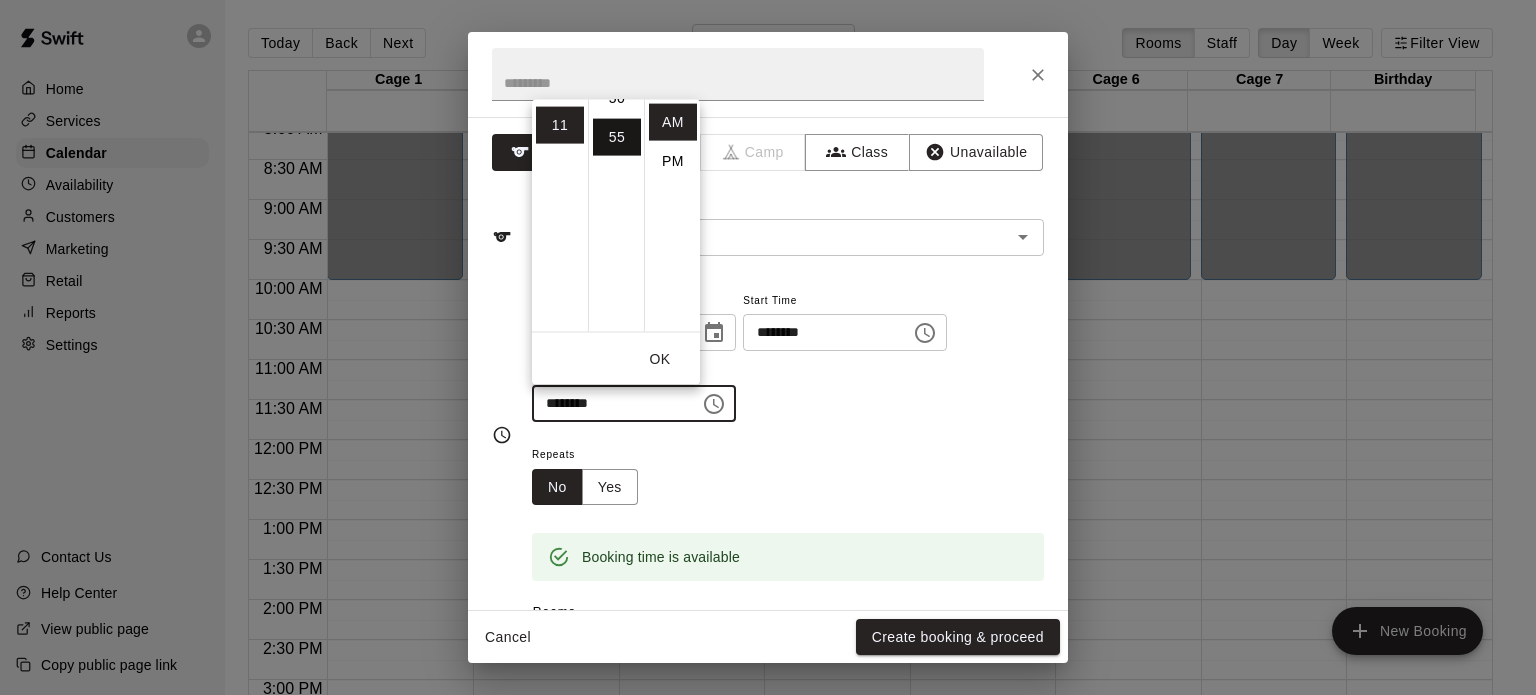 scroll, scrollTop: 426, scrollLeft: 0, axis: vertical 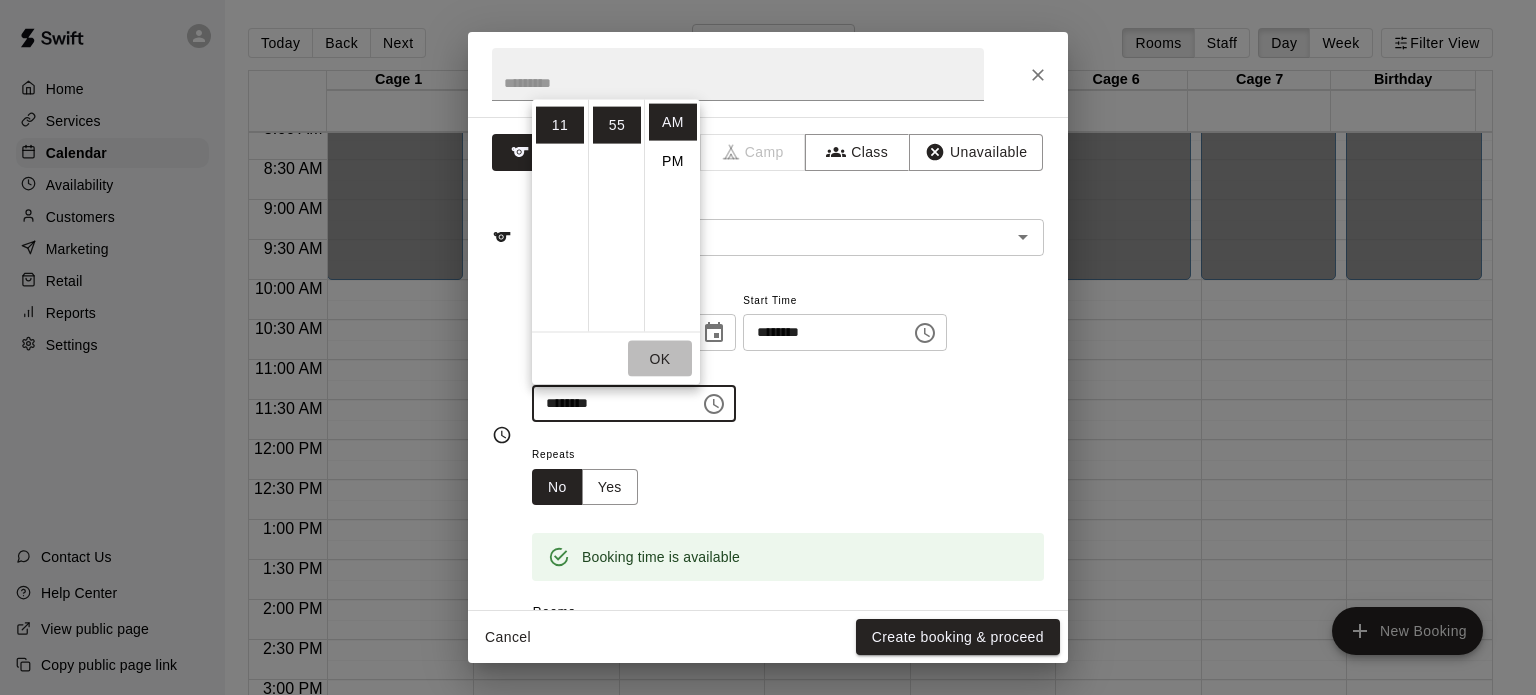 click on "OK" at bounding box center (660, 358) 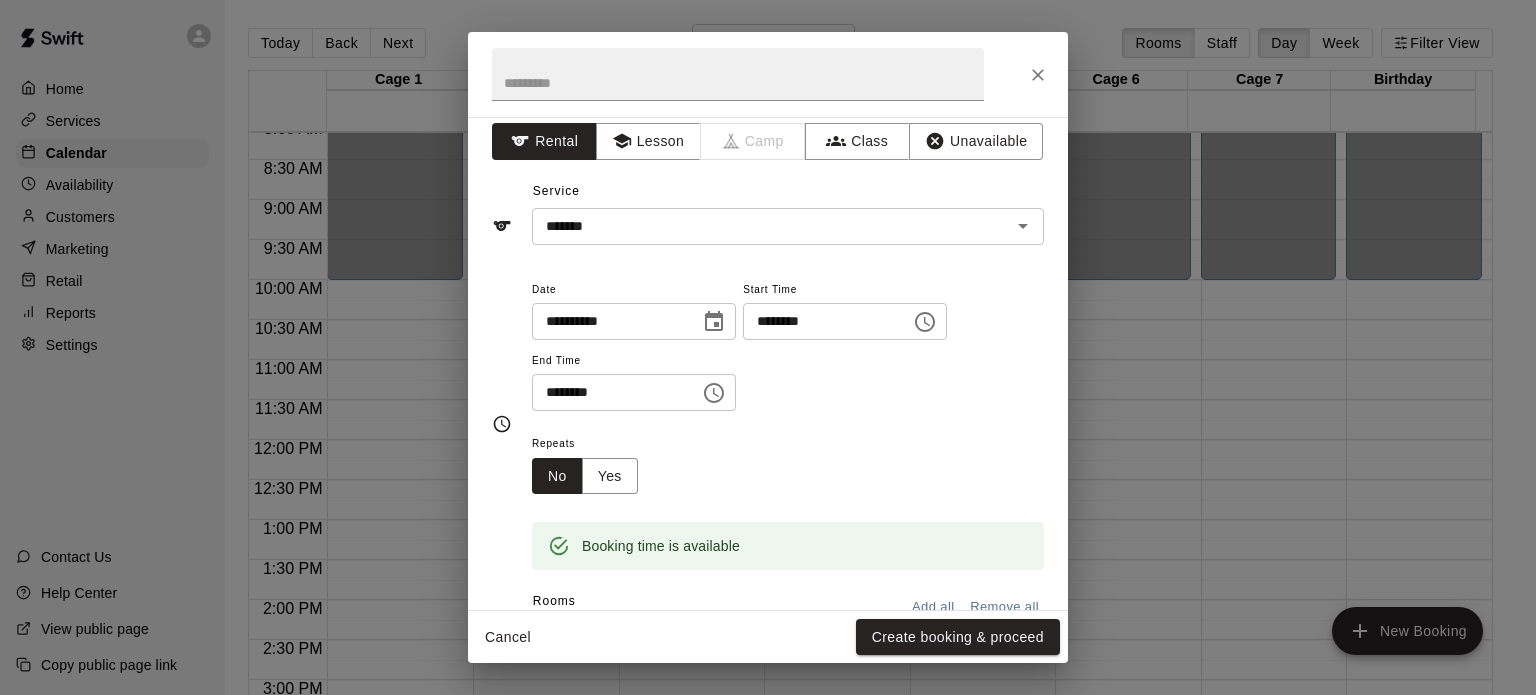 scroll, scrollTop: 0, scrollLeft: 0, axis: both 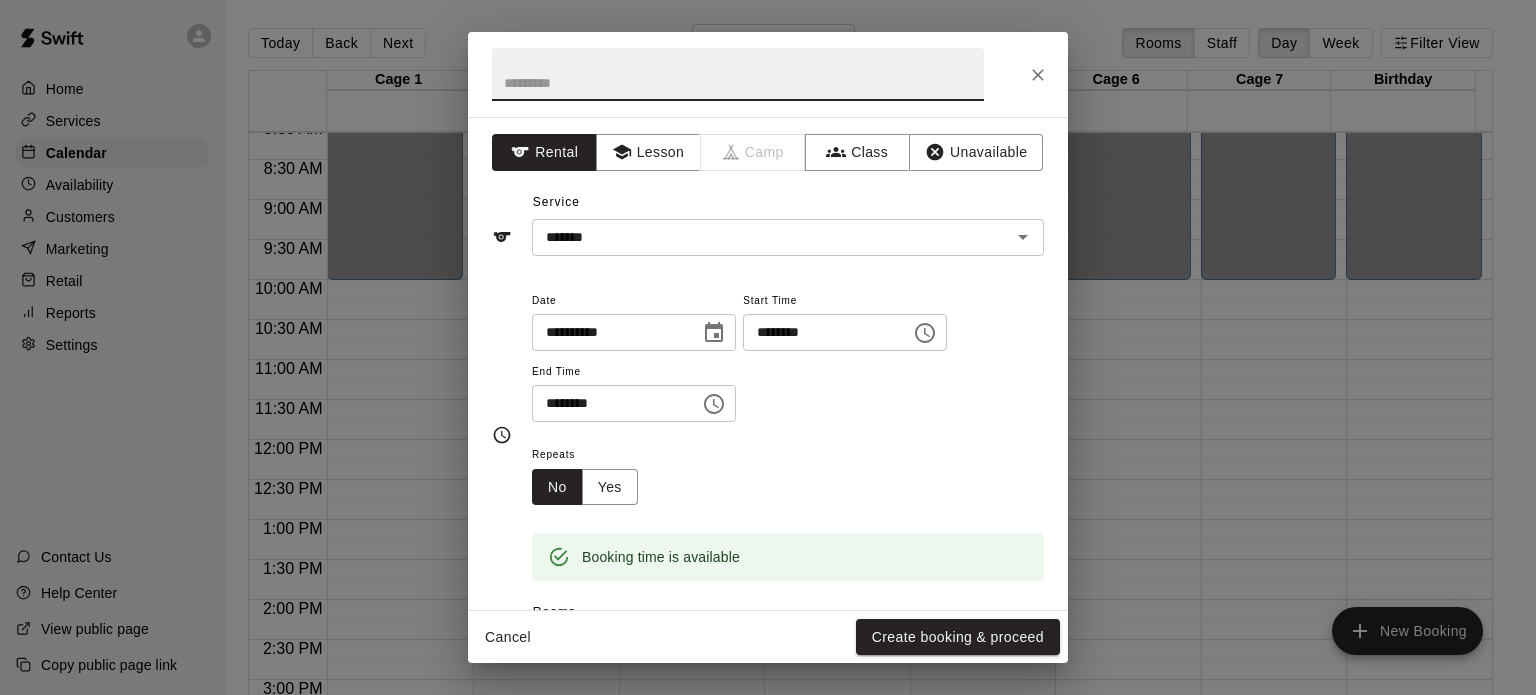 click at bounding box center (738, 74) 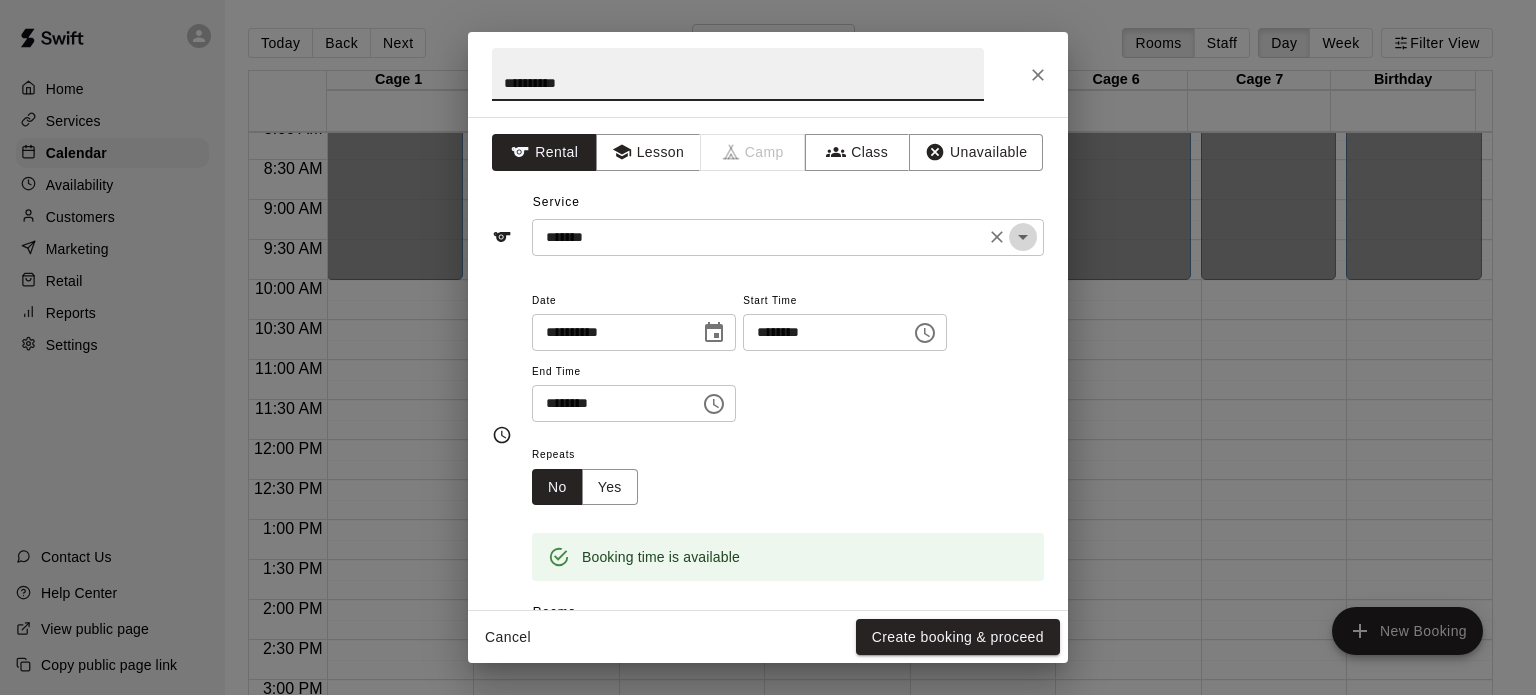 click 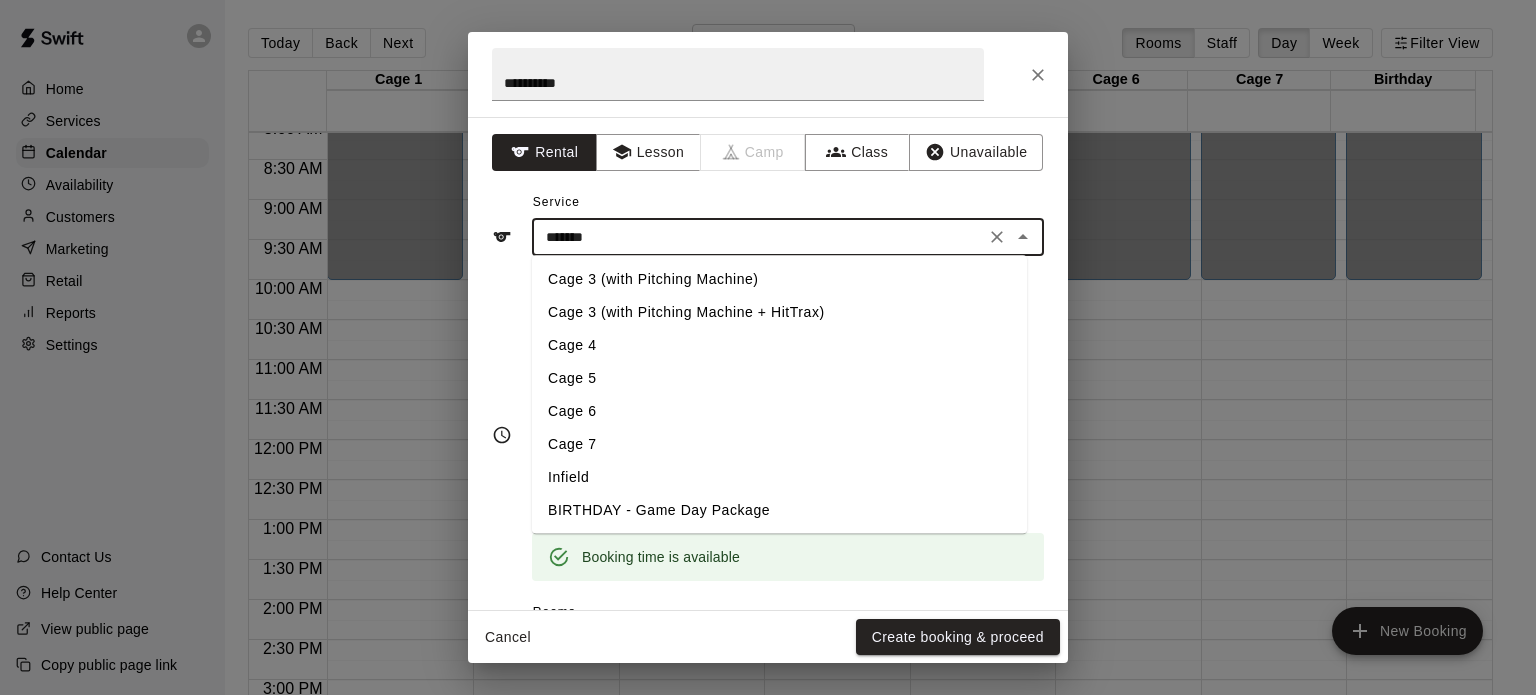 click on "Cage 4" at bounding box center [779, 345] 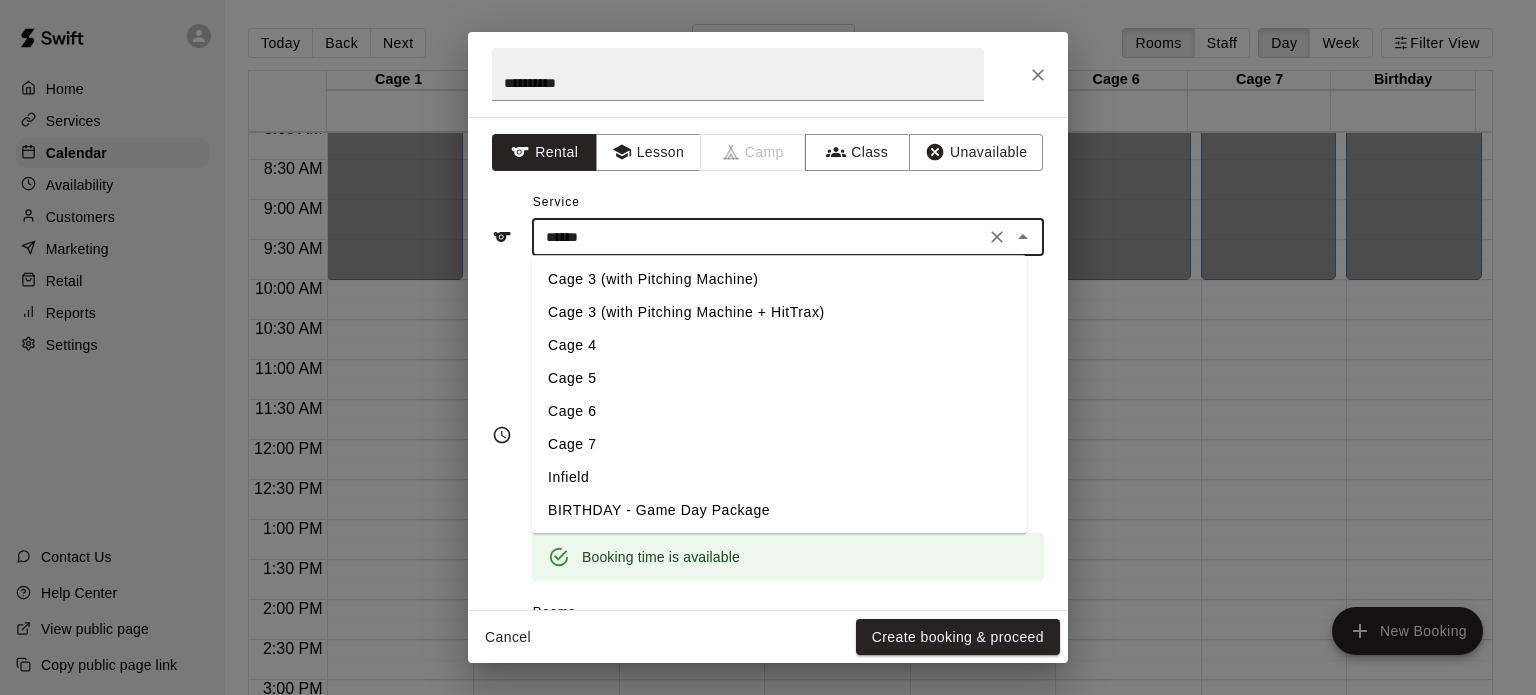 click on "******" at bounding box center (758, 237) 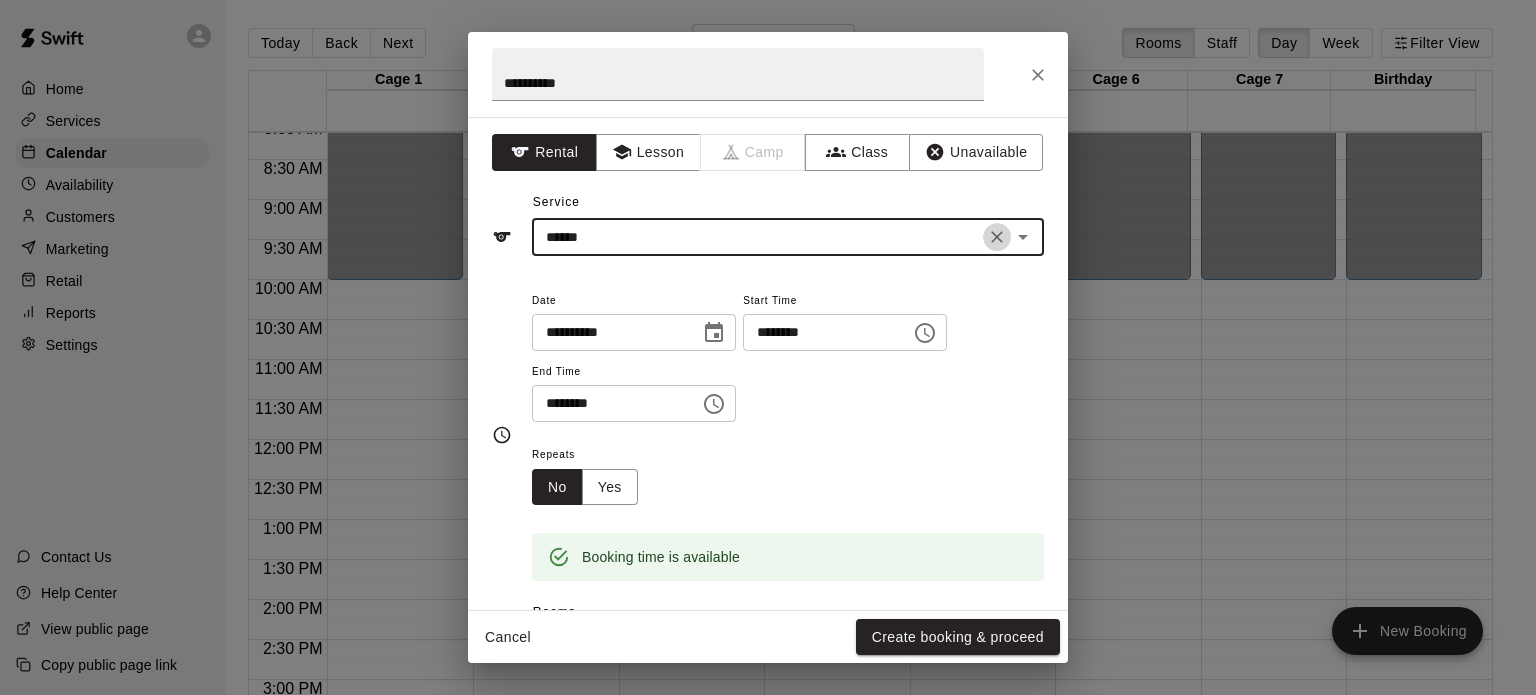 click at bounding box center [997, 237] 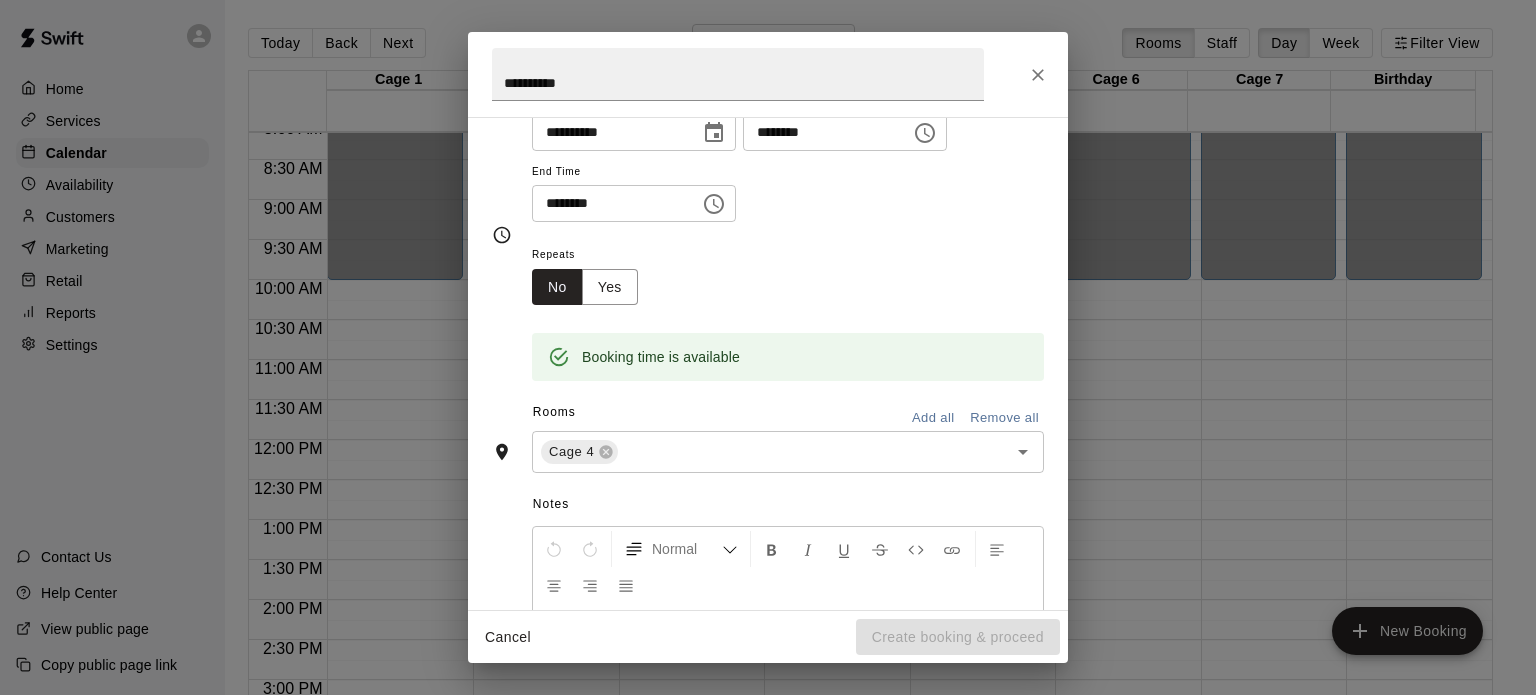 scroll, scrollTop: 0, scrollLeft: 0, axis: both 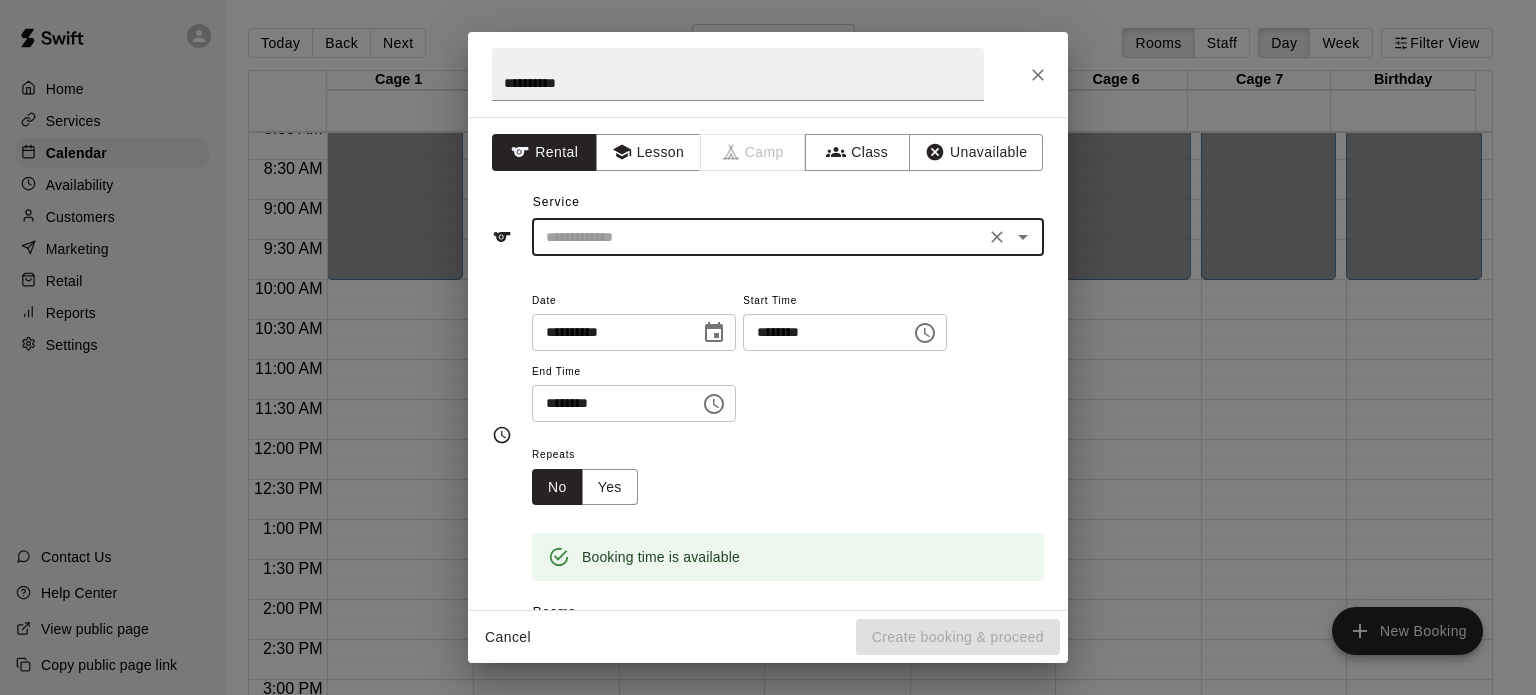 click at bounding box center (758, 237) 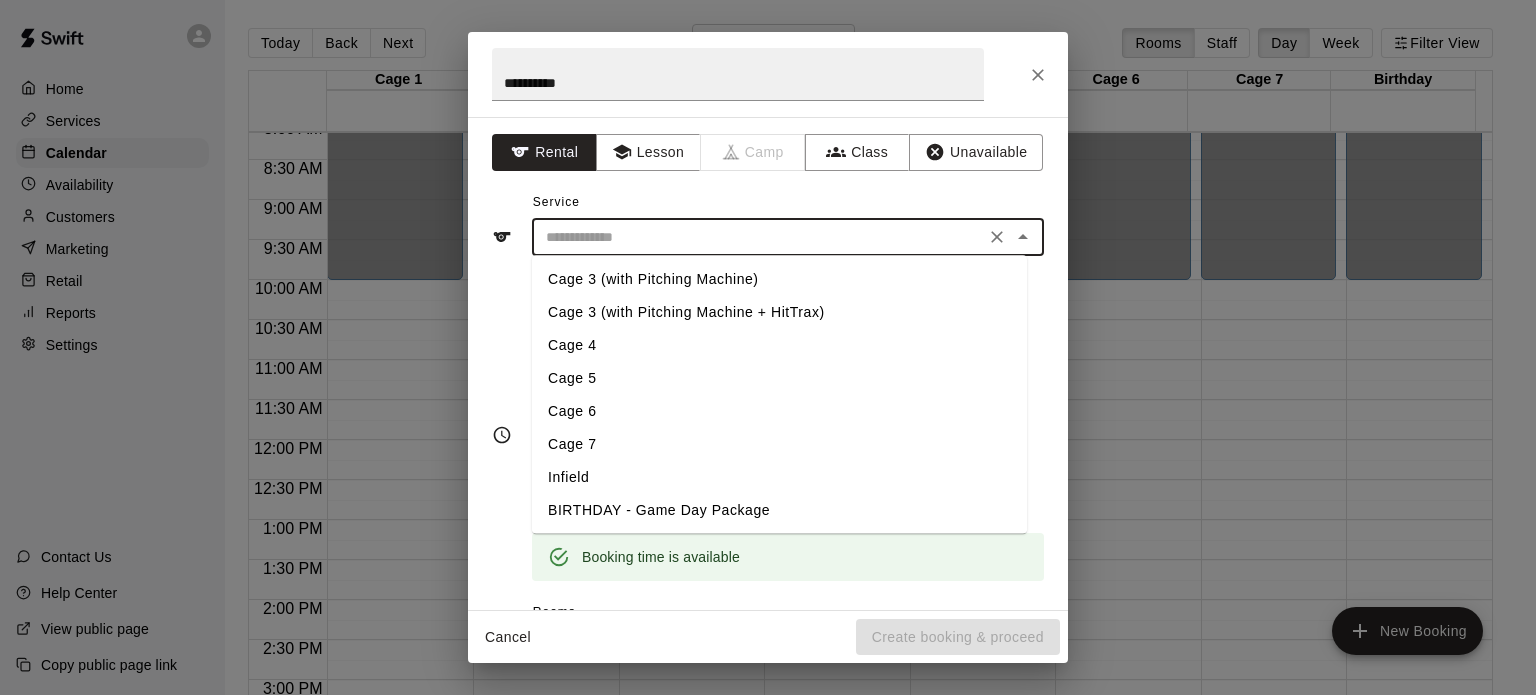 click on "Infield" at bounding box center (779, 477) 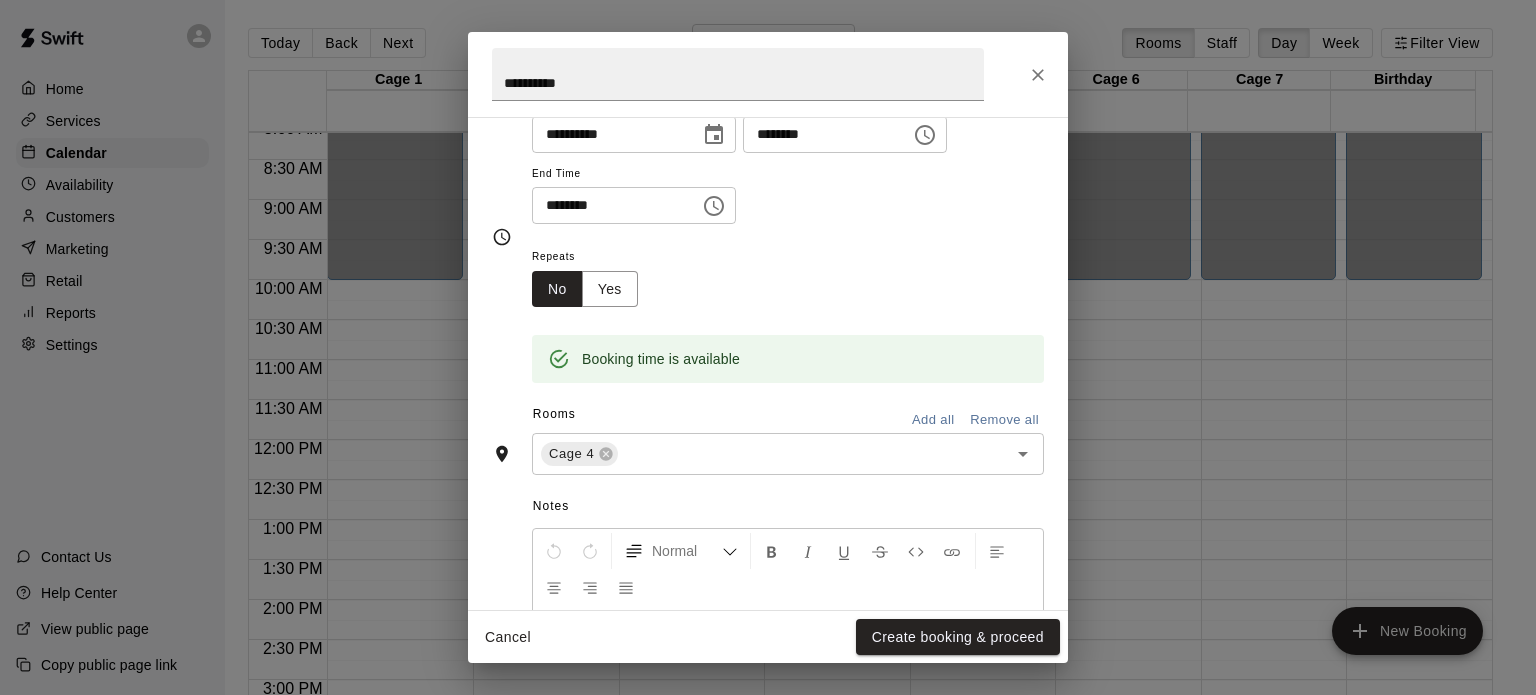 scroll, scrollTop: 199, scrollLeft: 0, axis: vertical 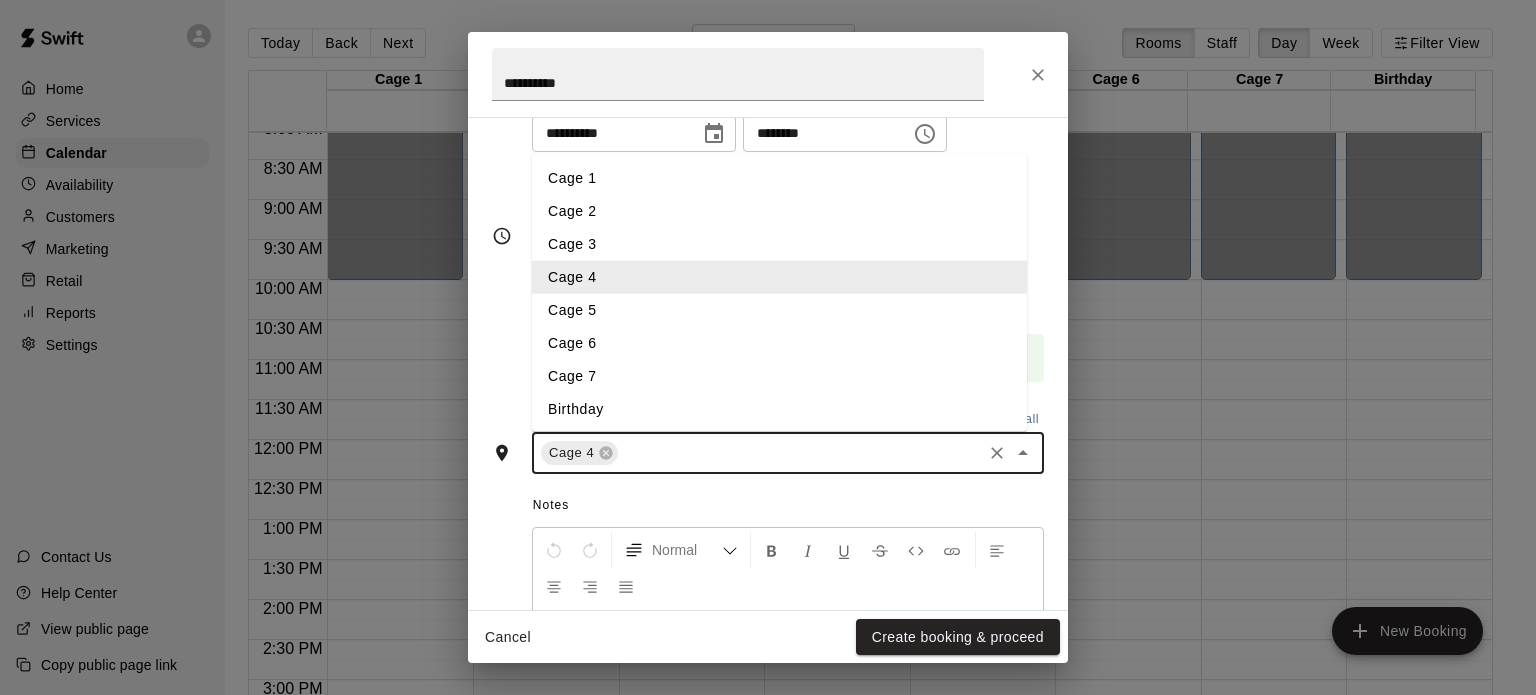 click at bounding box center [800, 453] 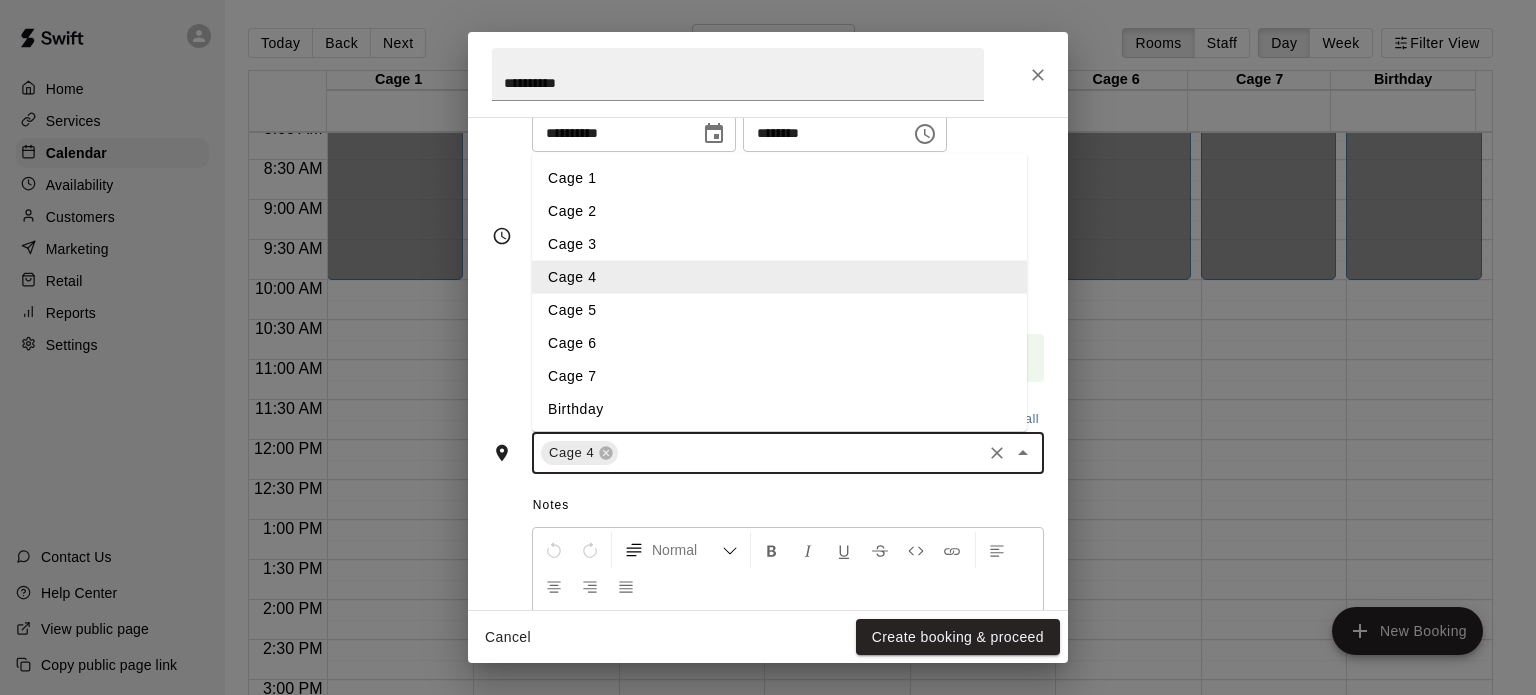 scroll, scrollTop: 1, scrollLeft: 0, axis: vertical 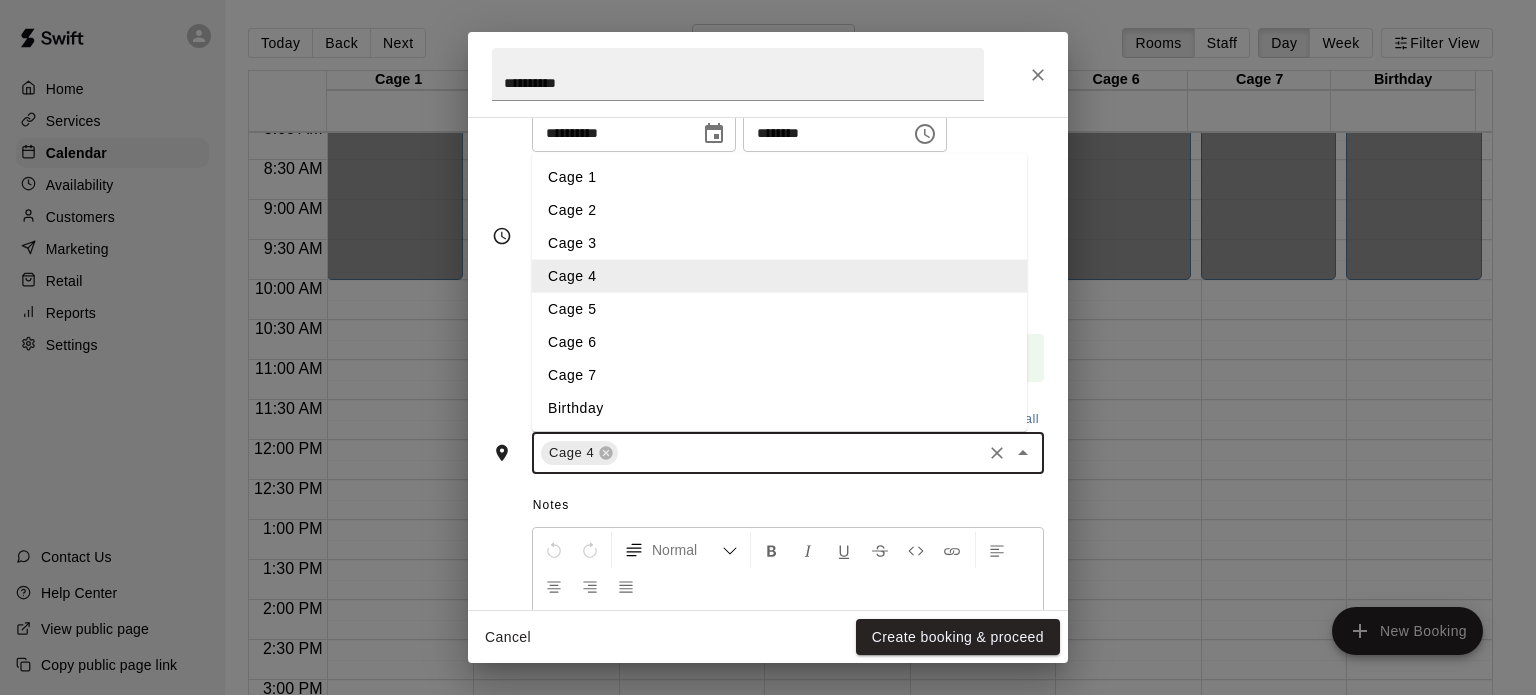 click on "Cage 5" at bounding box center [779, 309] 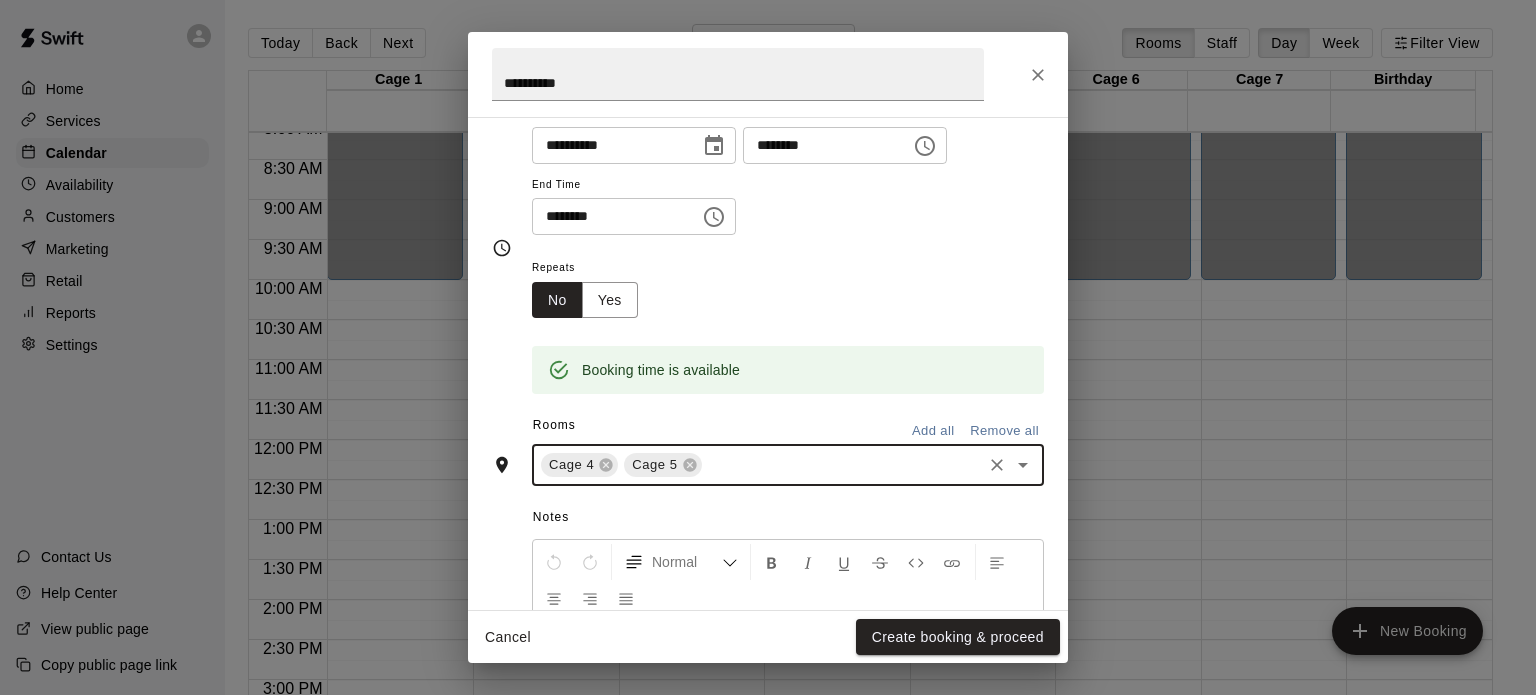 scroll, scrollTop: 199, scrollLeft: 0, axis: vertical 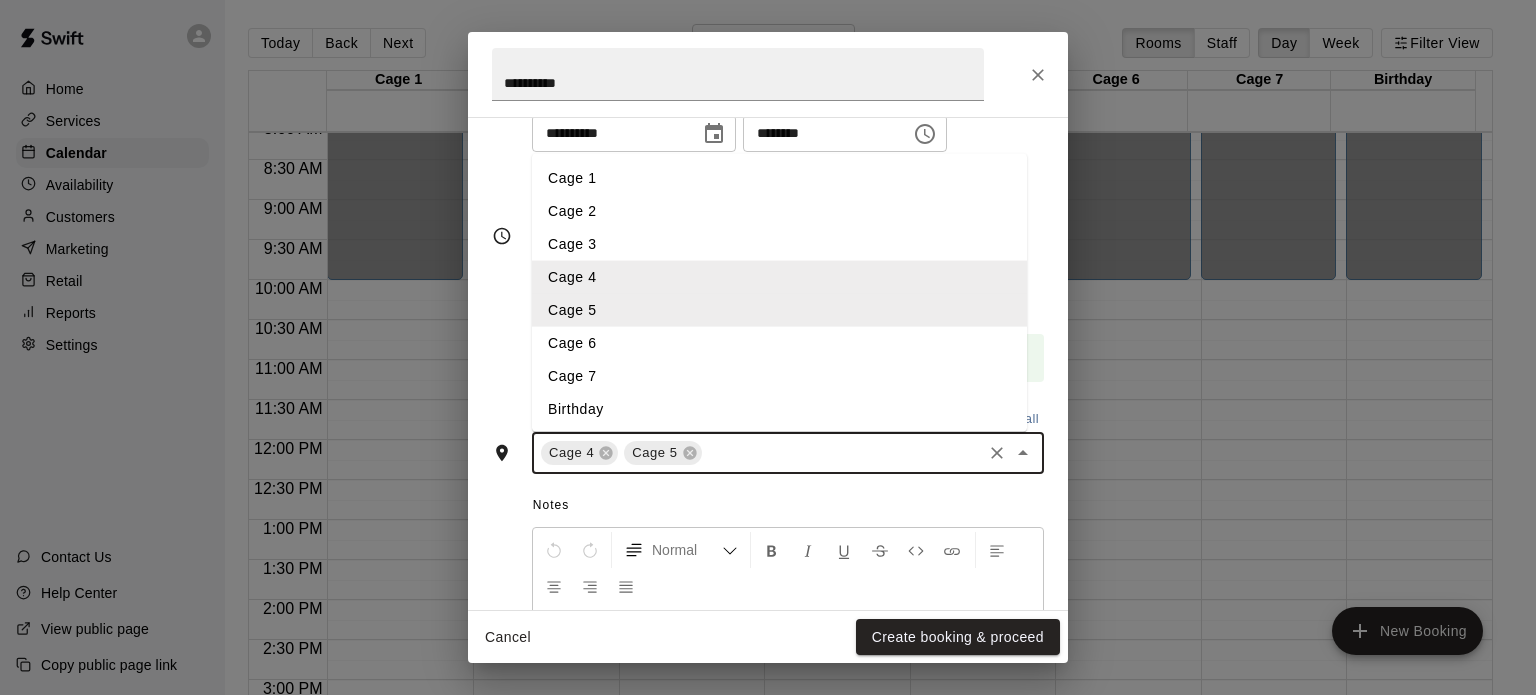 click at bounding box center (842, 453) 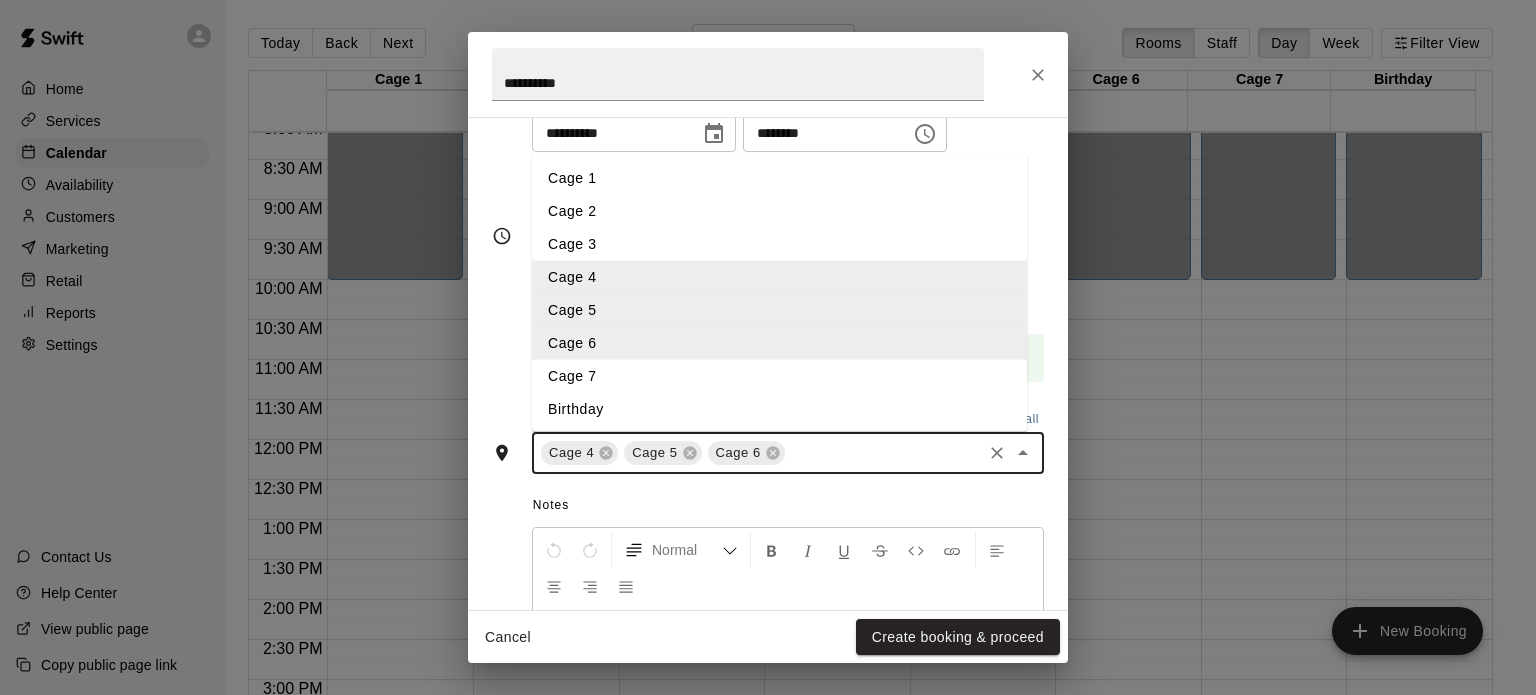 click at bounding box center [883, 453] 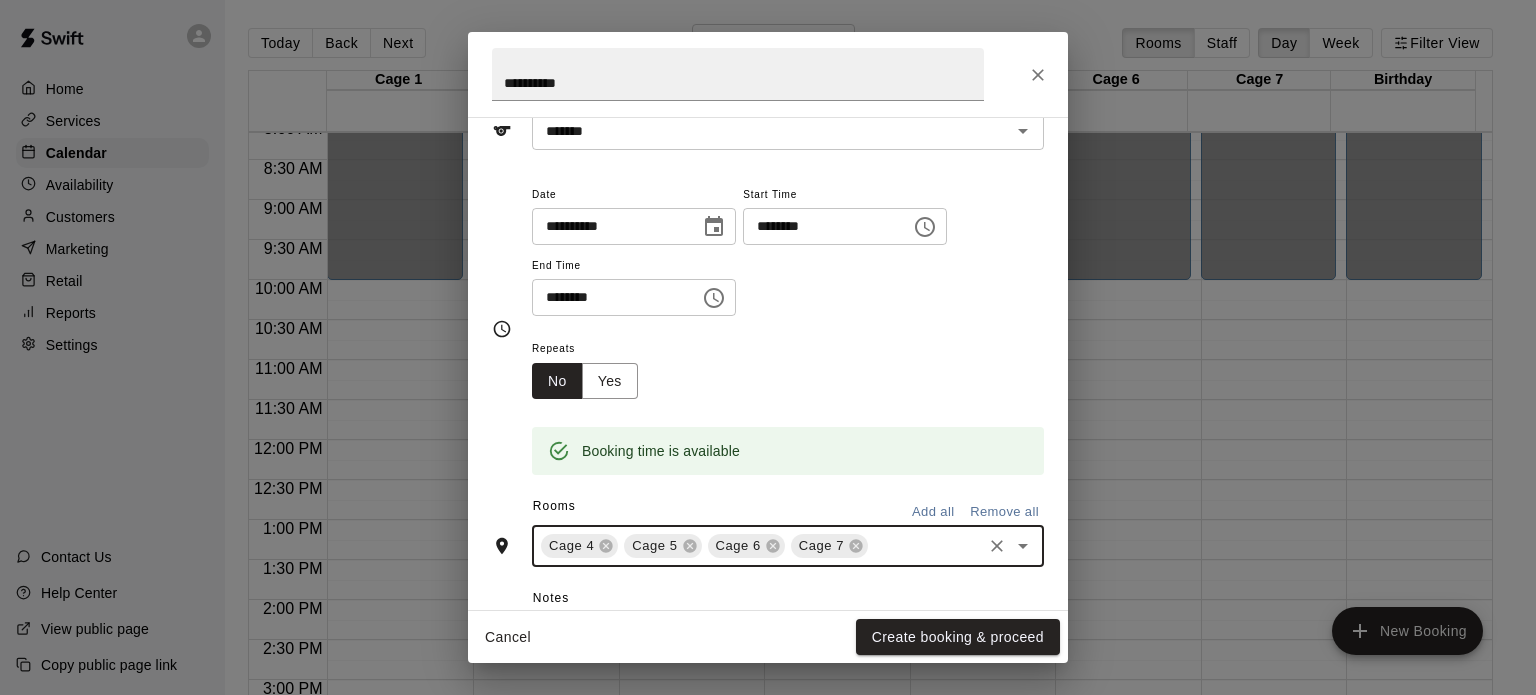 scroll, scrollTop: 104, scrollLeft: 0, axis: vertical 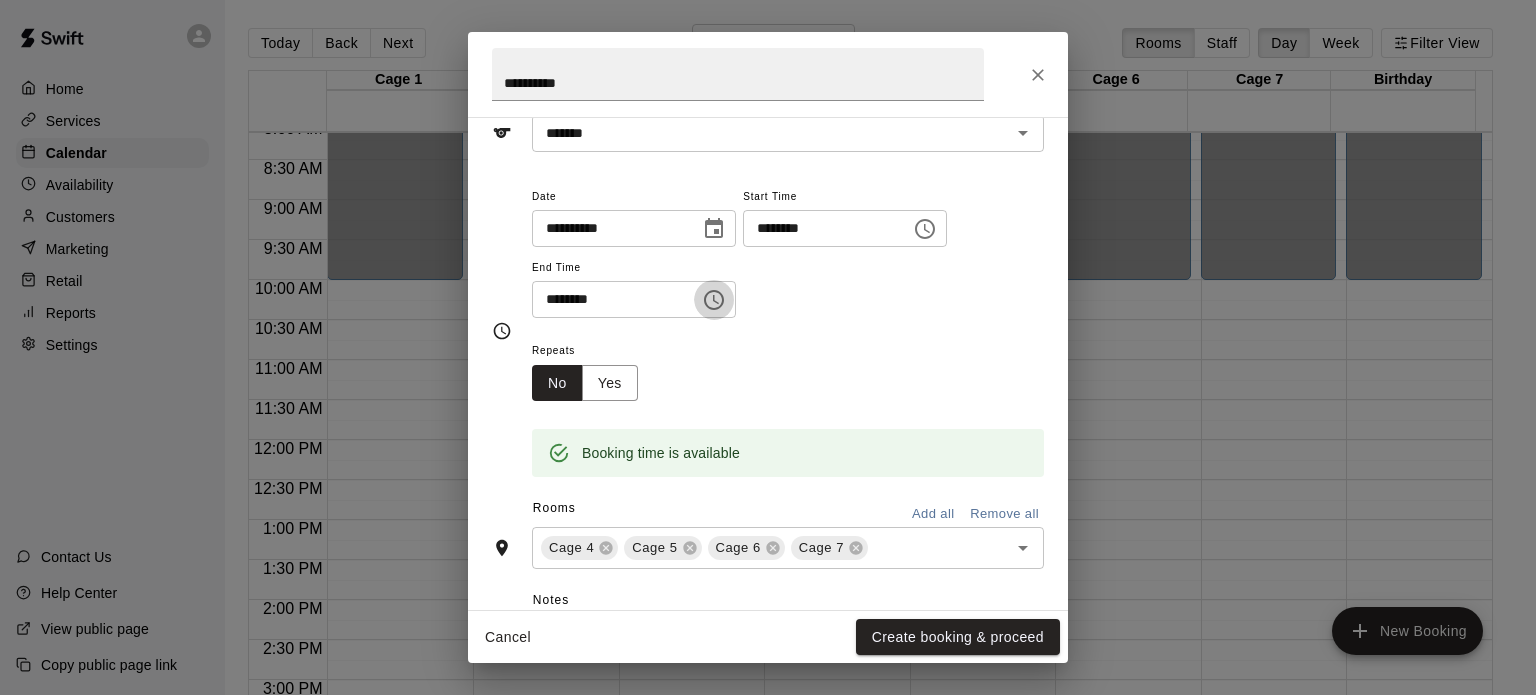 click 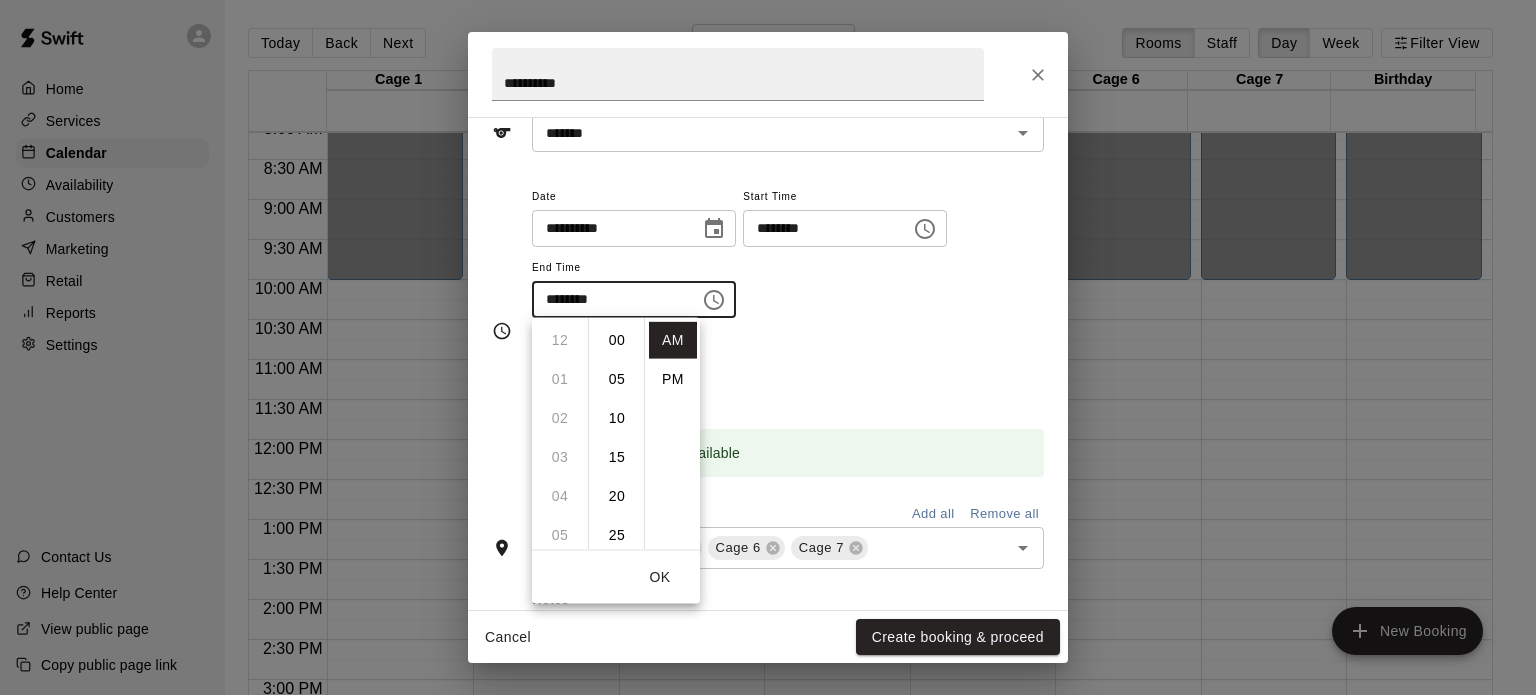 scroll, scrollTop: 426, scrollLeft: 0, axis: vertical 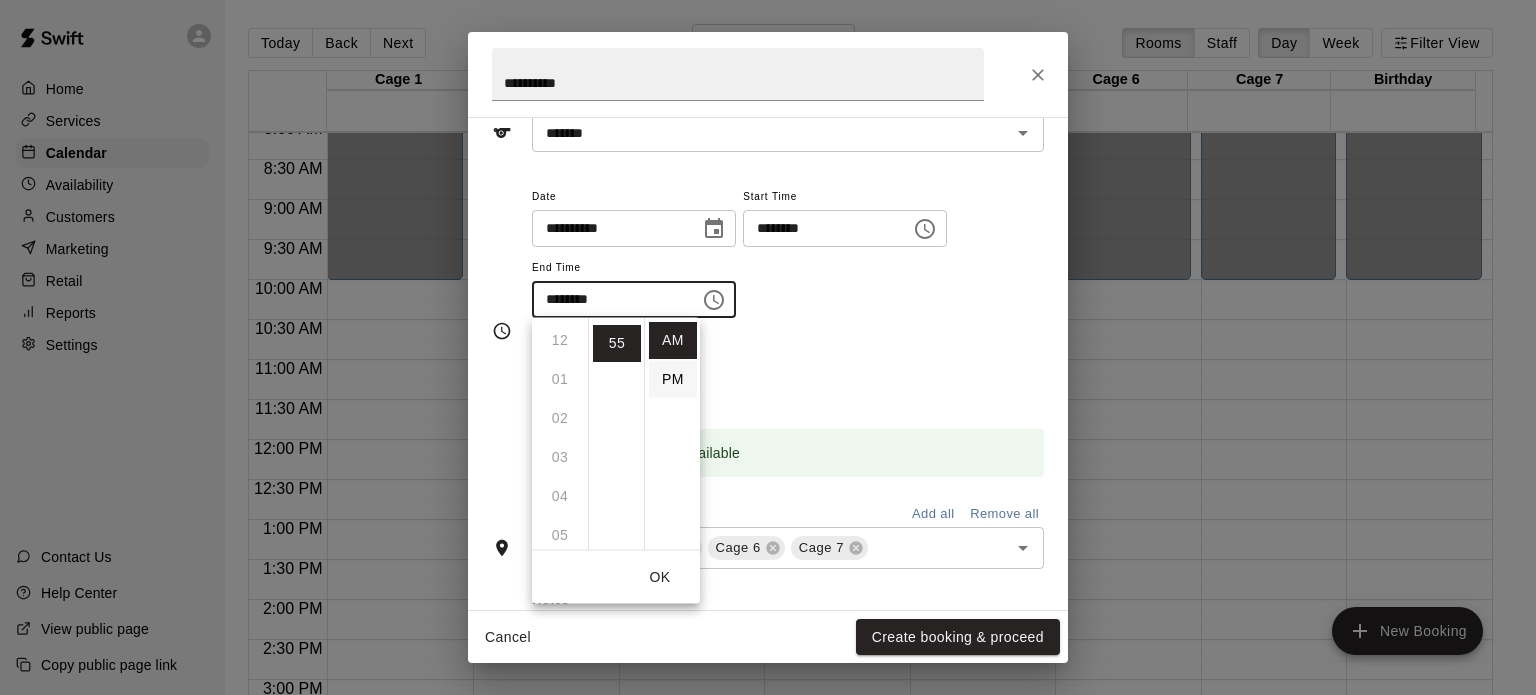 click on "PM" at bounding box center [673, 379] 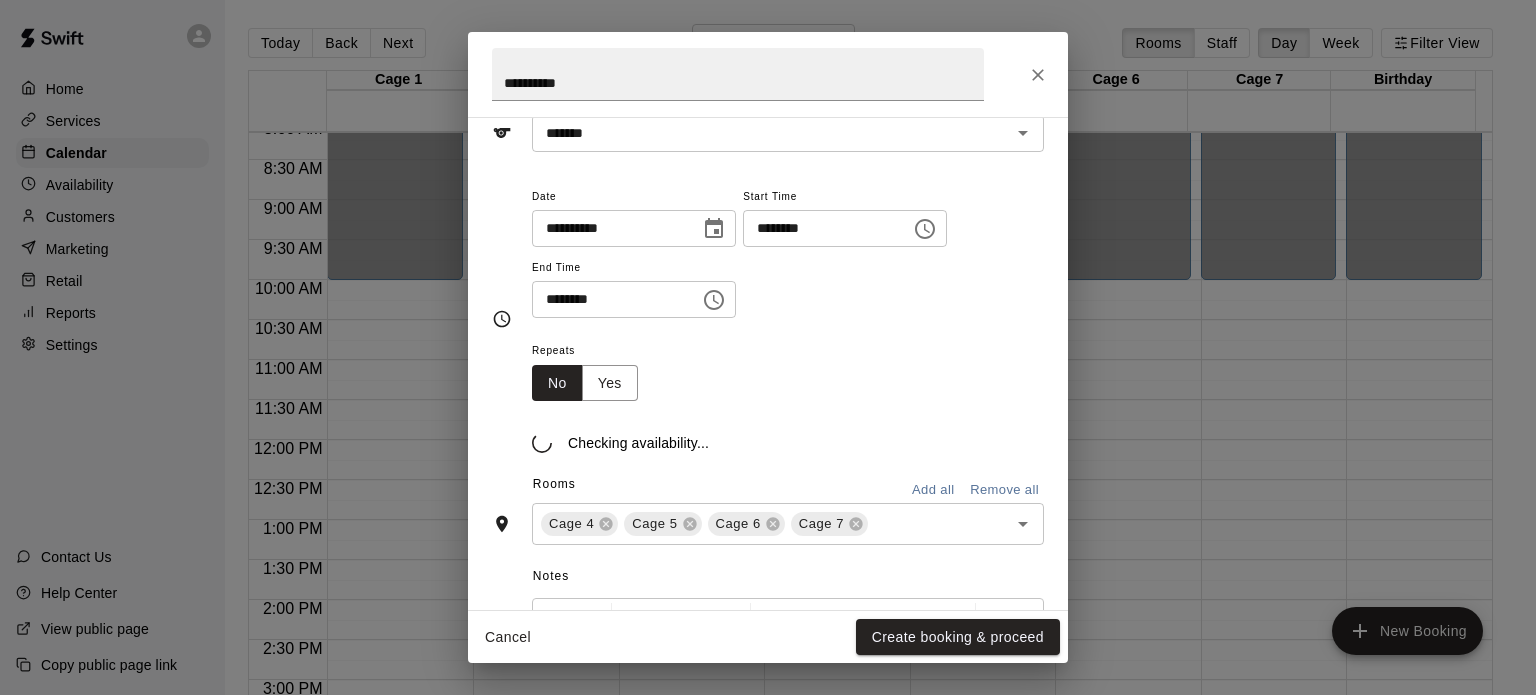 scroll, scrollTop: 36, scrollLeft: 0, axis: vertical 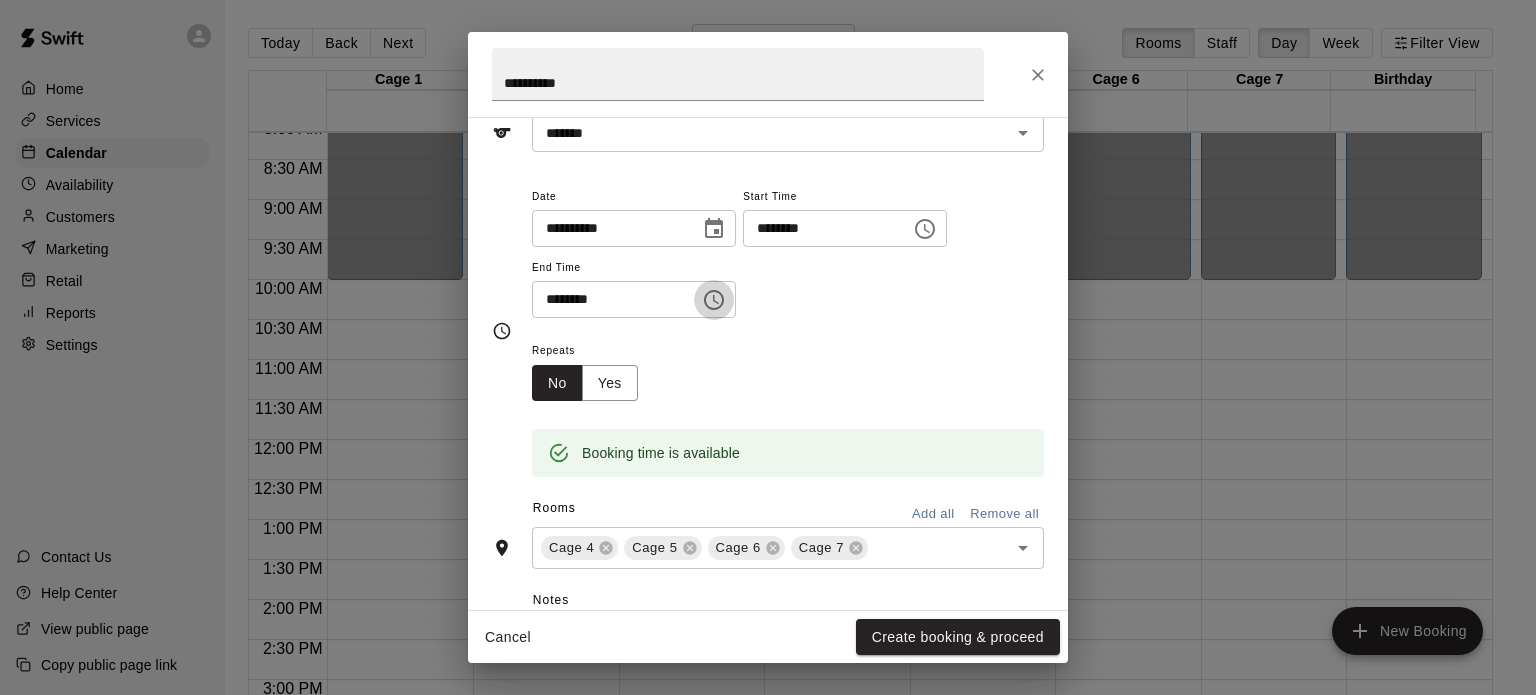 click 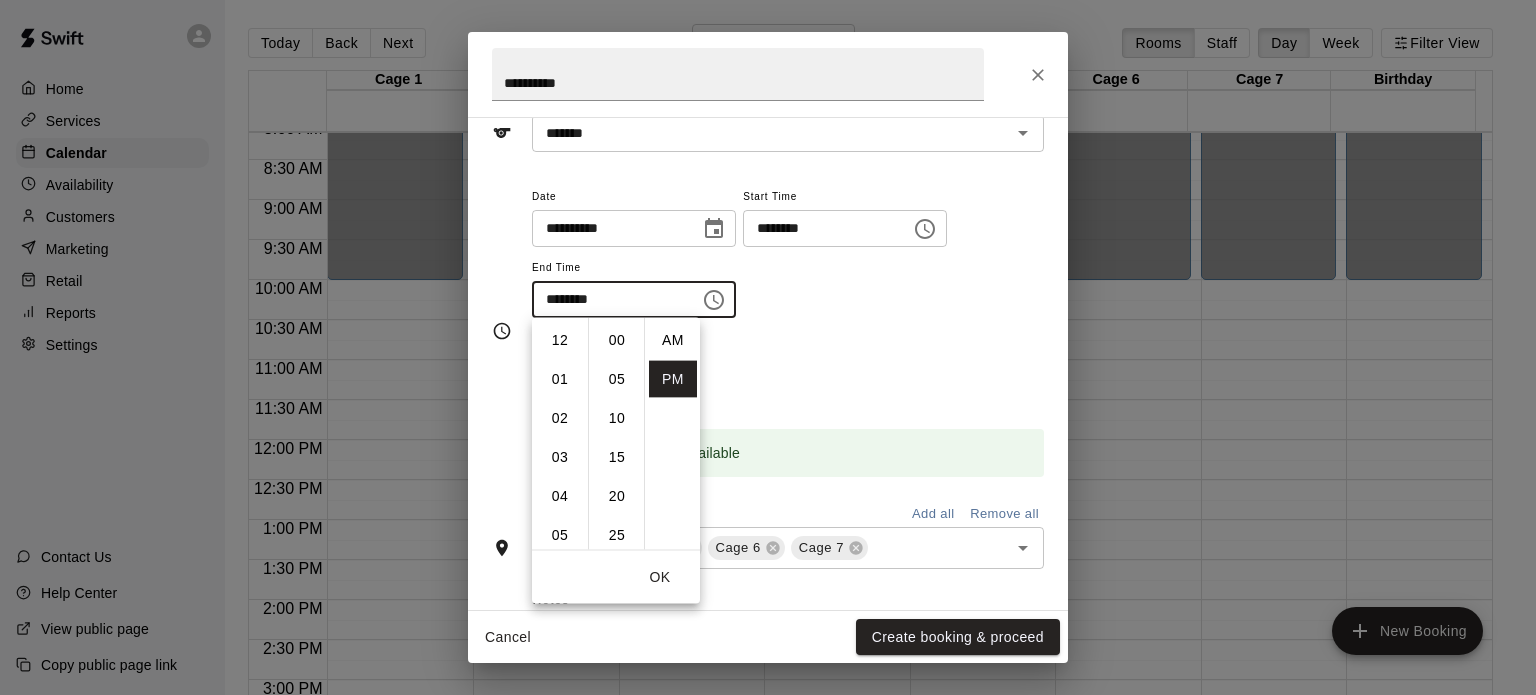 scroll, scrollTop: 426, scrollLeft: 0, axis: vertical 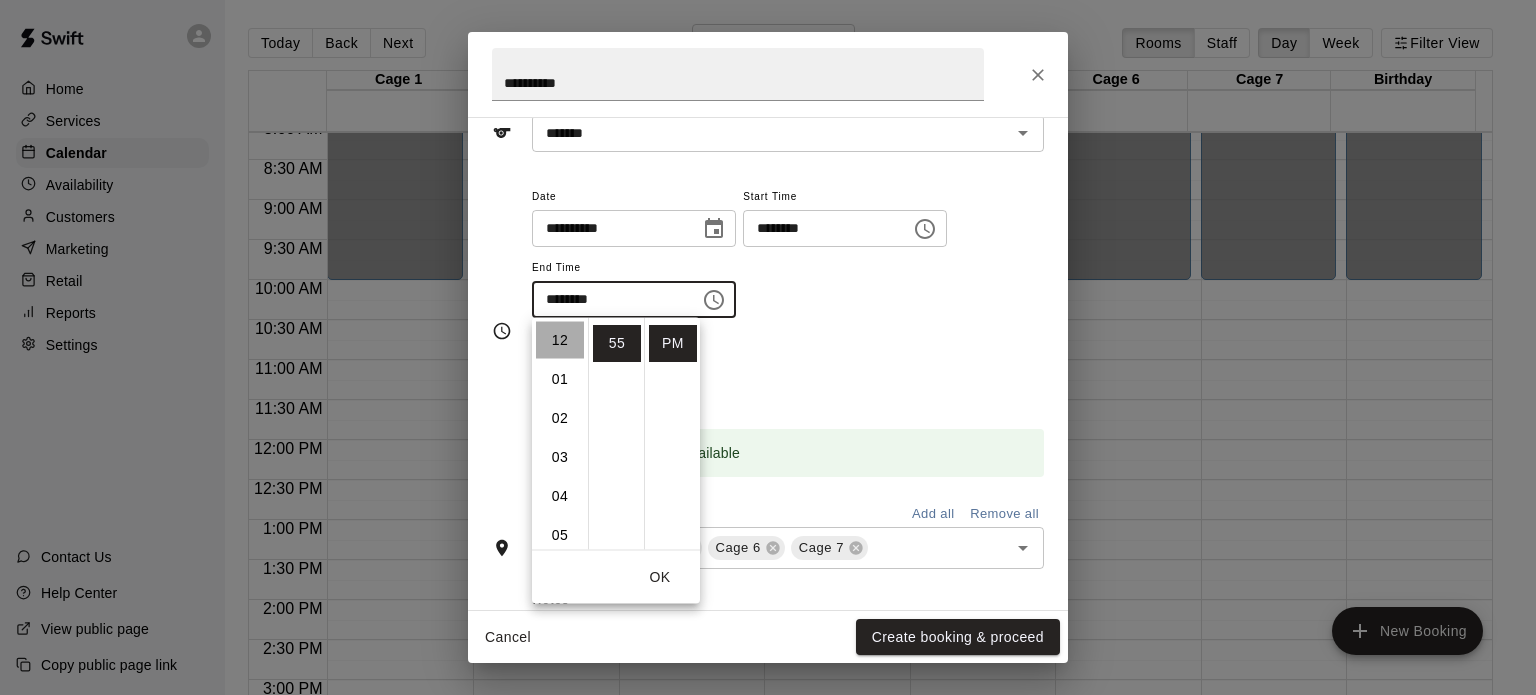 click on "12" at bounding box center (560, 340) 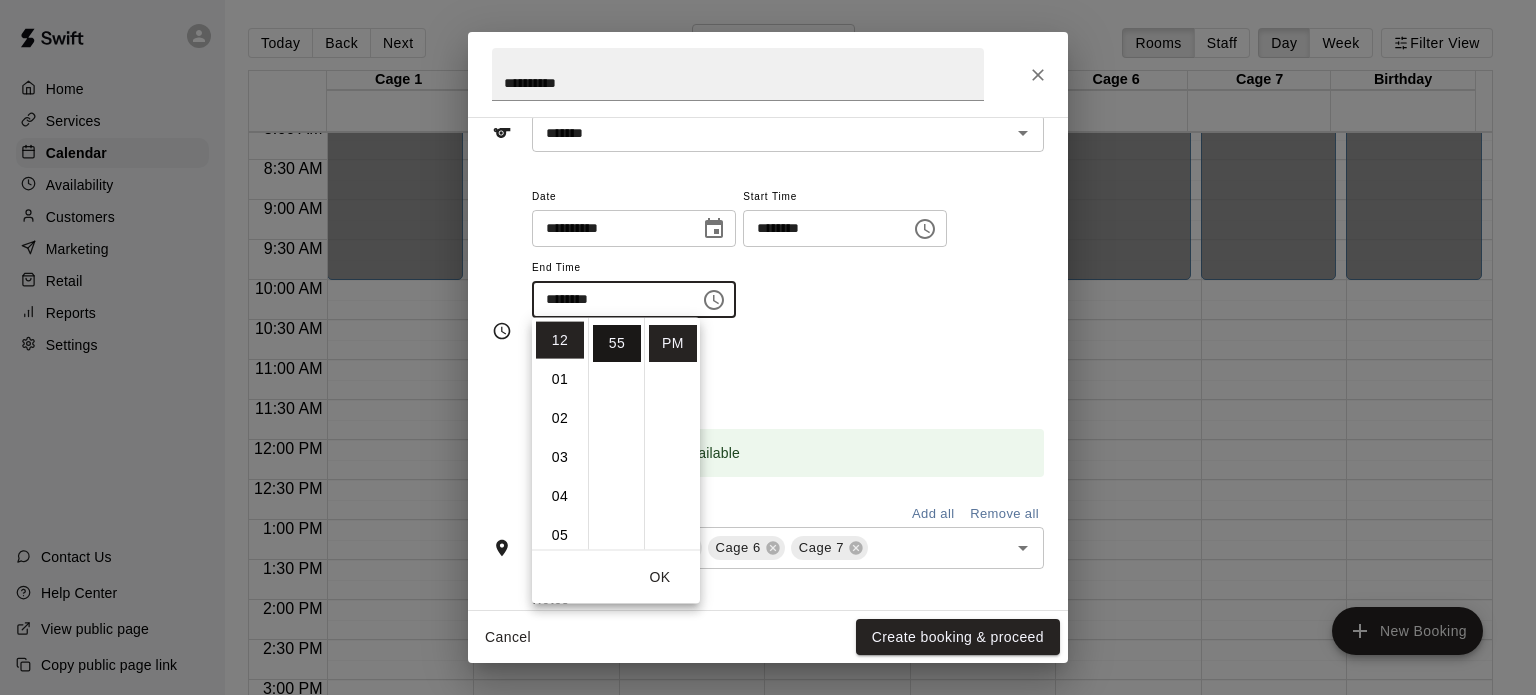 scroll, scrollTop: 0, scrollLeft: 0, axis: both 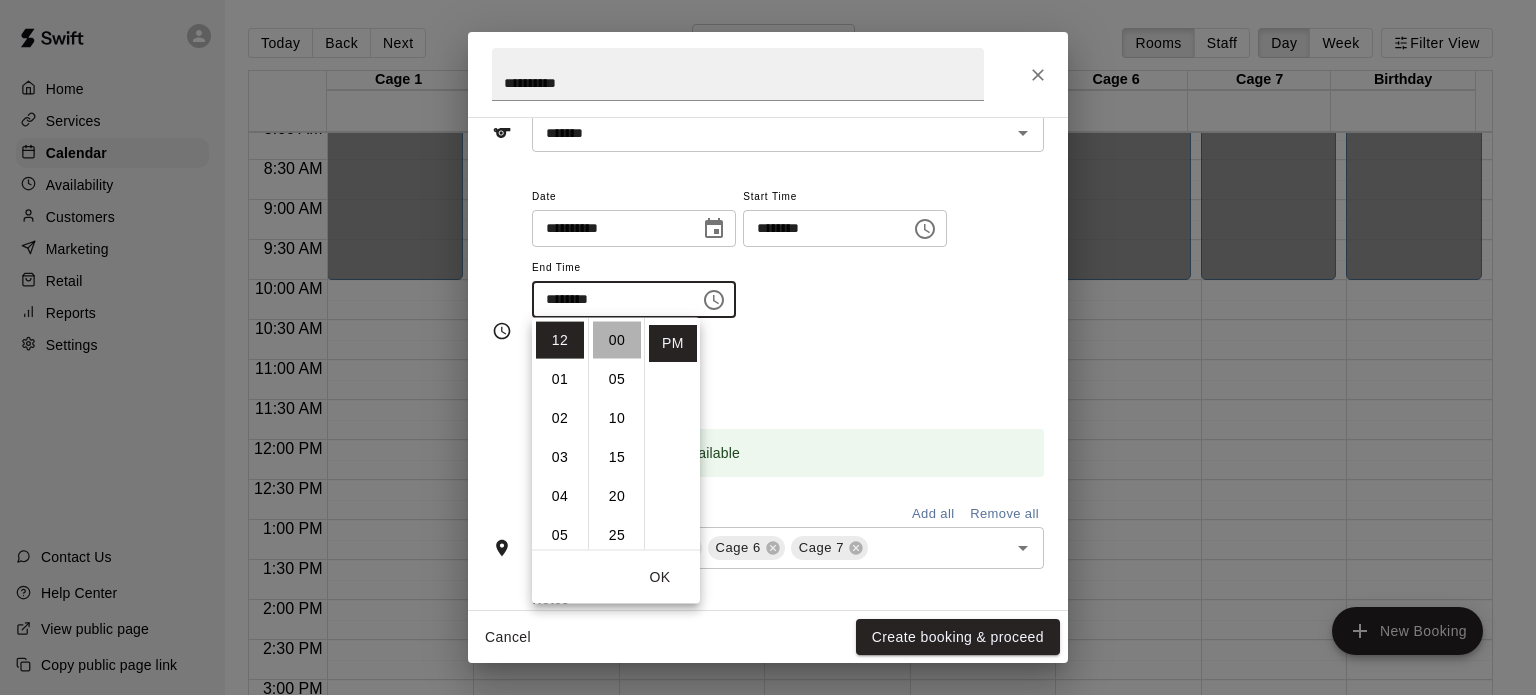 click on "00" at bounding box center (617, 340) 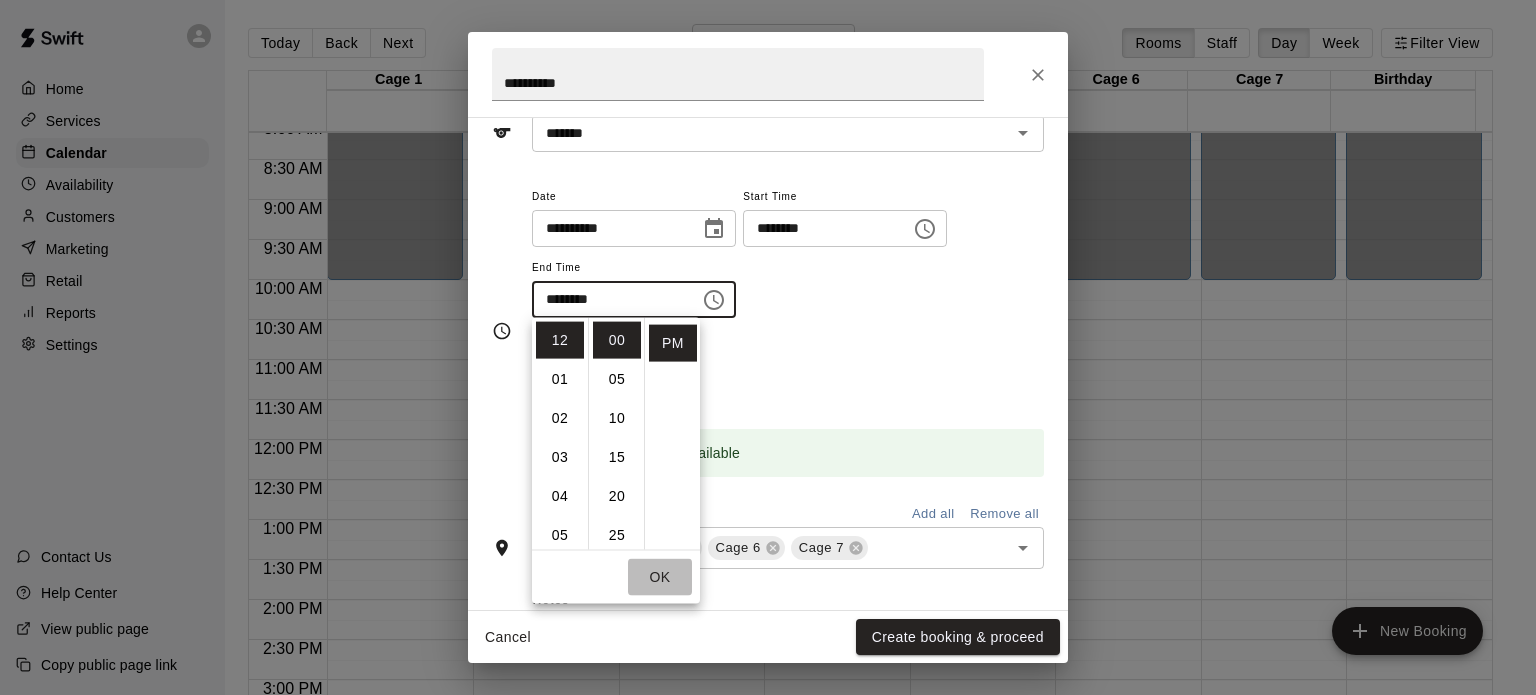 click on "OK" at bounding box center (660, 577) 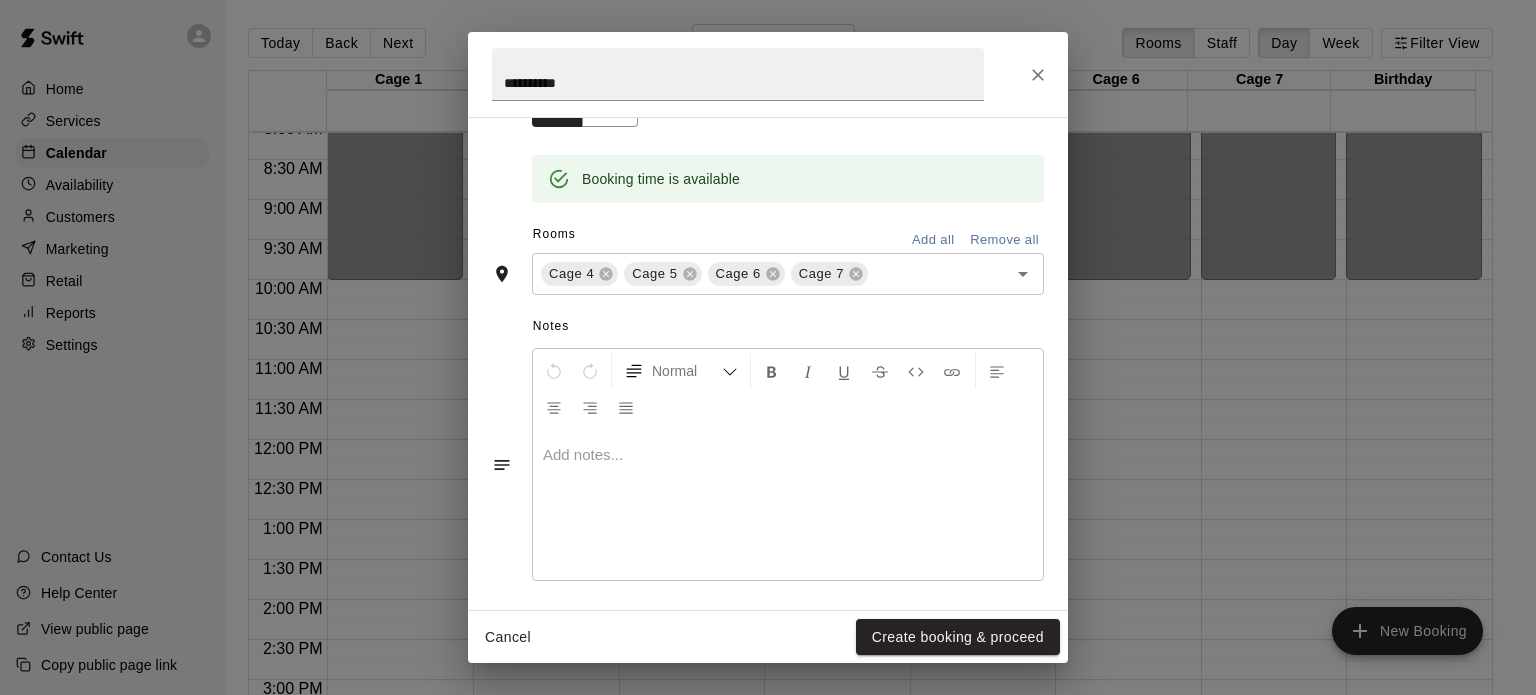 scroll, scrollTop: 384, scrollLeft: 0, axis: vertical 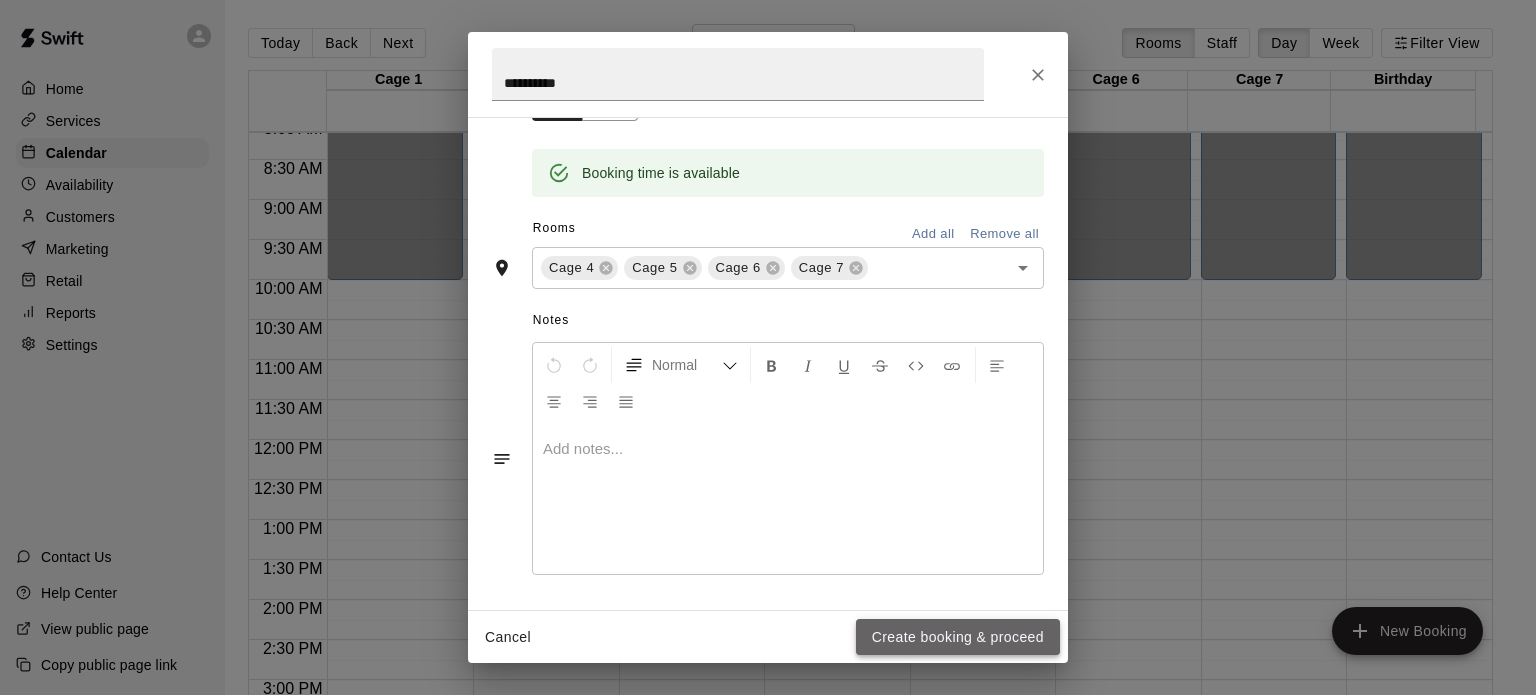 click on "Create booking & proceed" at bounding box center [958, 637] 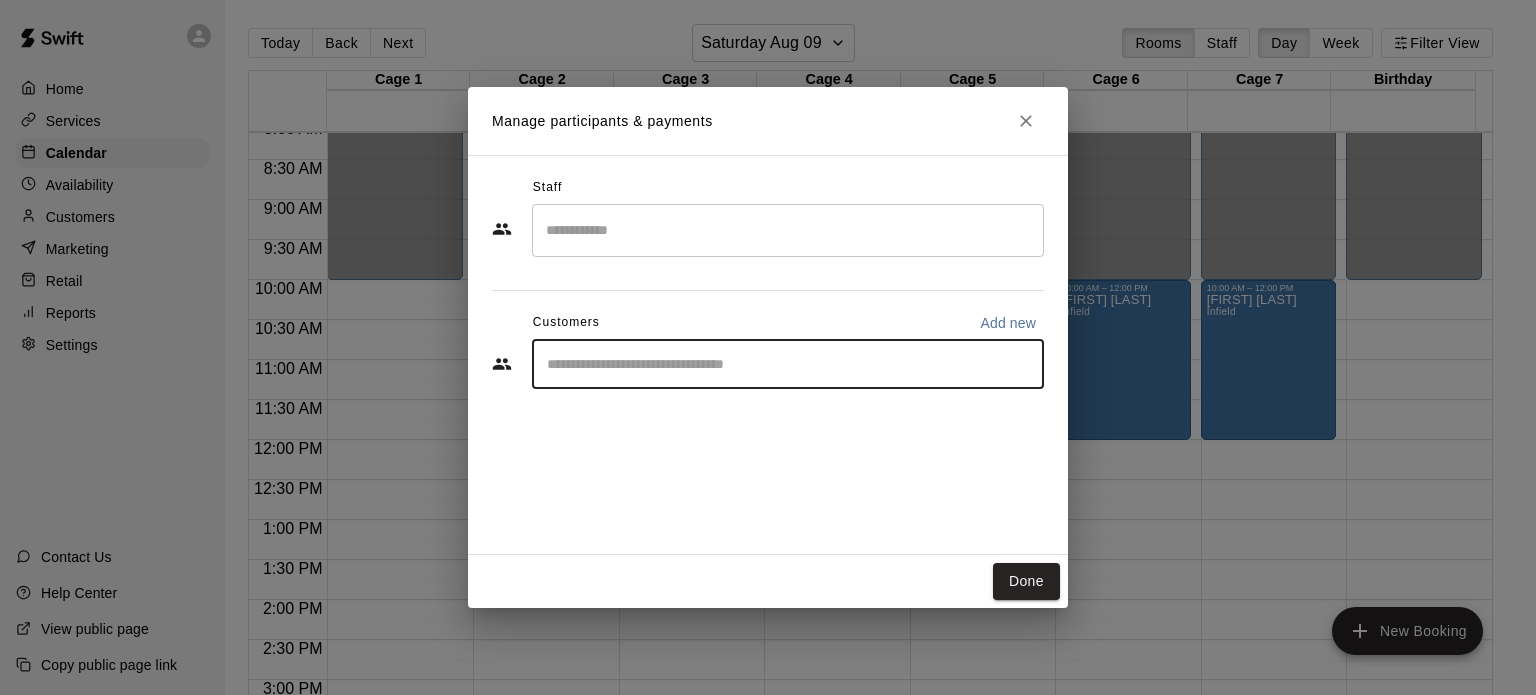 click at bounding box center [788, 364] 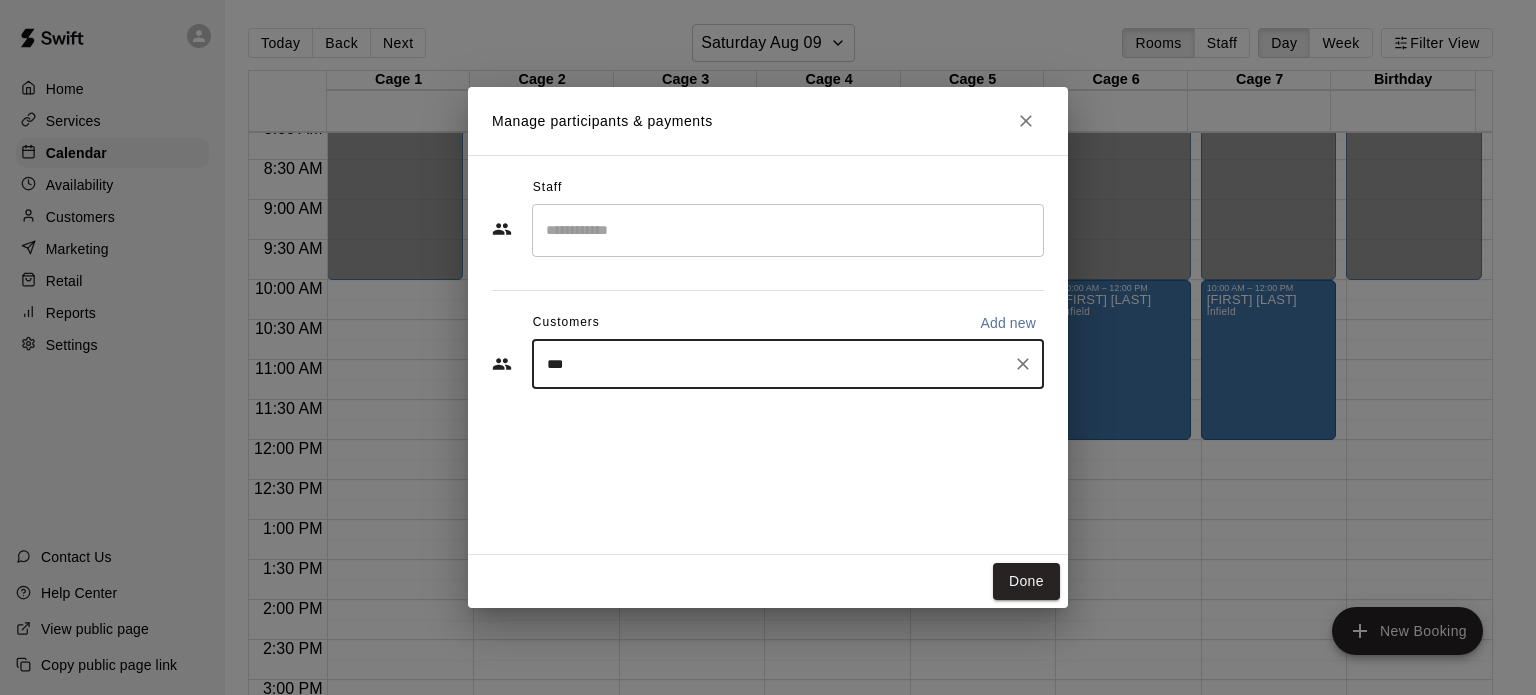 type on "****" 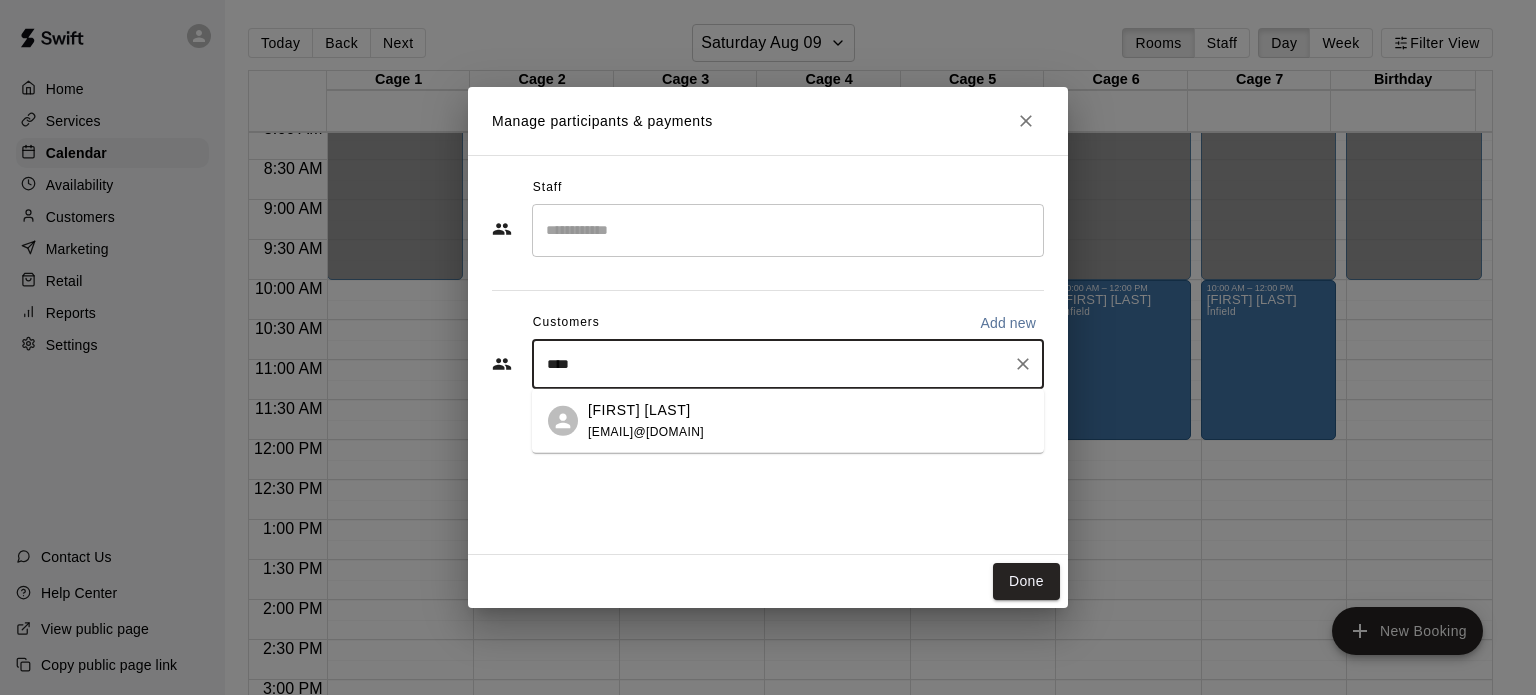 click on "[FIRST] [LAST]" at bounding box center [639, 409] 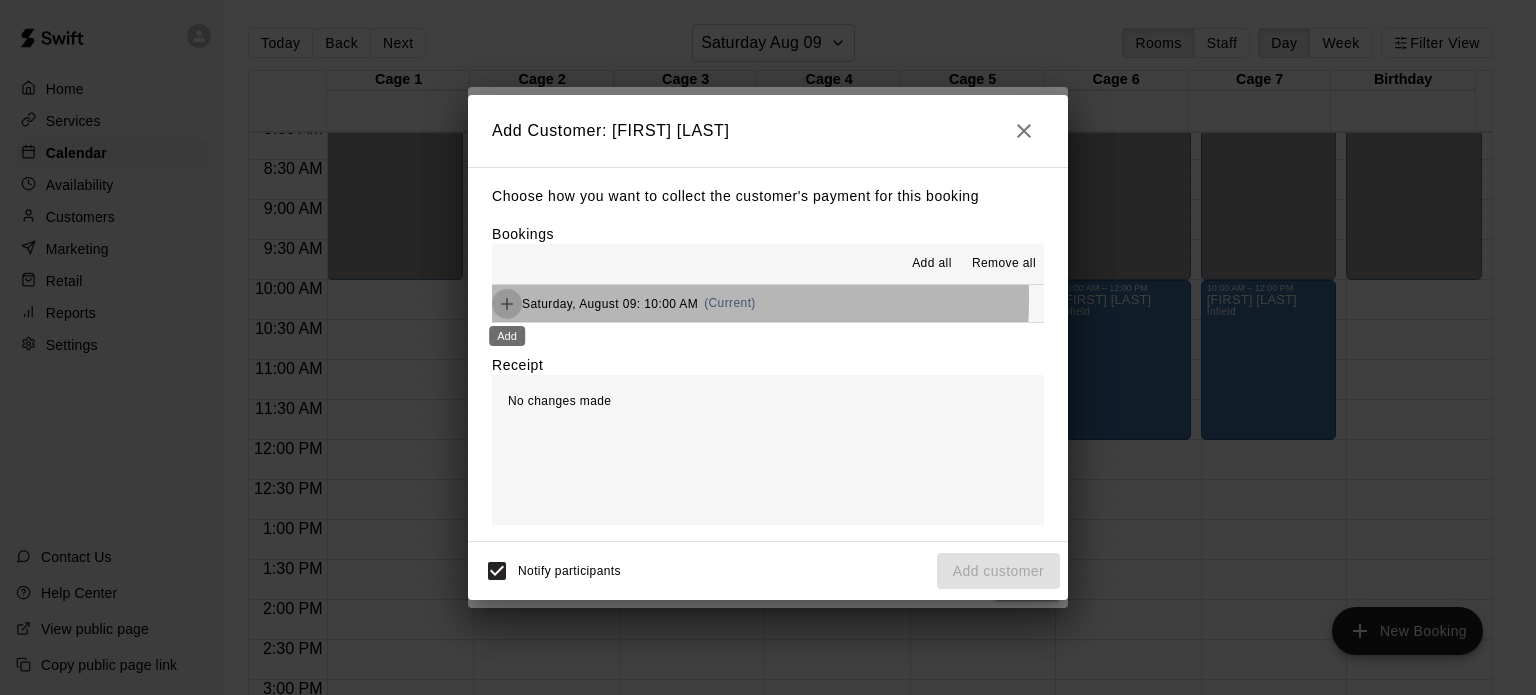 click 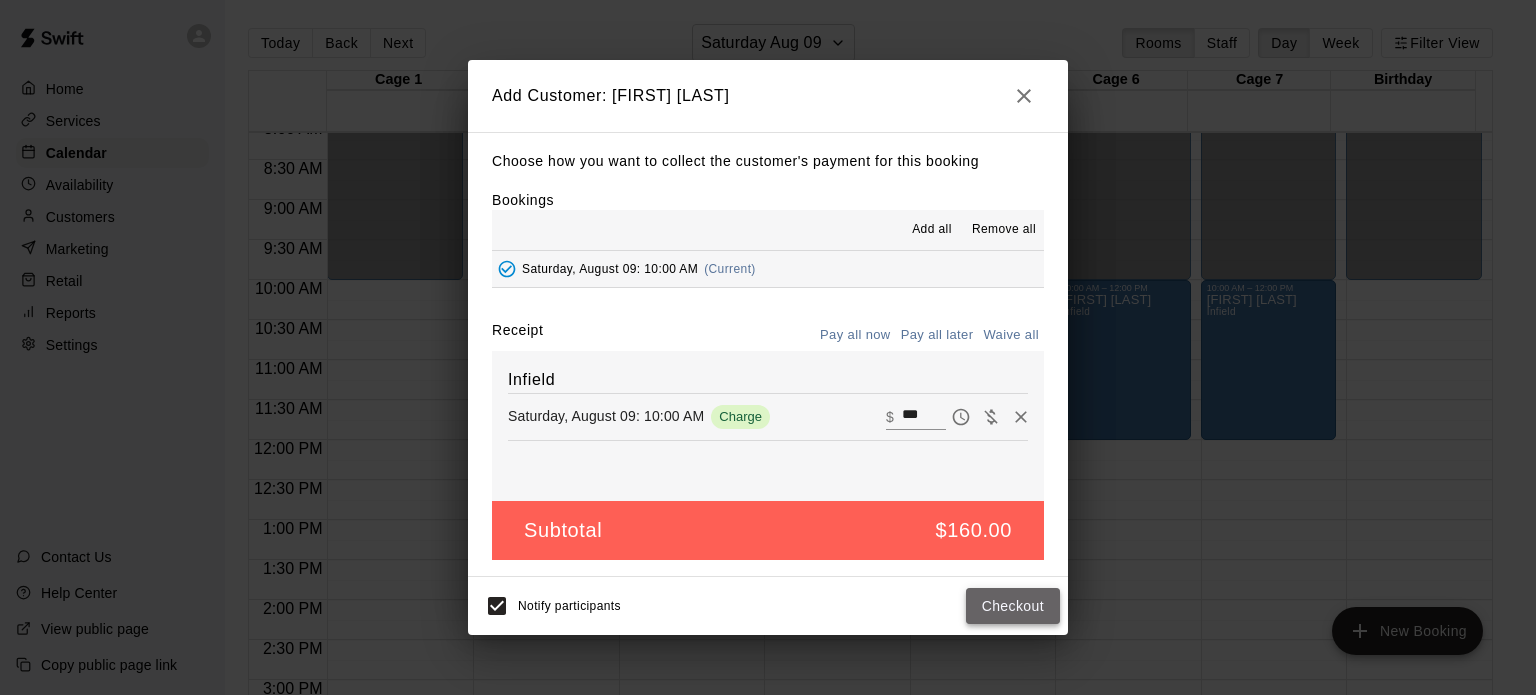 click on "Checkout" at bounding box center [1013, 606] 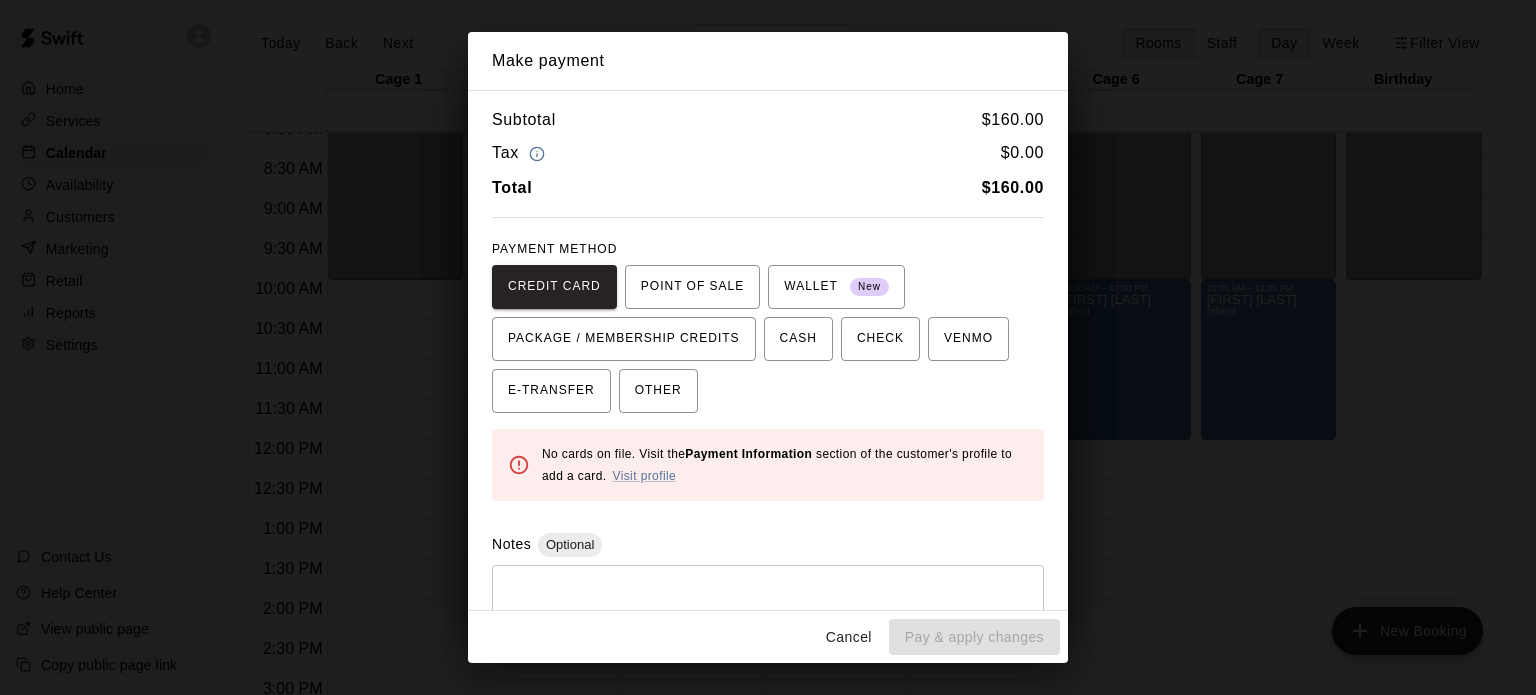 scroll, scrollTop: 63, scrollLeft: 0, axis: vertical 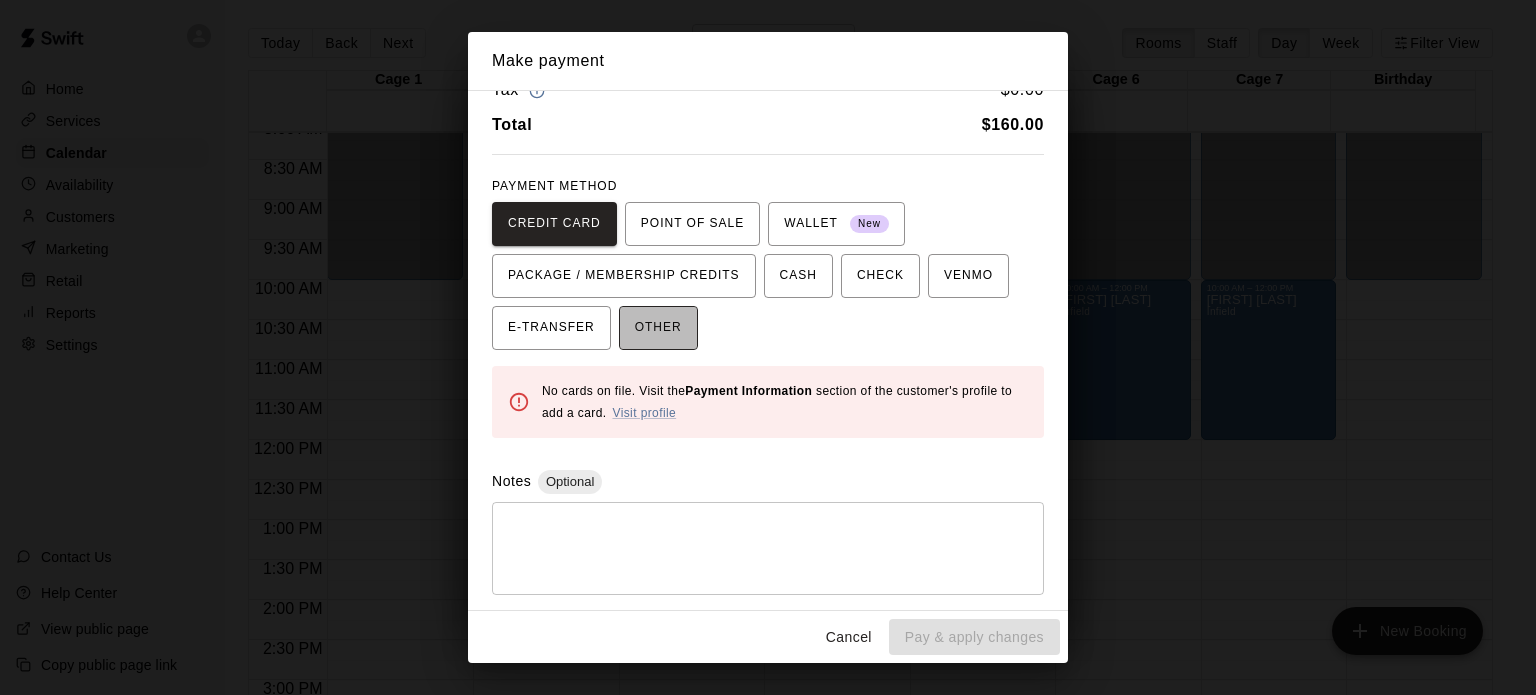 click on "OTHER" at bounding box center [658, 328] 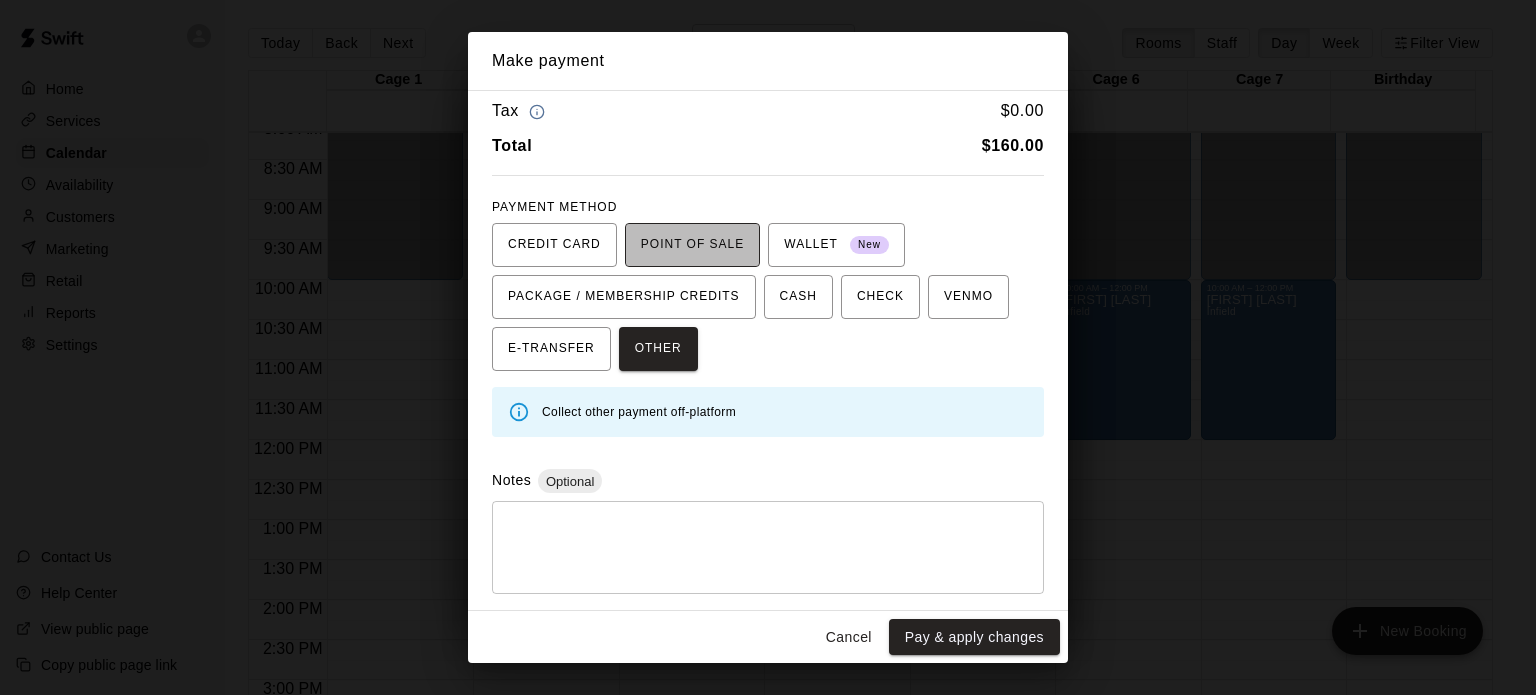 click on "POINT OF SALE" at bounding box center (692, 245) 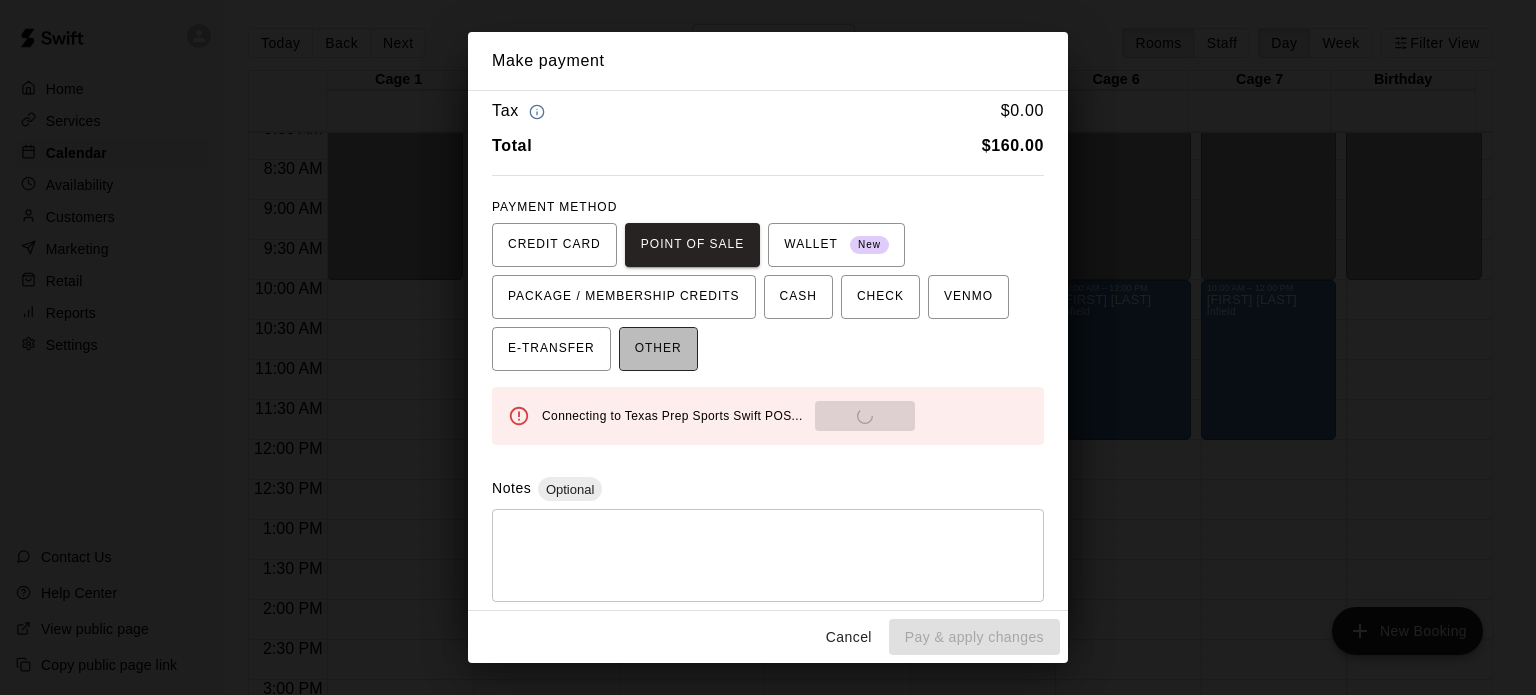 click on "OTHER" at bounding box center (658, 349) 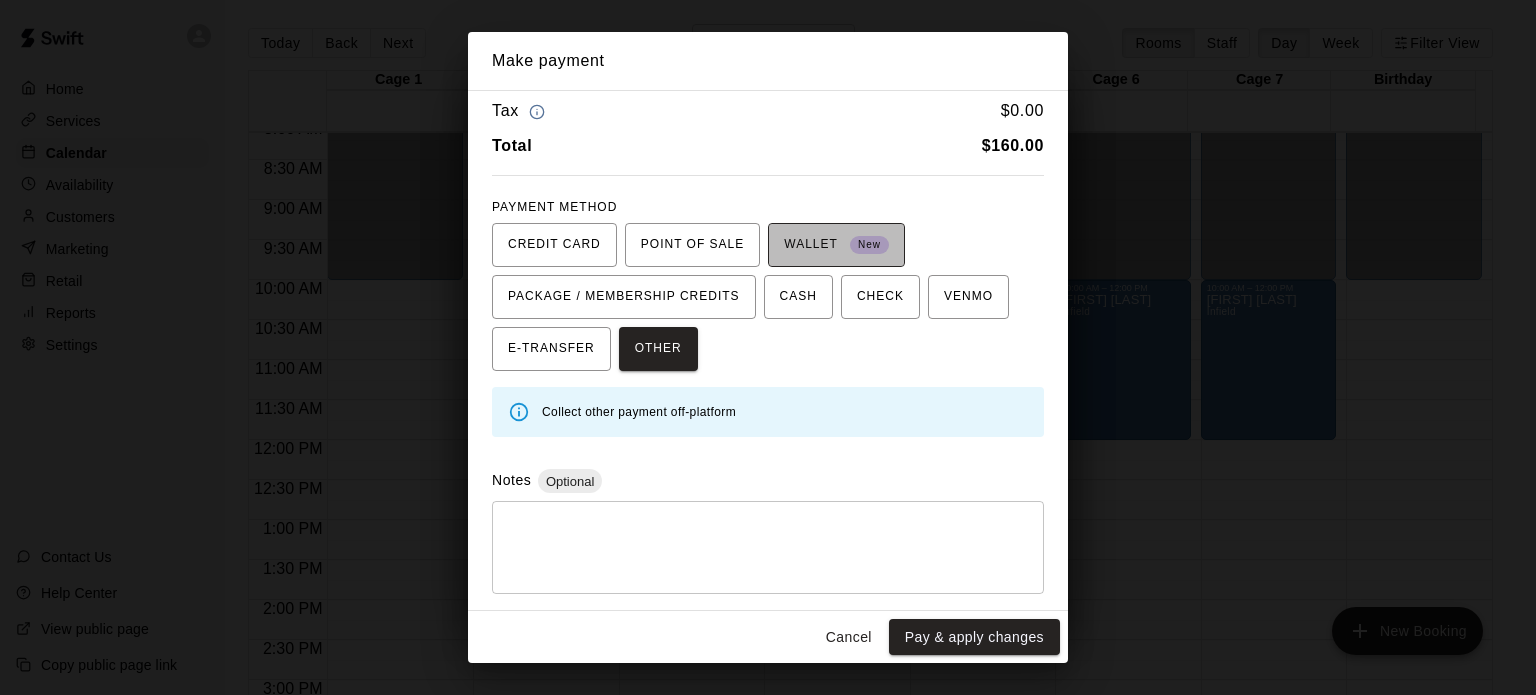 click on "WALLET   New" at bounding box center (836, 245) 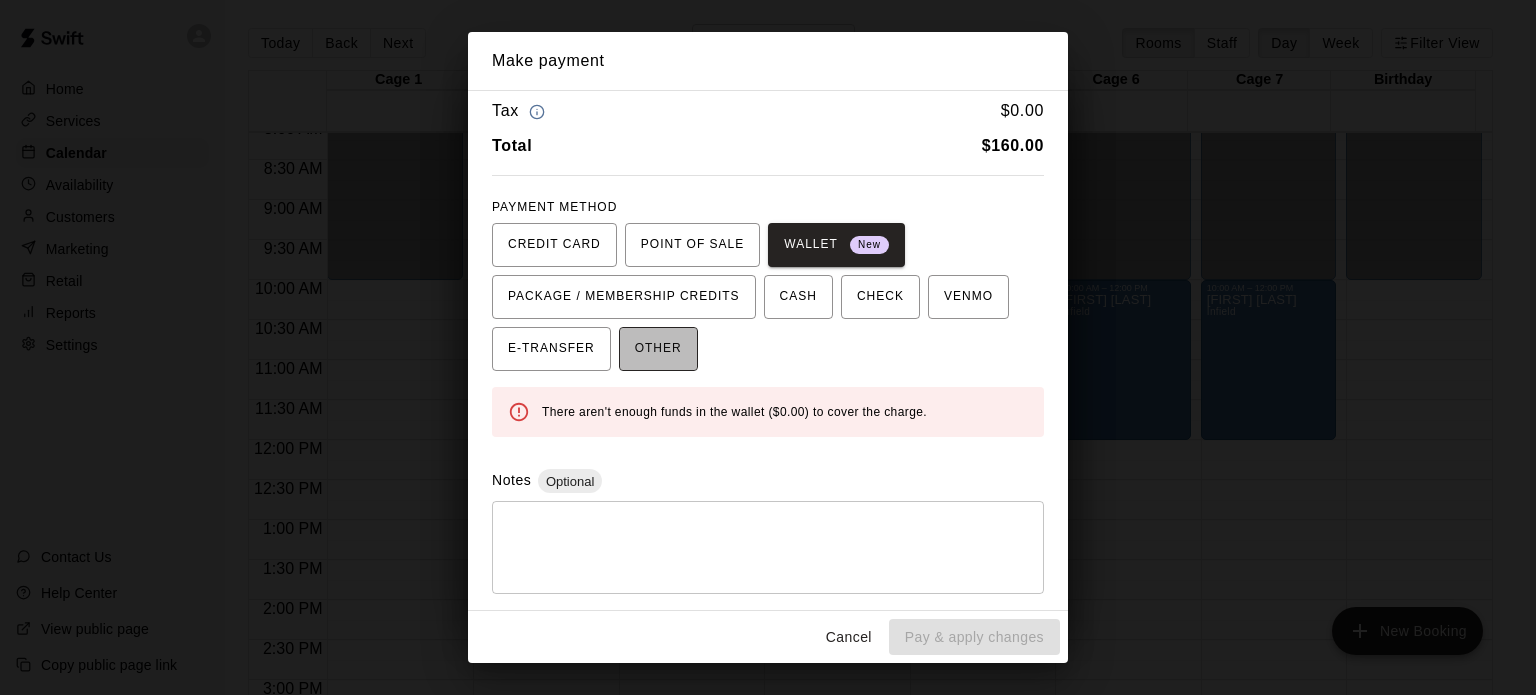 click on "OTHER" at bounding box center (658, 349) 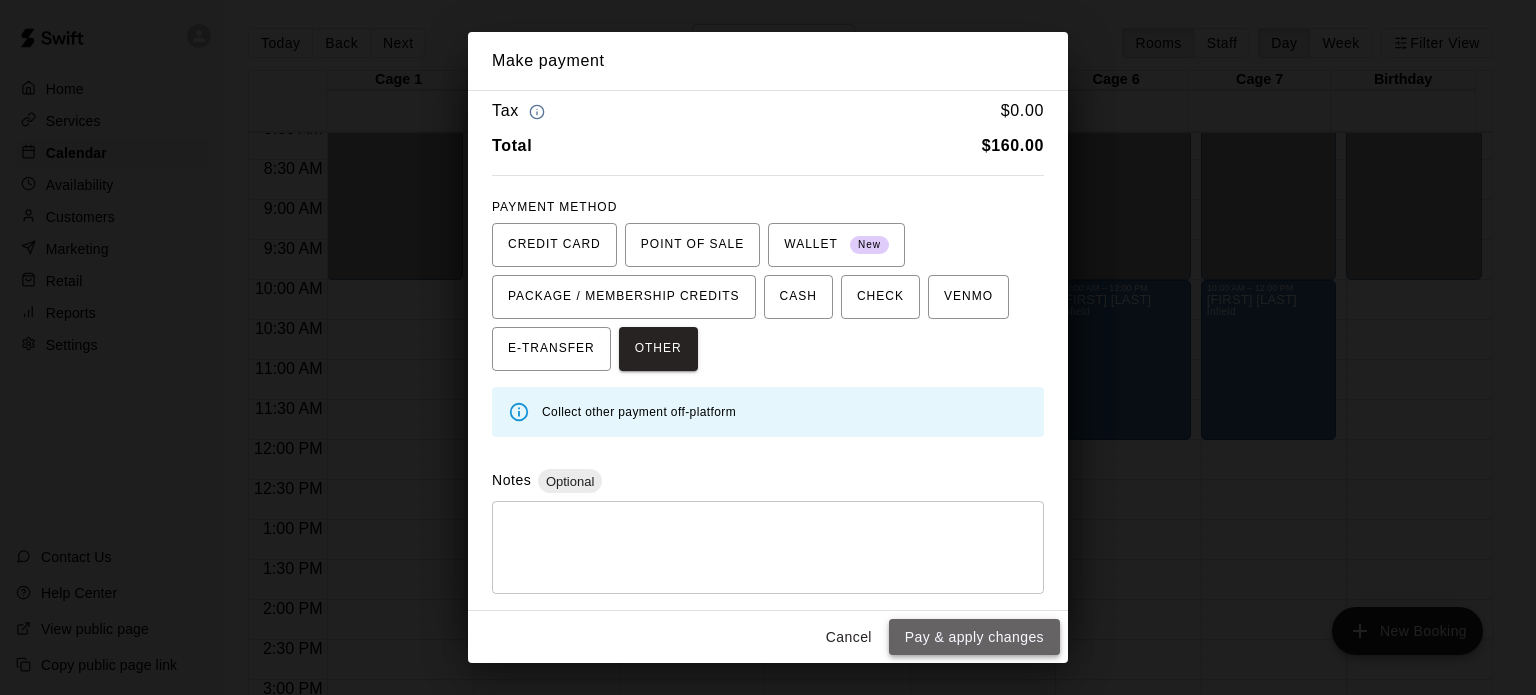 click on "Pay & apply changes" at bounding box center [974, 637] 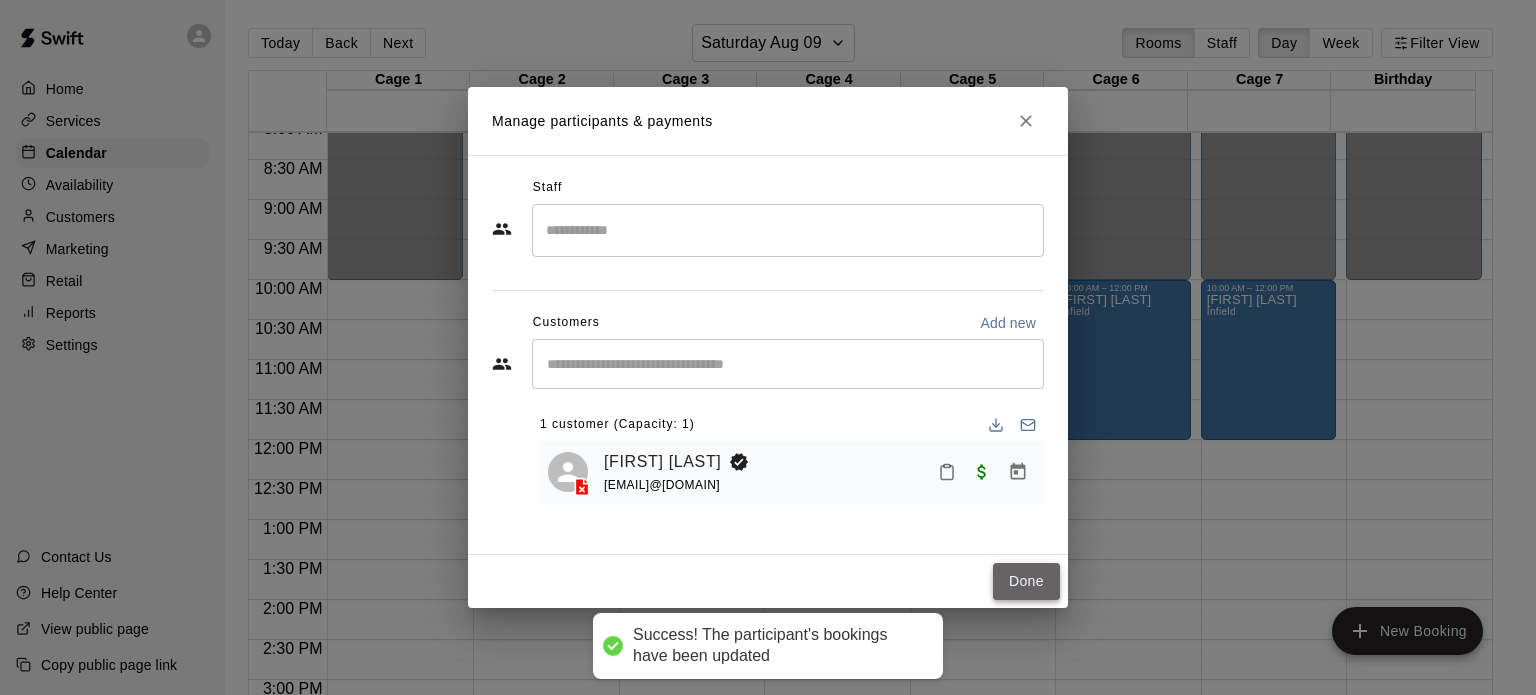 click on "Done" at bounding box center (1026, 581) 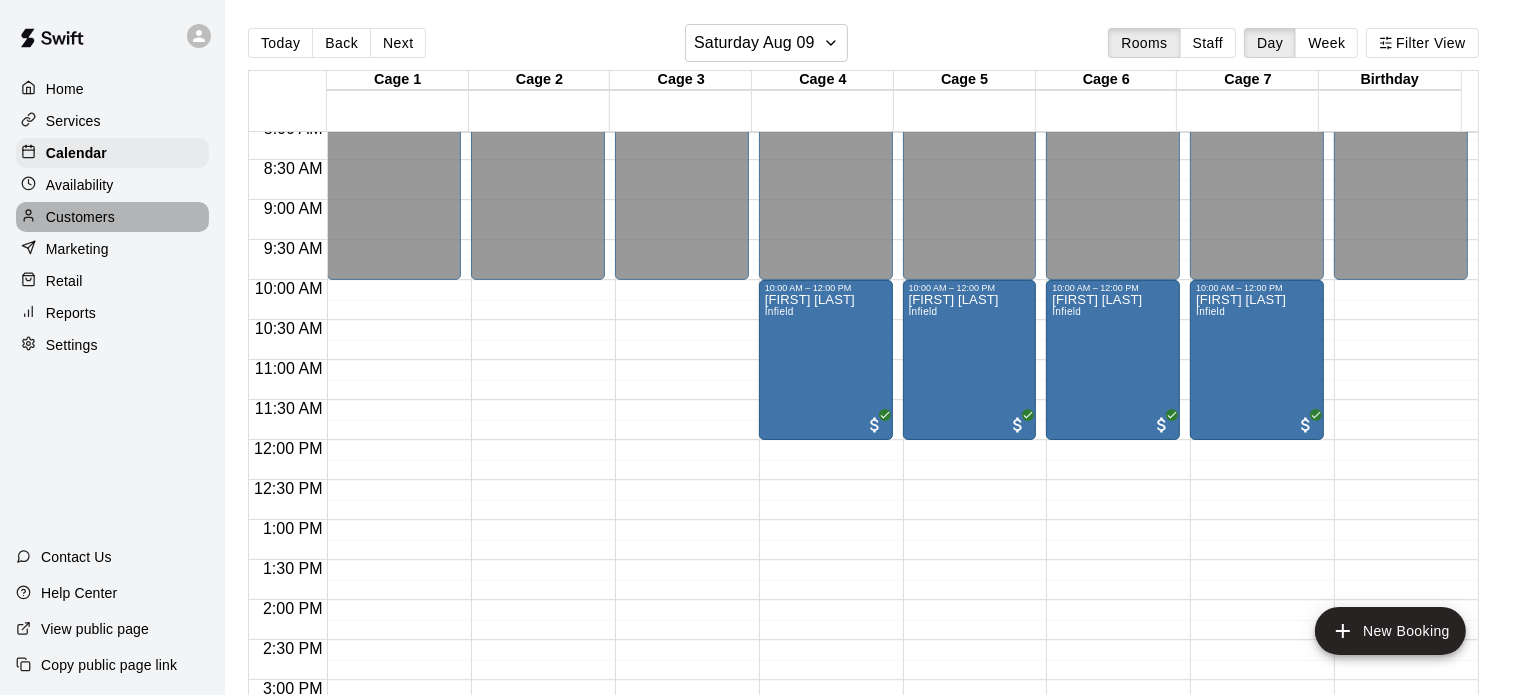 click on "Customers" at bounding box center (80, 217) 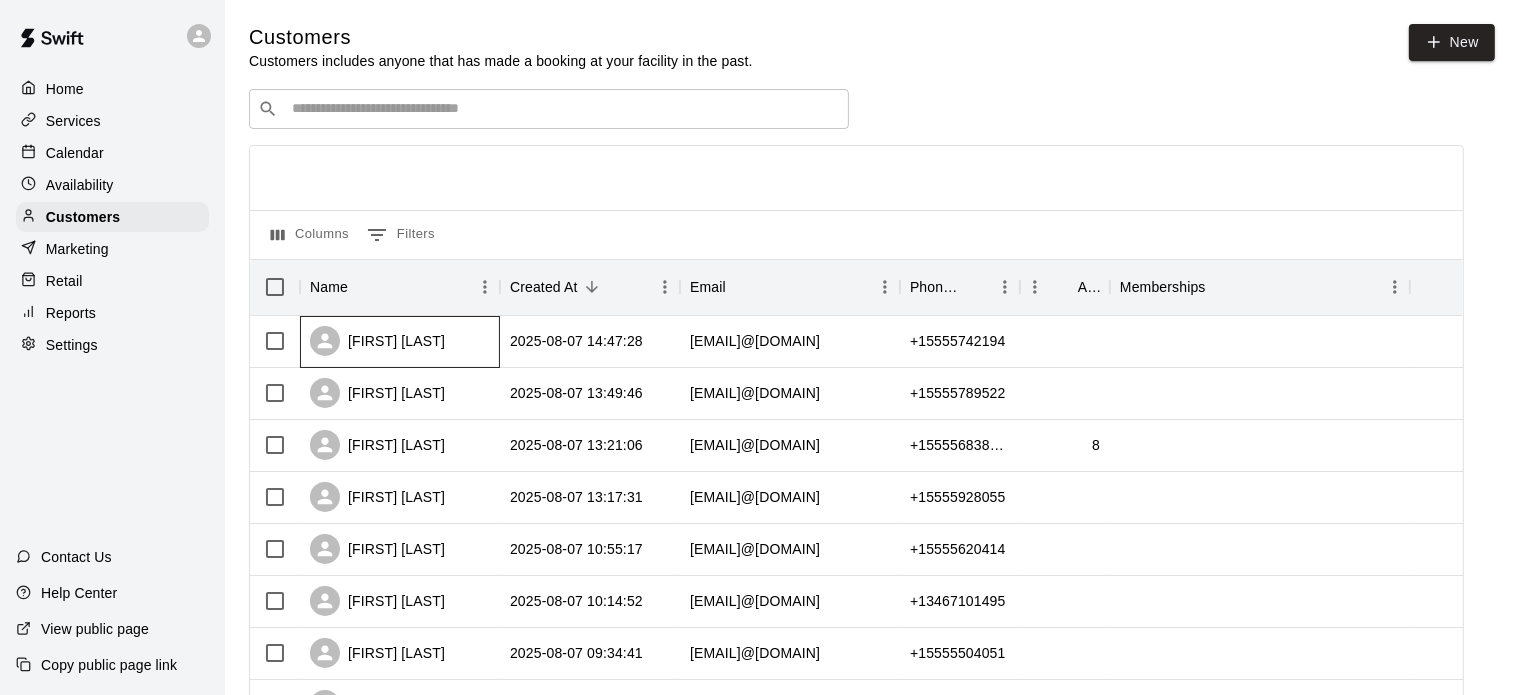 click on "[FIRST] [LAST]" at bounding box center [377, 341] 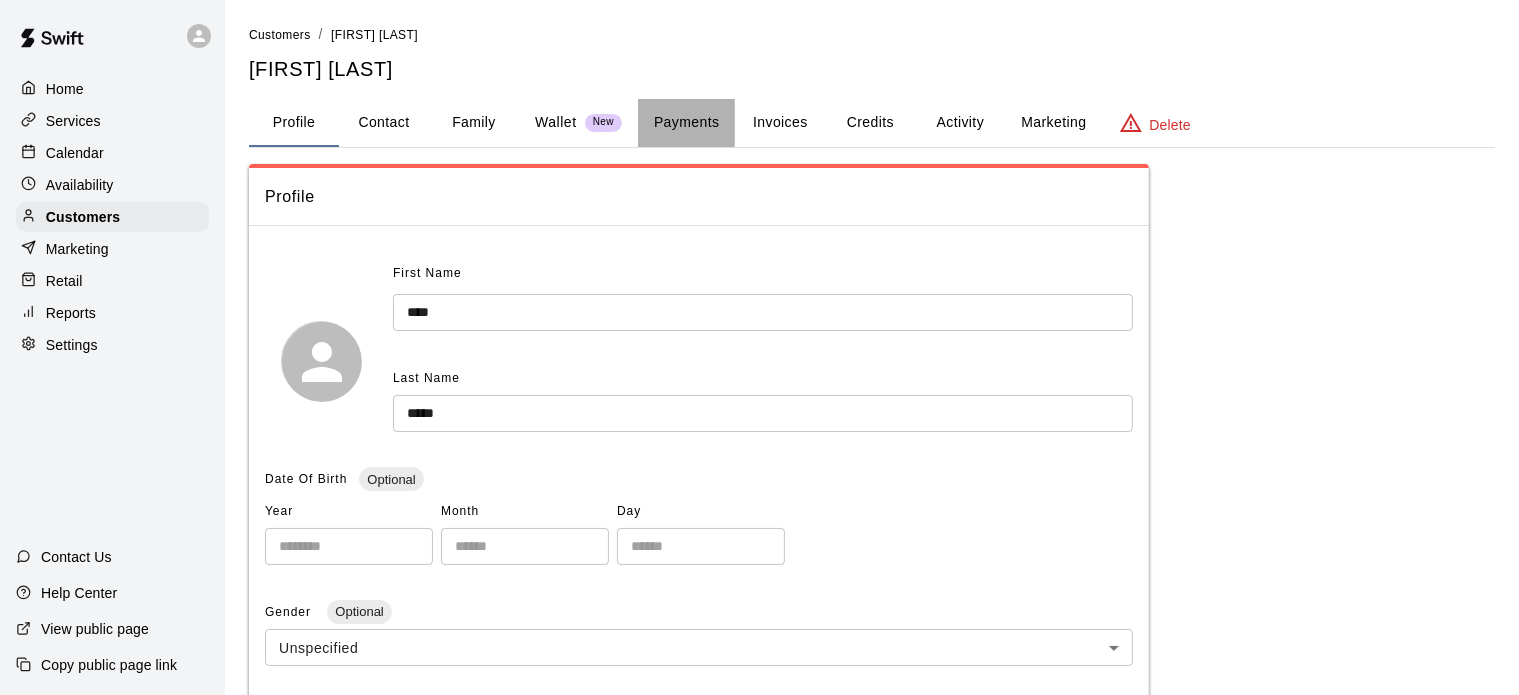 click on "Payments" at bounding box center [686, 123] 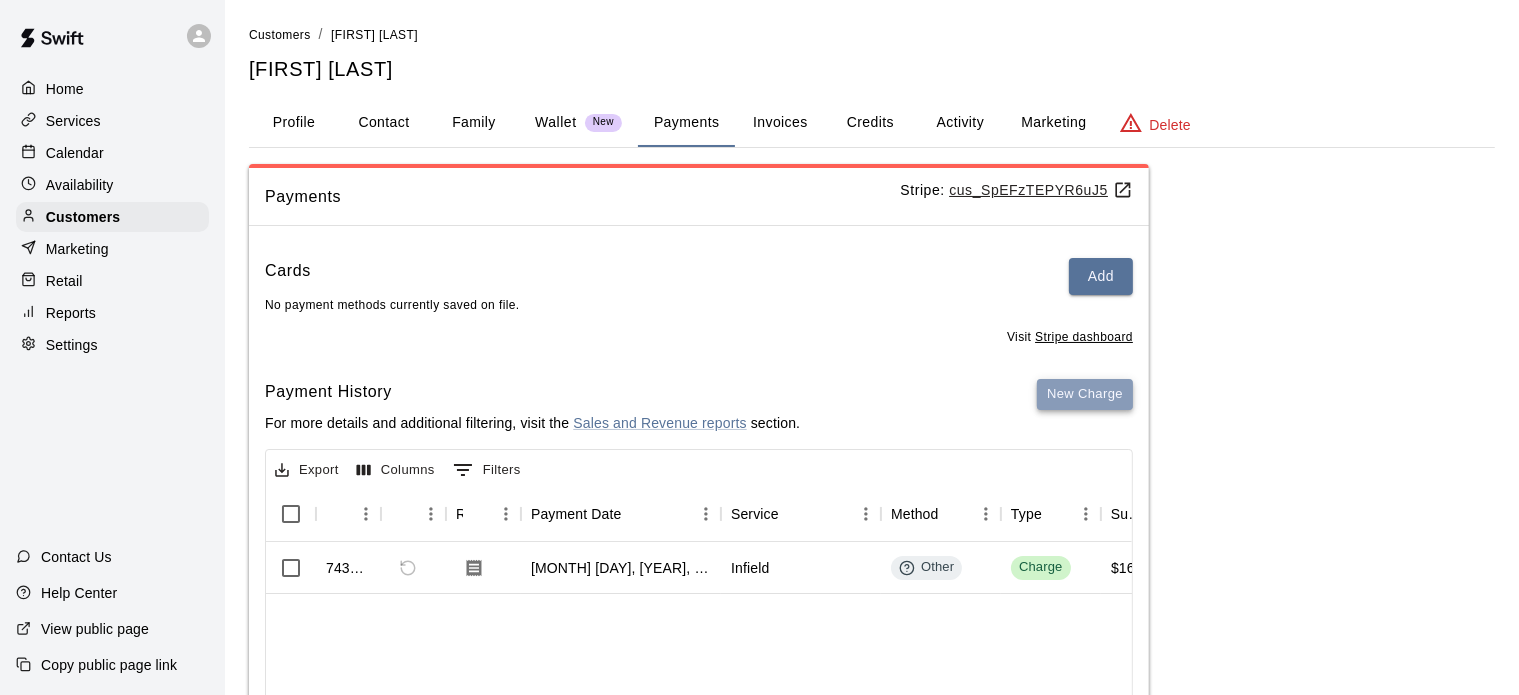 click on "New Charge" at bounding box center [1085, 394] 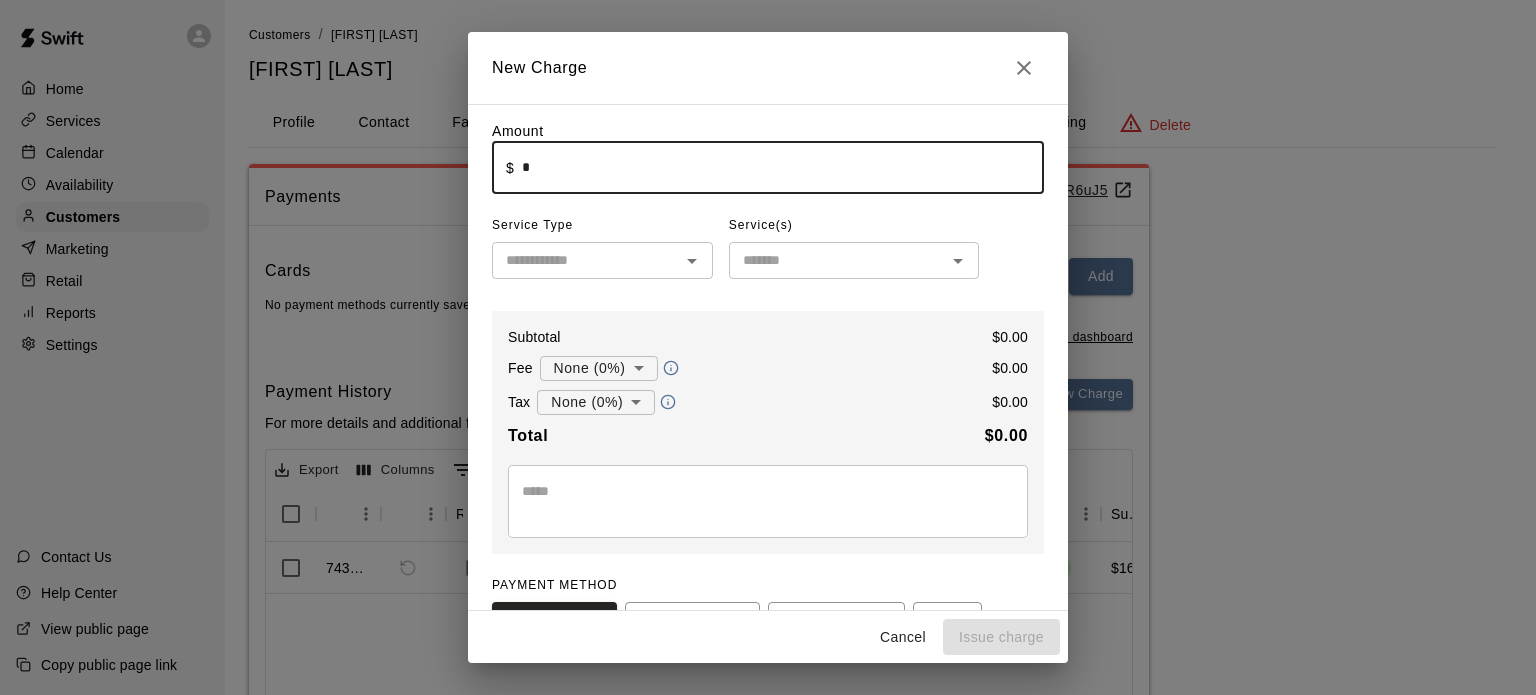 click on "*" at bounding box center (783, 167) 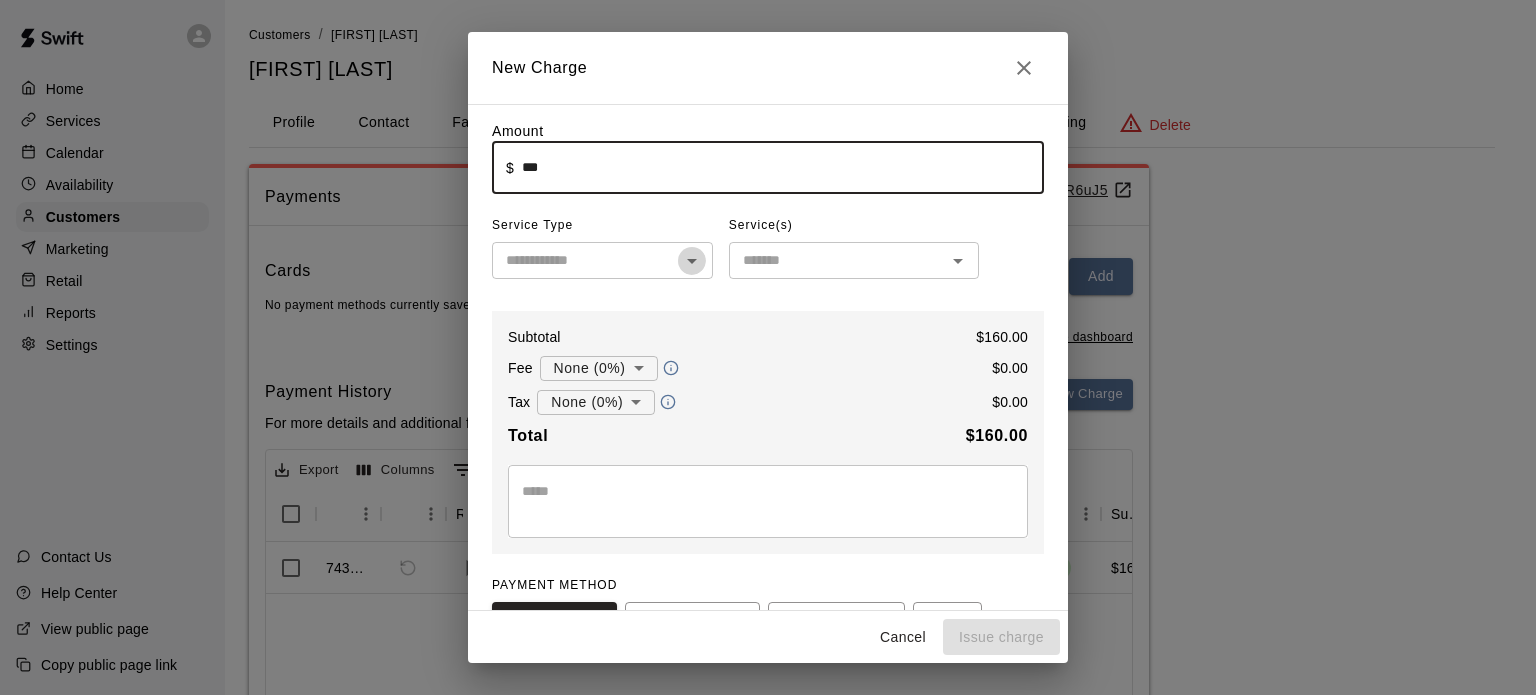 click 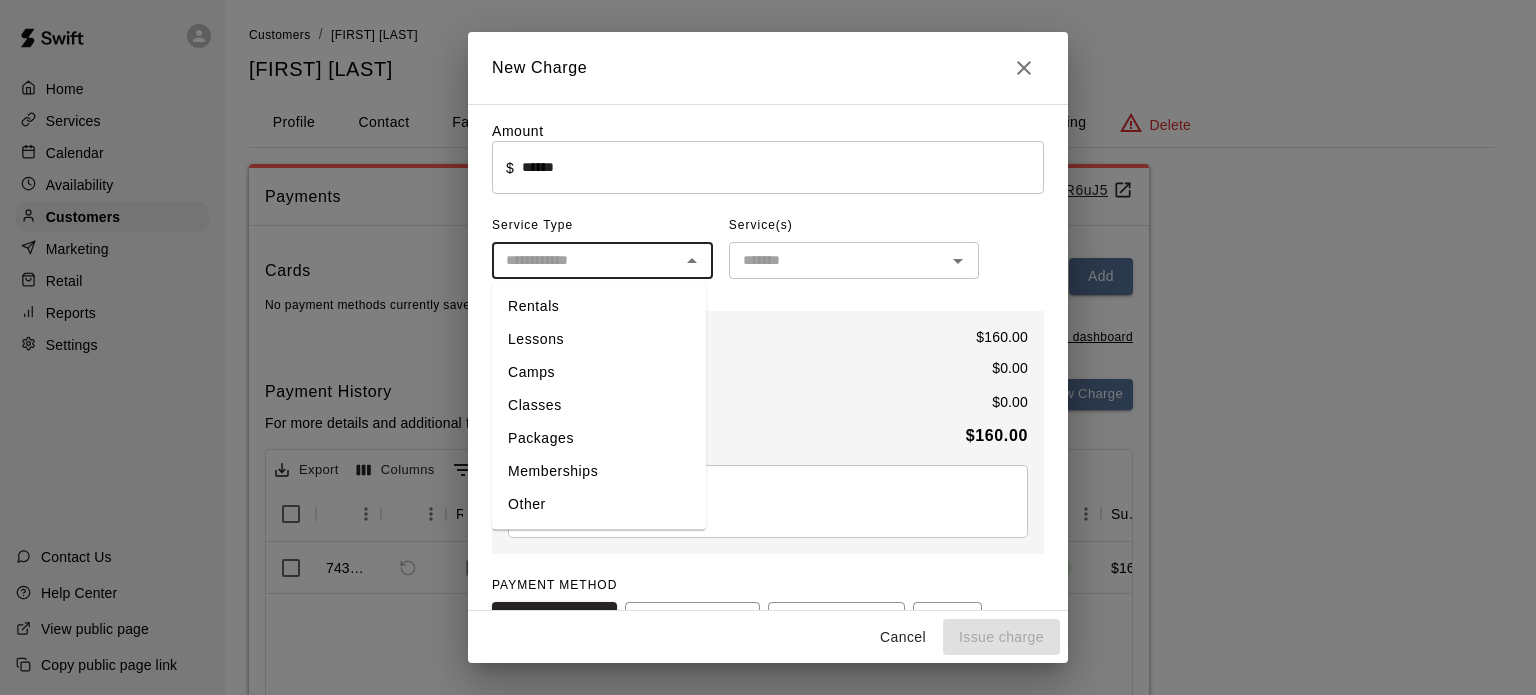 click on "Rentals" at bounding box center [599, 306] 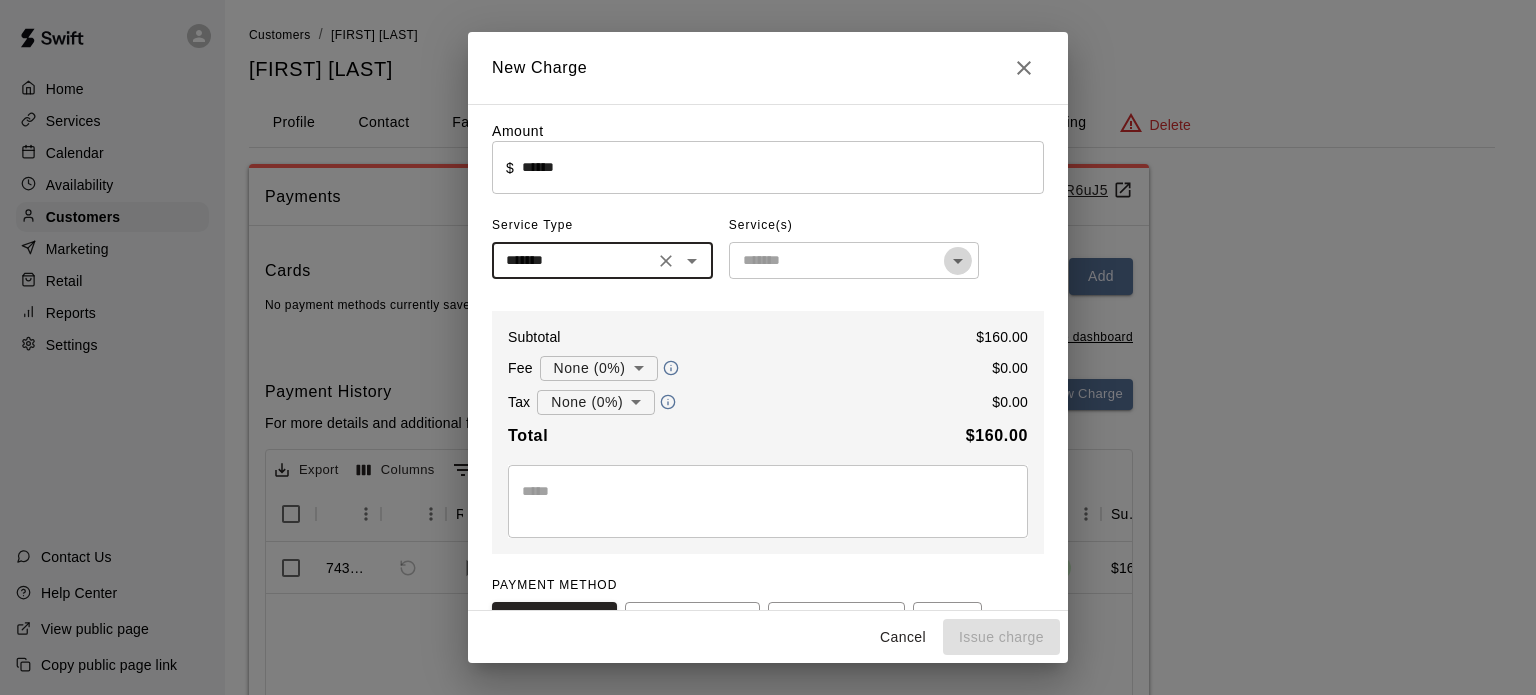click 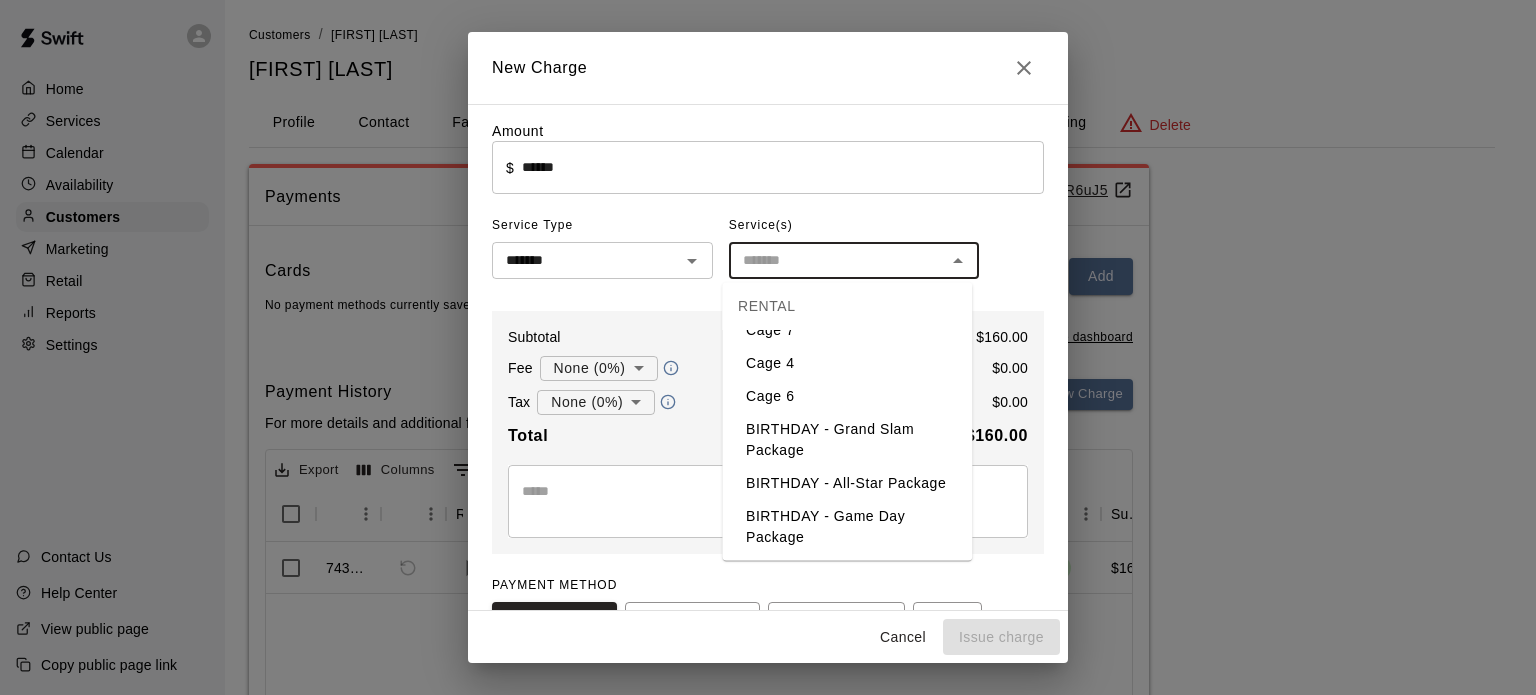 scroll, scrollTop: 0, scrollLeft: 0, axis: both 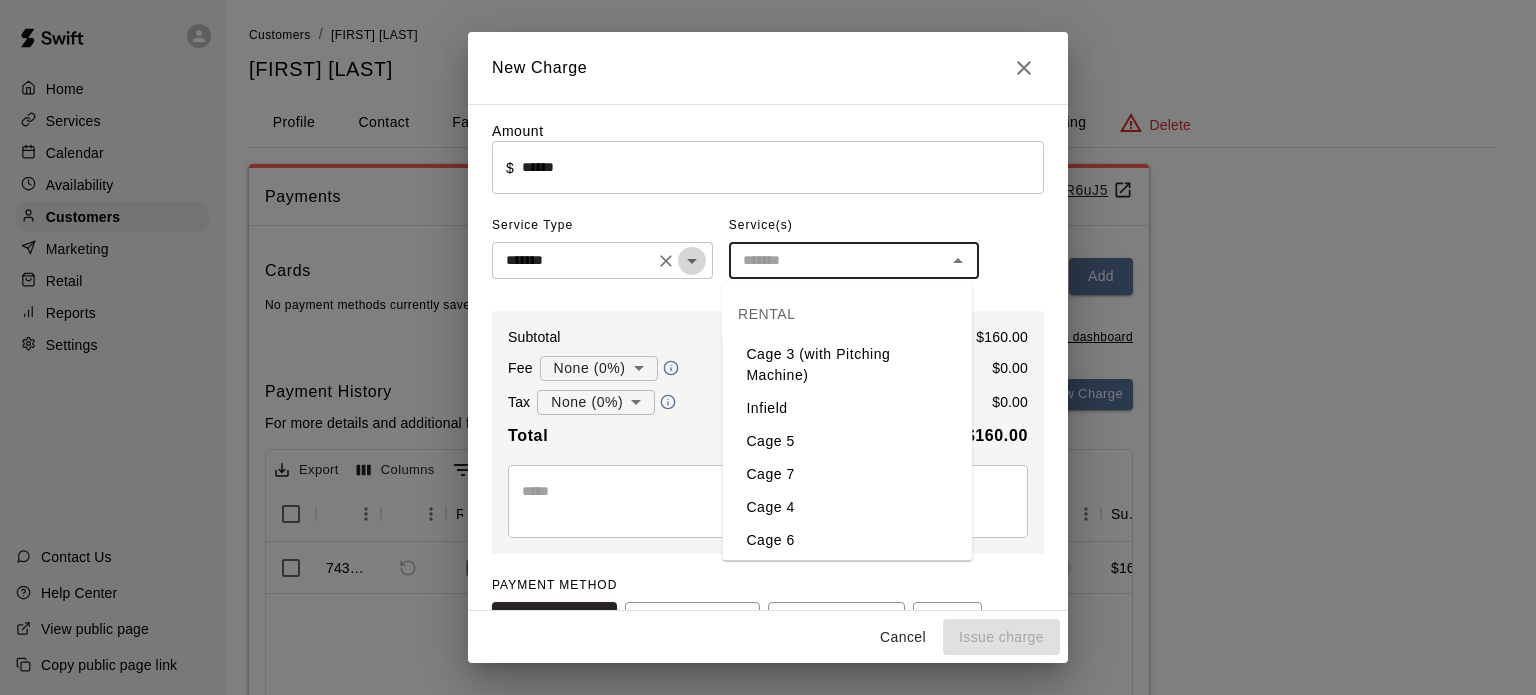 click 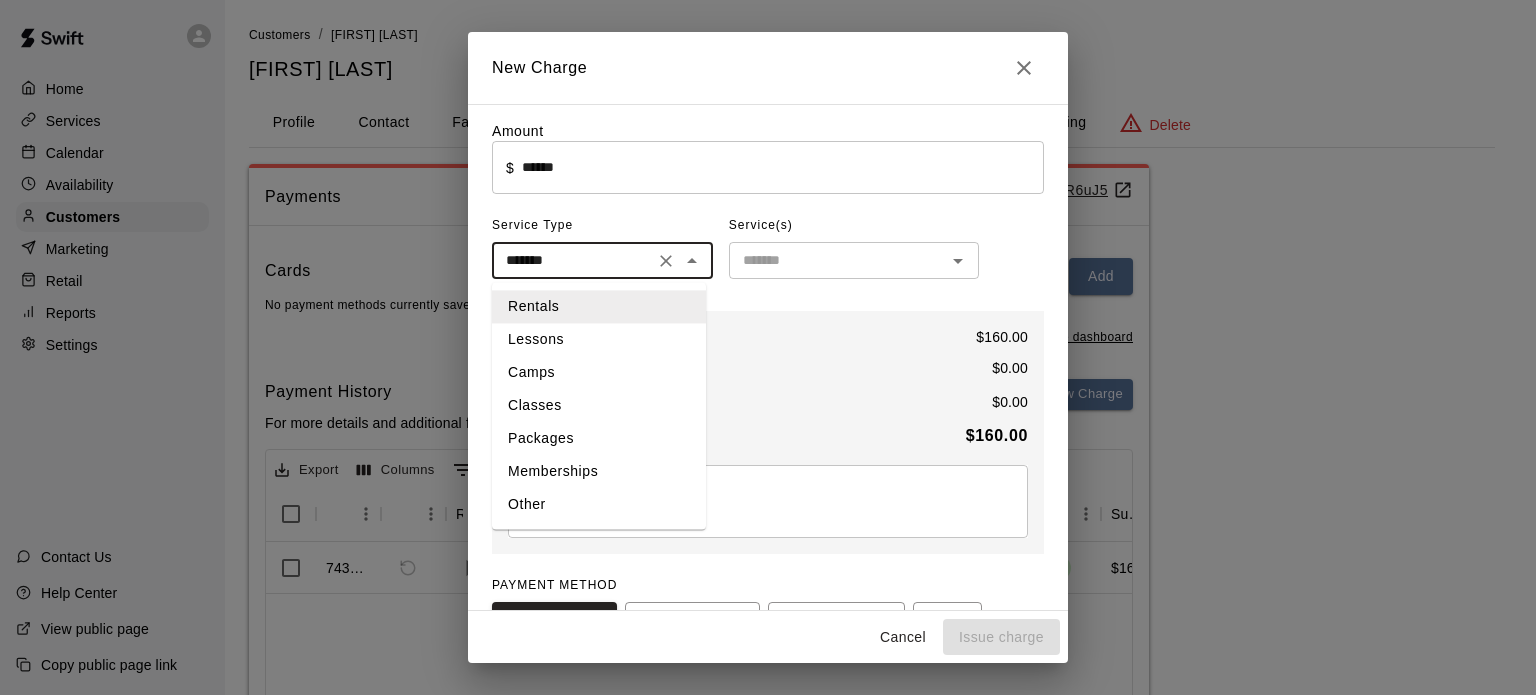 click on "Other" at bounding box center [599, 504] 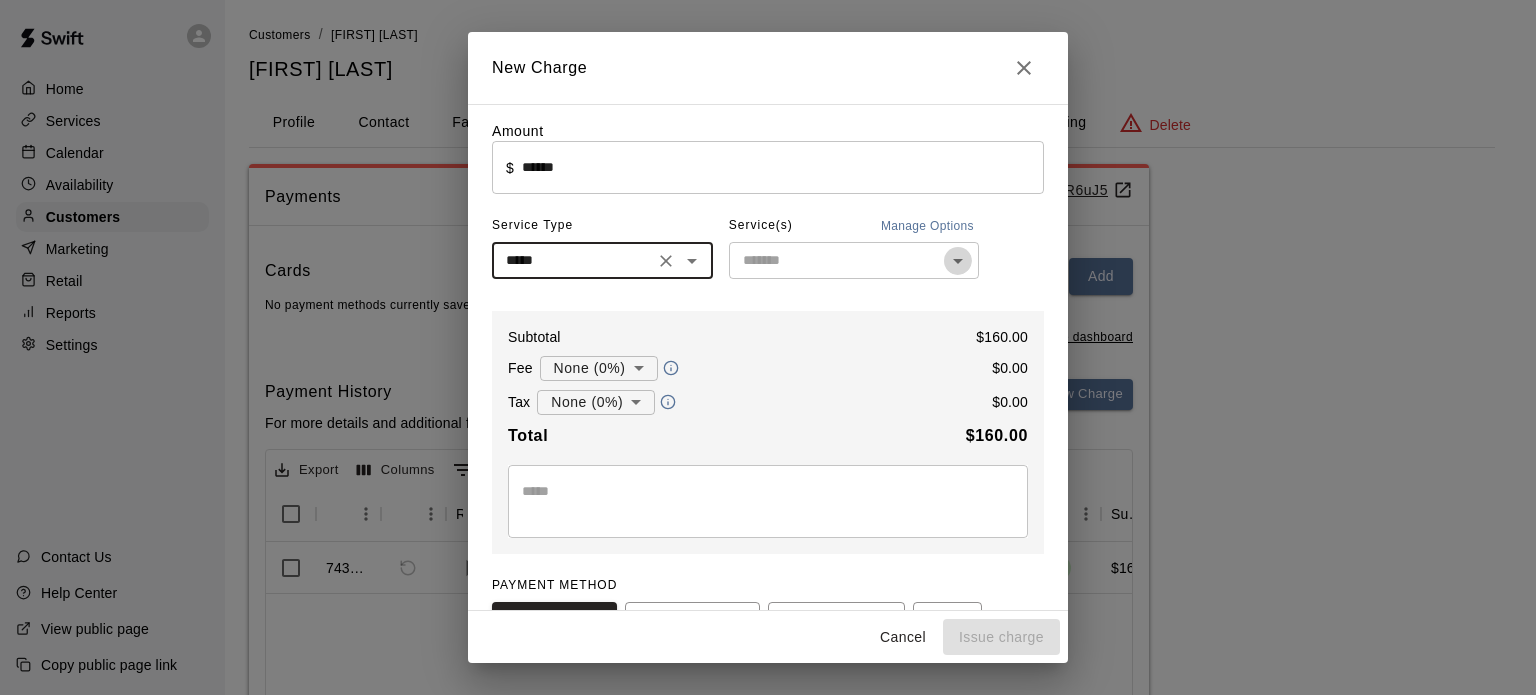 click 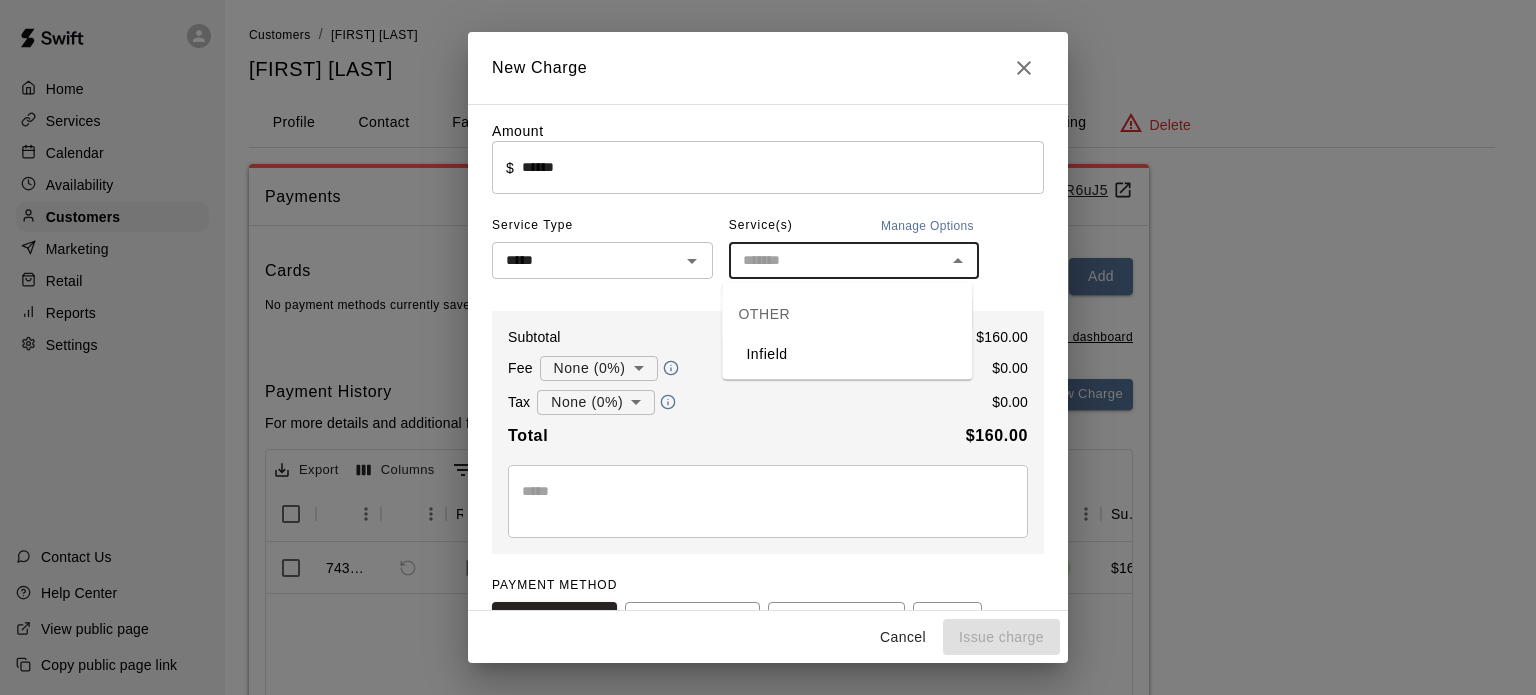 click on "Infield" at bounding box center (847, 354) 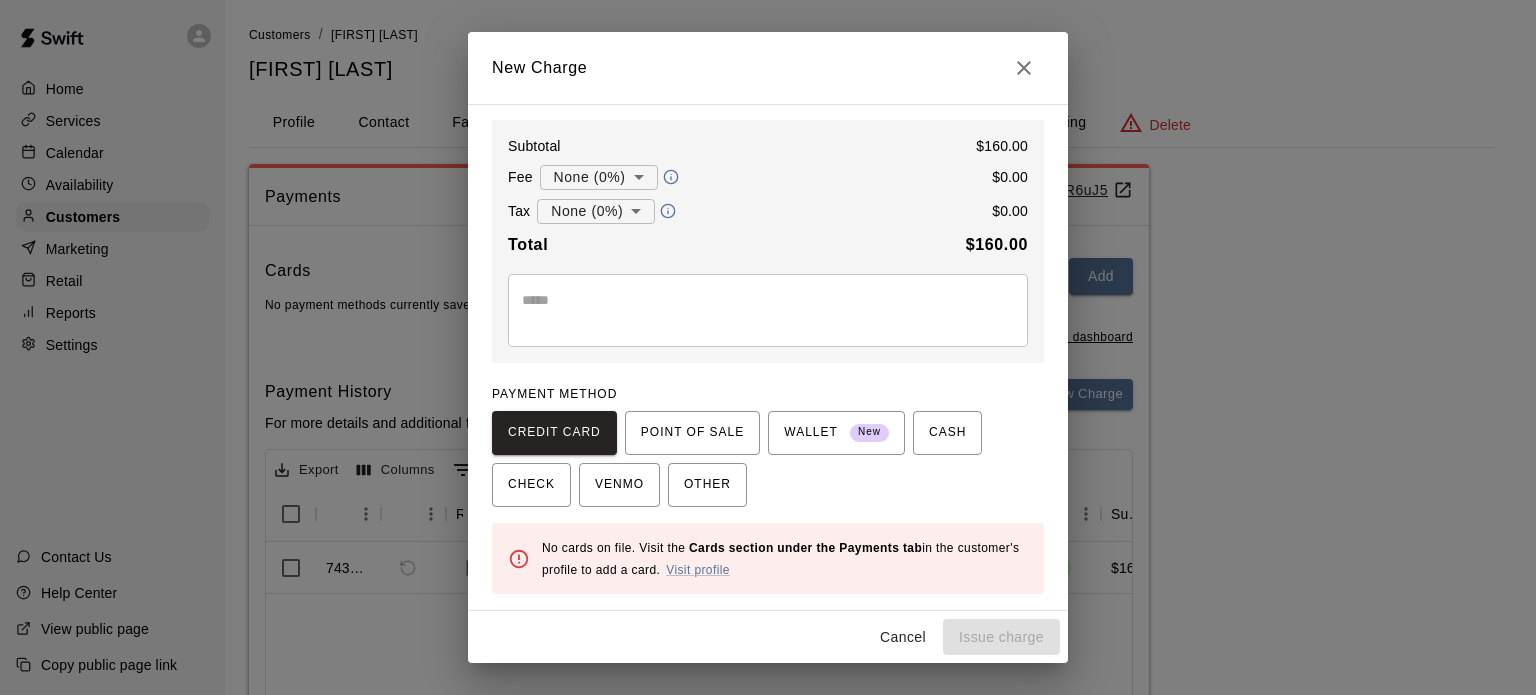 scroll, scrollTop: 0, scrollLeft: 0, axis: both 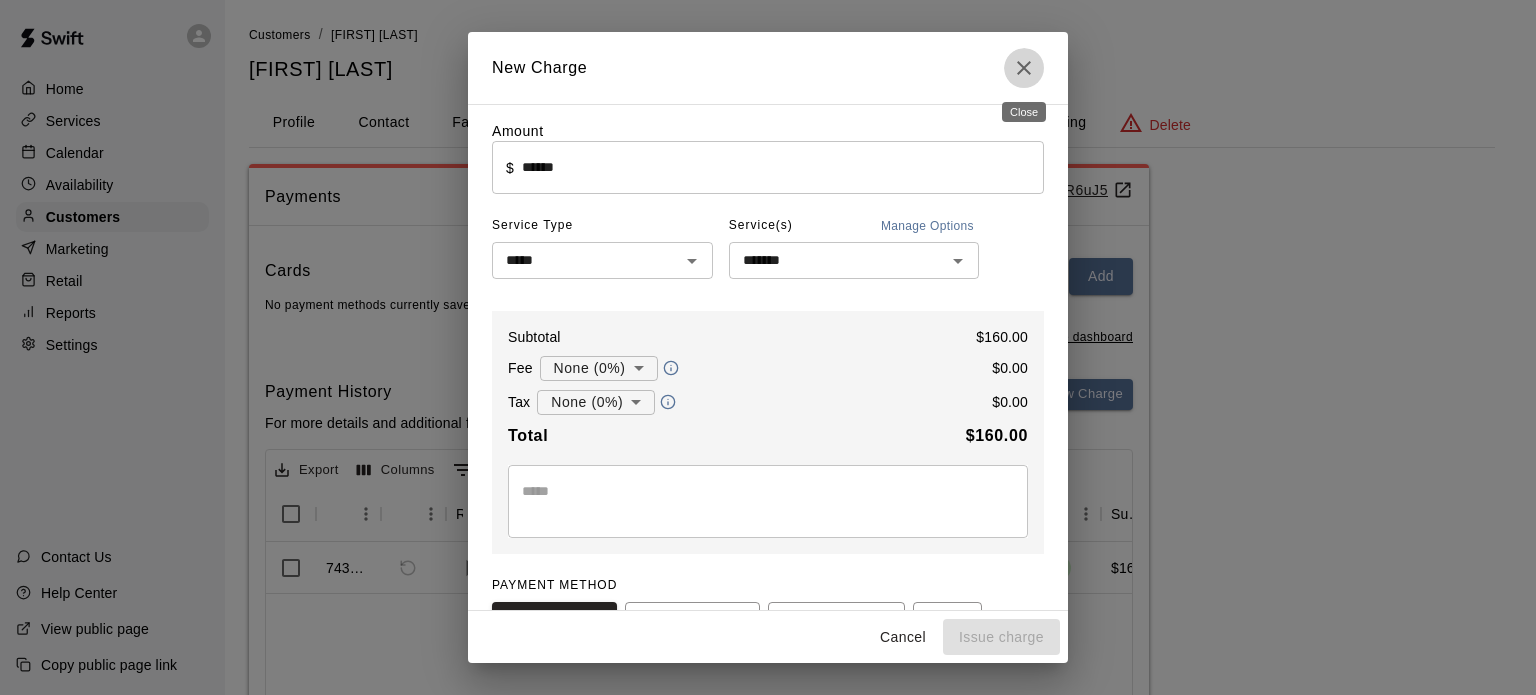 click 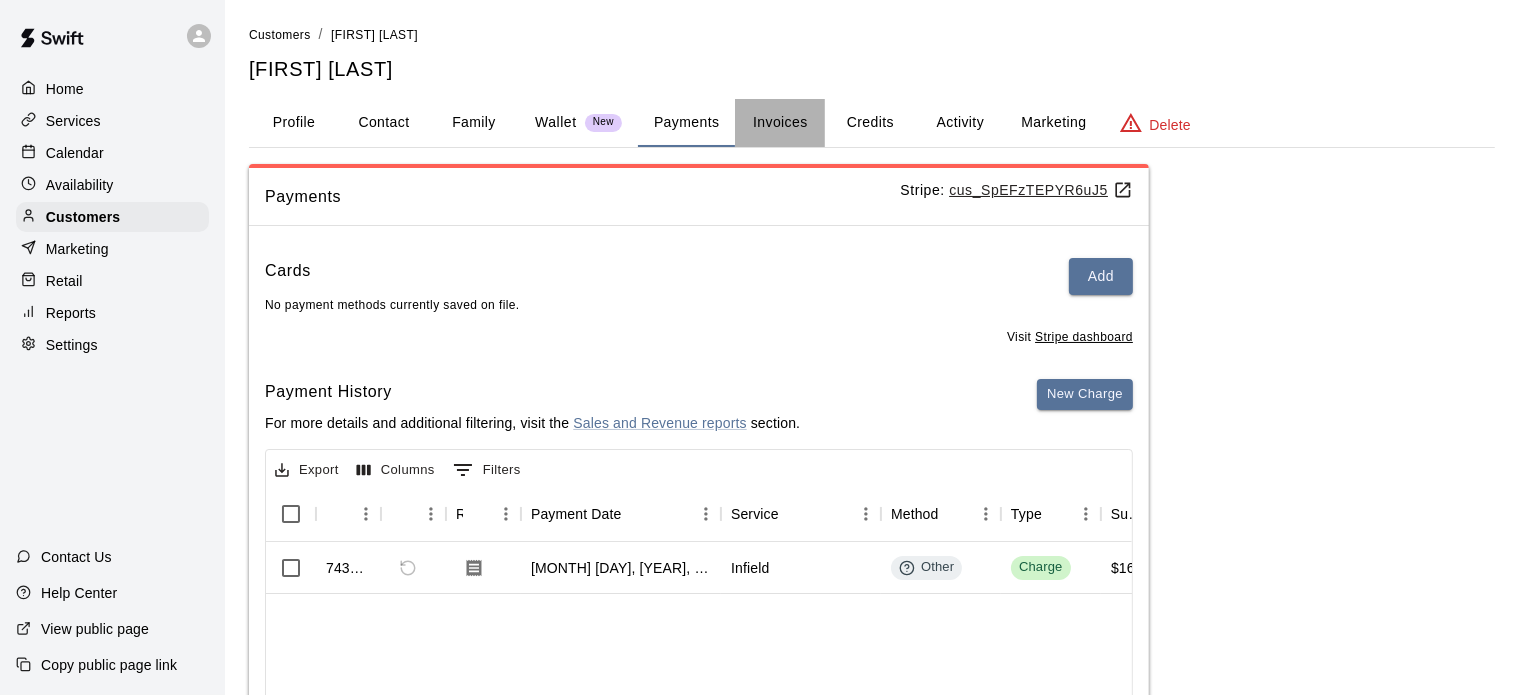 click on "Invoices" at bounding box center (780, 123) 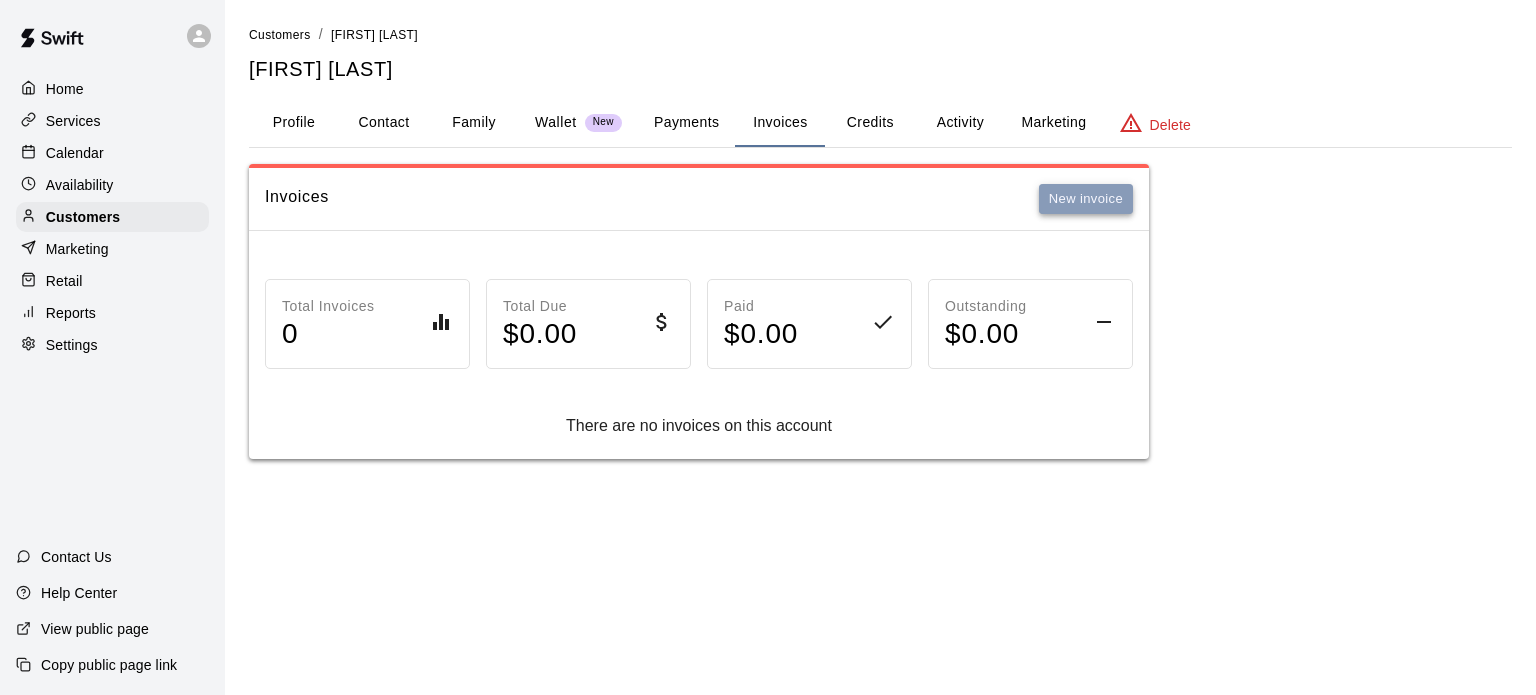 click on "New invoice" at bounding box center (1086, 199) 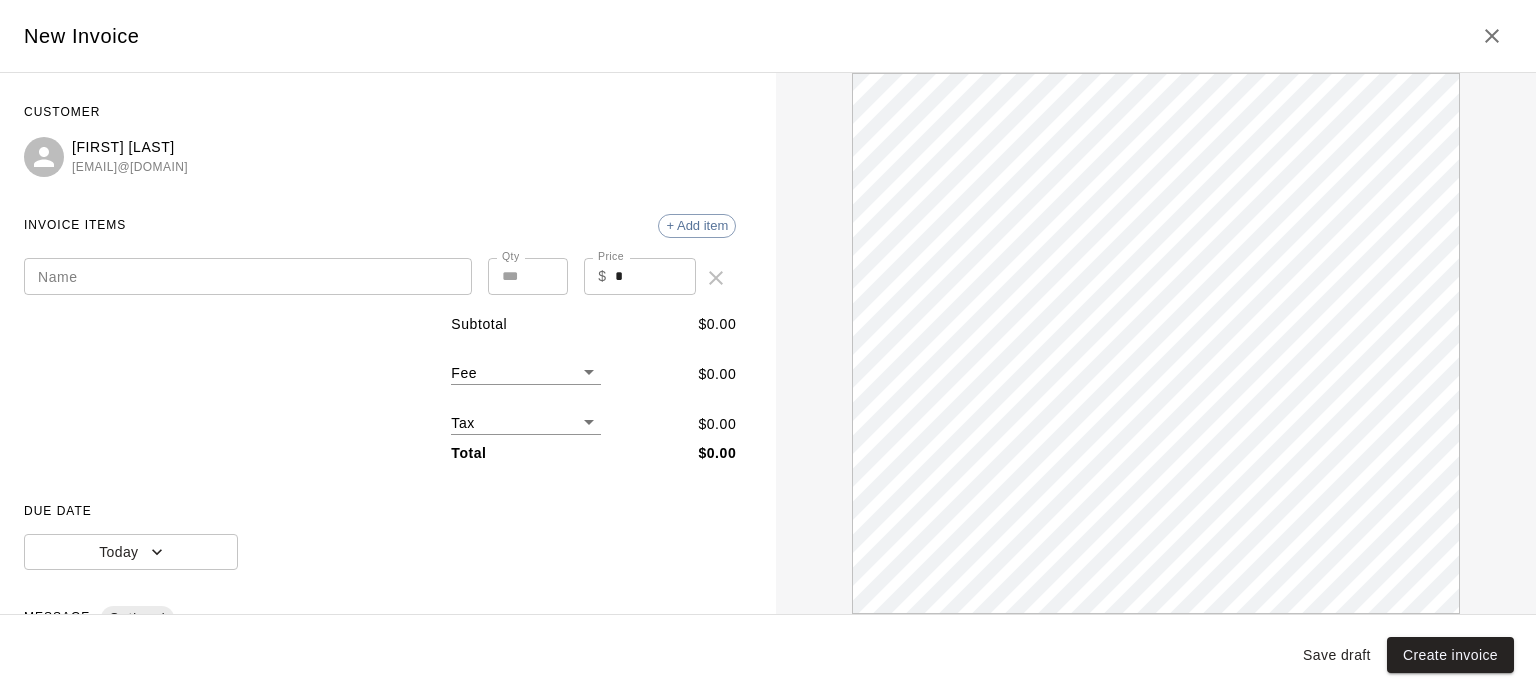 scroll, scrollTop: 0, scrollLeft: 0, axis: both 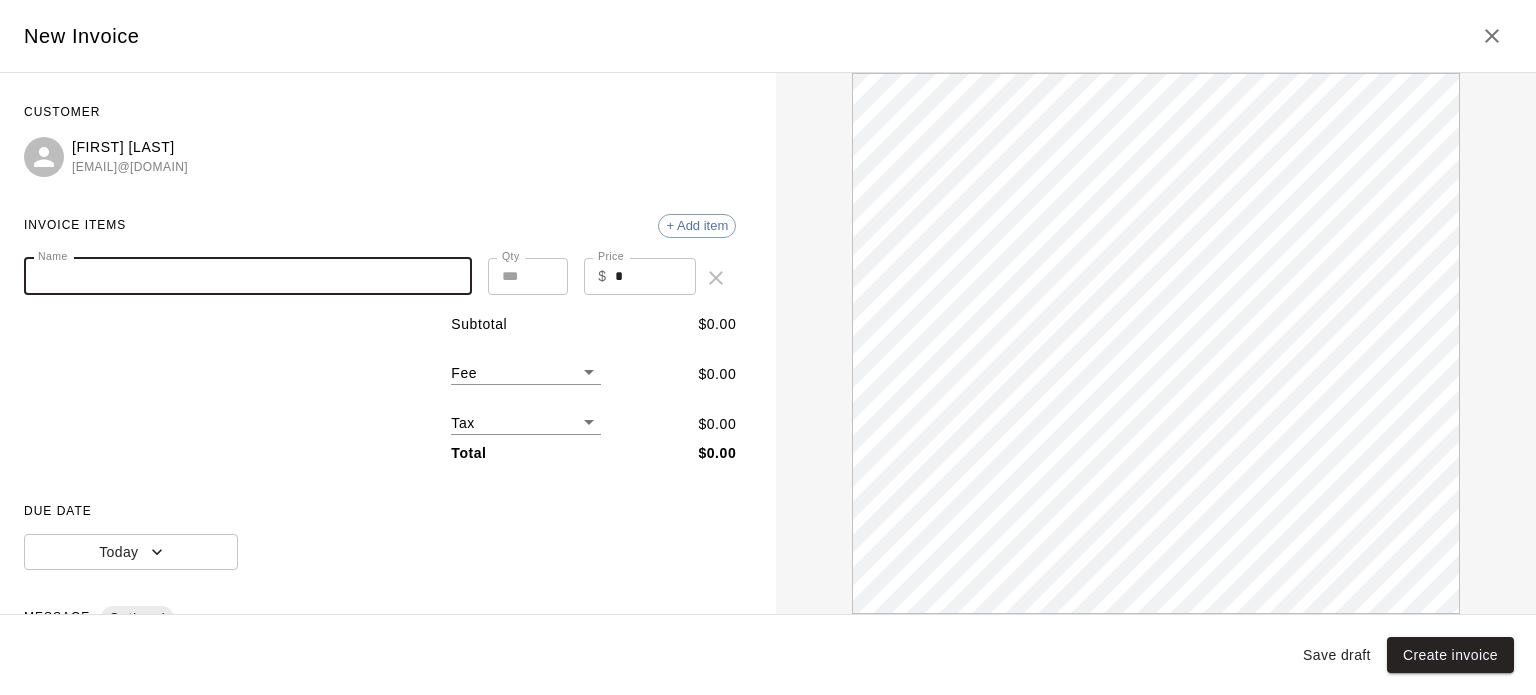 click on "Name" at bounding box center (248, 276) 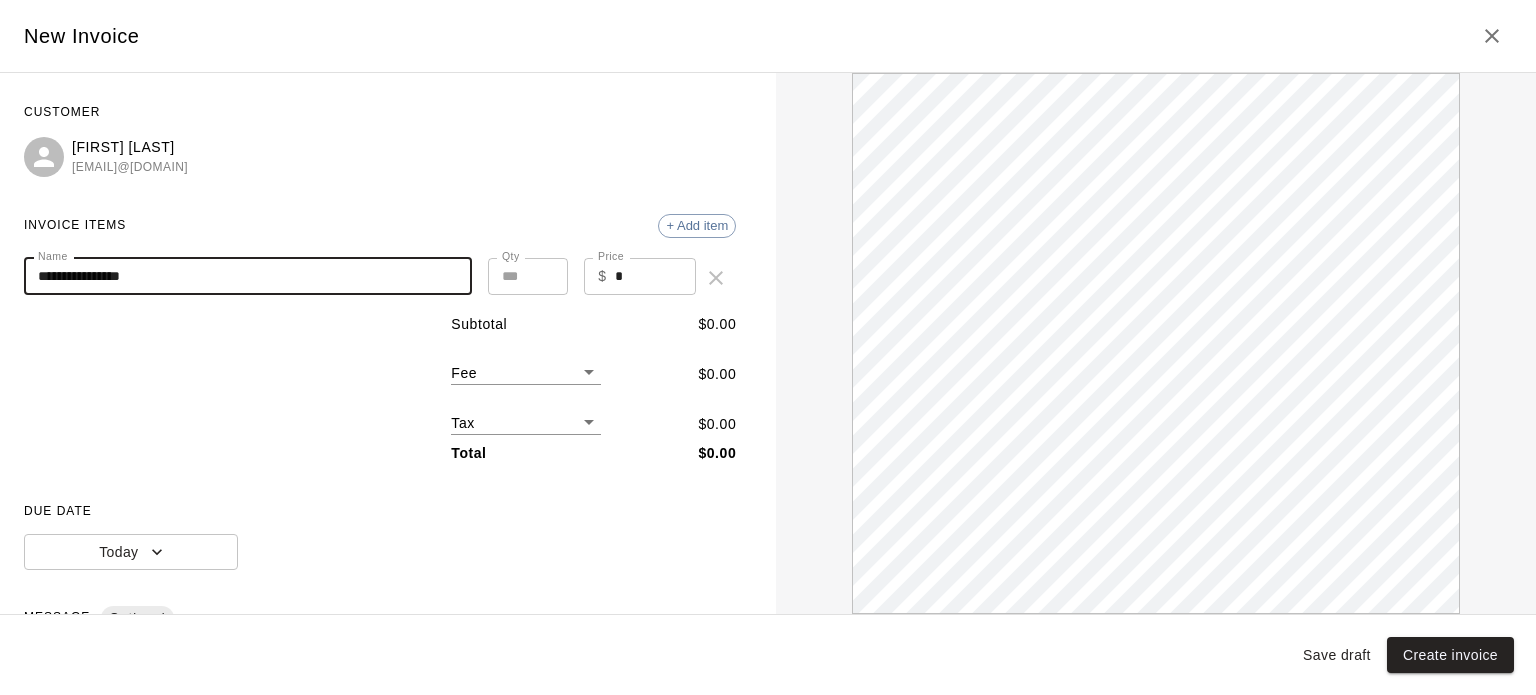 scroll, scrollTop: 0, scrollLeft: 0, axis: both 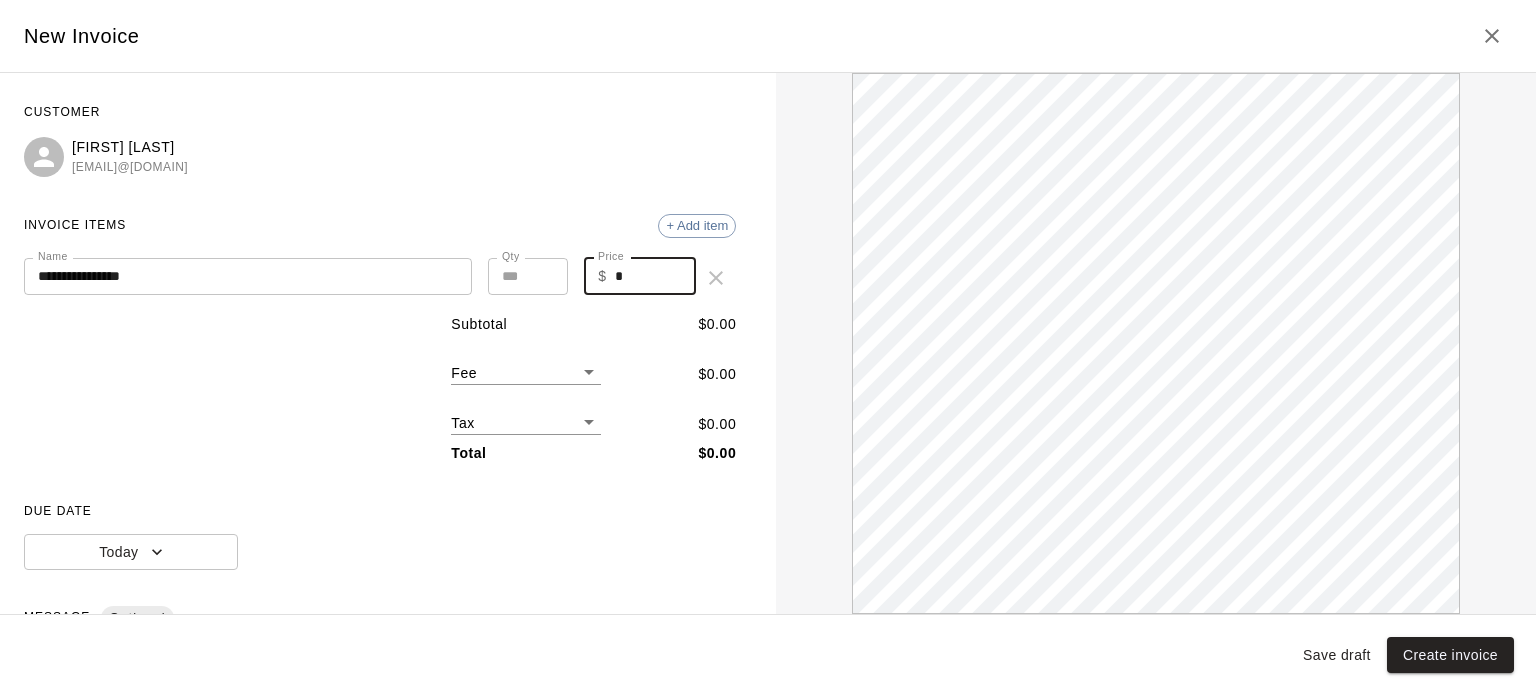 click on "*" at bounding box center [656, 276] 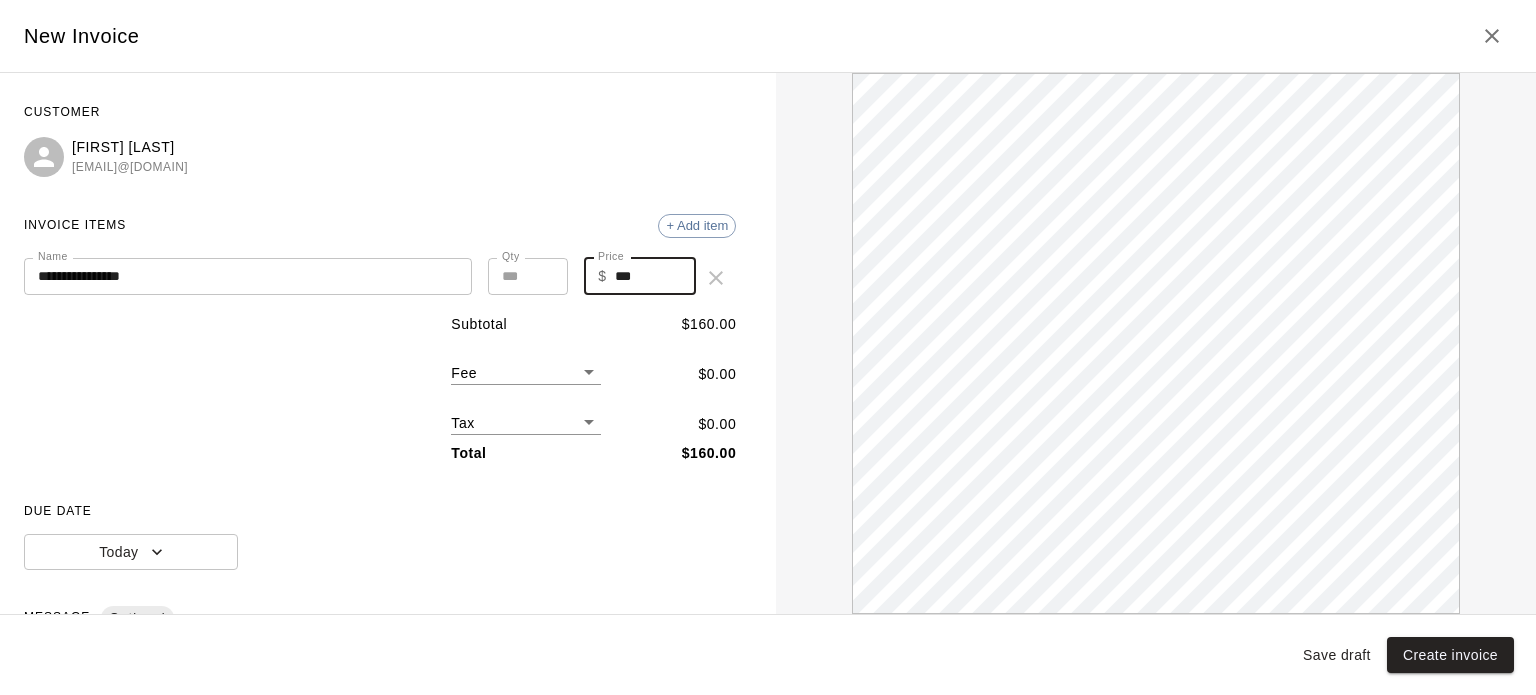 scroll, scrollTop: 0, scrollLeft: 0, axis: both 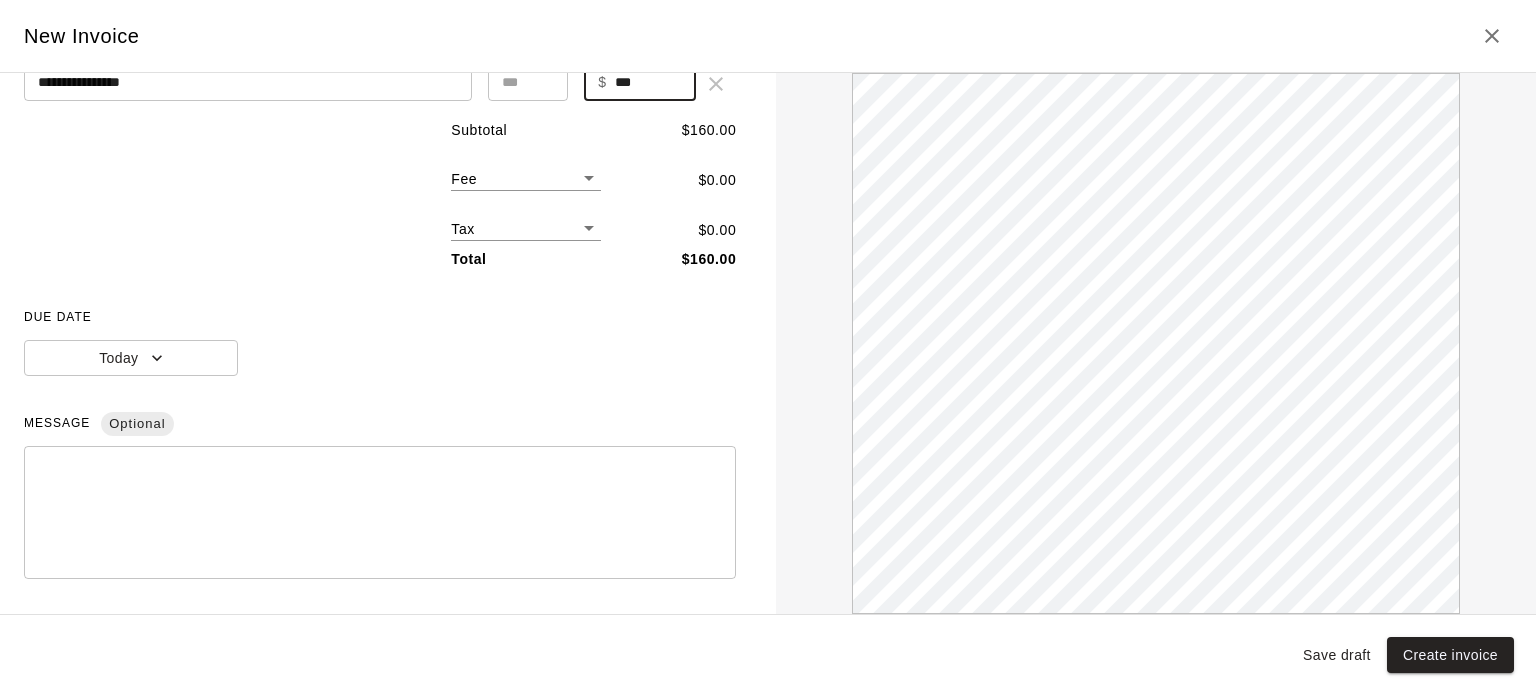 type on "***" 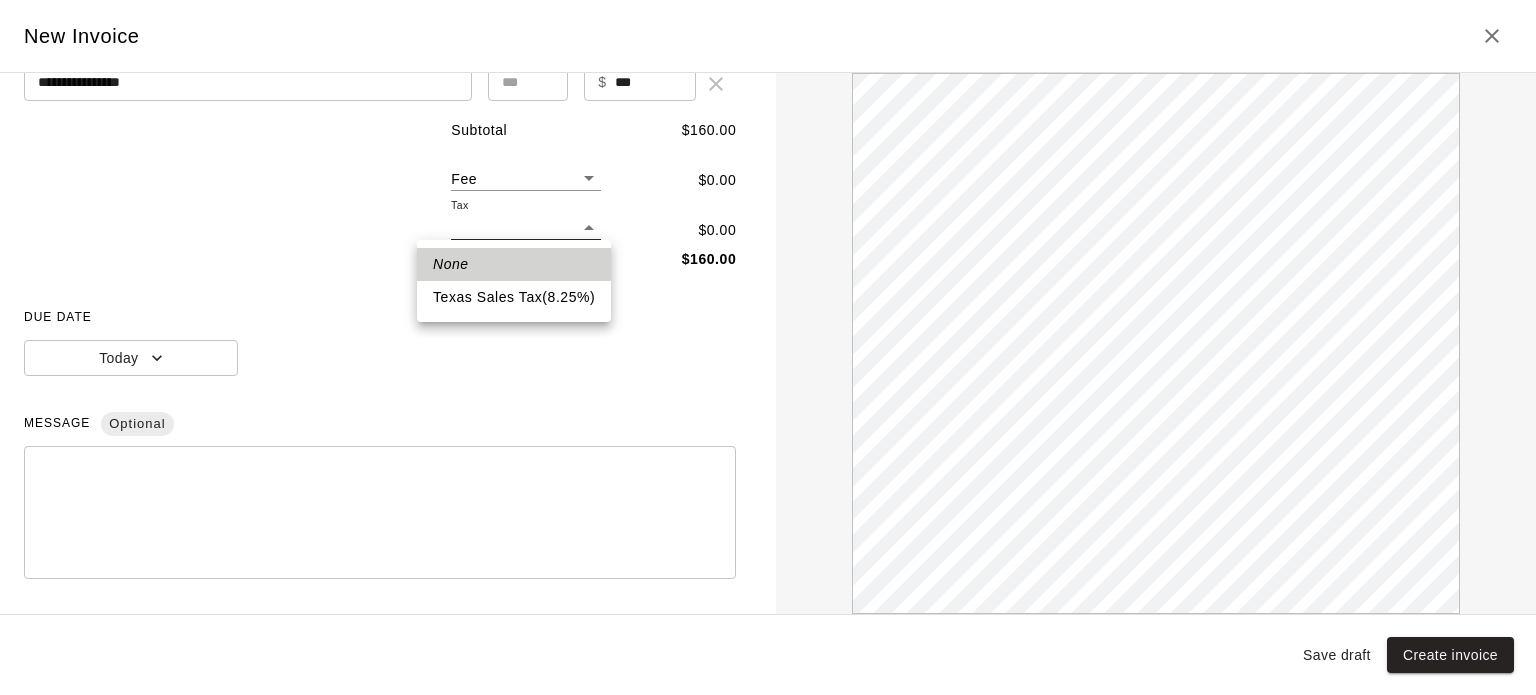 click on "**********" at bounding box center [768, 249] 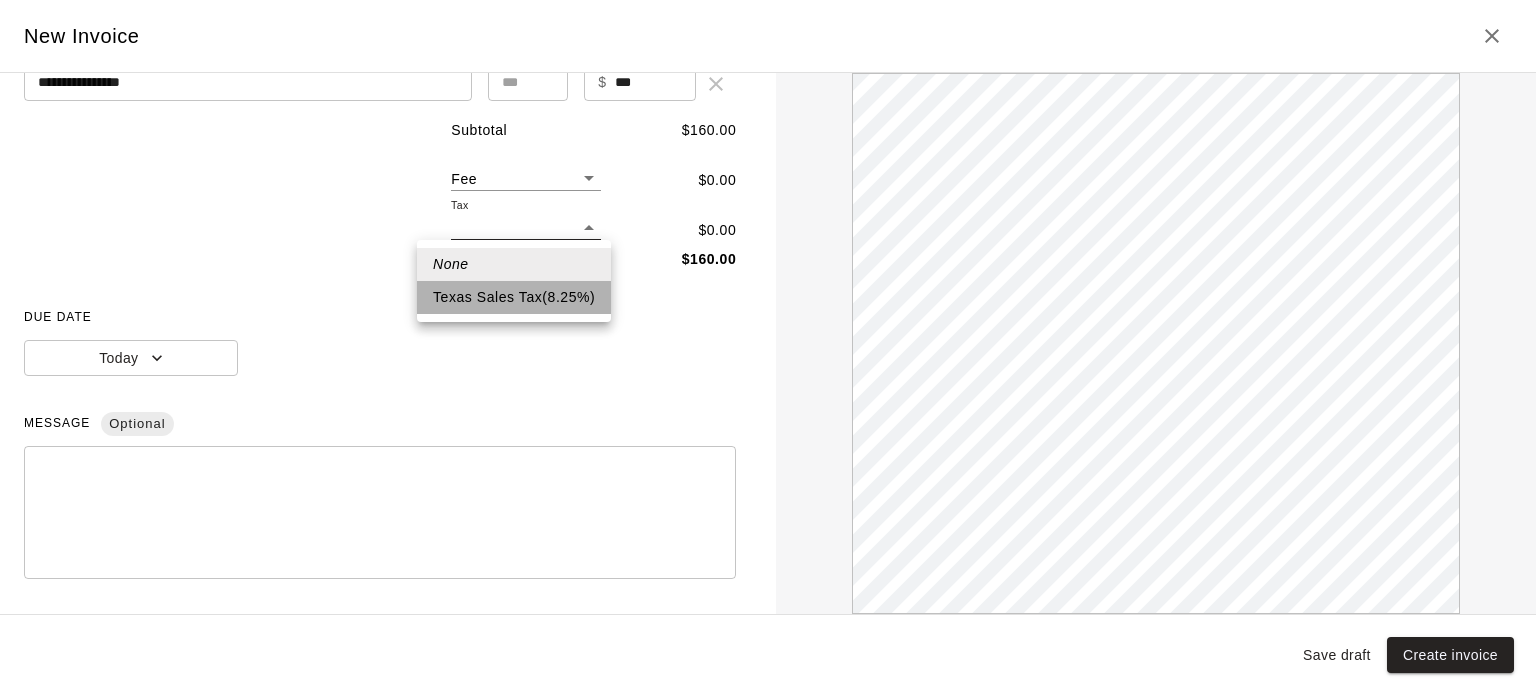 click on "Texas Sales Tax  ( 8.25 %)" at bounding box center [514, 297] 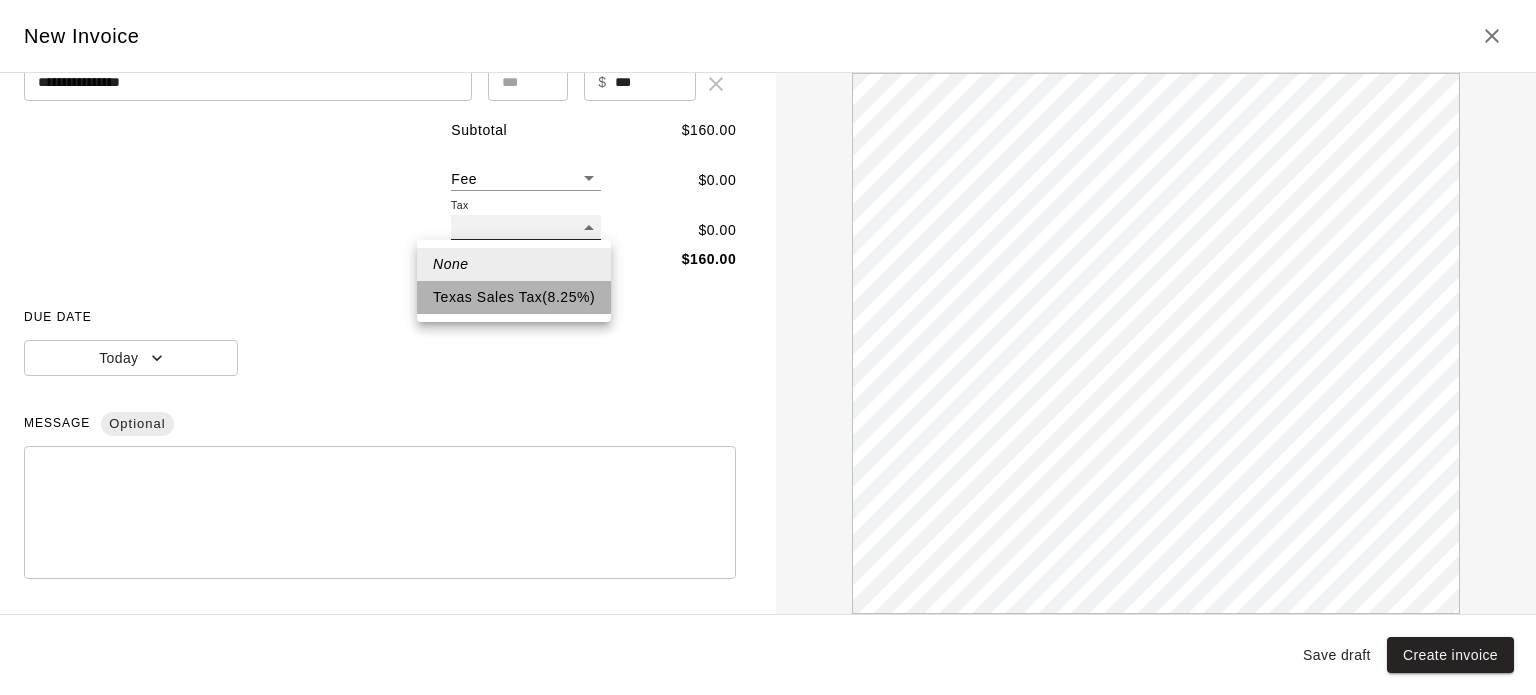 type on "***" 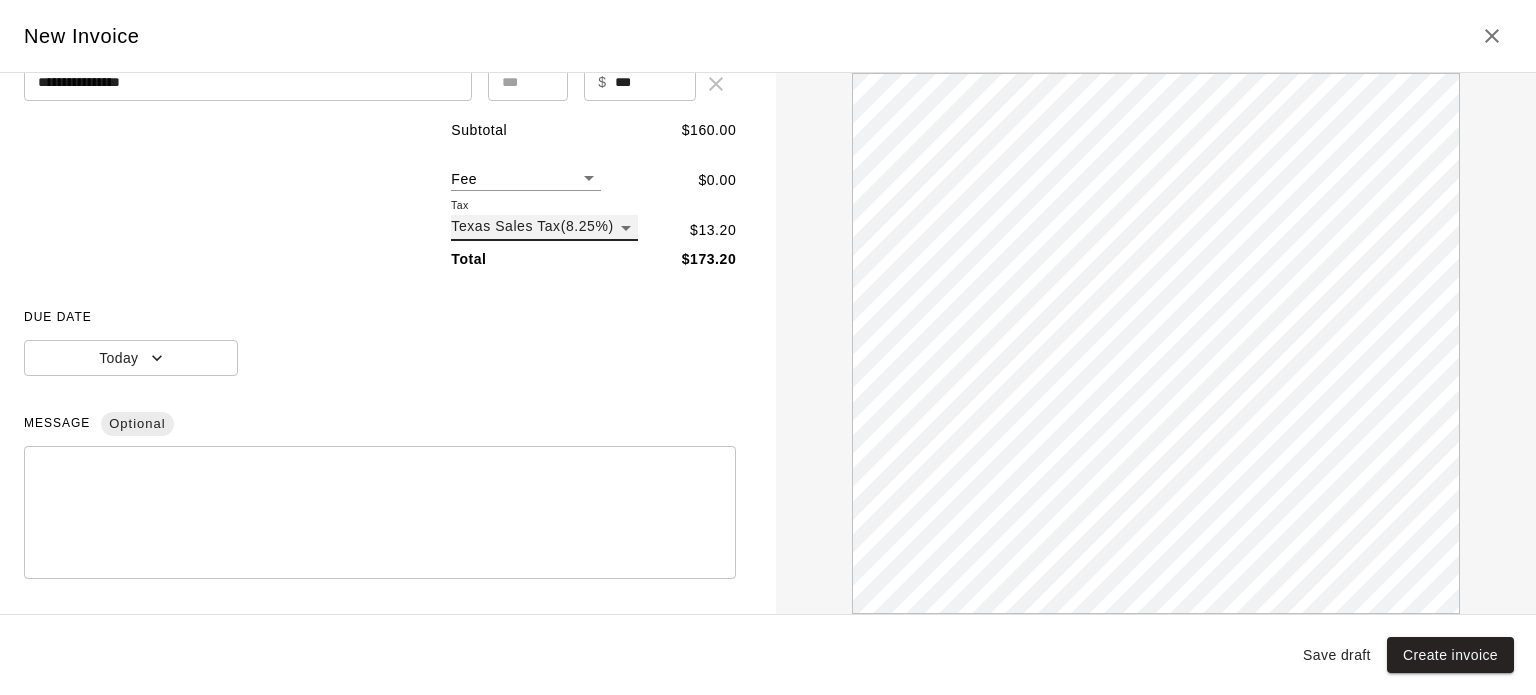 scroll, scrollTop: 0, scrollLeft: 0, axis: both 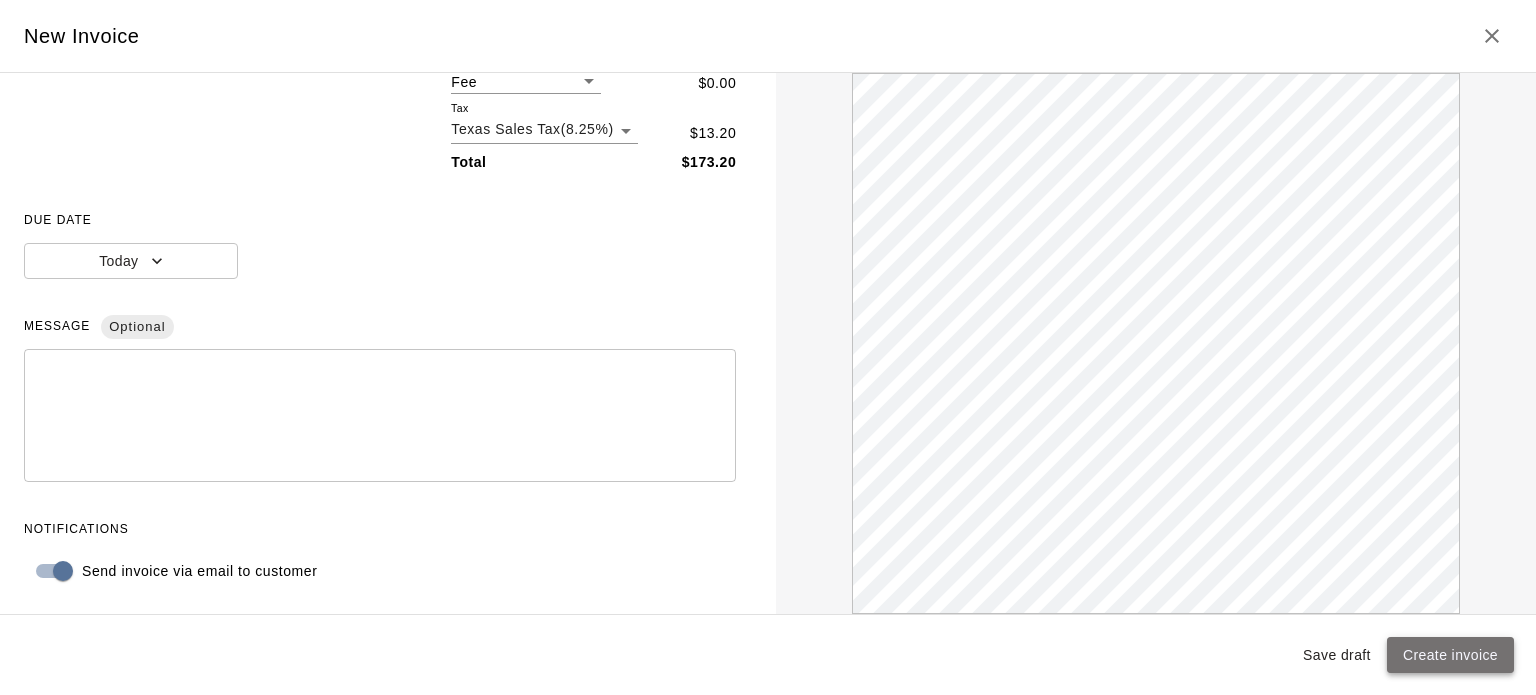 click on "Create invoice" at bounding box center (1450, 655) 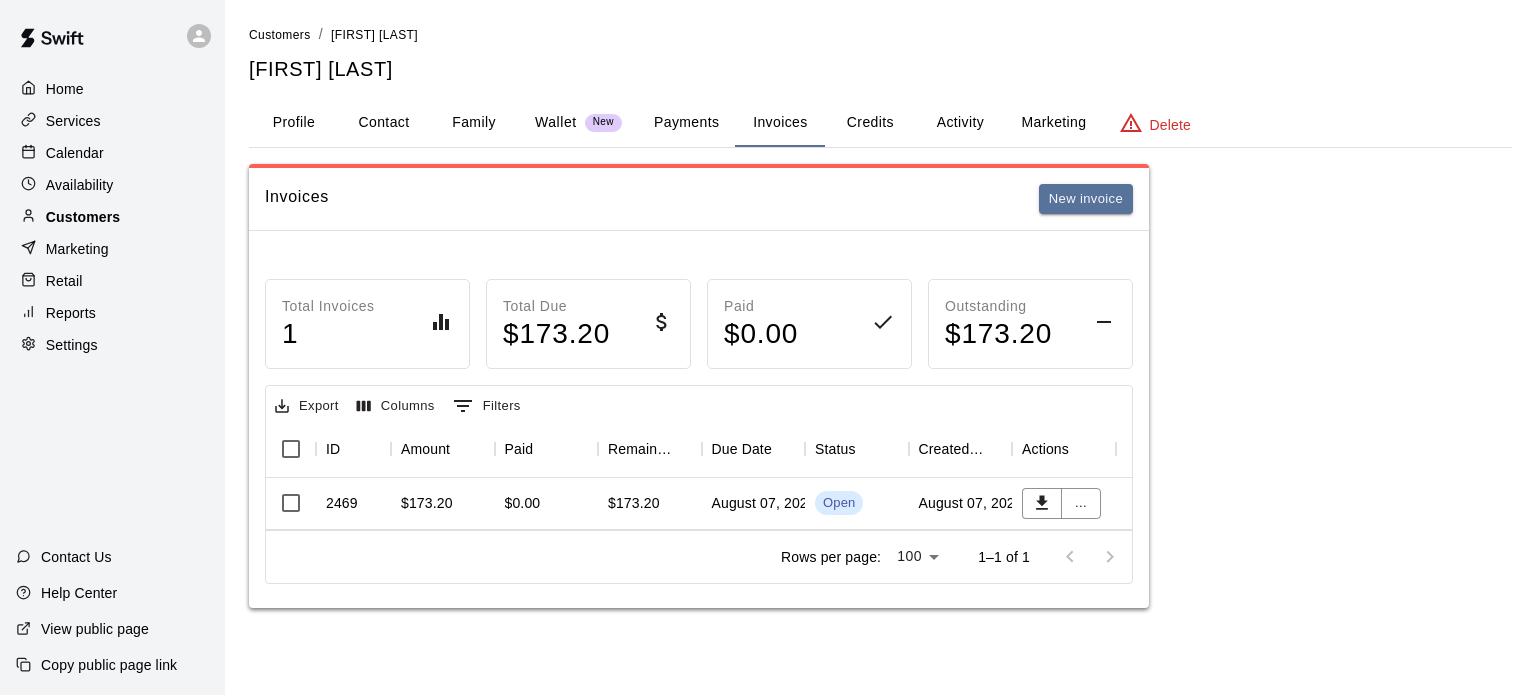 click on "Customers" at bounding box center [83, 217] 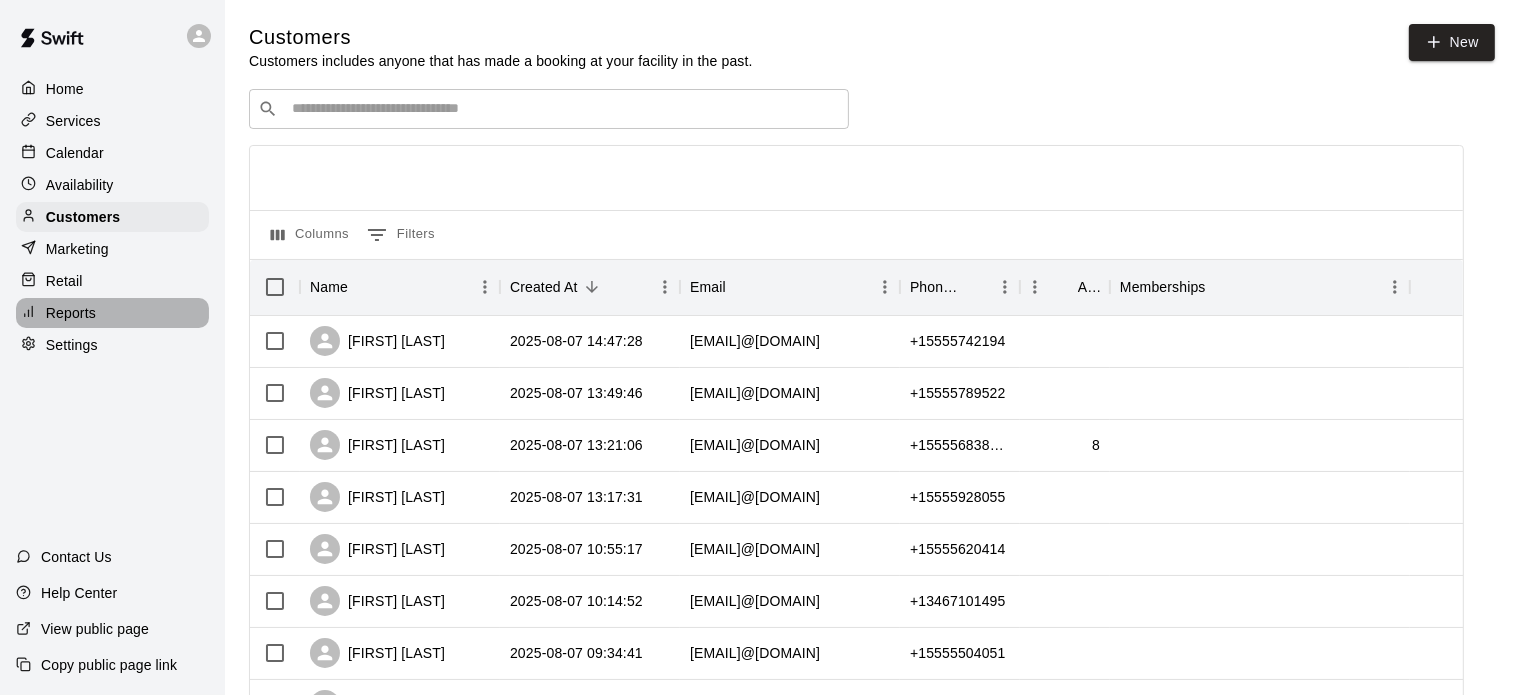 click on "Reports" at bounding box center [71, 313] 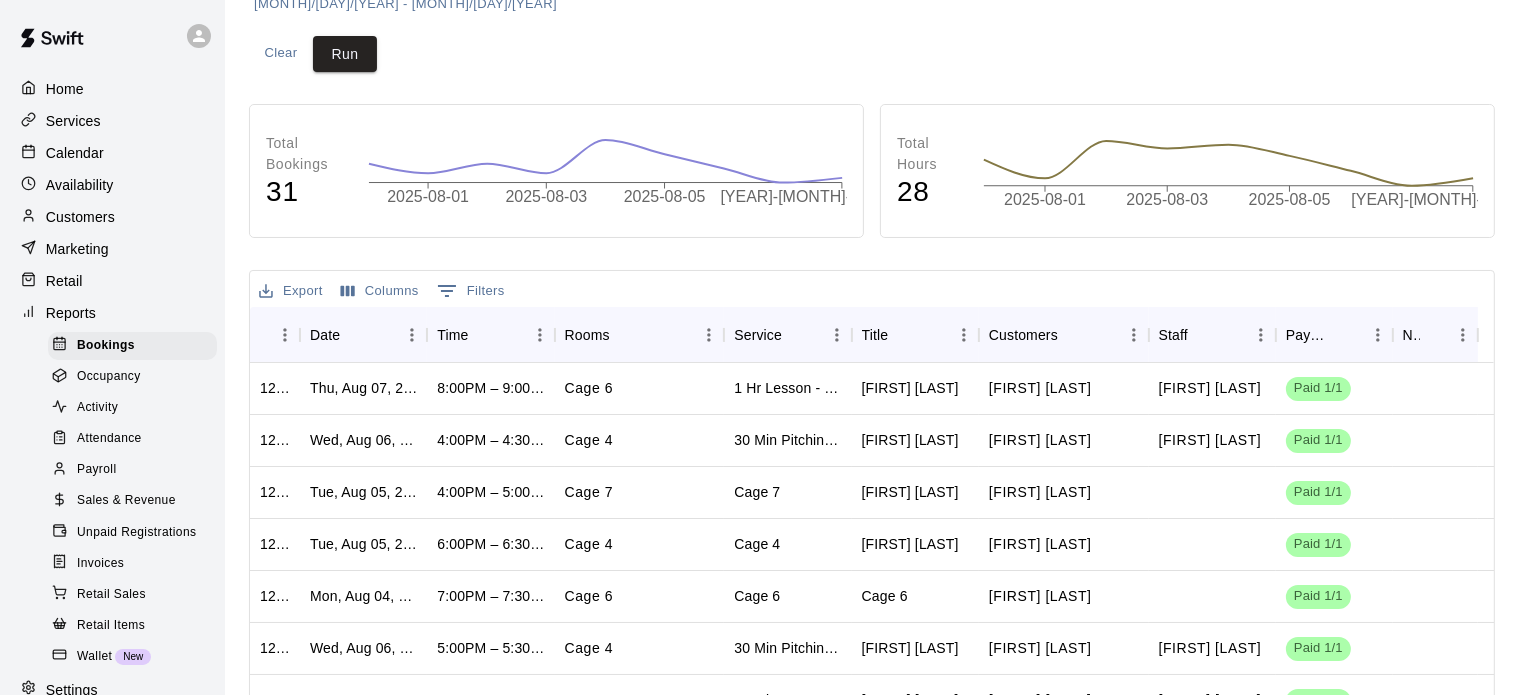 scroll, scrollTop: 244, scrollLeft: 0, axis: vertical 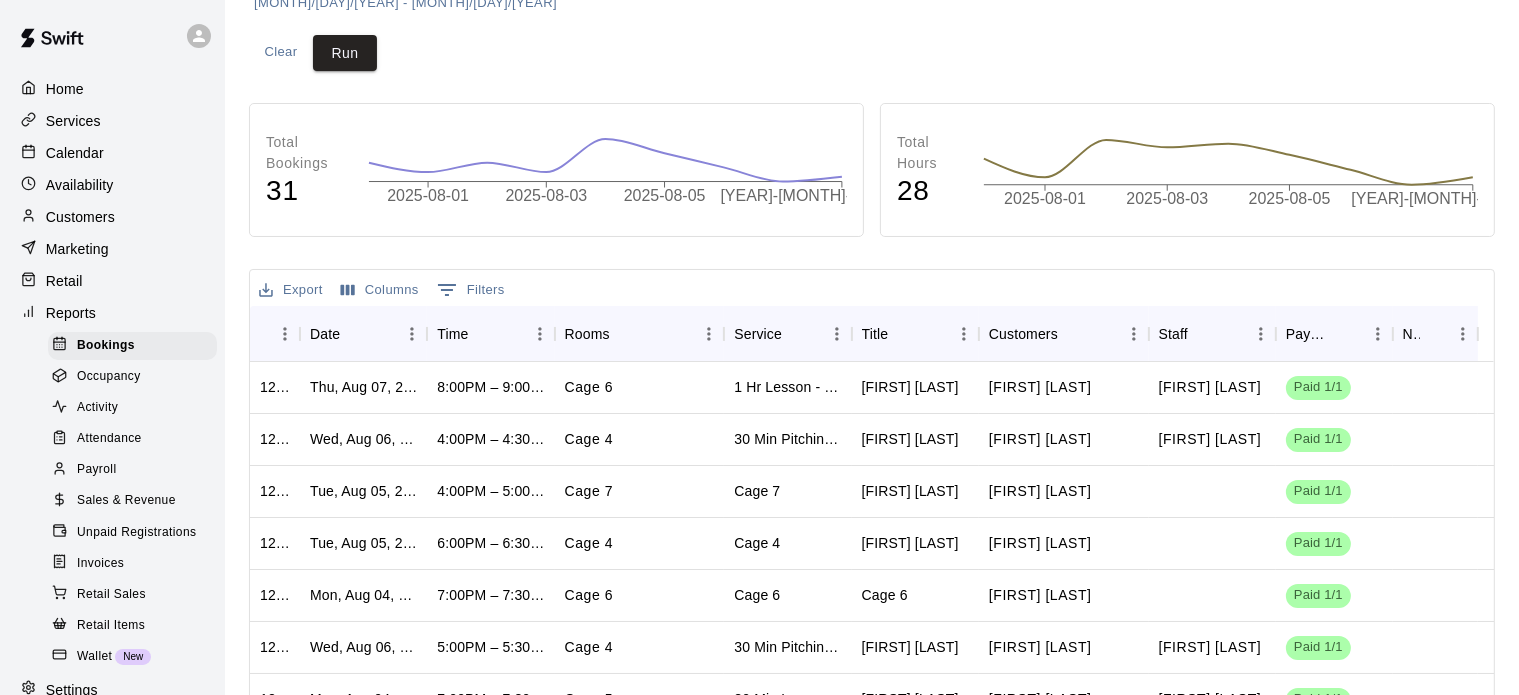 click on "Sales & Revenue" at bounding box center [126, 501] 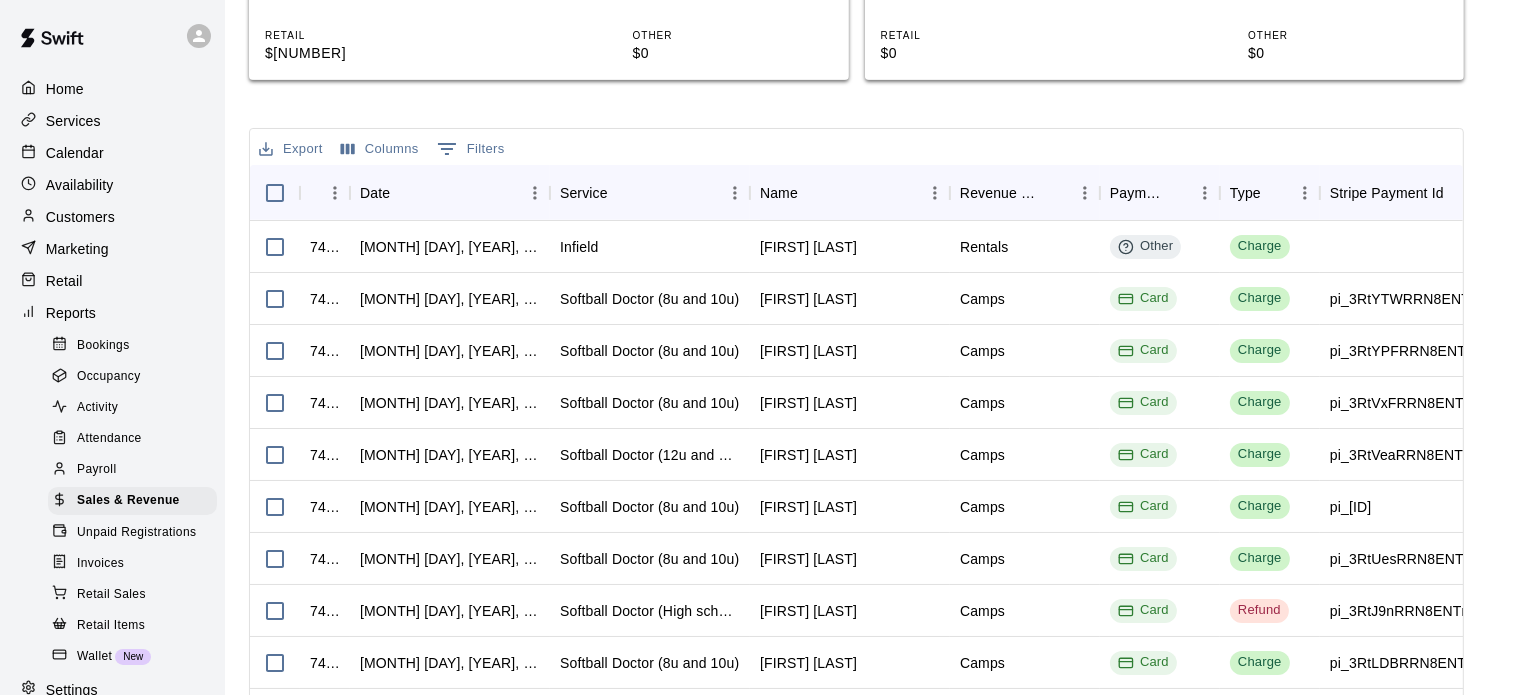 scroll, scrollTop: 723, scrollLeft: 0, axis: vertical 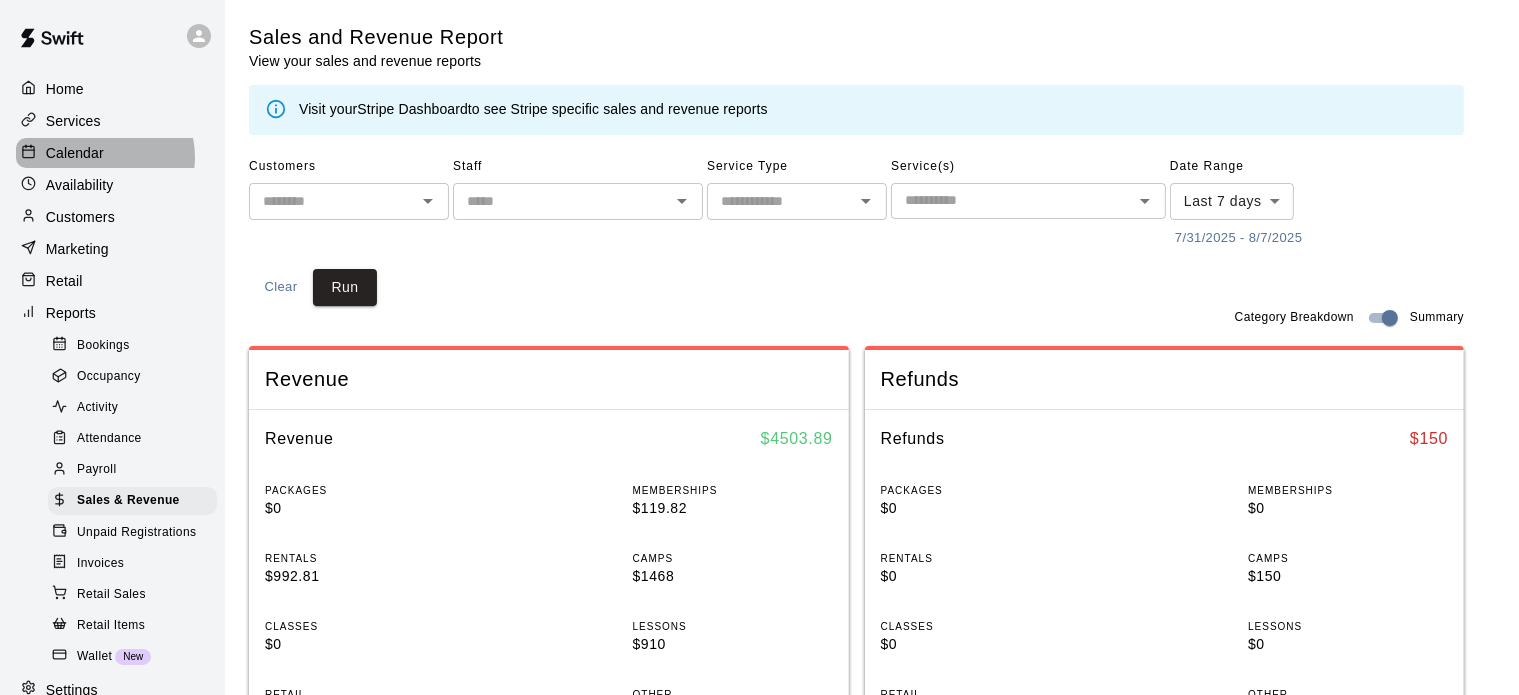 click on "Calendar" at bounding box center [75, 153] 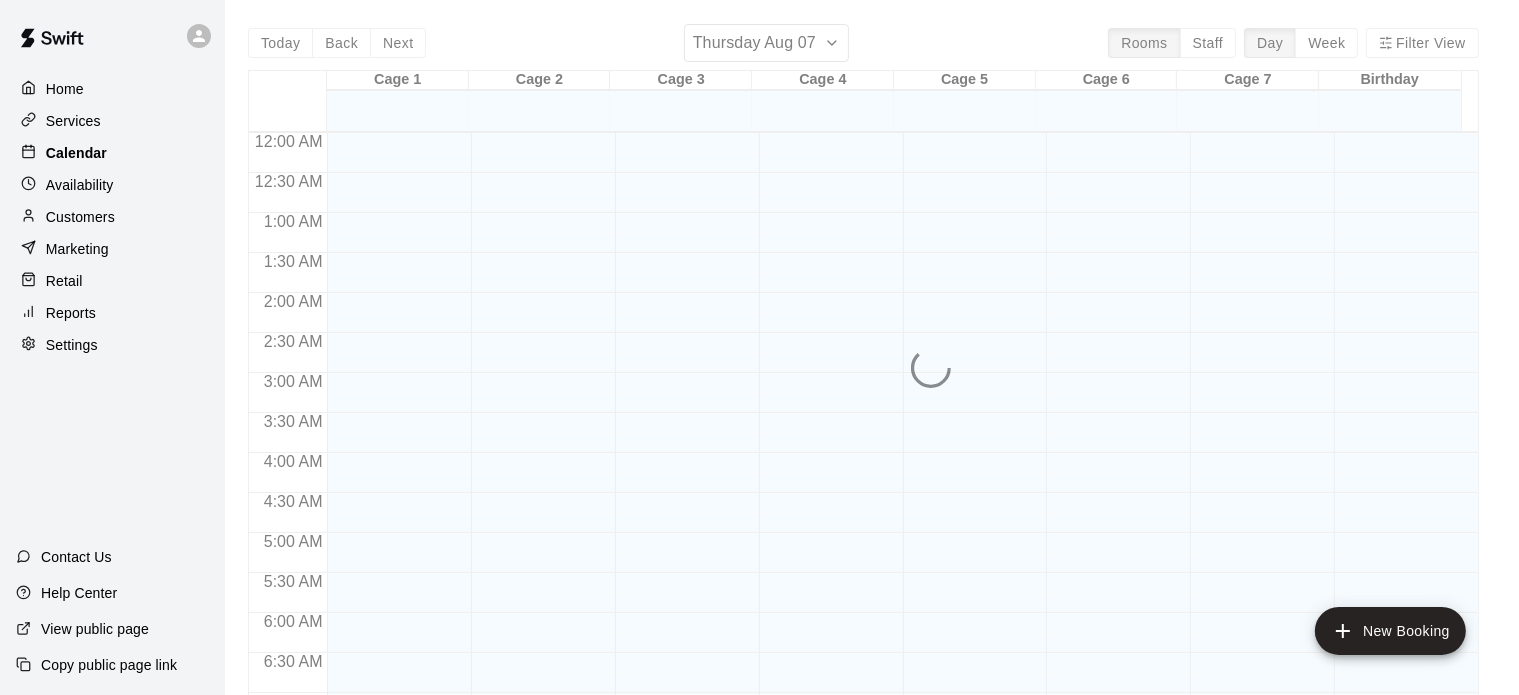 scroll, scrollTop: 1252, scrollLeft: 0, axis: vertical 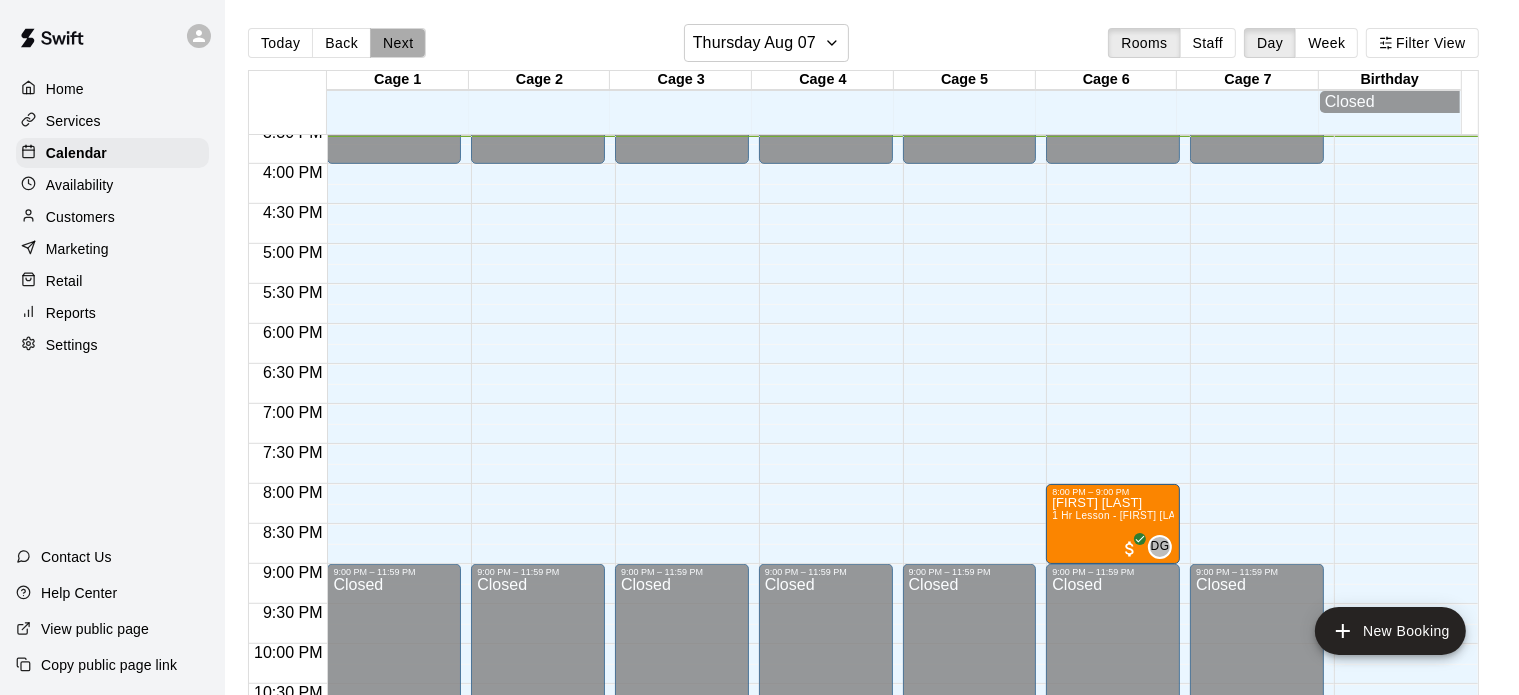 click on "Next" at bounding box center (398, 43) 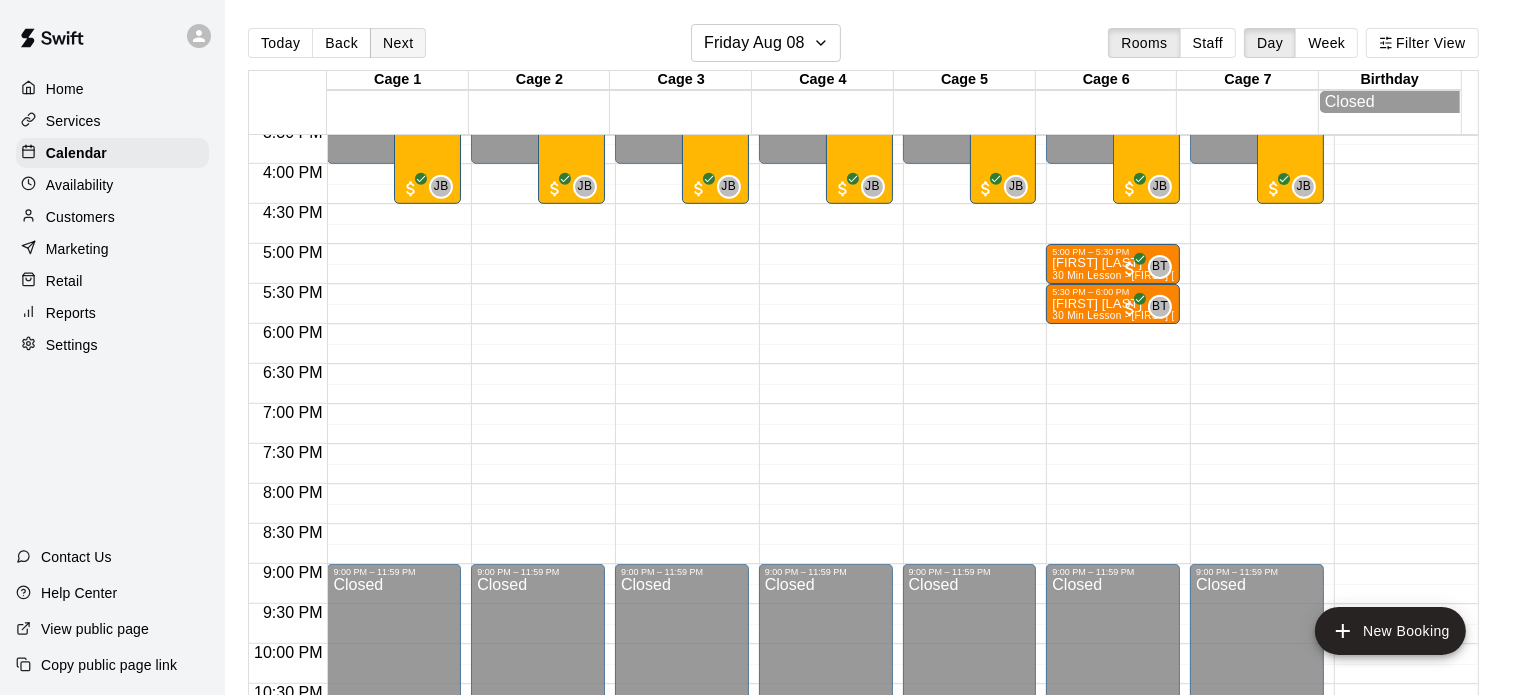 click on "Next" at bounding box center [398, 43] 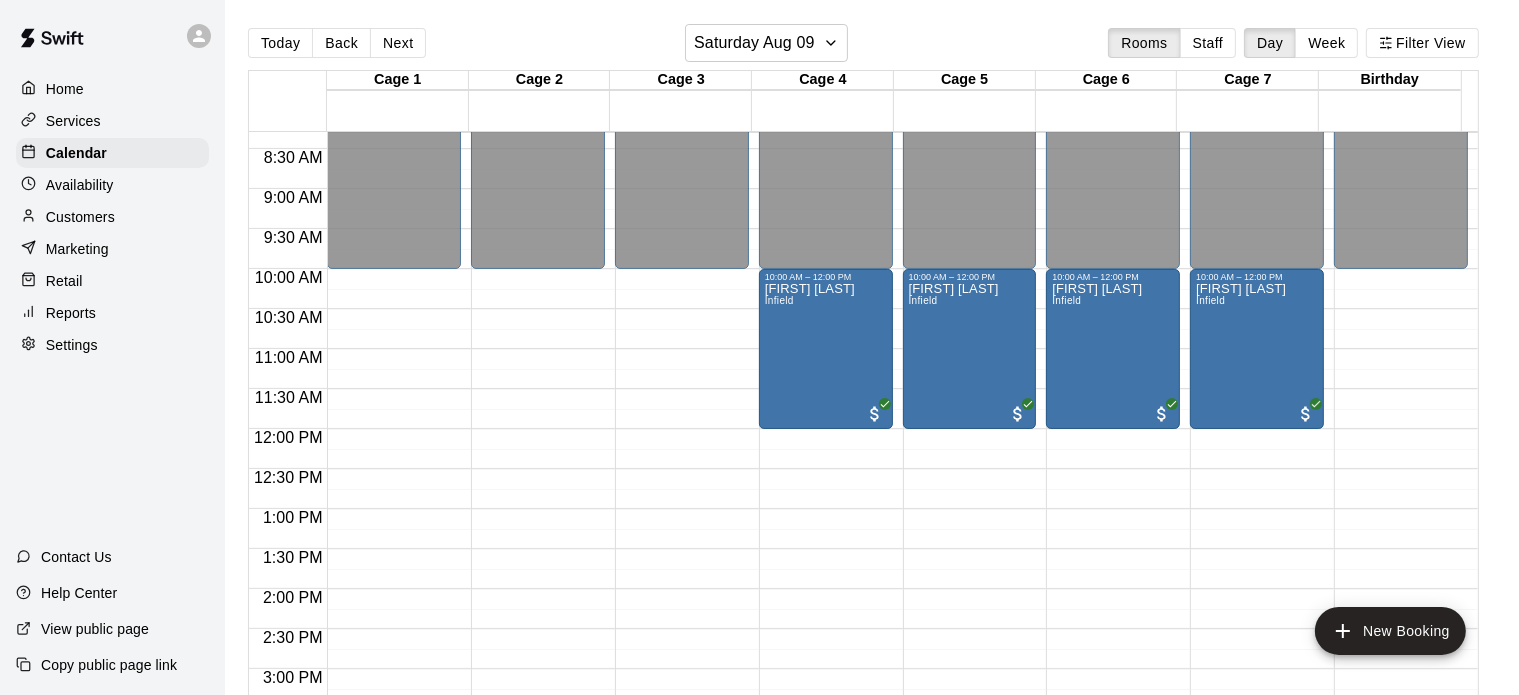 scroll, scrollTop: 664, scrollLeft: 0, axis: vertical 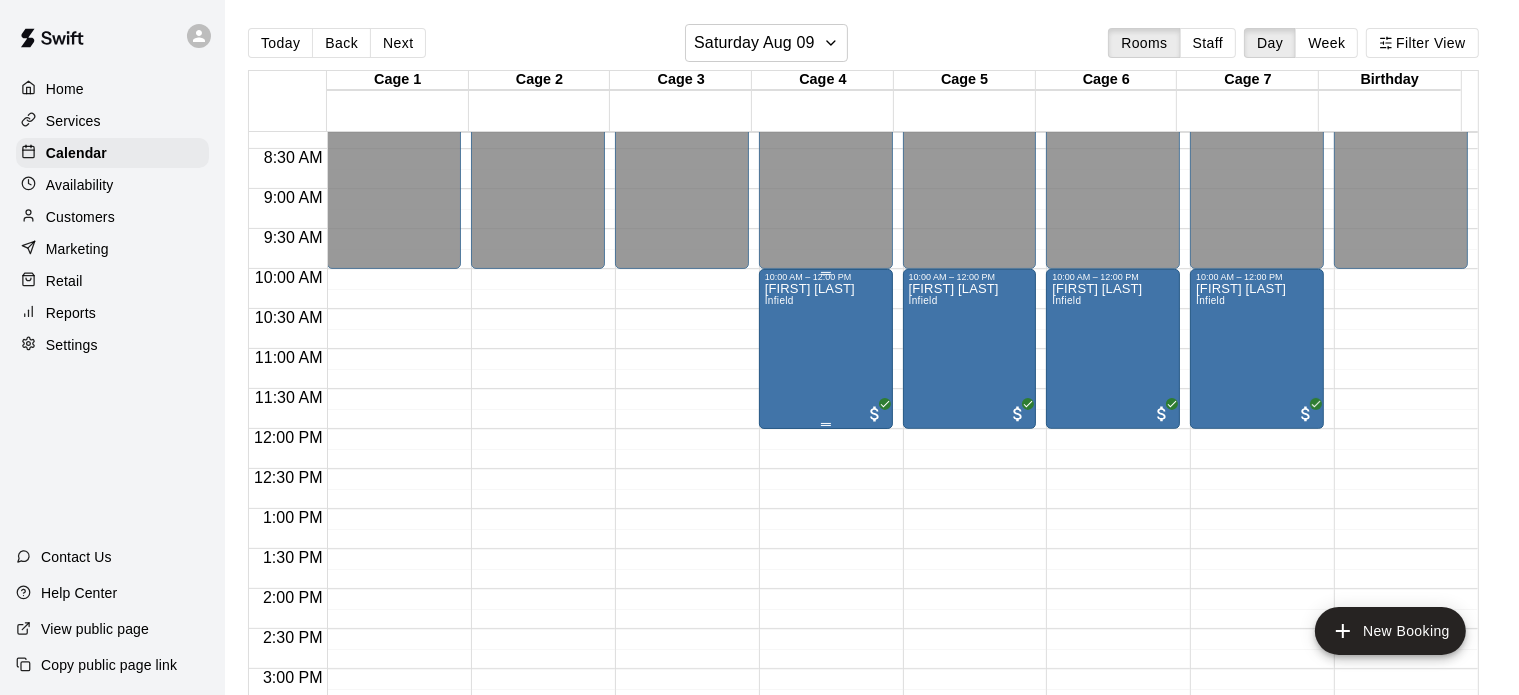 click on "Joey Rosas Infield" at bounding box center (826, 629) 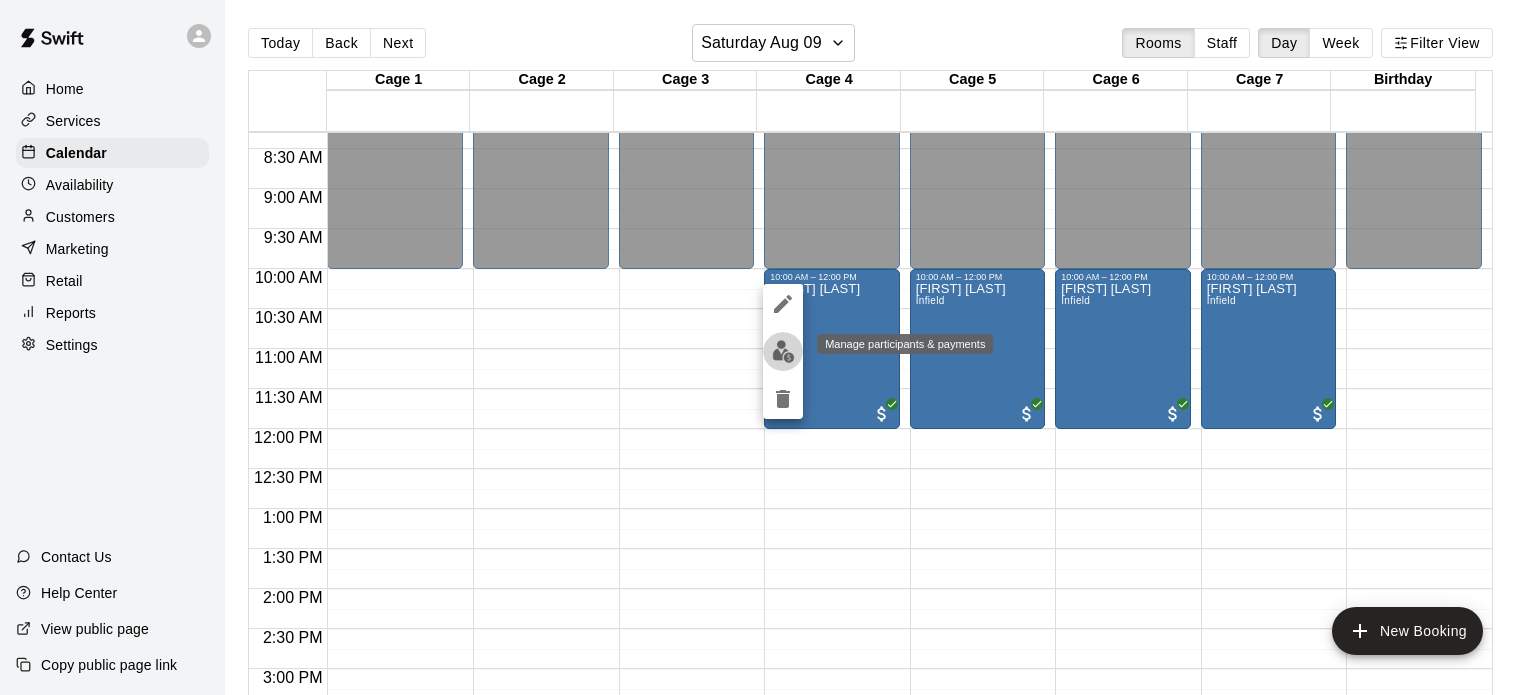 click at bounding box center (783, 351) 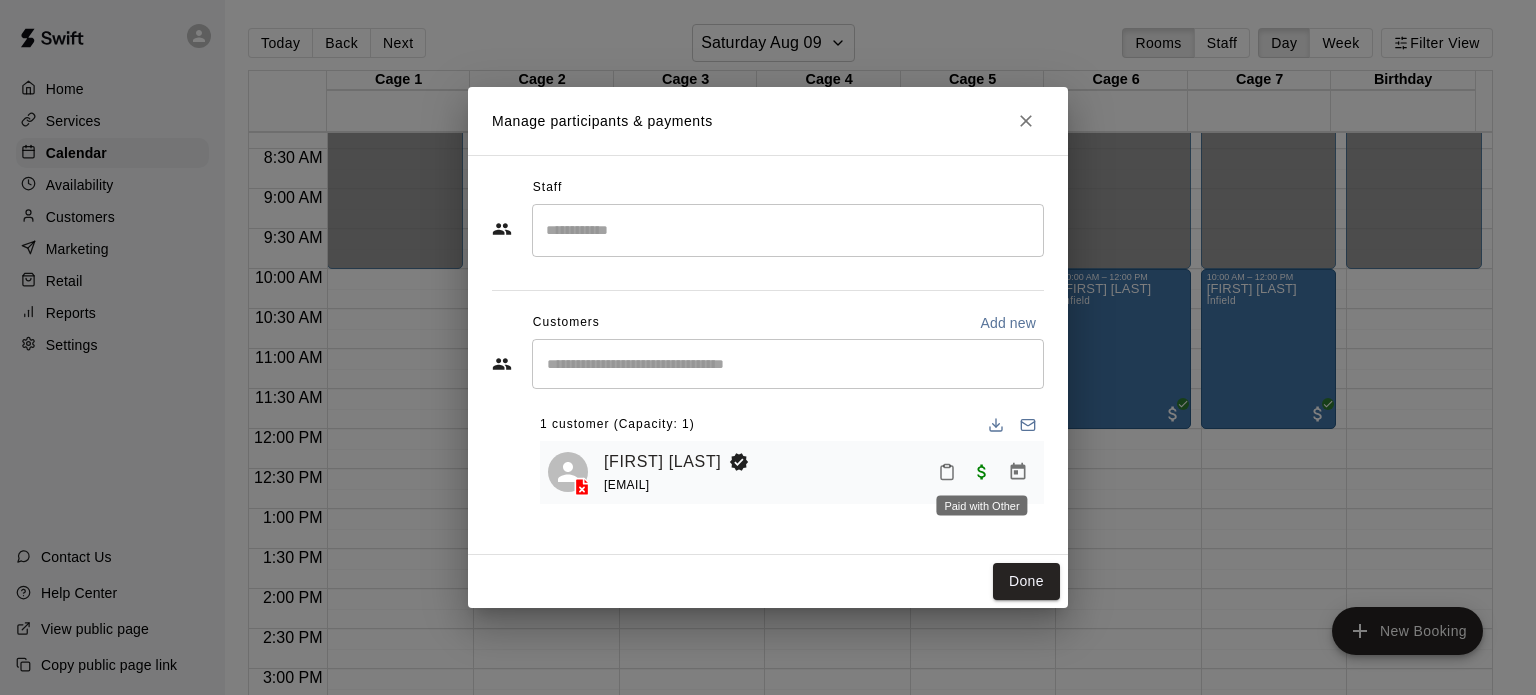 click at bounding box center (982, 471) 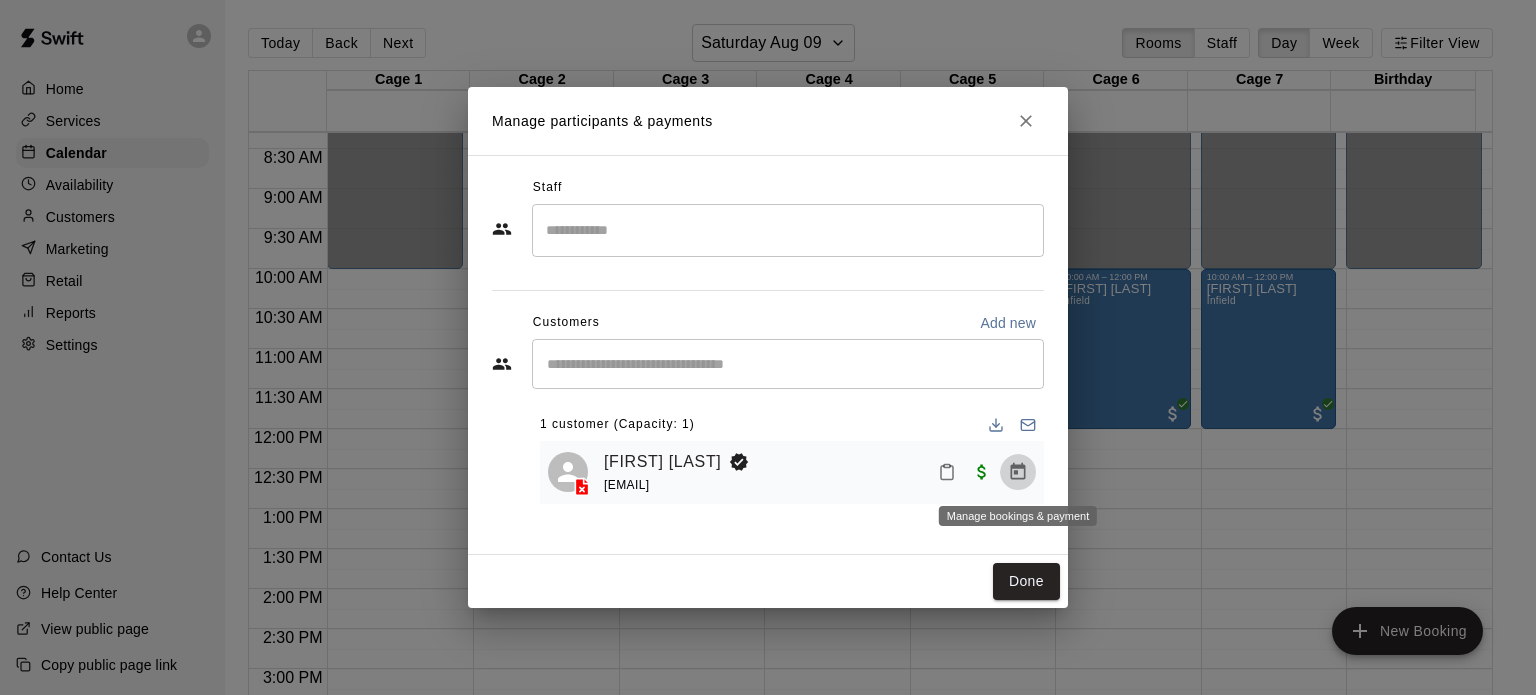 click 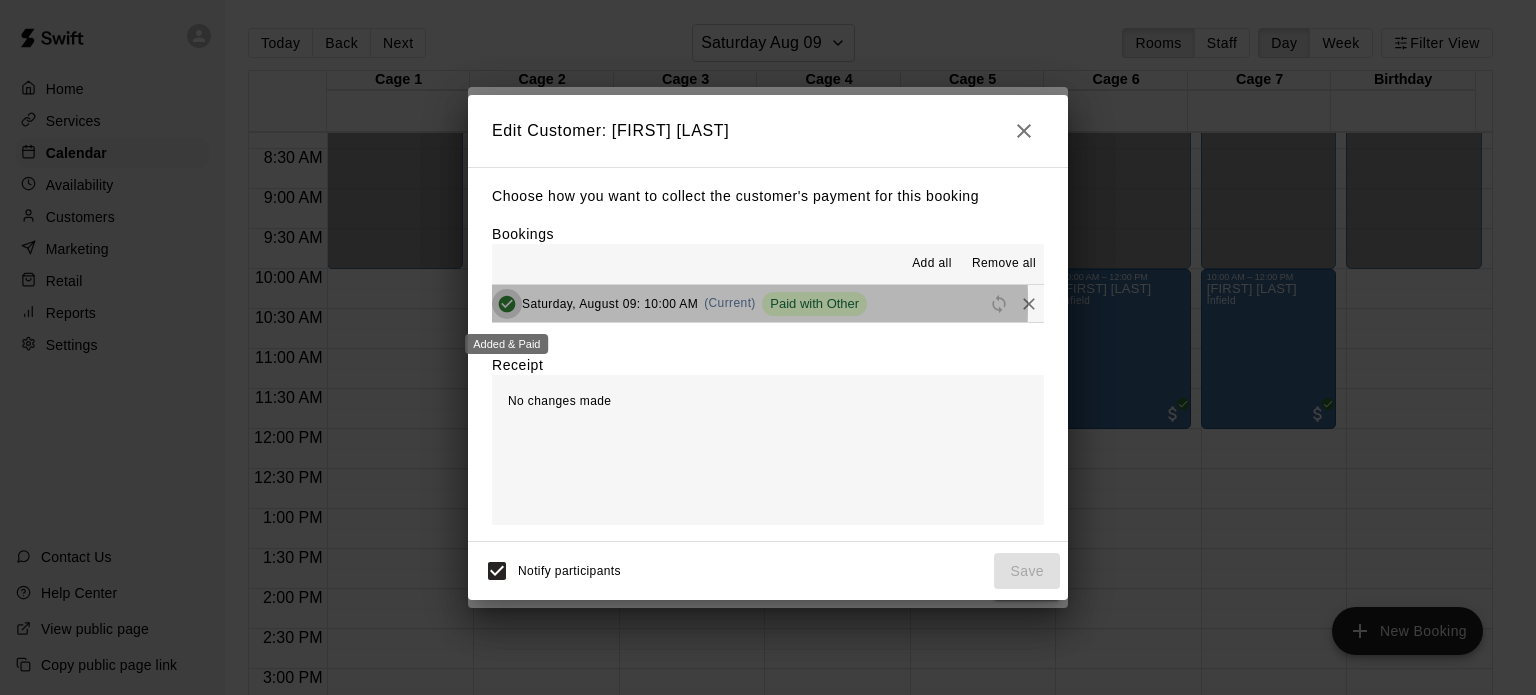 click 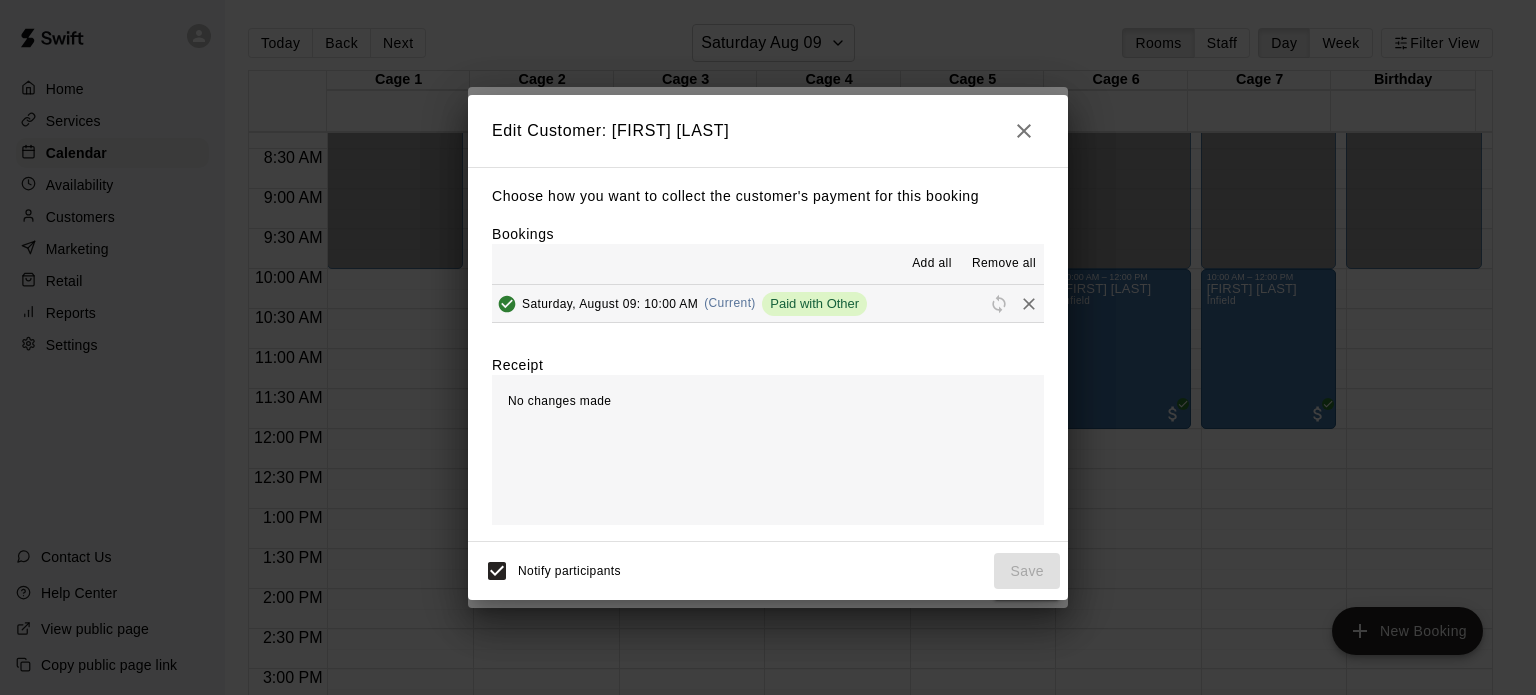click on "Saturday, August 09: 10:00 AM" at bounding box center (610, 303) 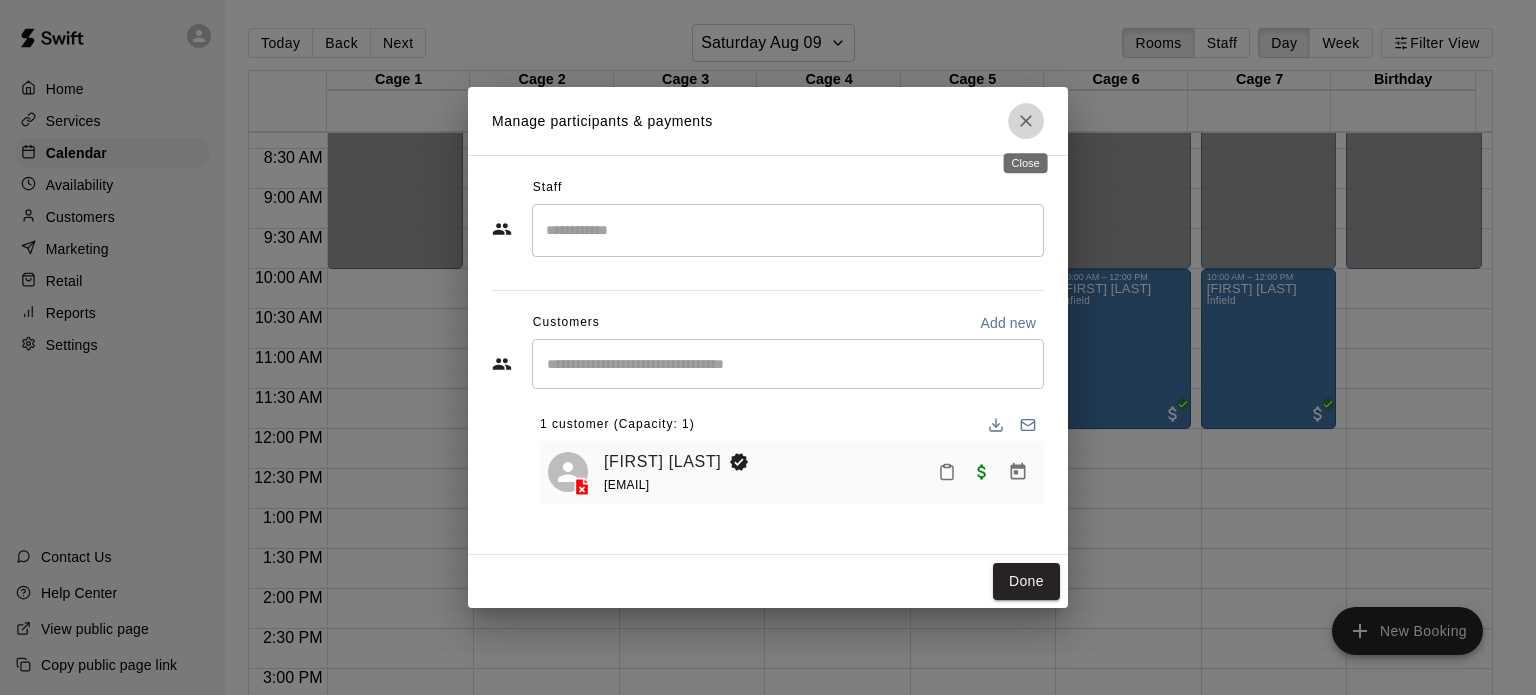 click 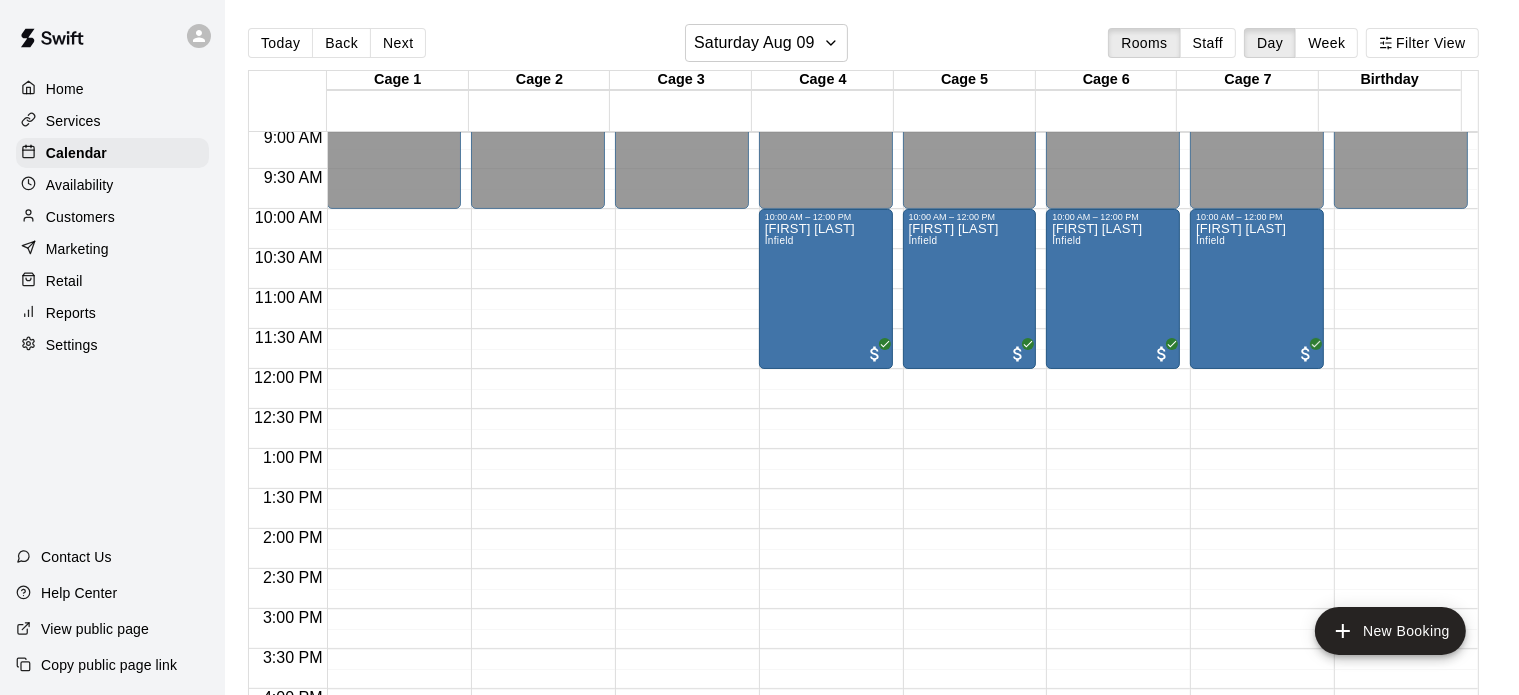 scroll, scrollTop: 723, scrollLeft: 0, axis: vertical 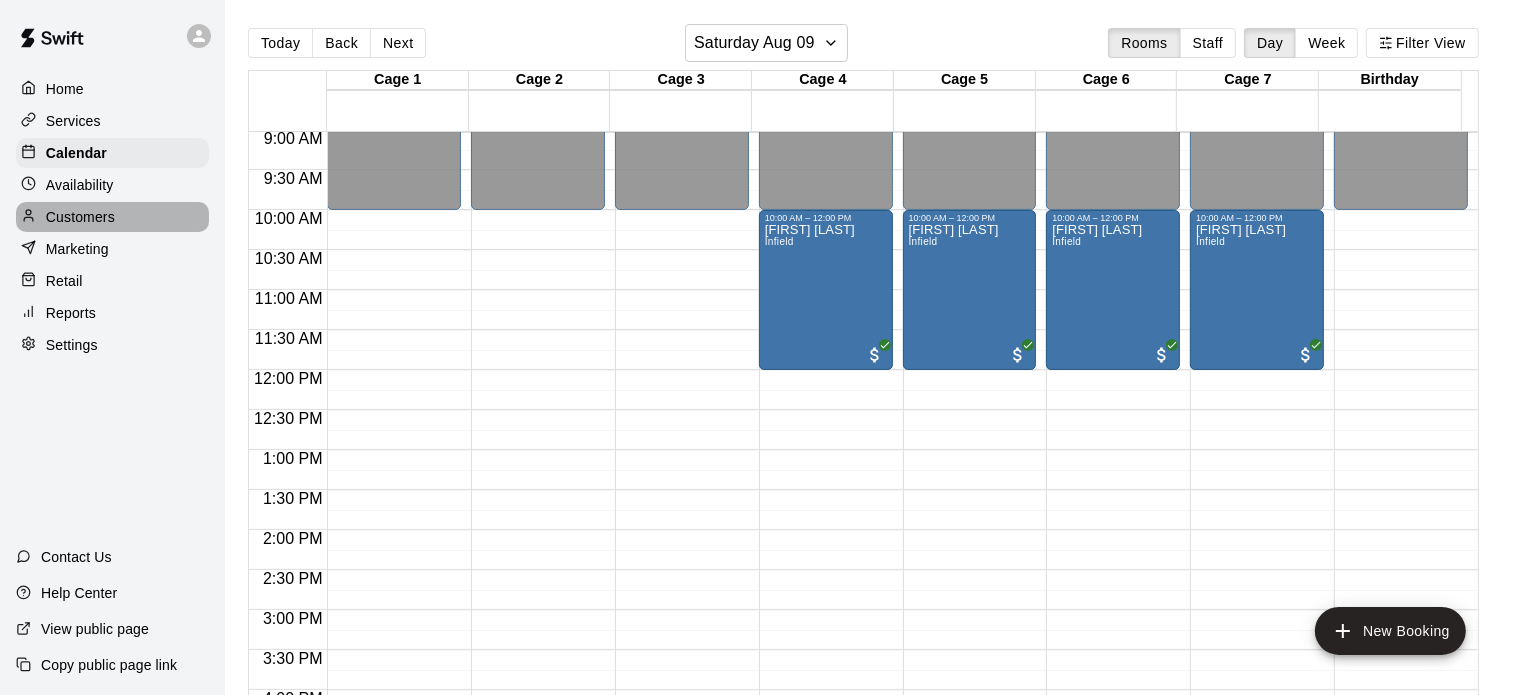 click on "Customers" at bounding box center (80, 217) 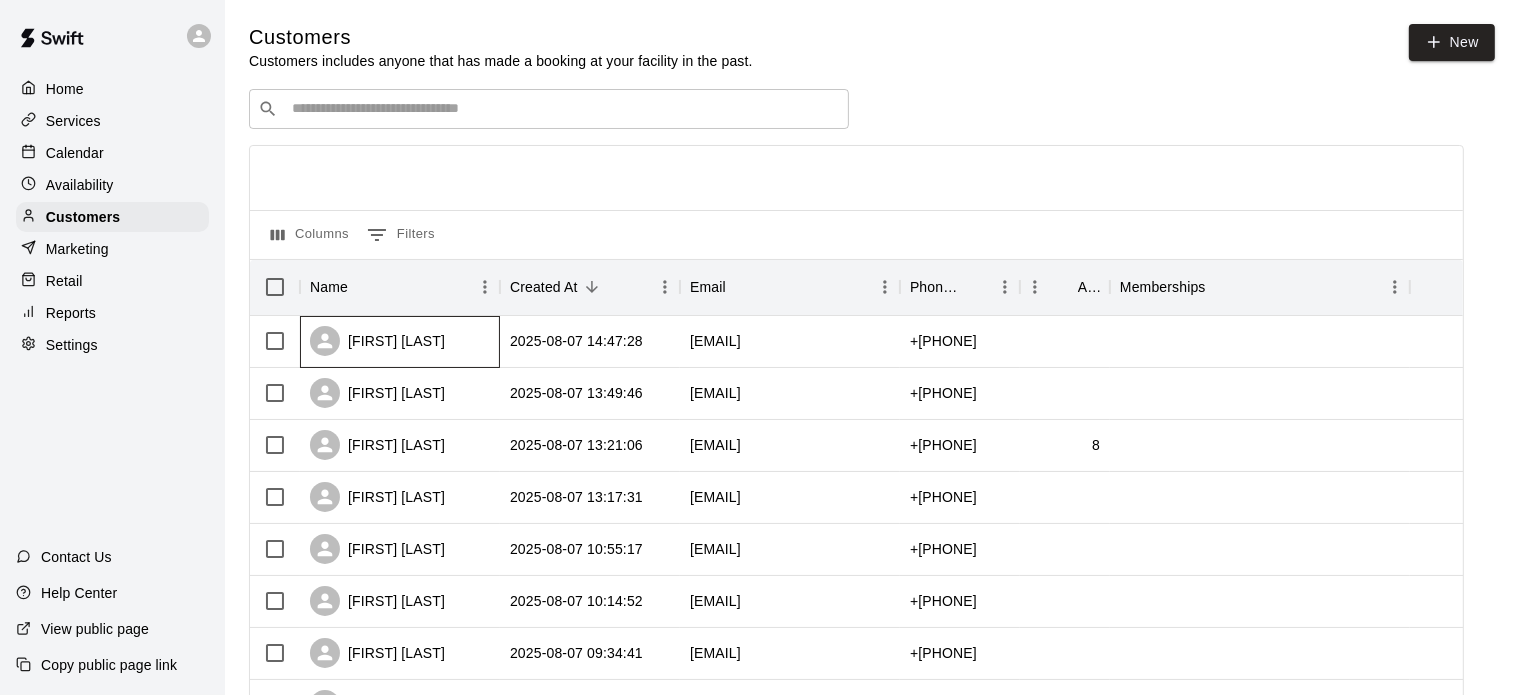 click on "[FIRST] [LAST]" at bounding box center [377, 341] 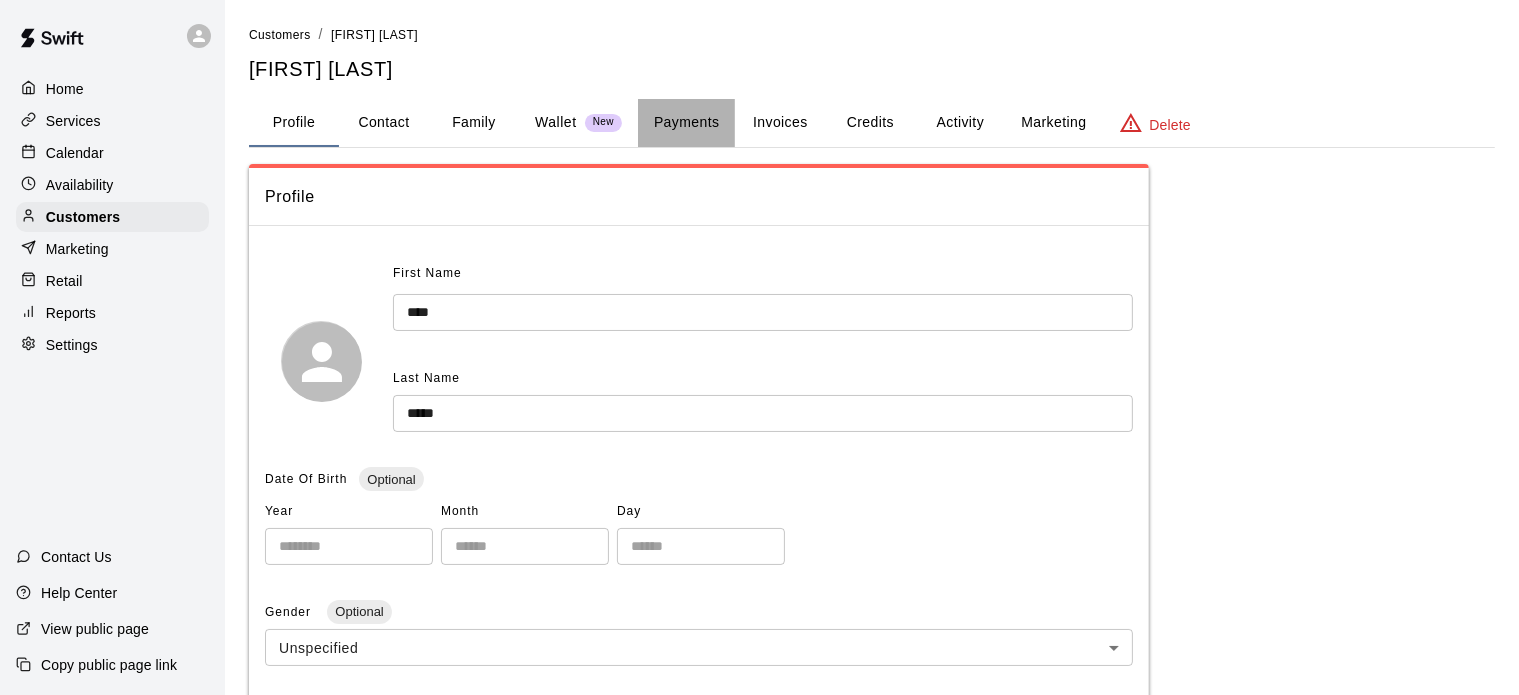 click on "Payments" at bounding box center [686, 123] 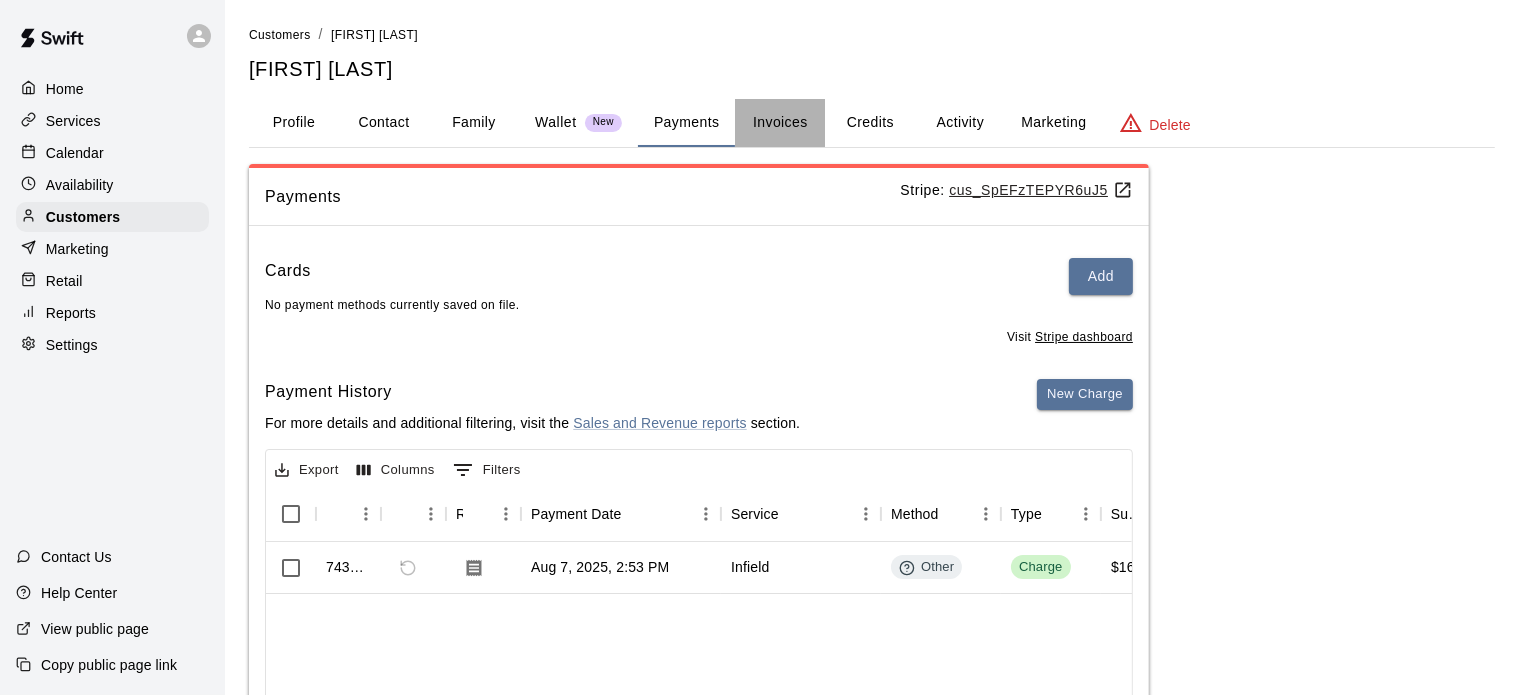click on "Invoices" at bounding box center (780, 123) 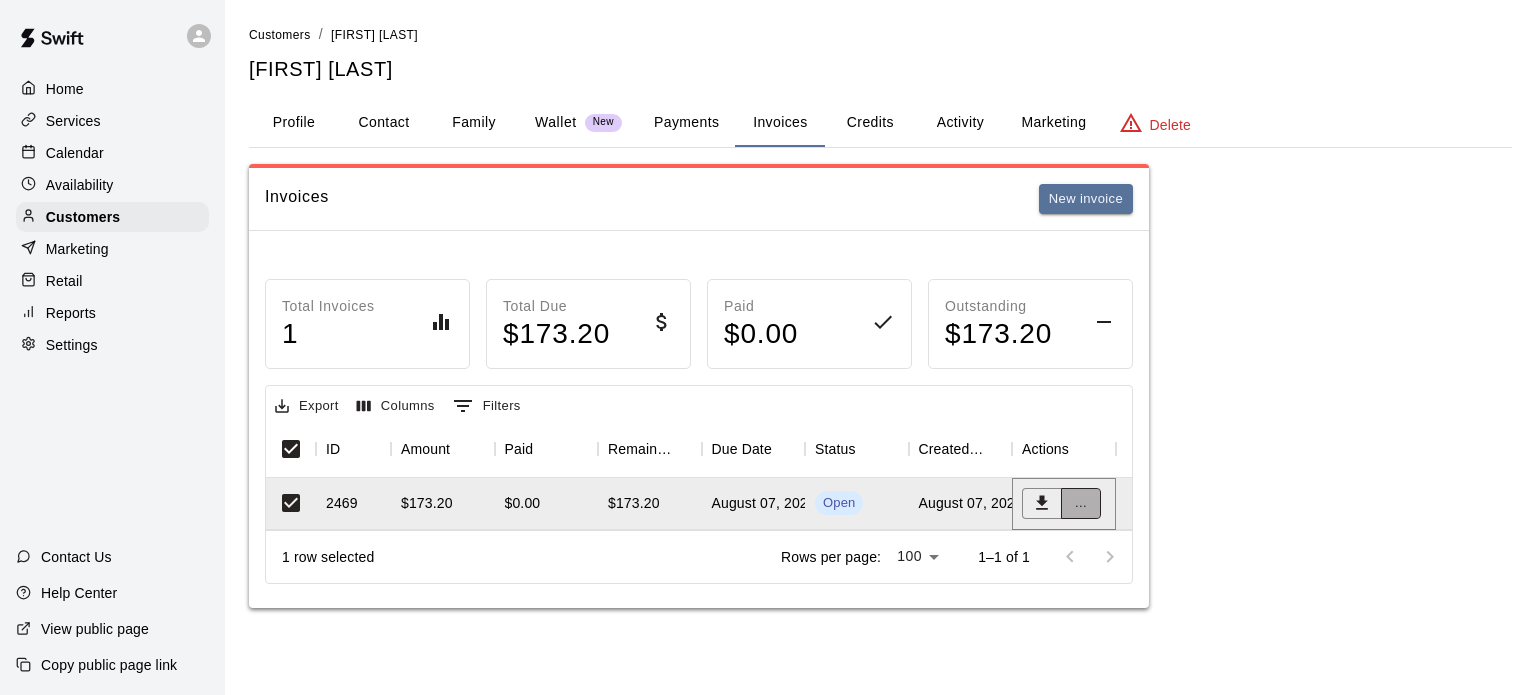click on "..." at bounding box center (1081, 503) 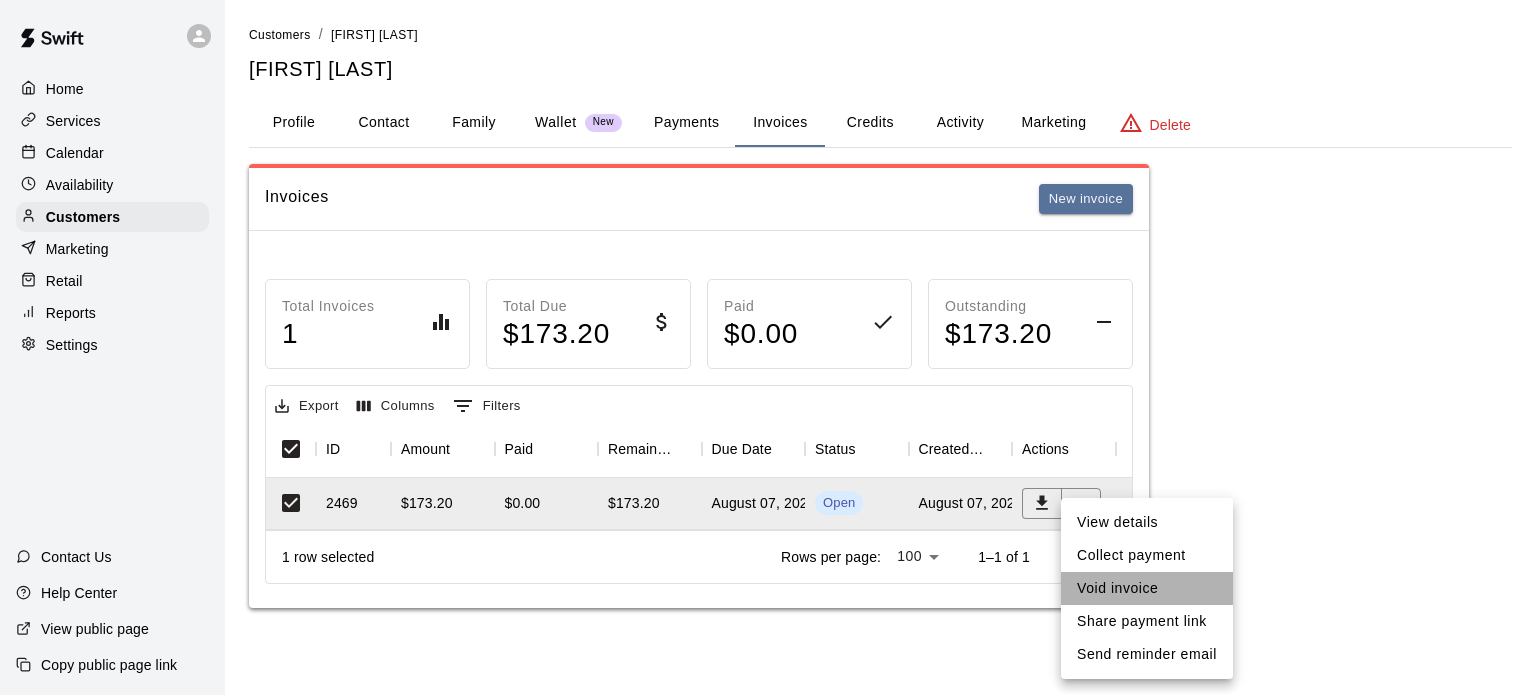 click on "Void invoice" at bounding box center (1147, 588) 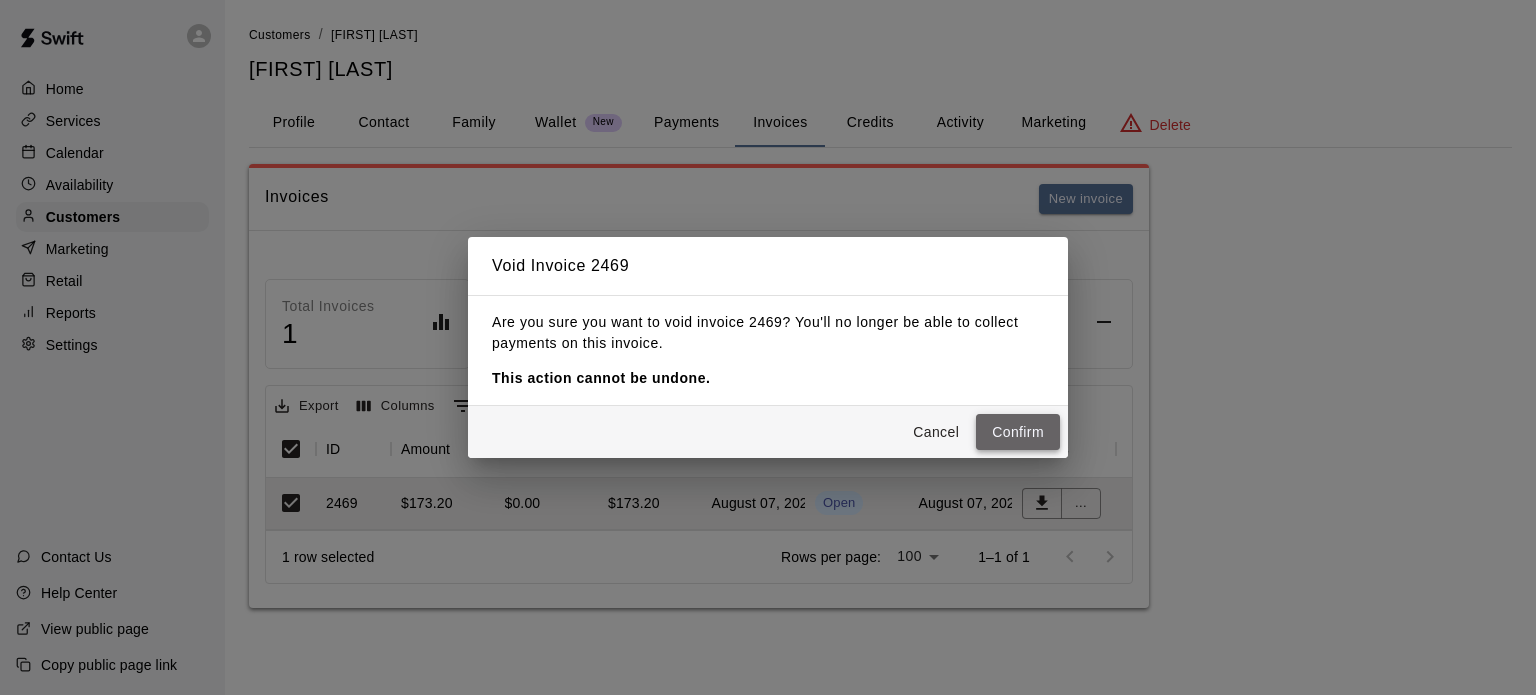 click on "Confirm" at bounding box center (1018, 432) 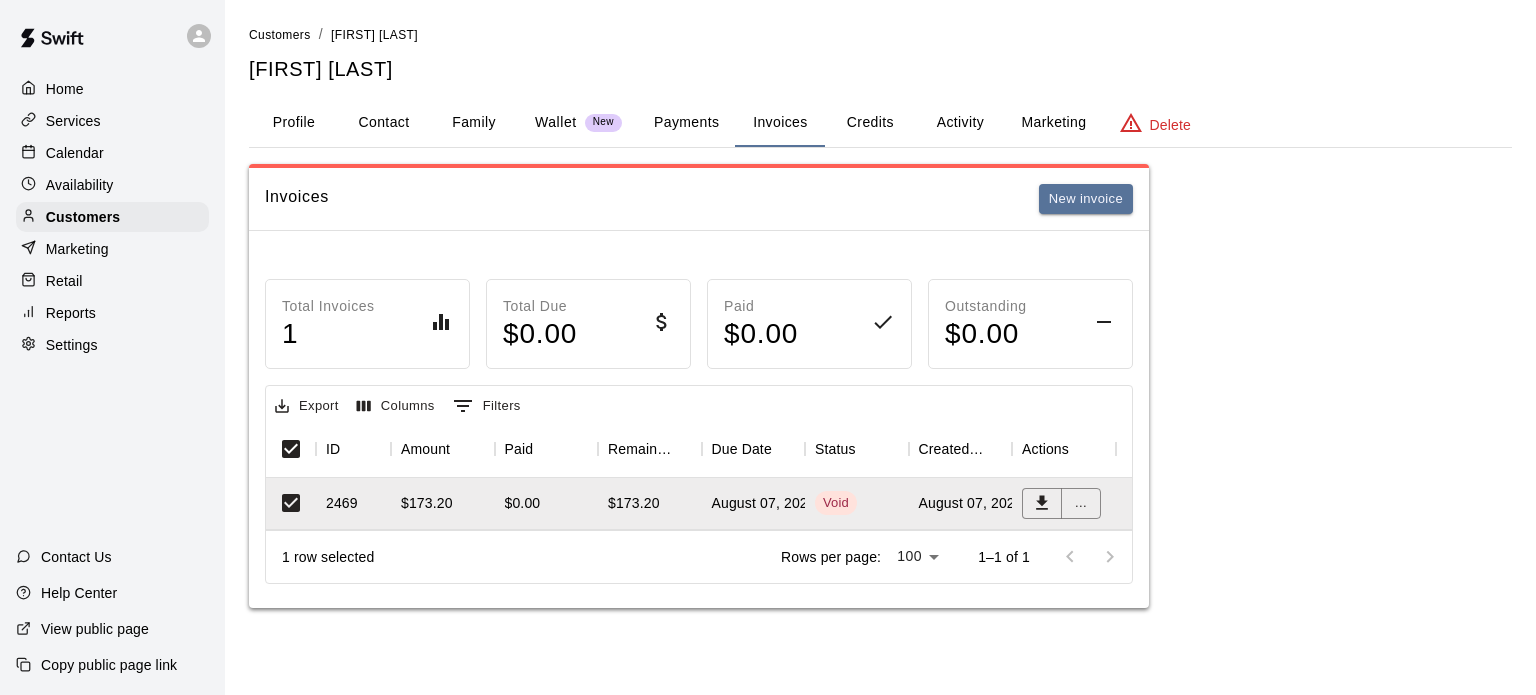 click on "Reports" at bounding box center [71, 313] 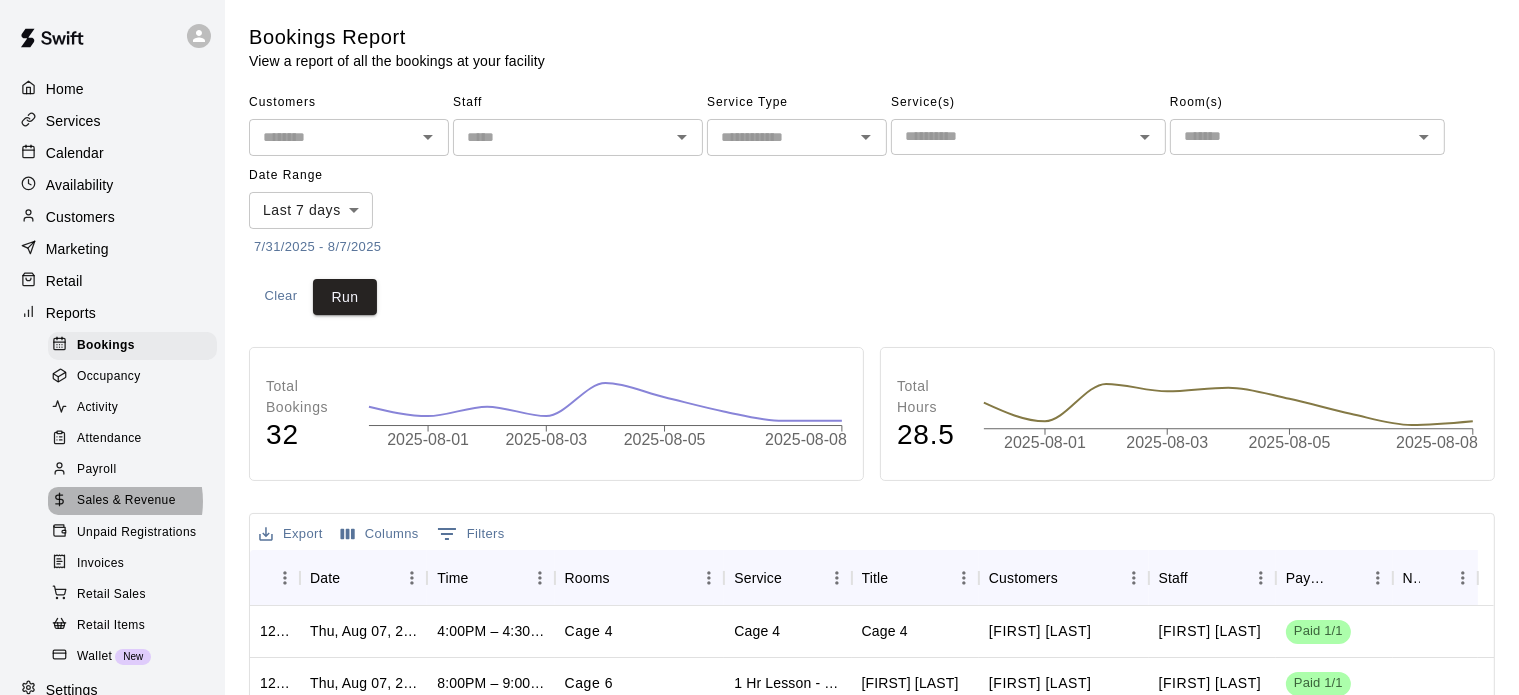 click on "Sales & Revenue" at bounding box center (126, 501) 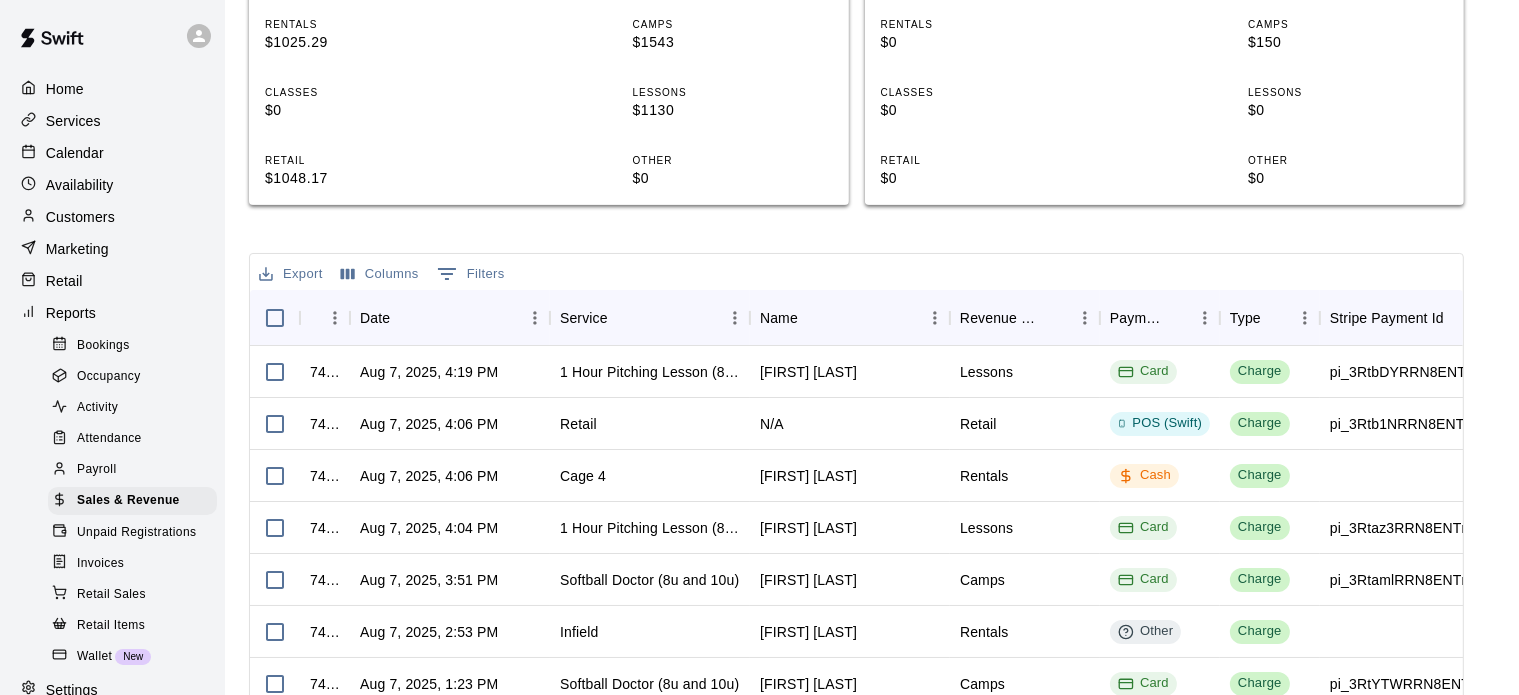 scroll, scrollTop: 536, scrollLeft: 0, axis: vertical 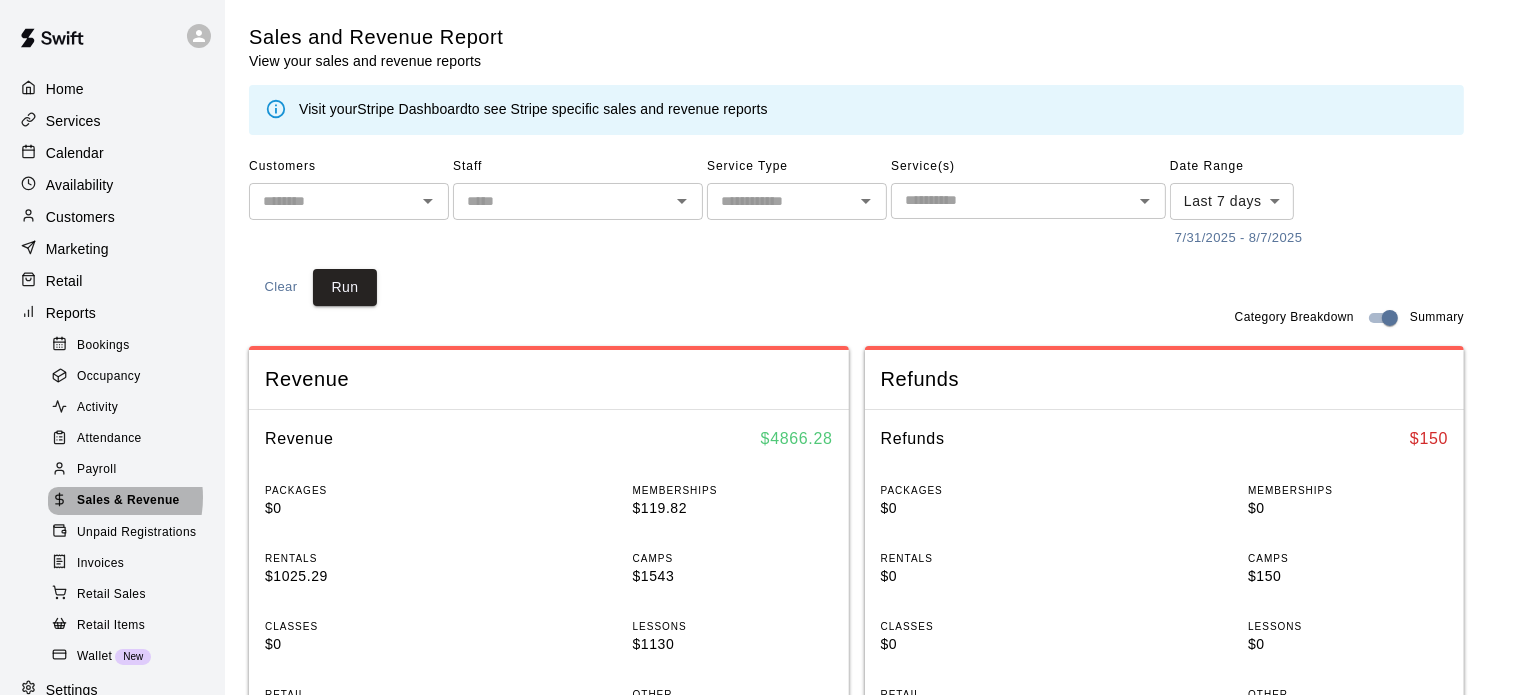 click on "Sales & Revenue" at bounding box center [128, 501] 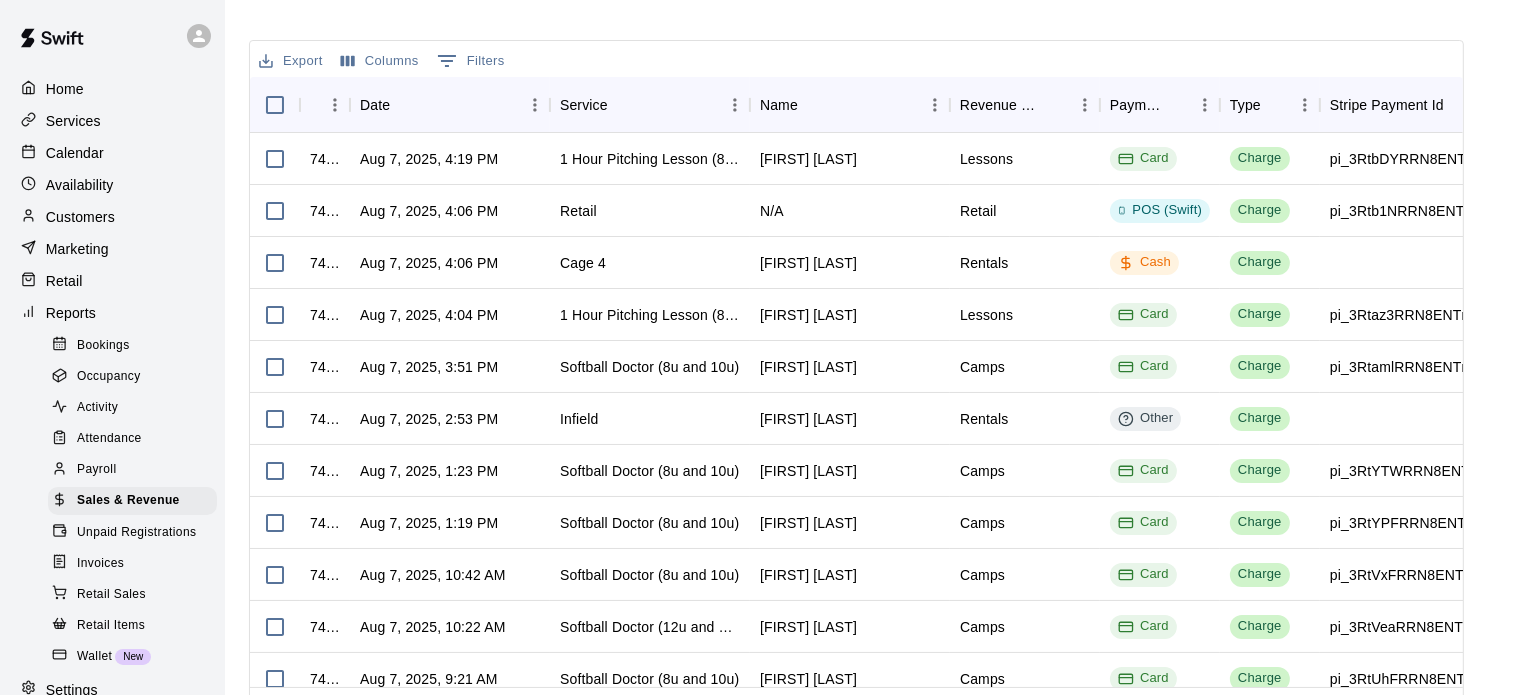 scroll, scrollTop: 800, scrollLeft: 0, axis: vertical 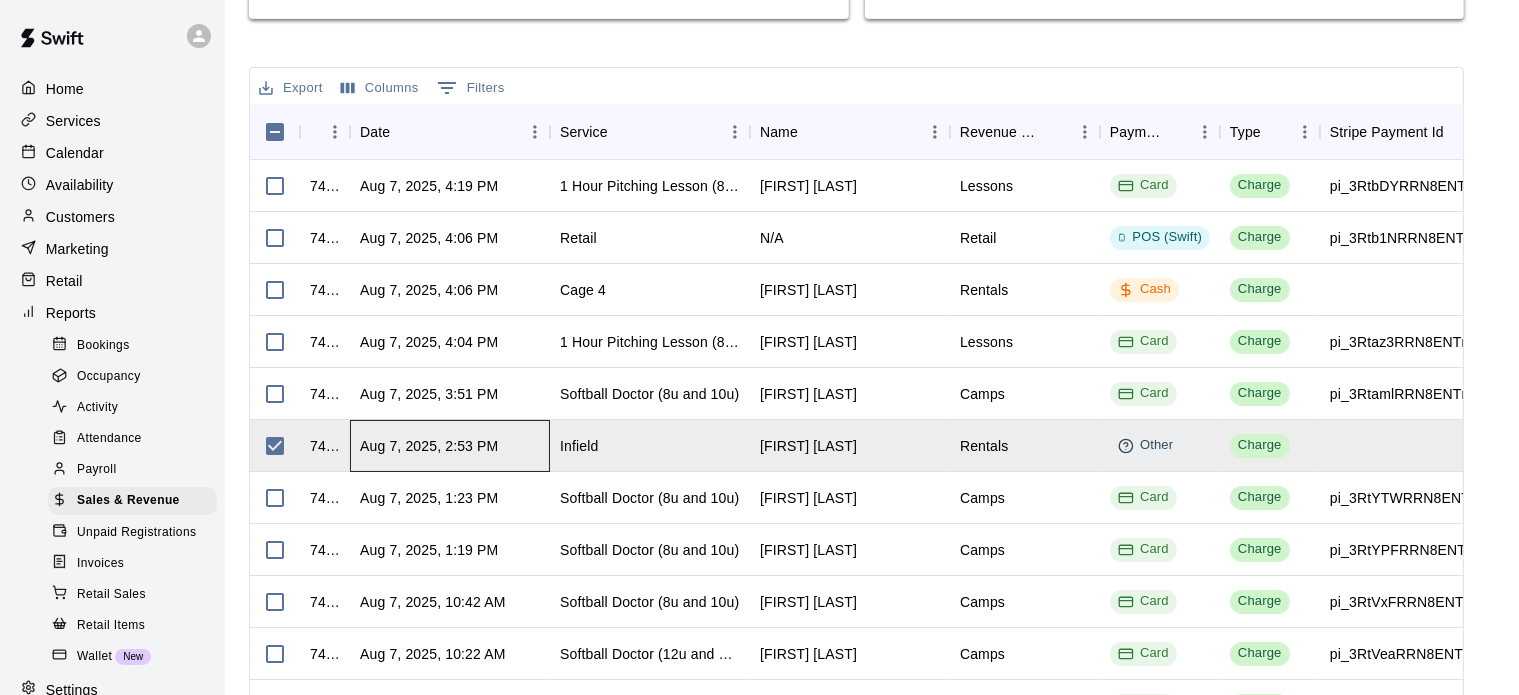 click on "[MONTH] [DAY], [YEAR], [HOUR]:[MINUTE] [AM/PM]" at bounding box center [429, 446] 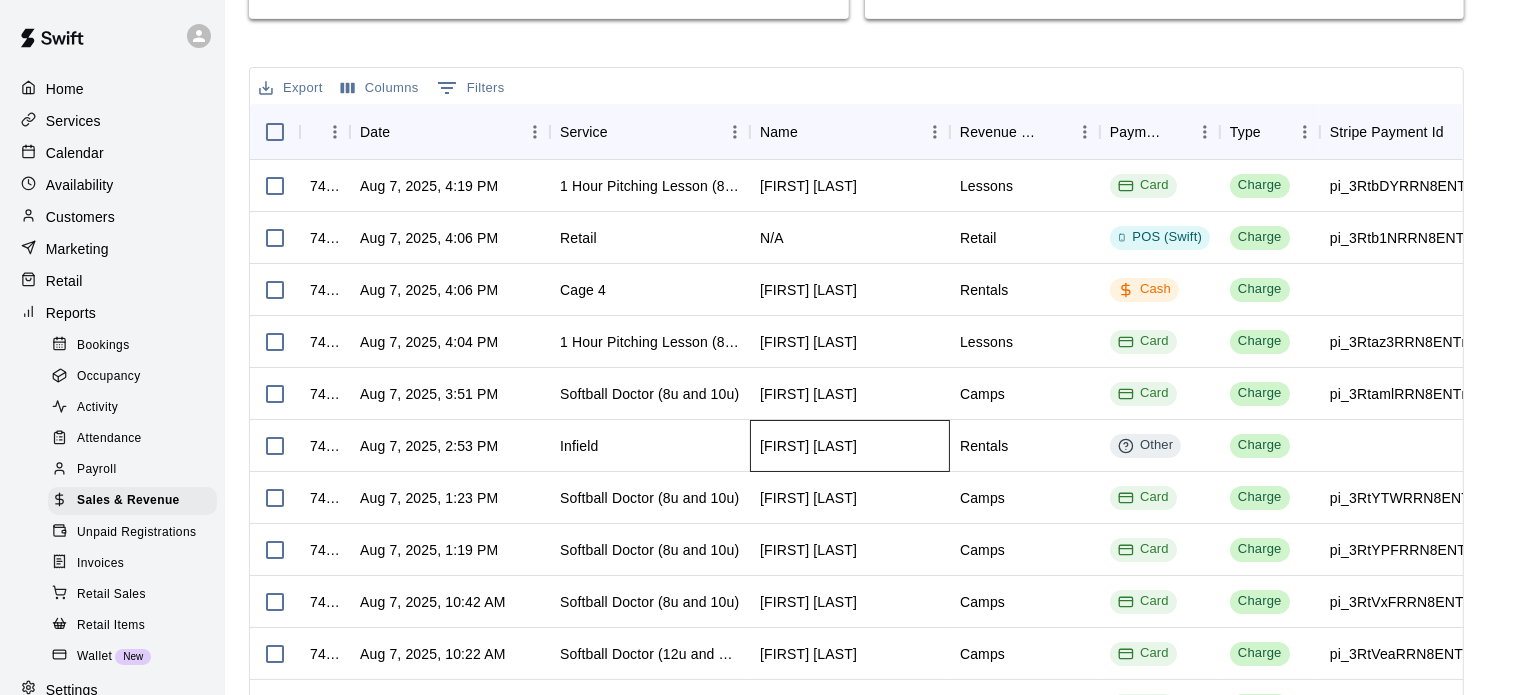 click on "[FIRST] [LAST]" at bounding box center (808, 446) 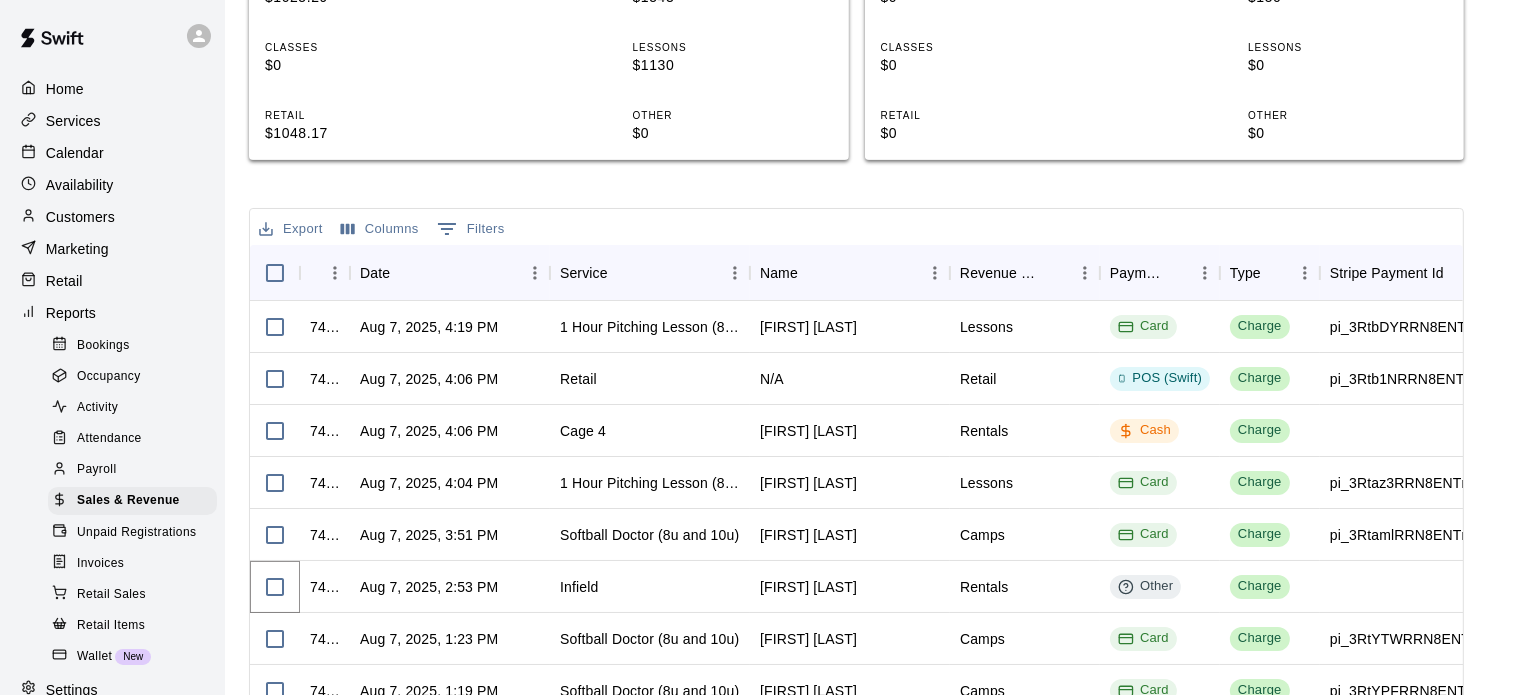 scroll, scrollTop: 578, scrollLeft: 0, axis: vertical 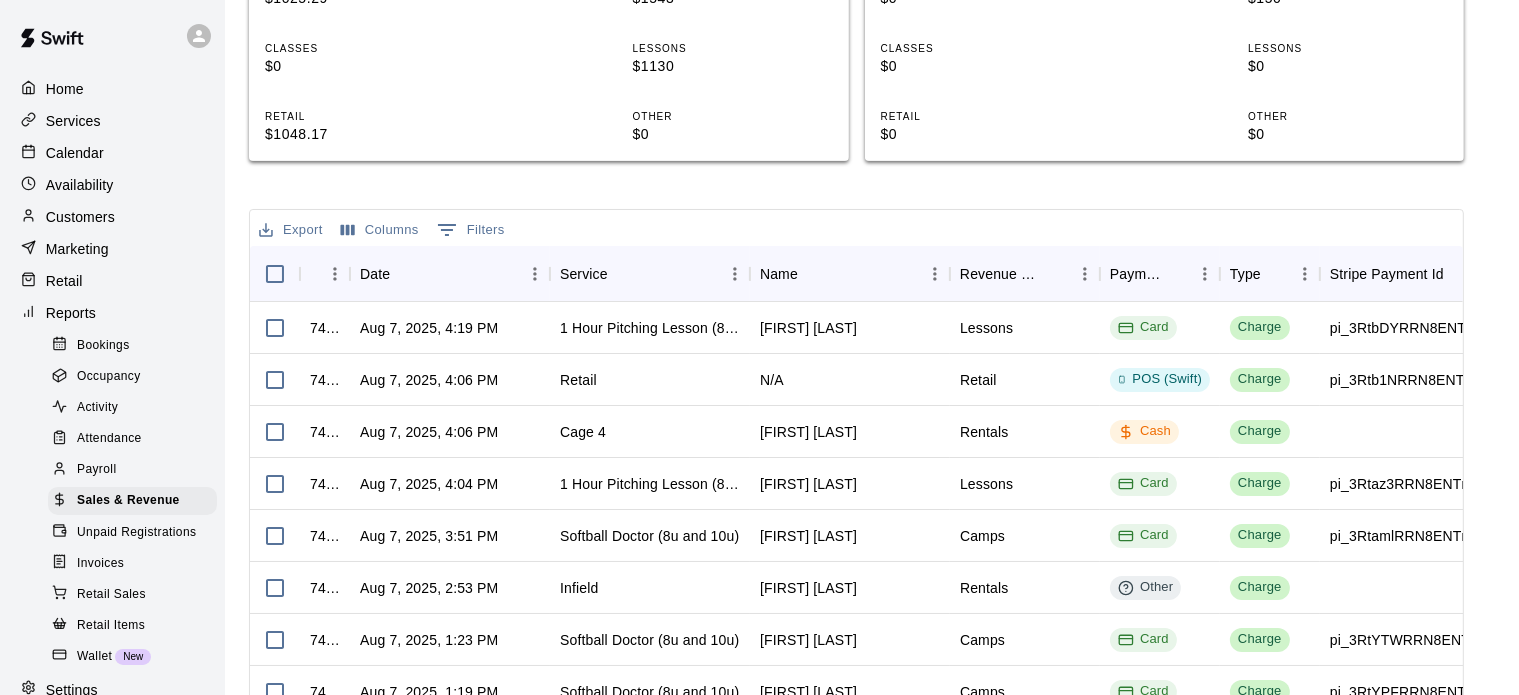 click on "Customers" at bounding box center (80, 217) 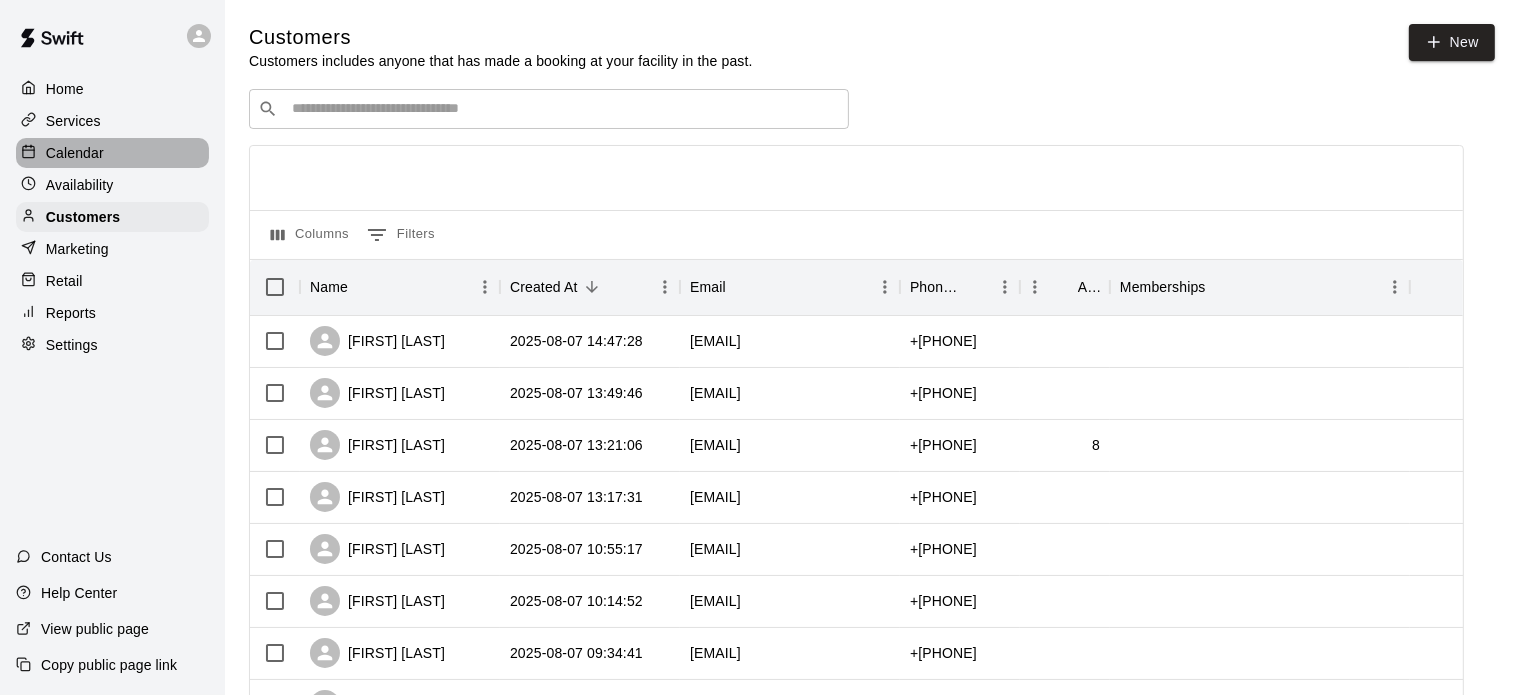 click on "Calendar" at bounding box center (75, 153) 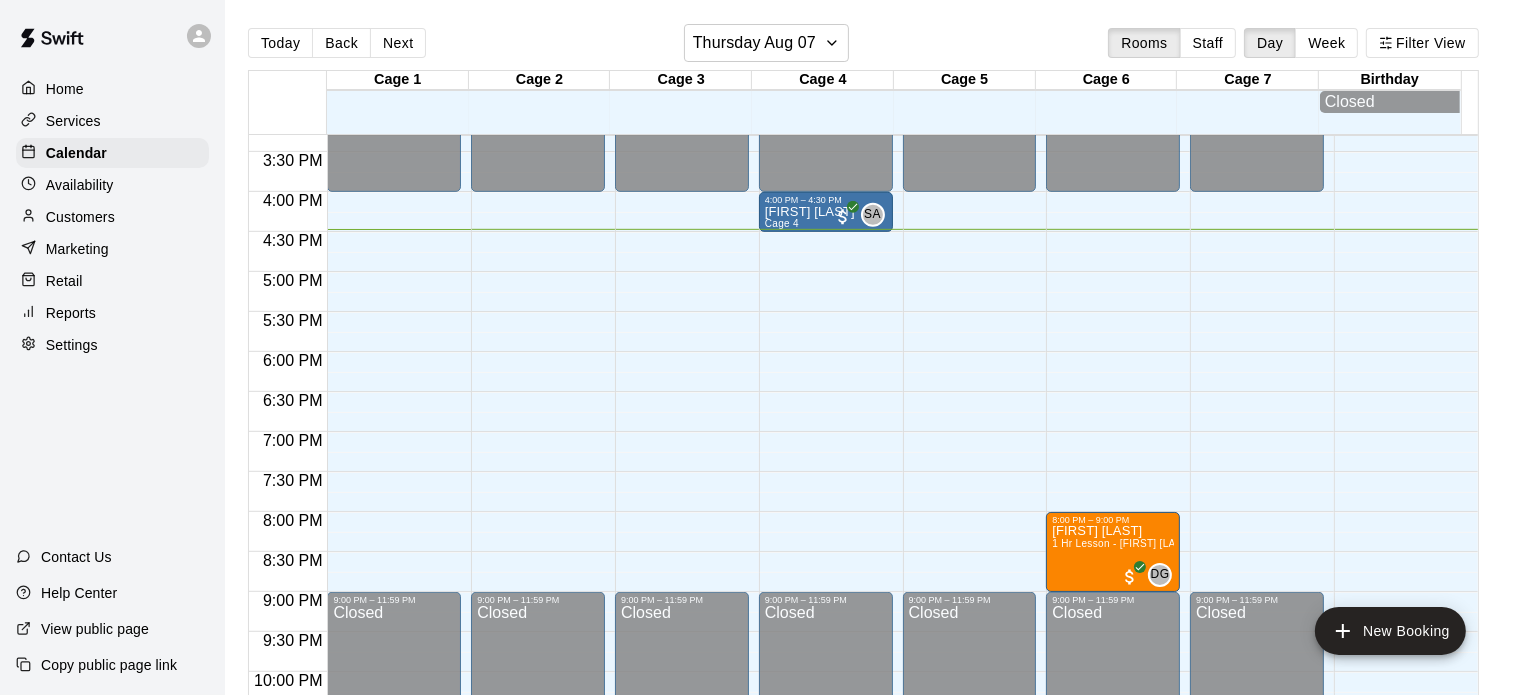 scroll, scrollTop: 1222, scrollLeft: 0, axis: vertical 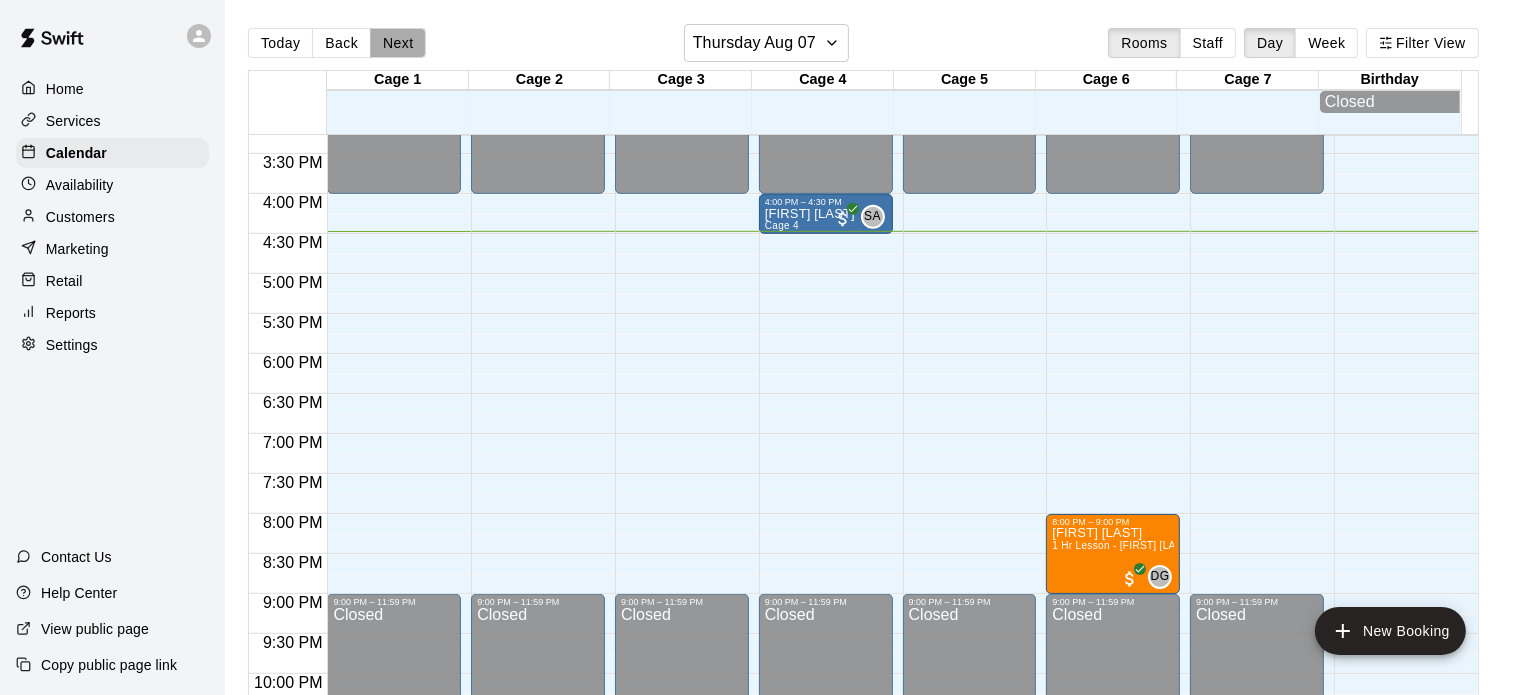 click on "Next" at bounding box center [398, 43] 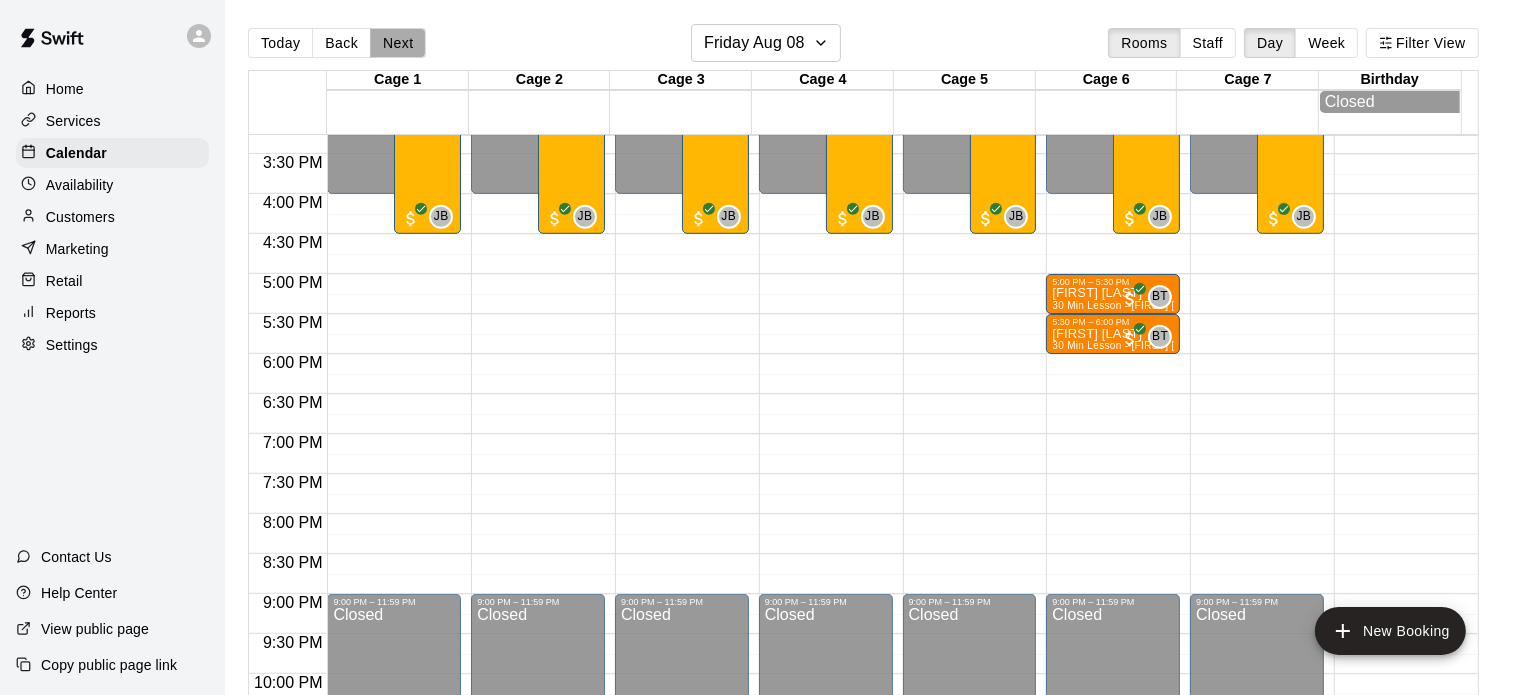 click on "Next" at bounding box center (398, 43) 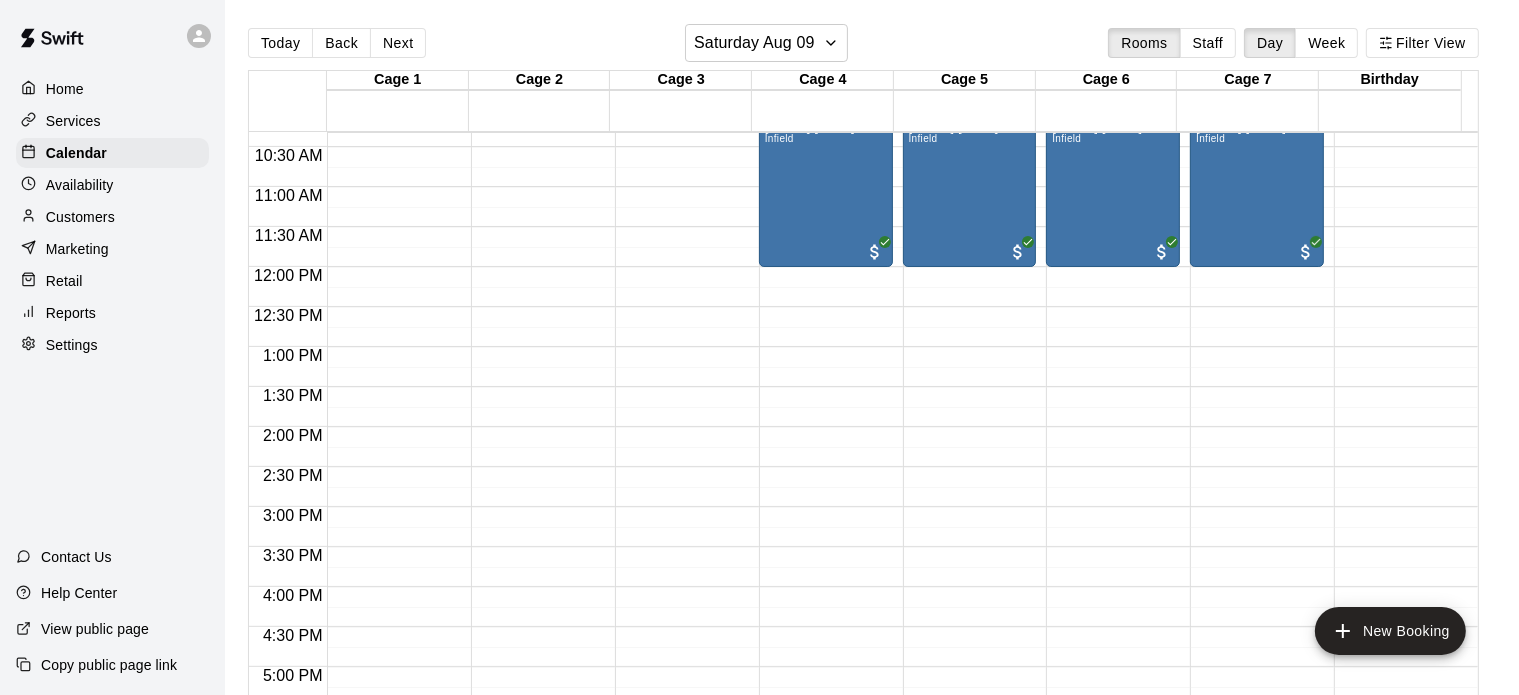 scroll, scrollTop: 613, scrollLeft: 0, axis: vertical 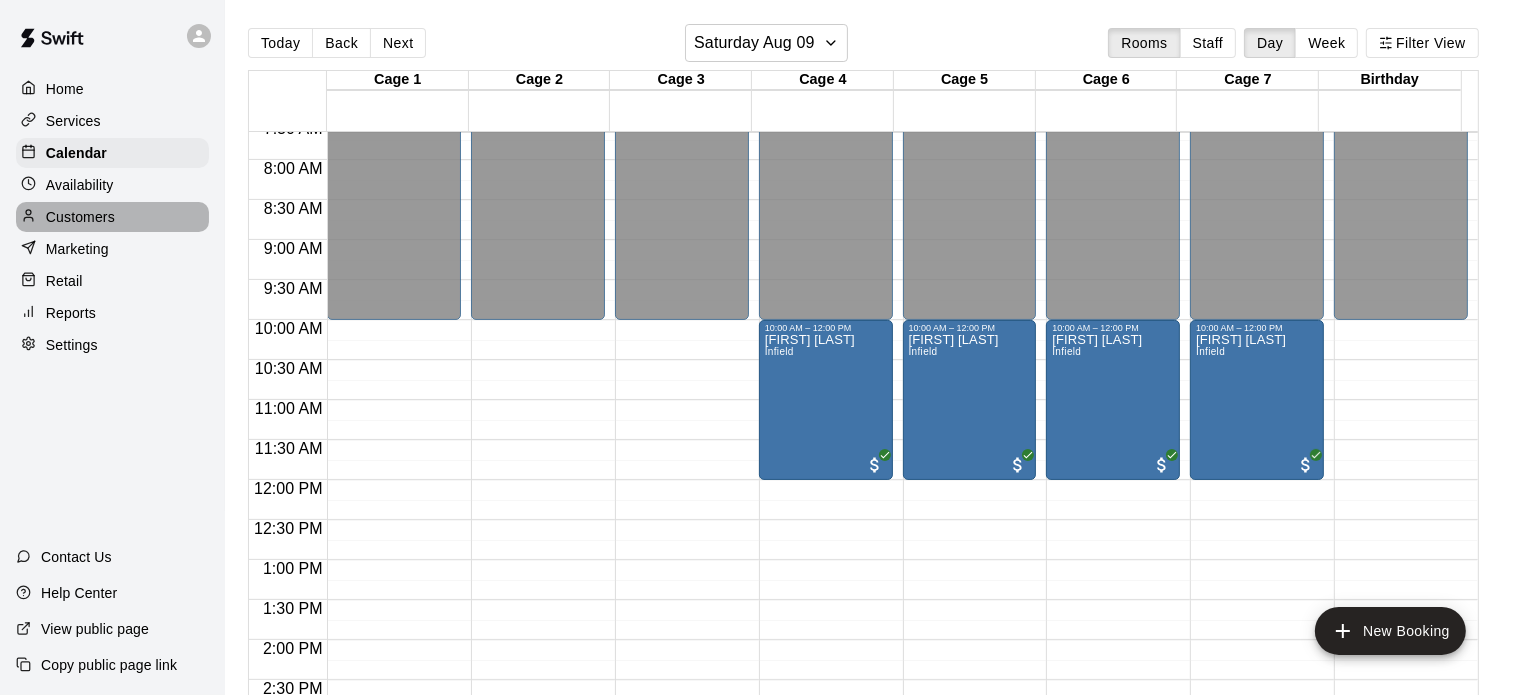 click on "Customers" at bounding box center (80, 217) 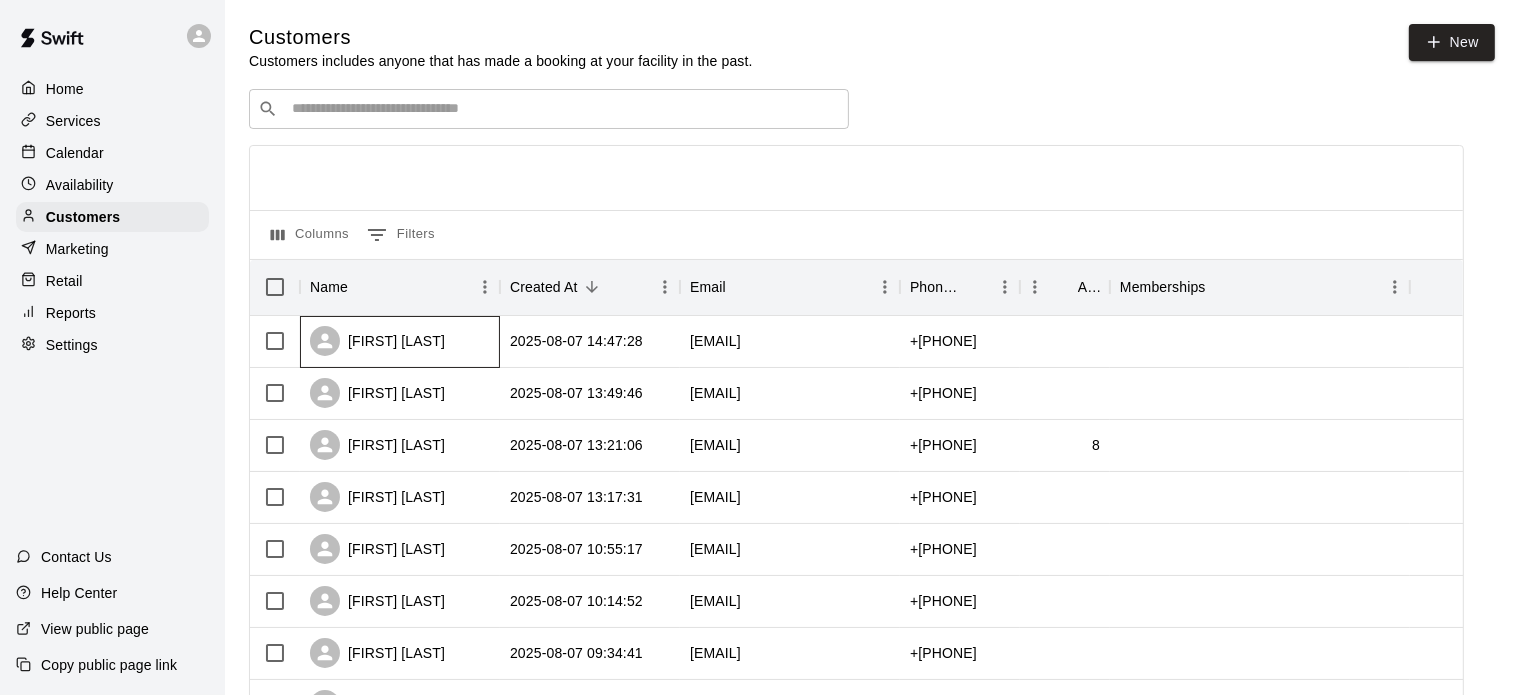 click on "[FIRST] [LAST]" at bounding box center [400, 342] 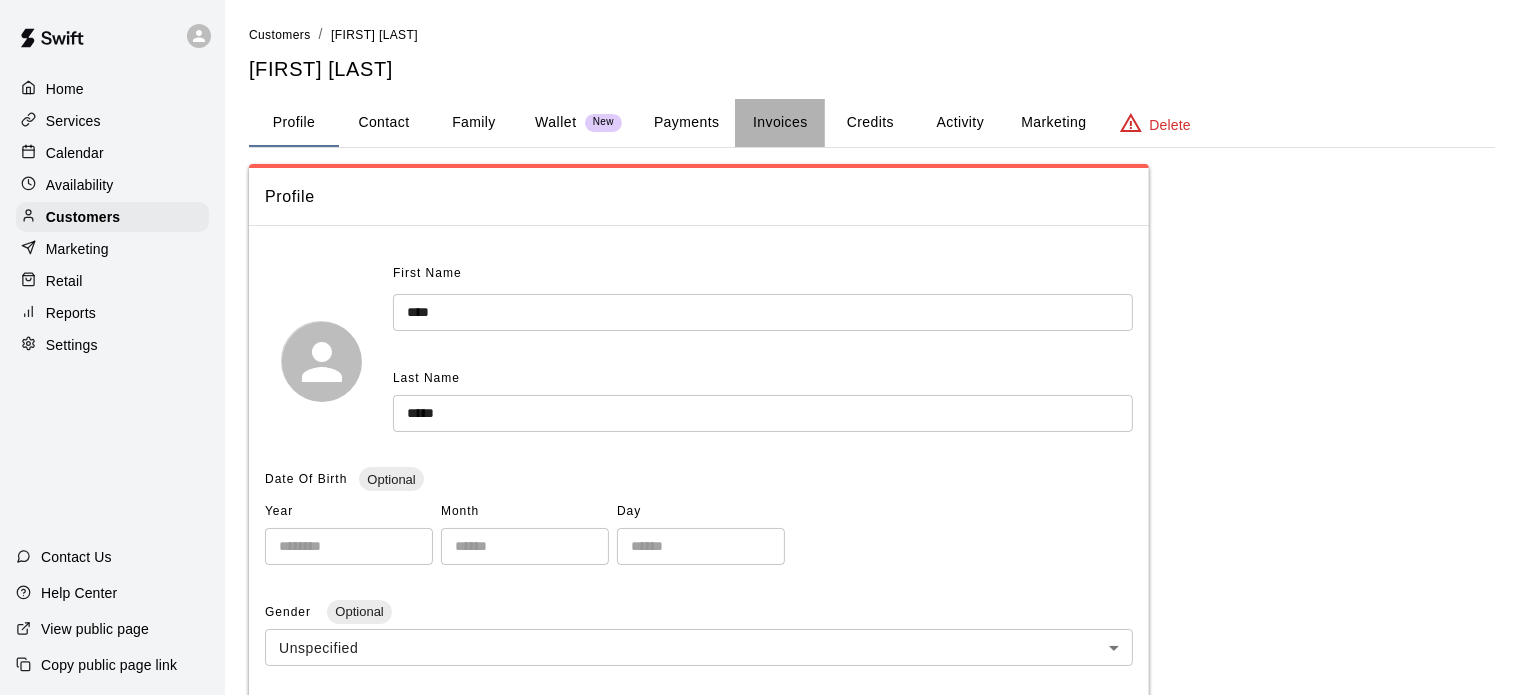 click on "Invoices" at bounding box center [780, 123] 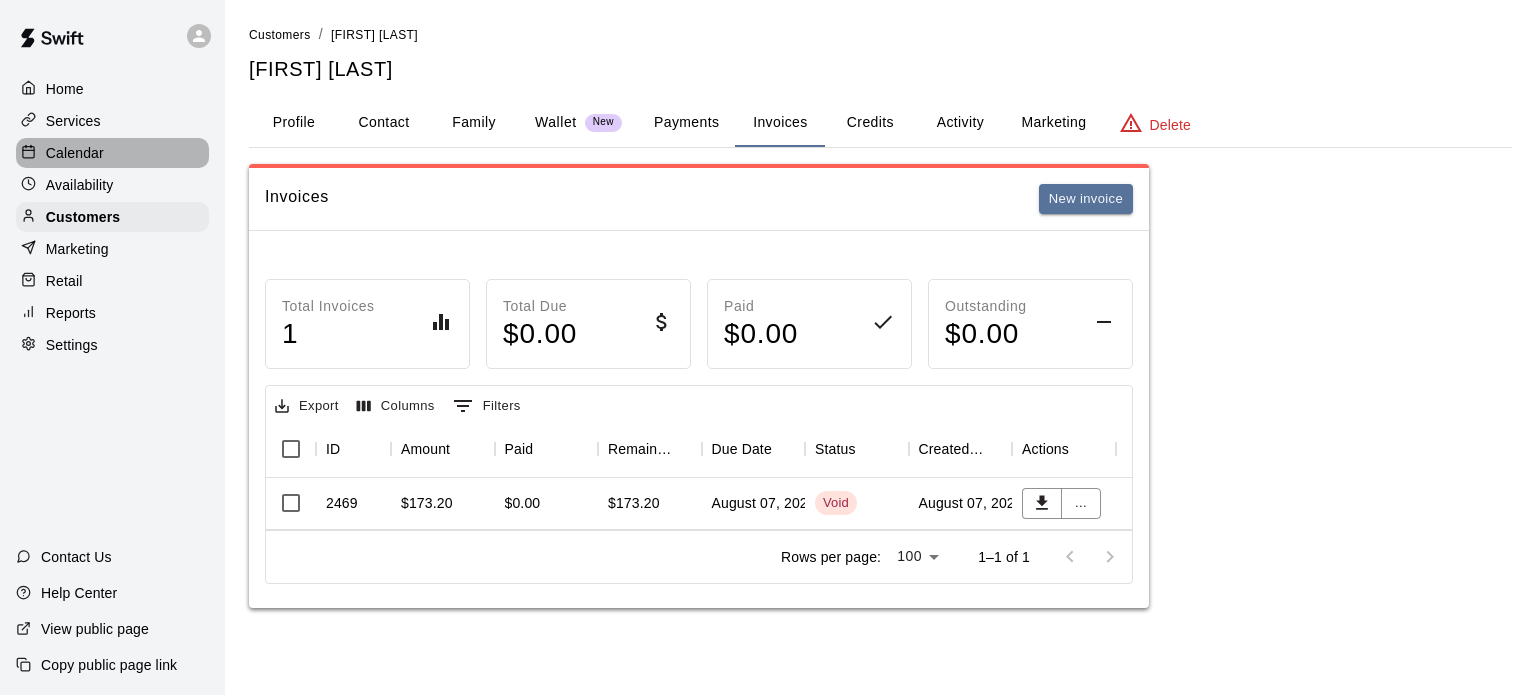 click on "Calendar" at bounding box center (75, 153) 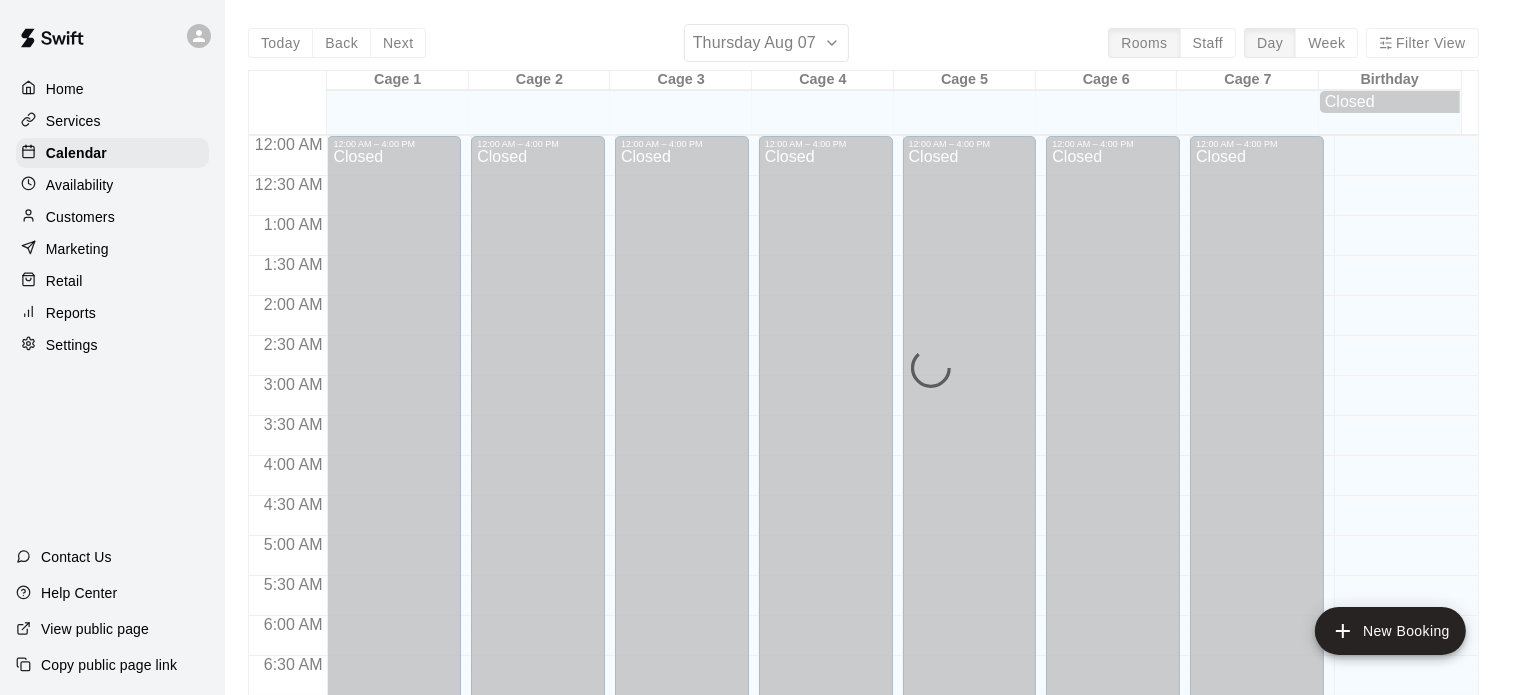 scroll, scrollTop: 1273, scrollLeft: 0, axis: vertical 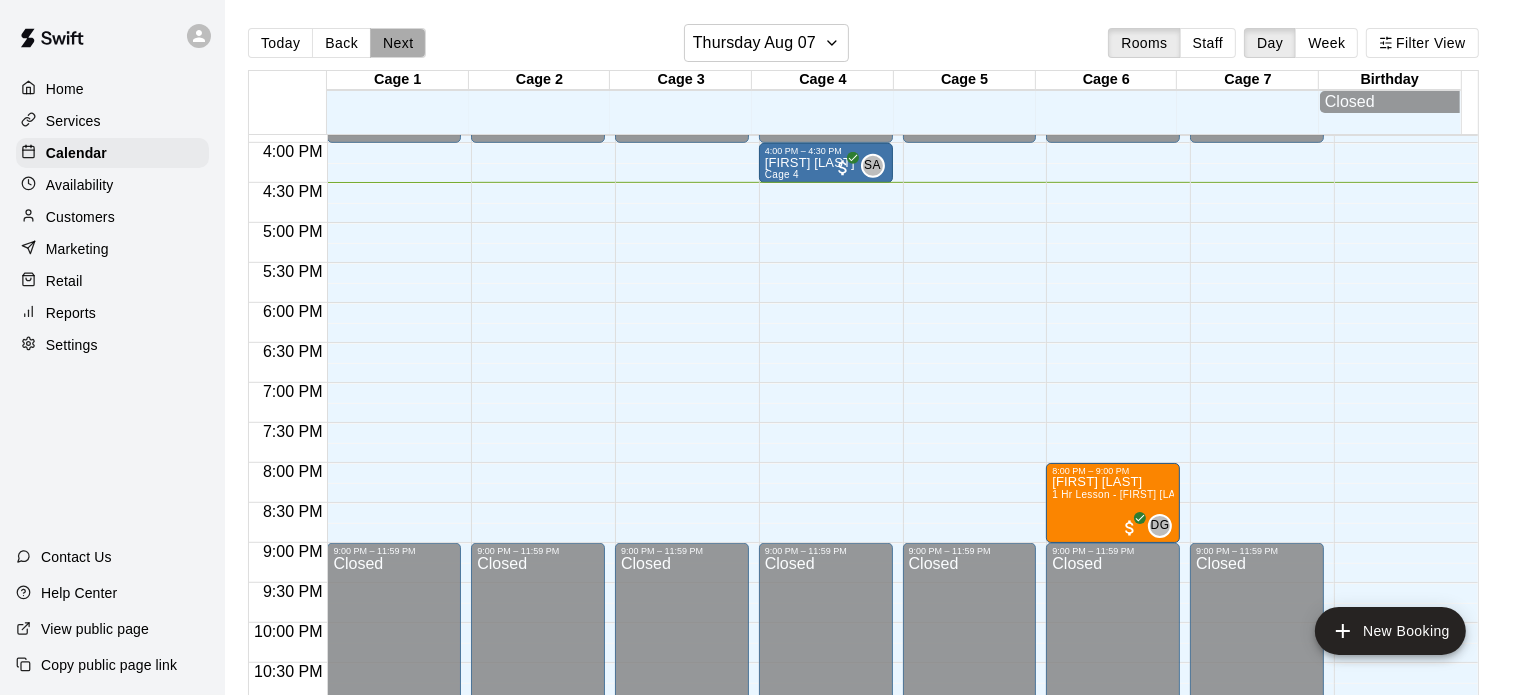 click on "Next" at bounding box center (398, 43) 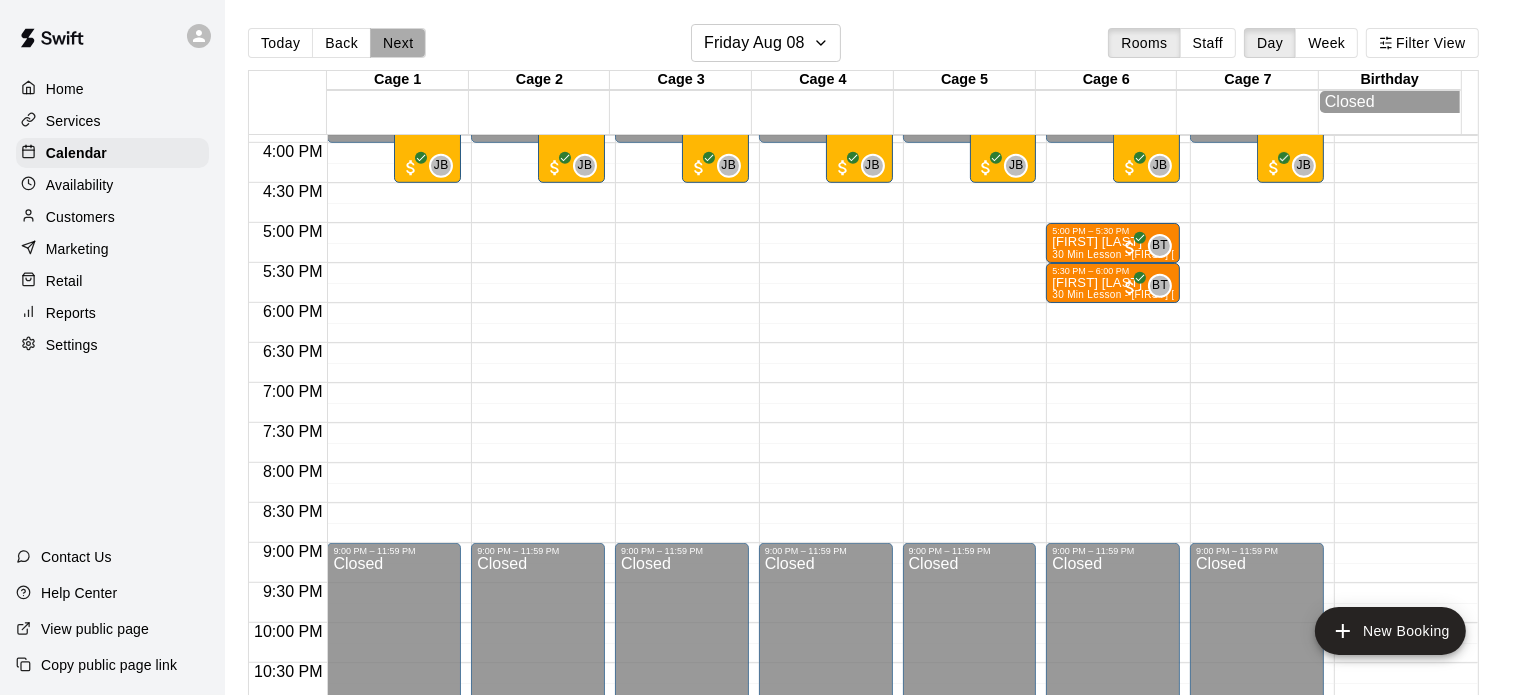 click on "Next" at bounding box center [398, 43] 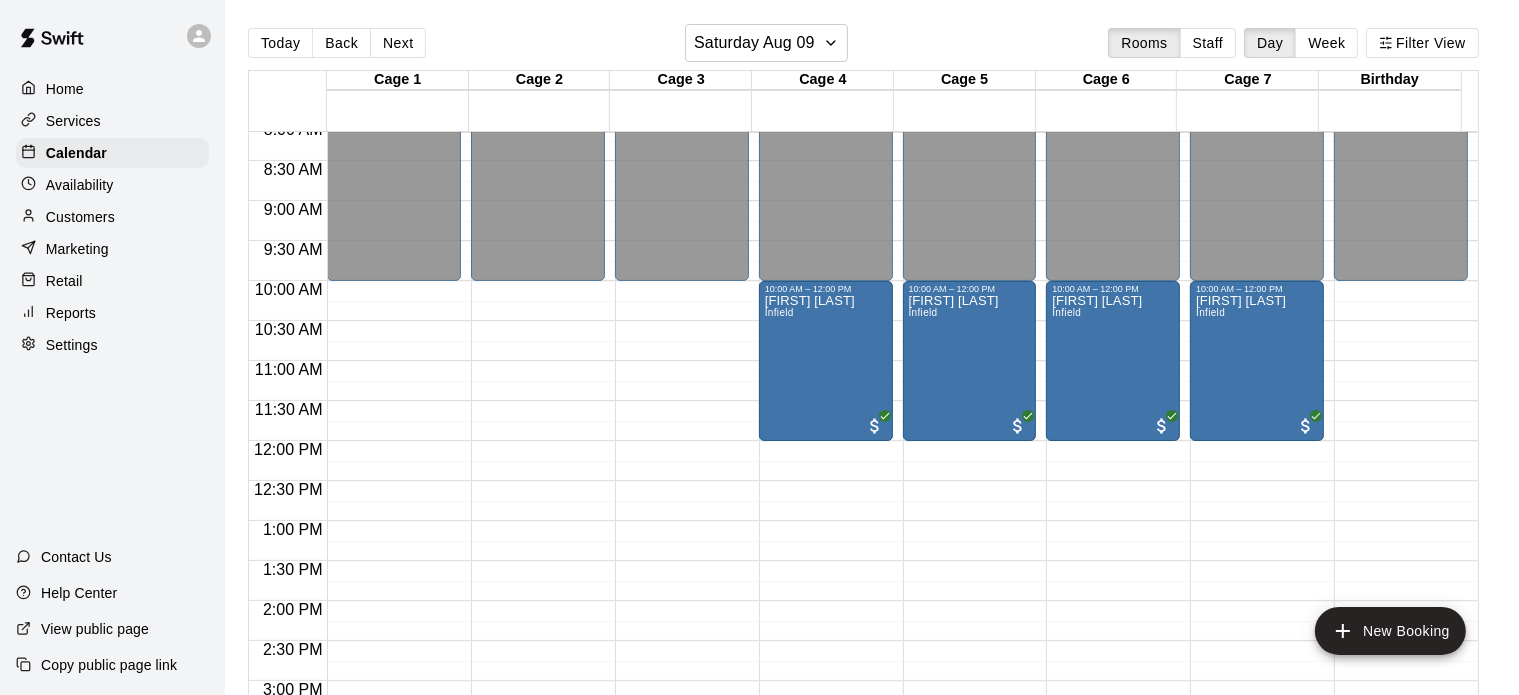 scroll, scrollTop: 652, scrollLeft: 0, axis: vertical 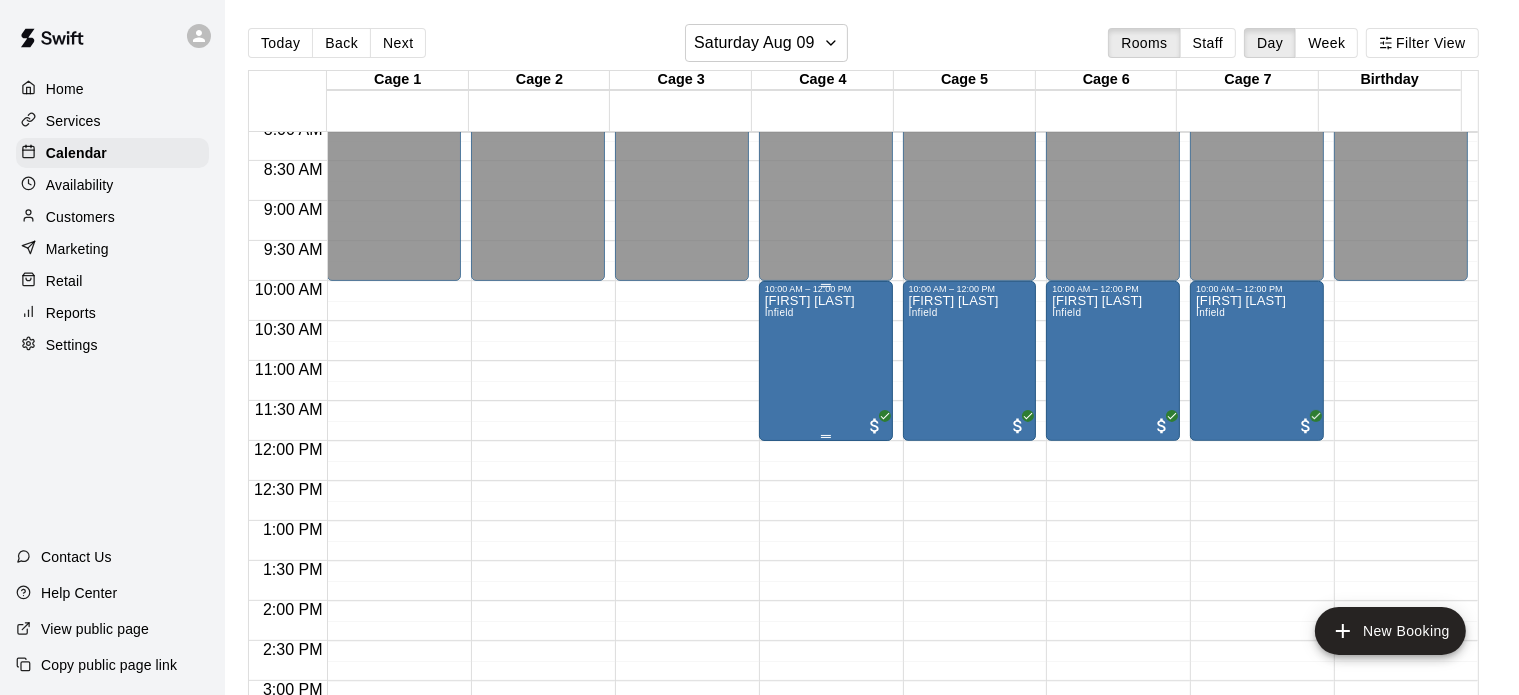 click on "Joey Rosas Infield" at bounding box center [810, 641] 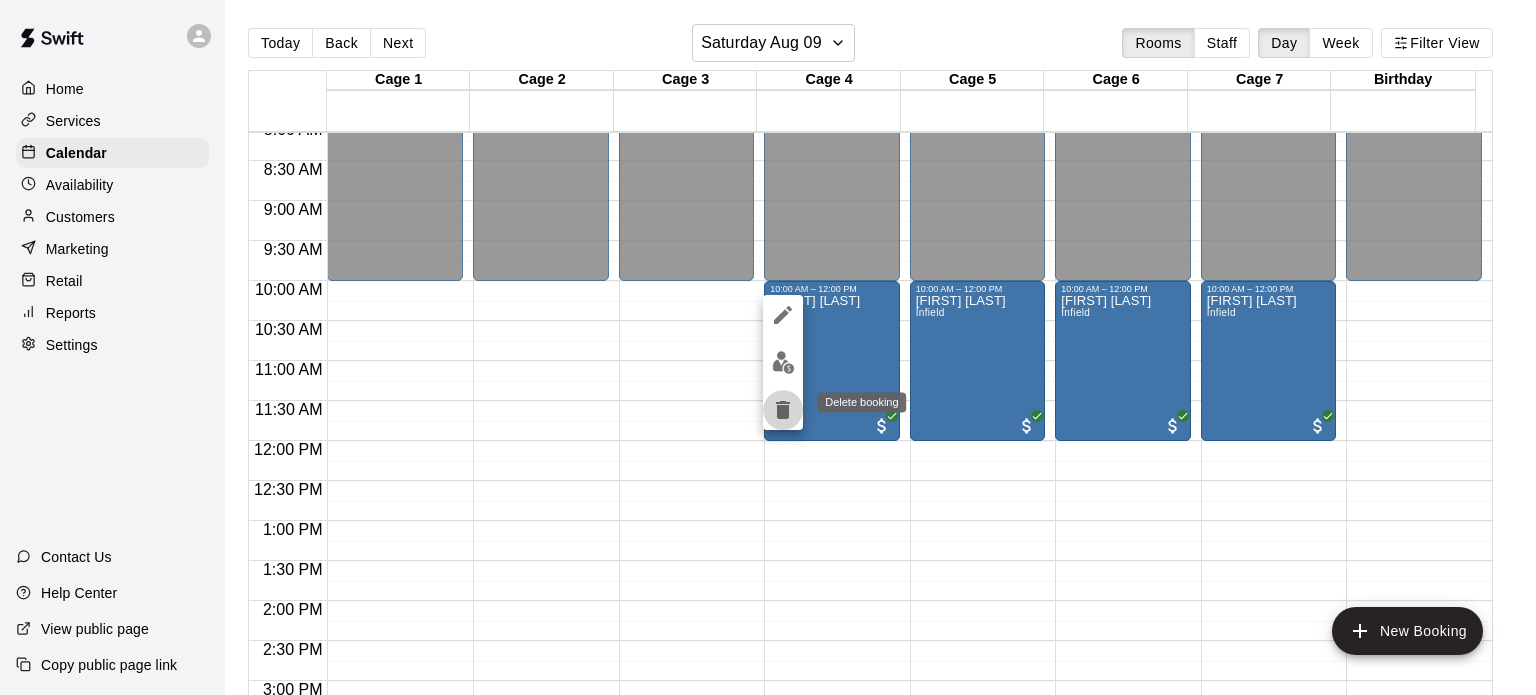 click 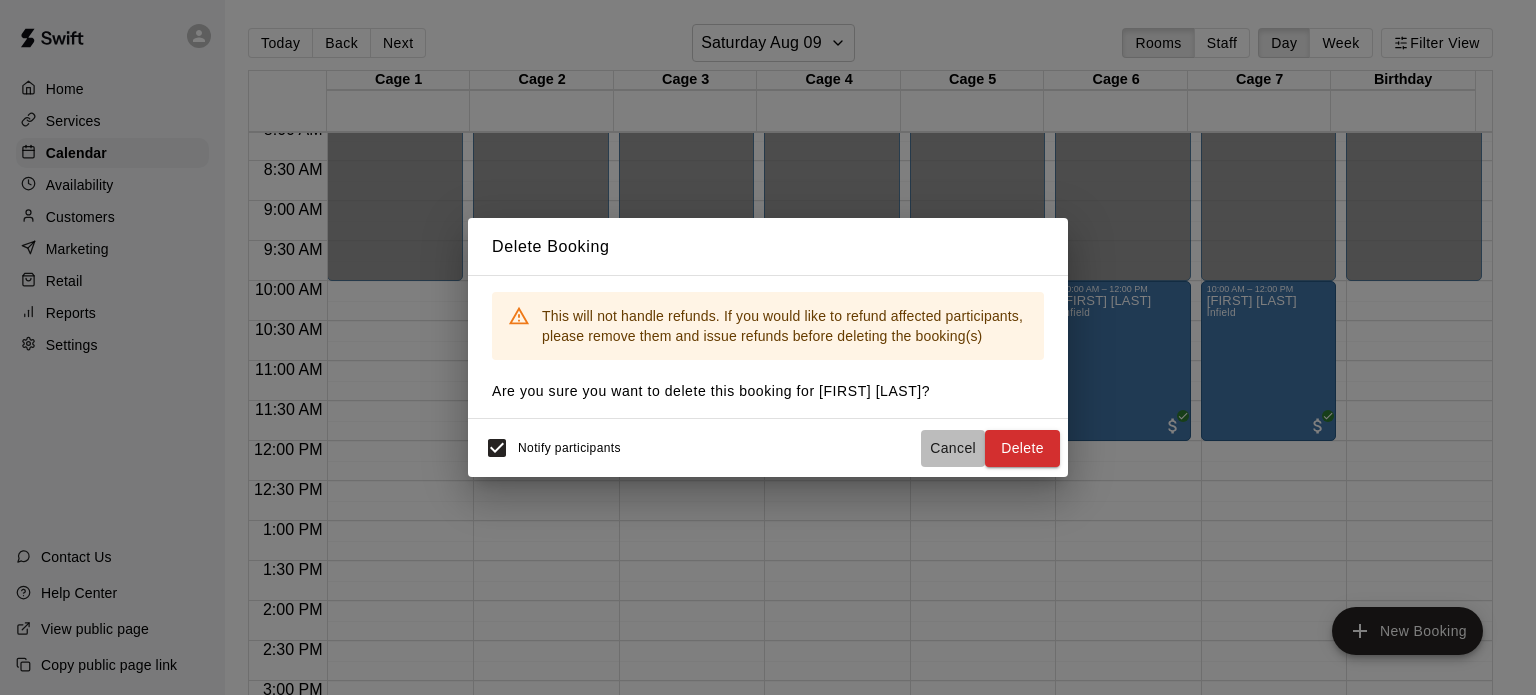 click on "Cancel" at bounding box center [953, 448] 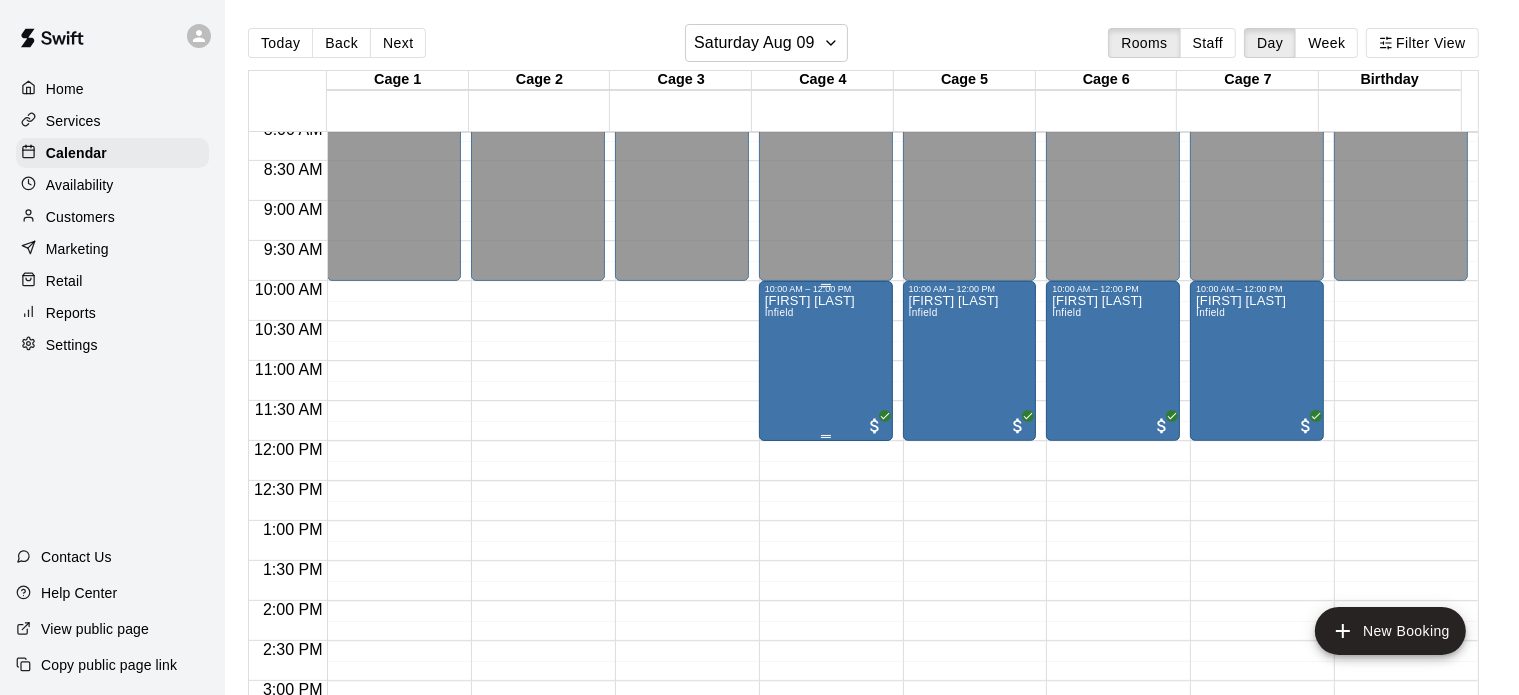 click on "Joey Rosas Infield" at bounding box center (826, 641) 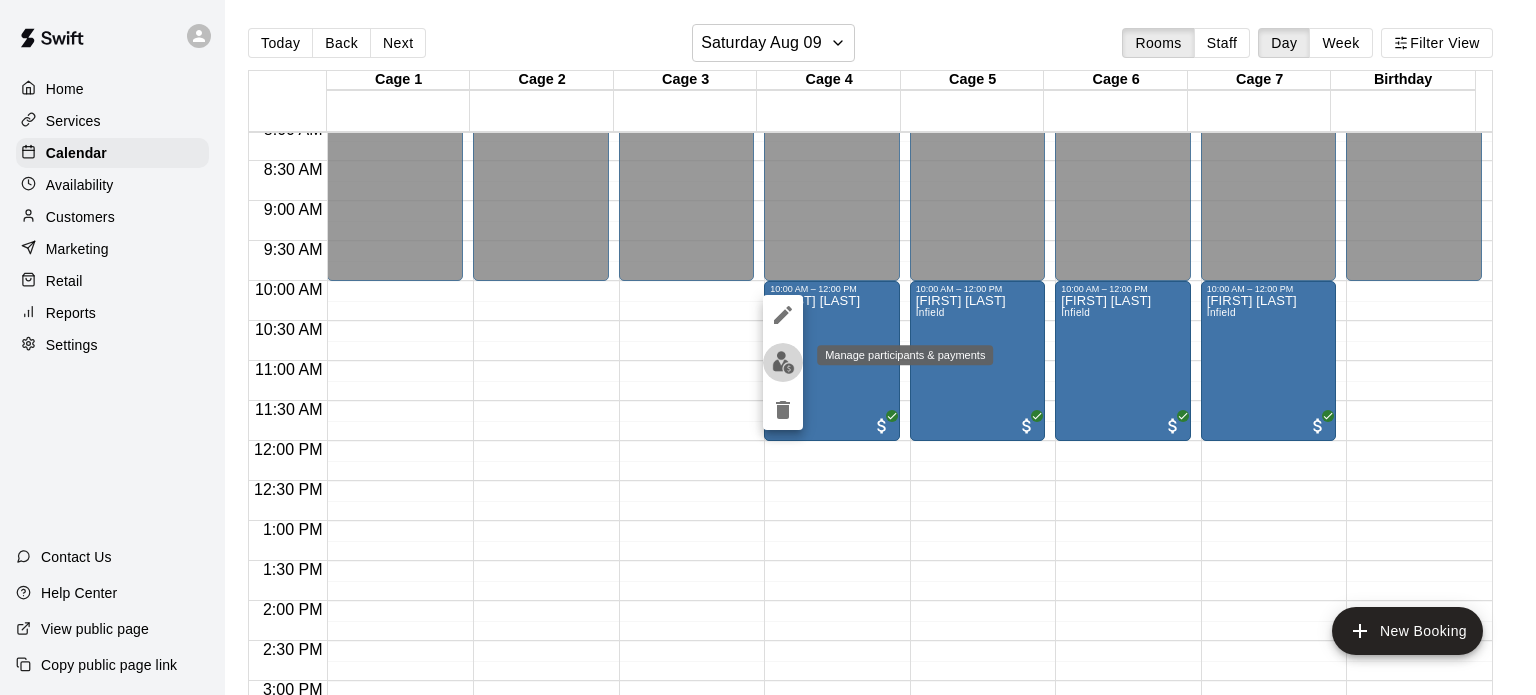 click at bounding box center (783, 362) 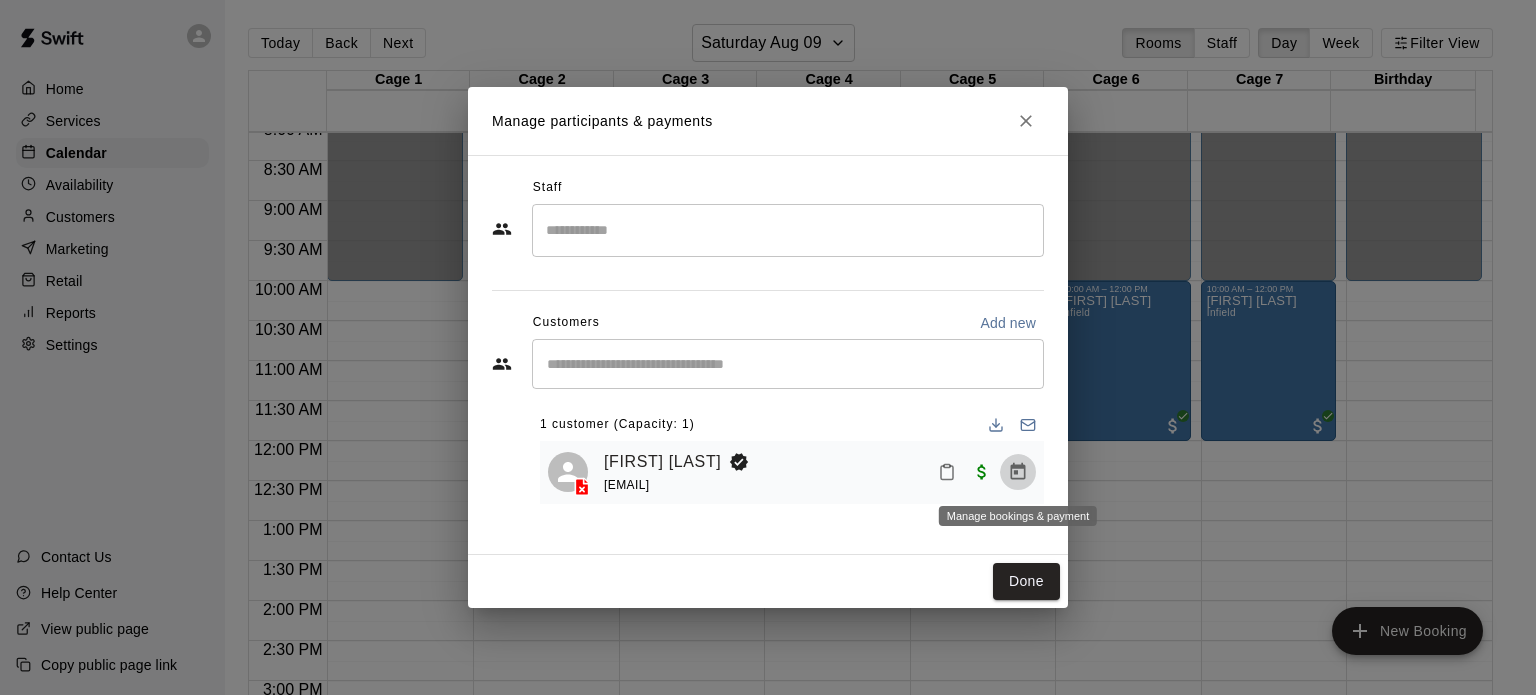 click 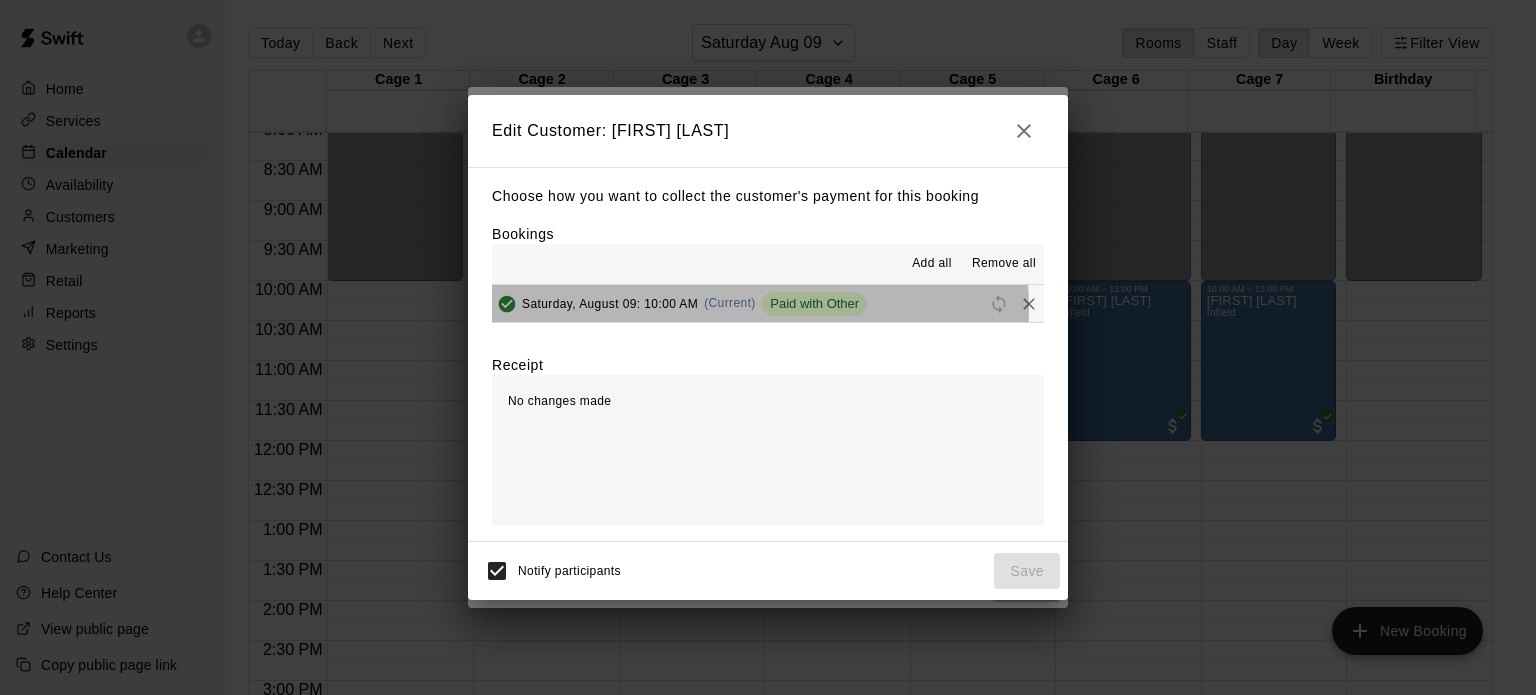 click on "Saturday, August 09: 10:00 AM" at bounding box center [610, 303] 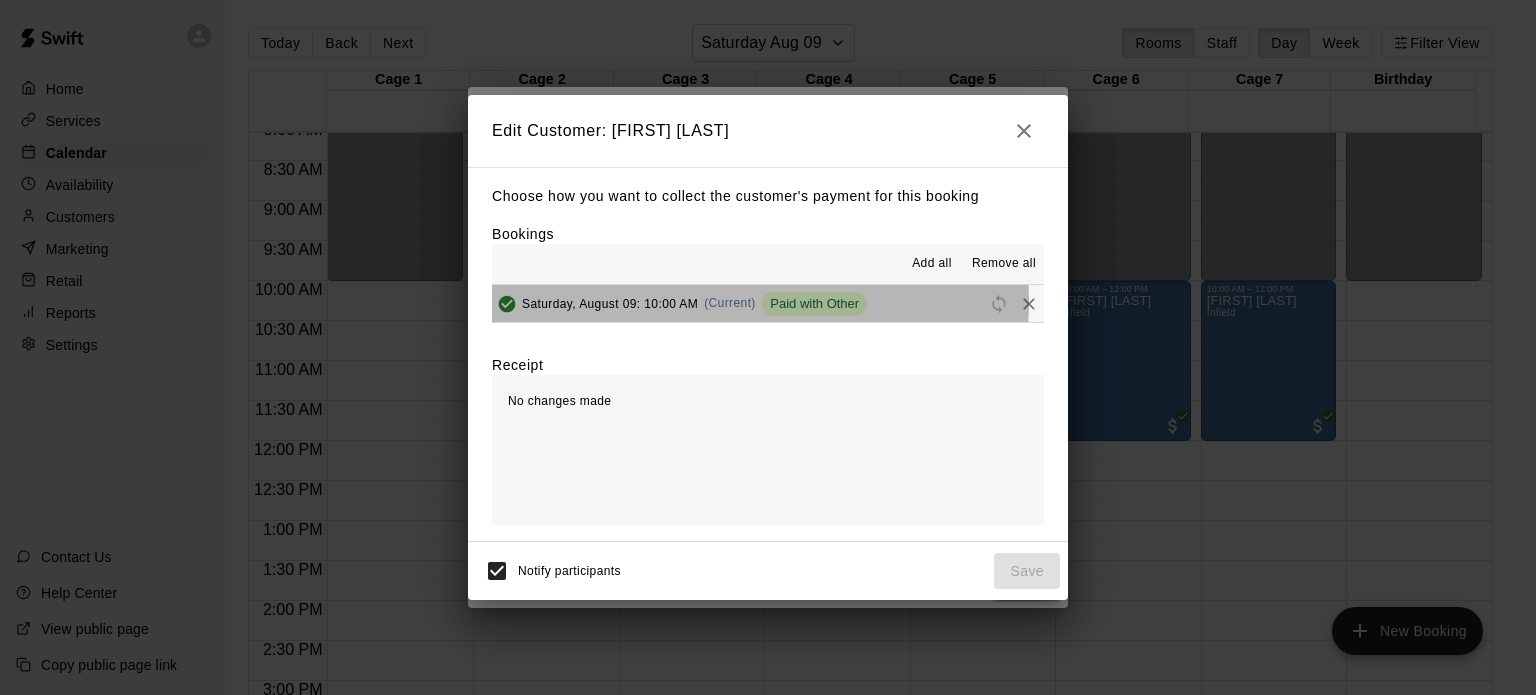 click on "(Current)" at bounding box center (730, 303) 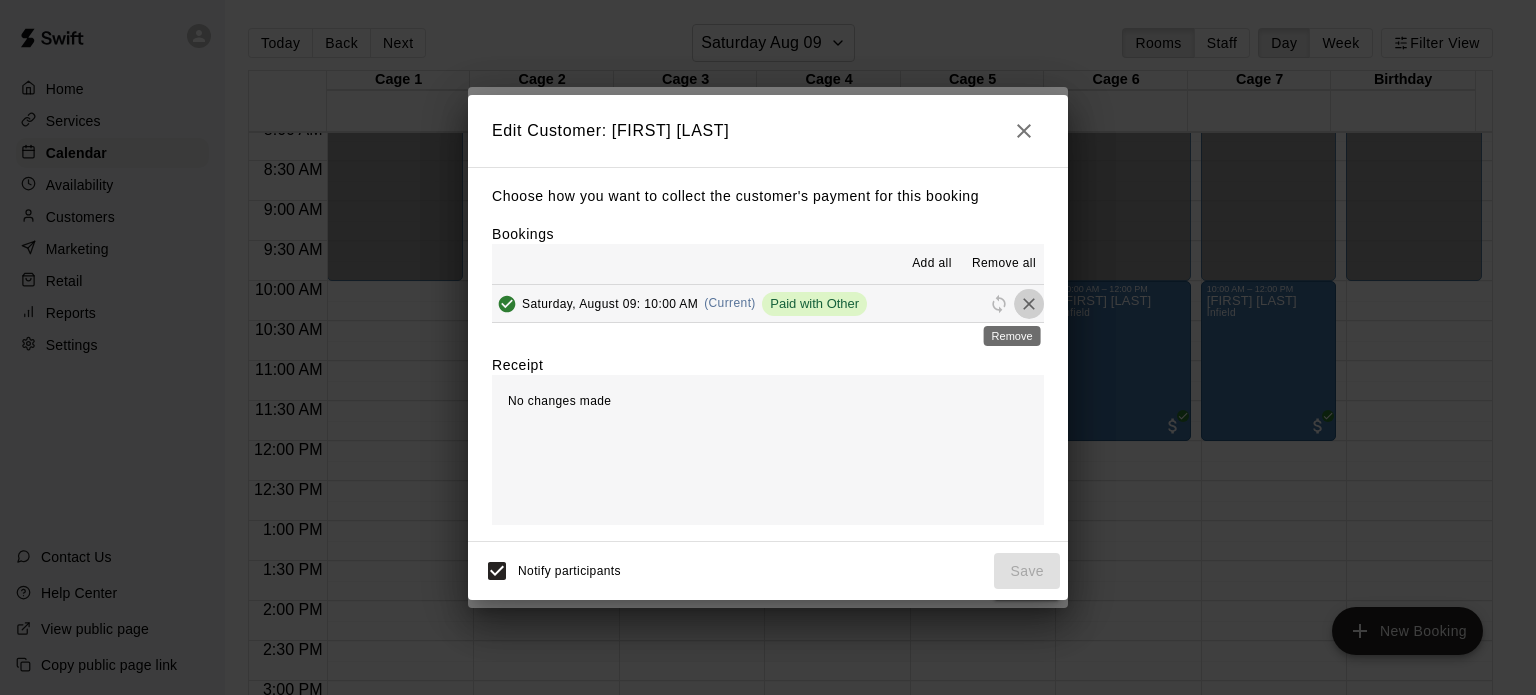 click 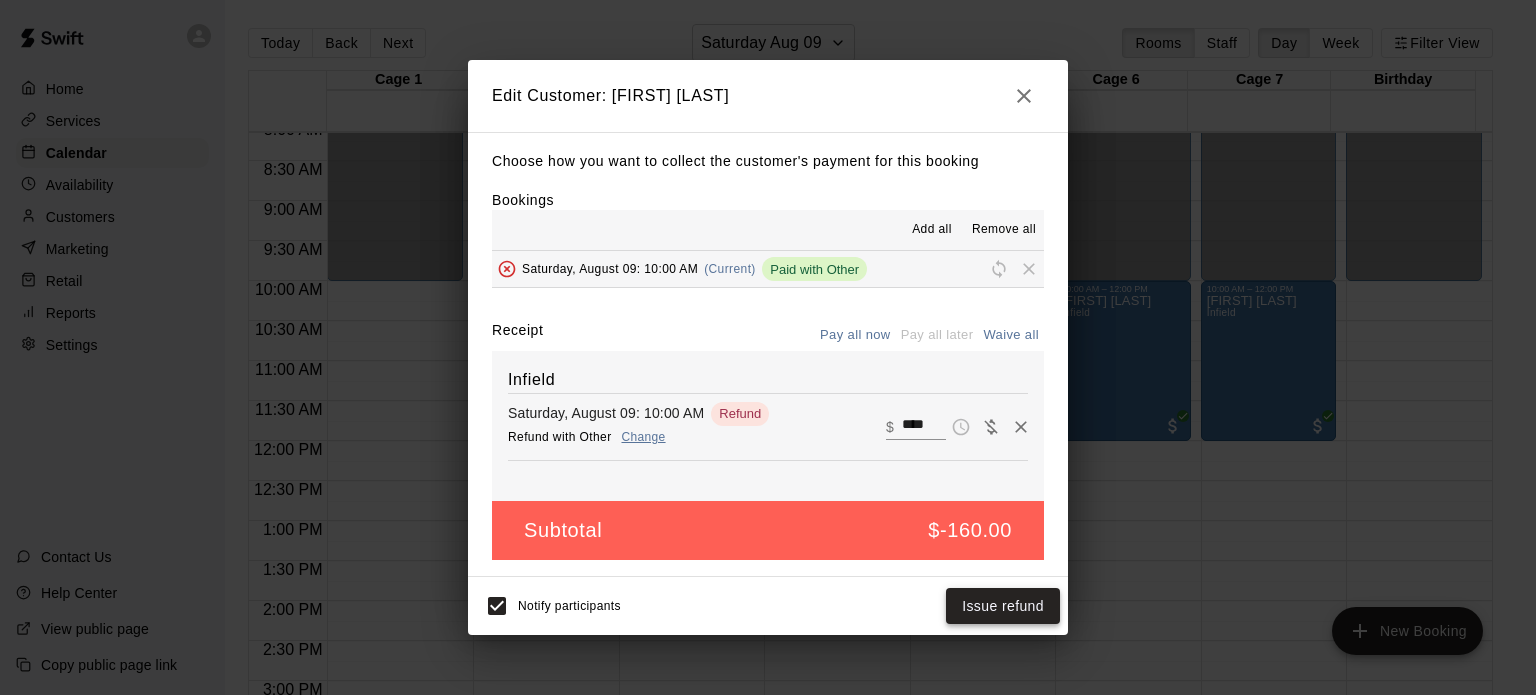 click on "Issue refund" at bounding box center [1003, 606] 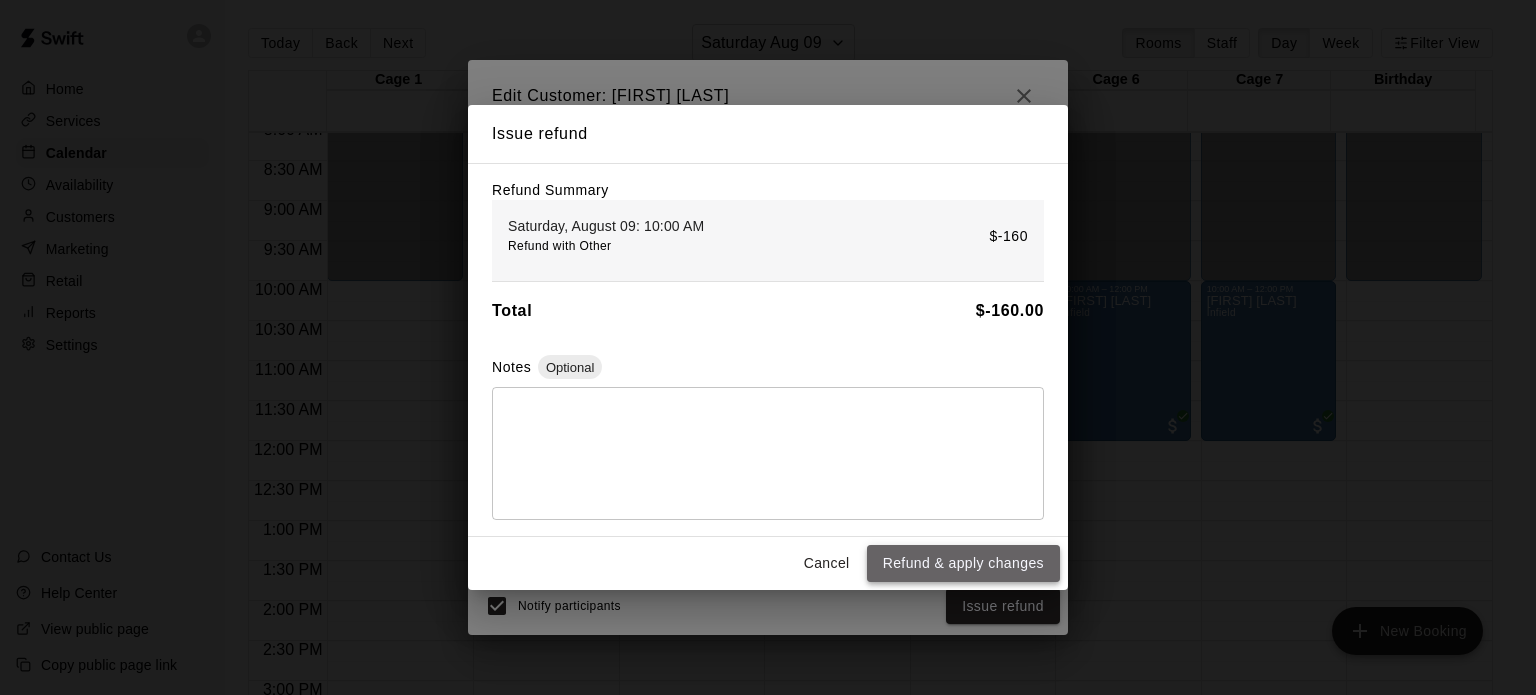 click on "Refund & apply changes" at bounding box center [963, 563] 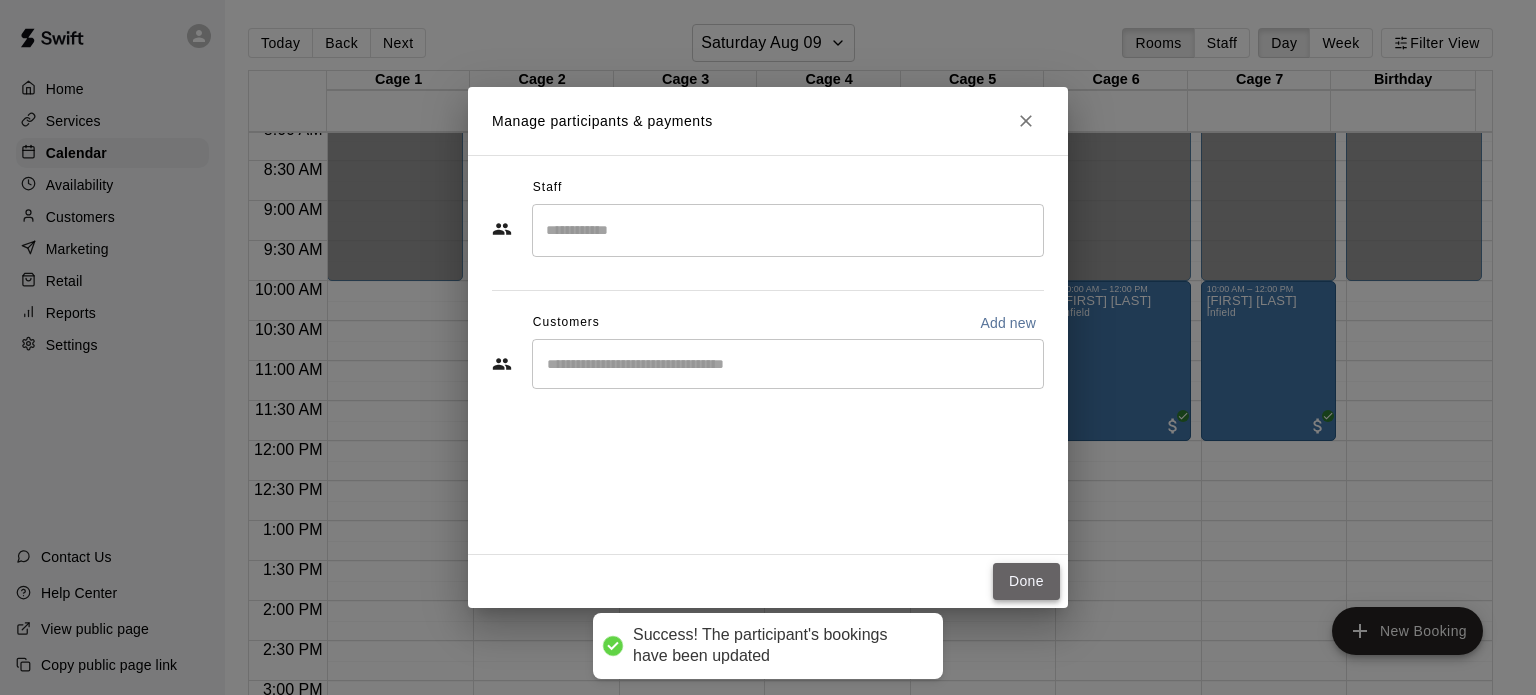 click on "Done" at bounding box center (1026, 581) 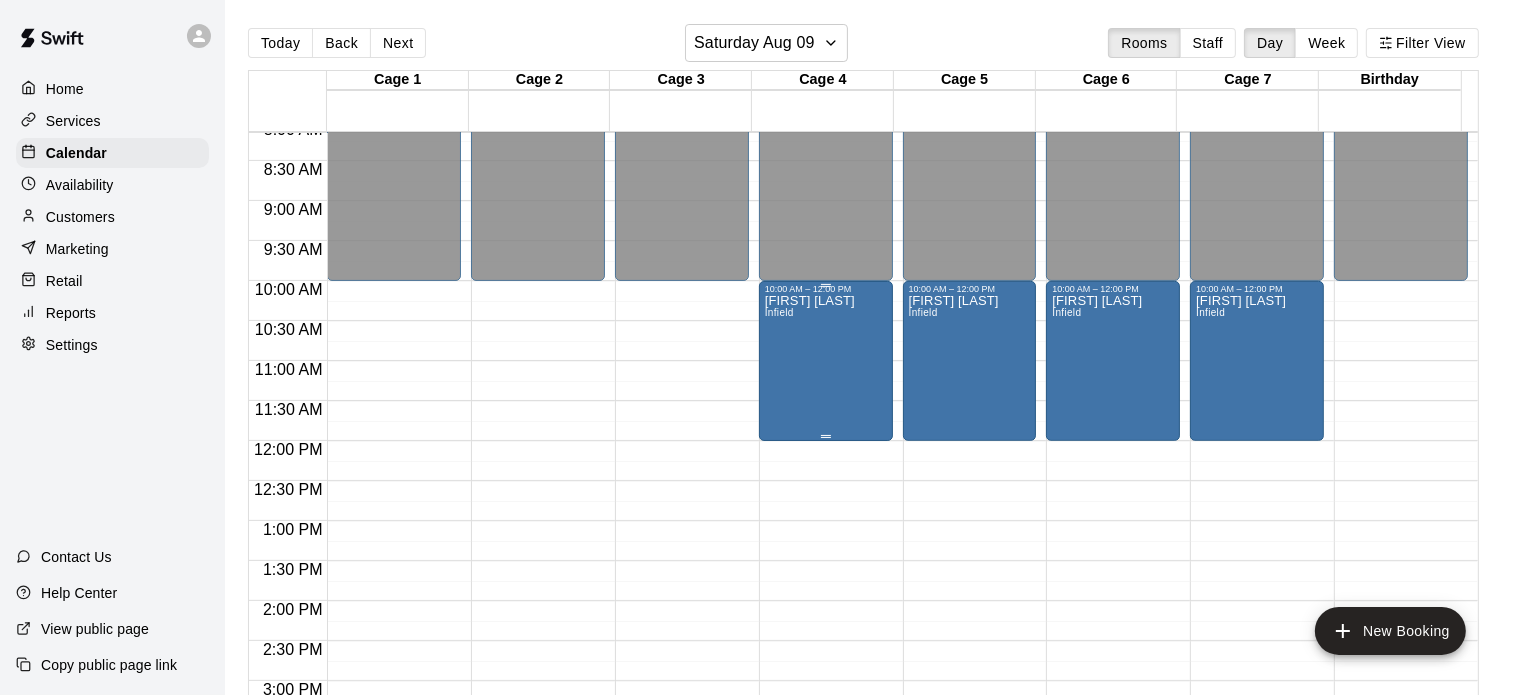 click on "Joey Rosas Infield" at bounding box center (810, 641) 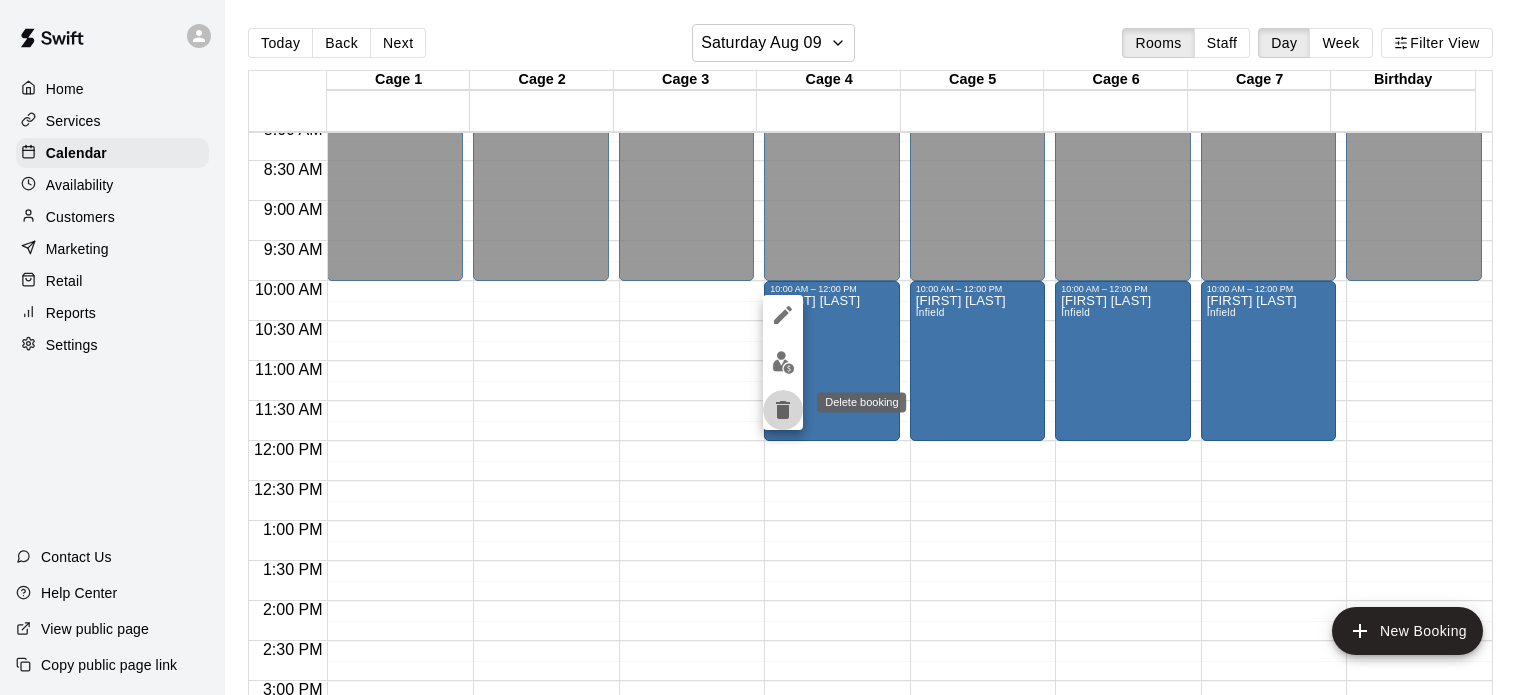 click 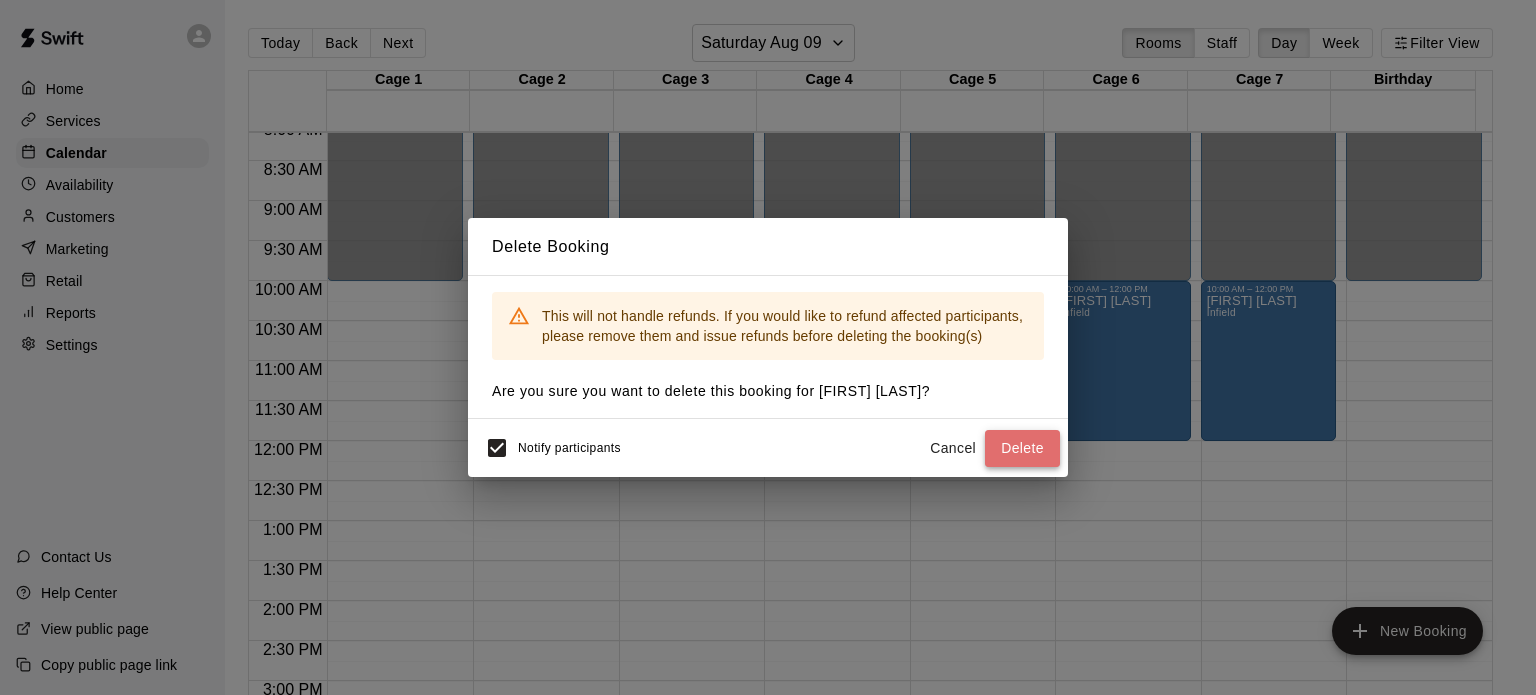 click on "Delete" at bounding box center [1022, 448] 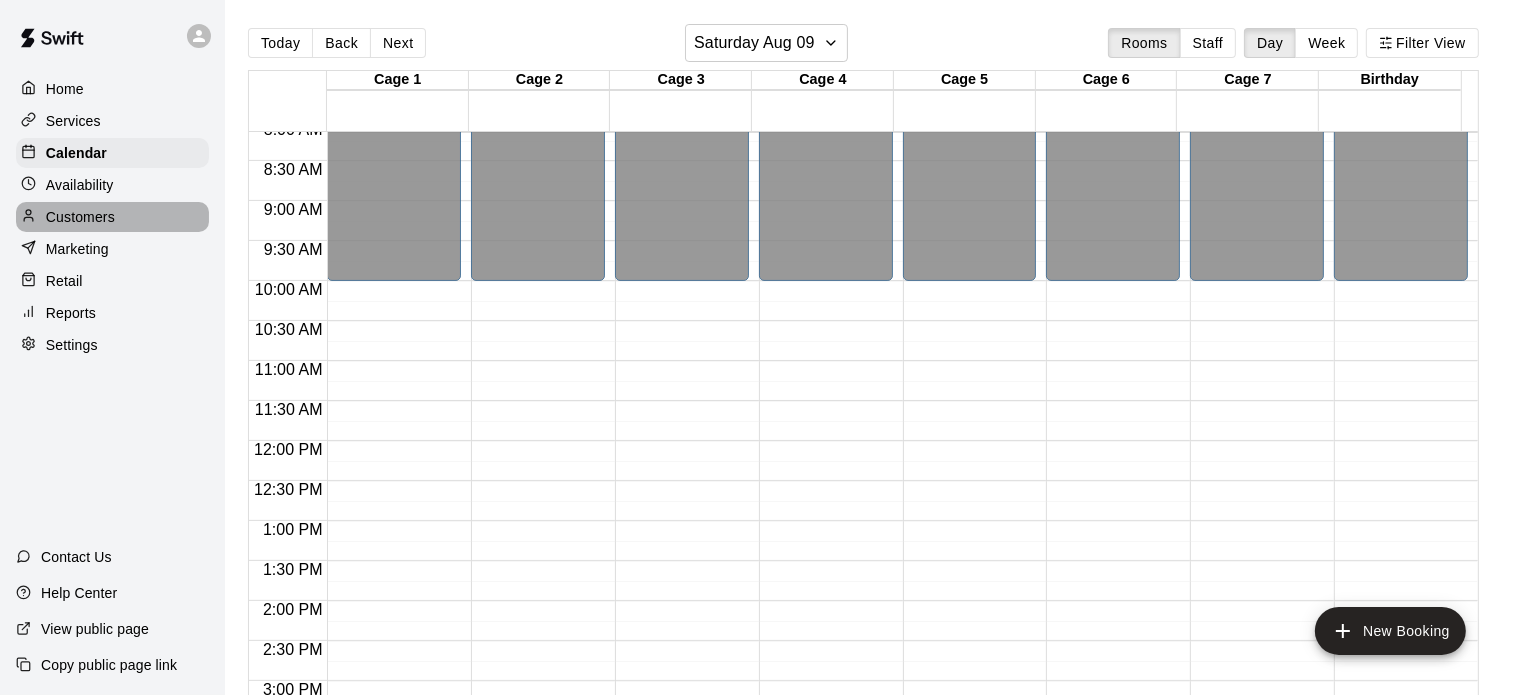 click on "Customers" at bounding box center (112, 217) 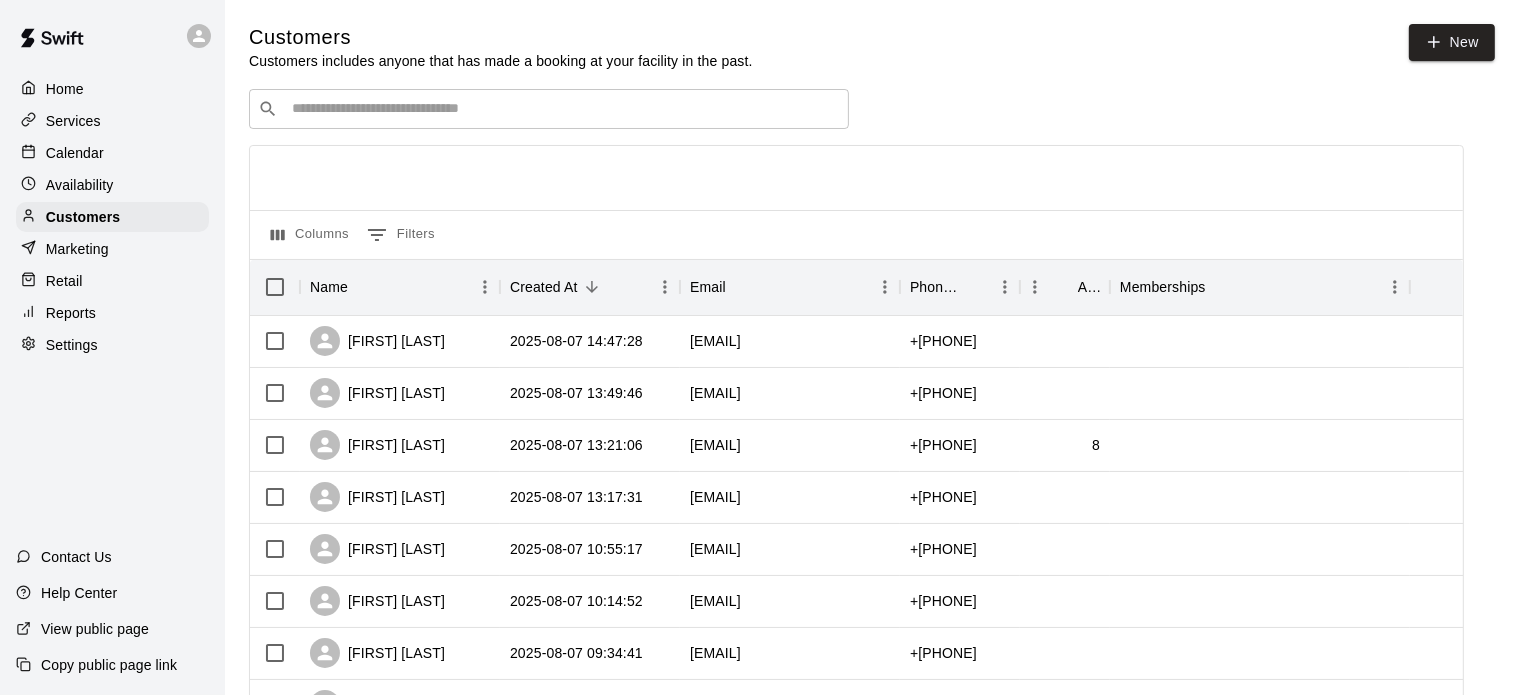 click on "​ ​" at bounding box center [549, 109] 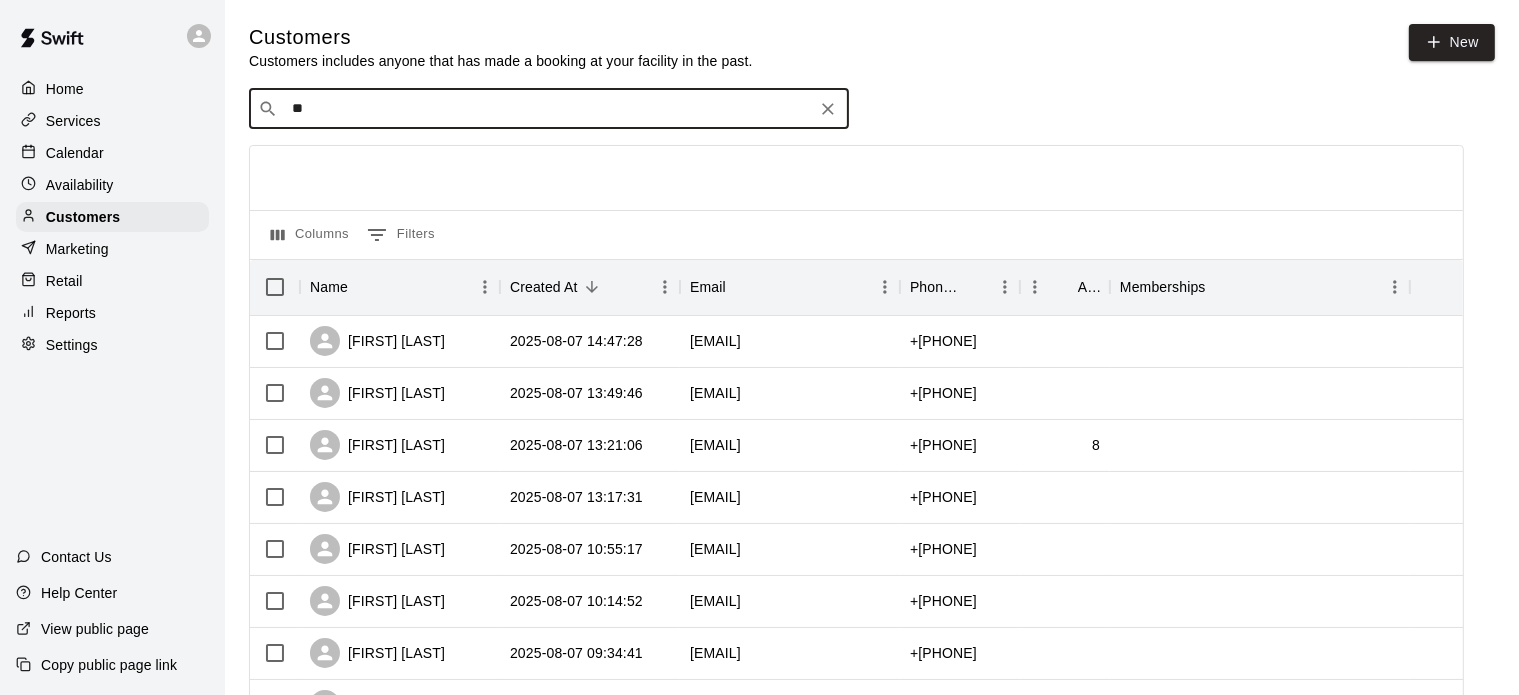 type on "*" 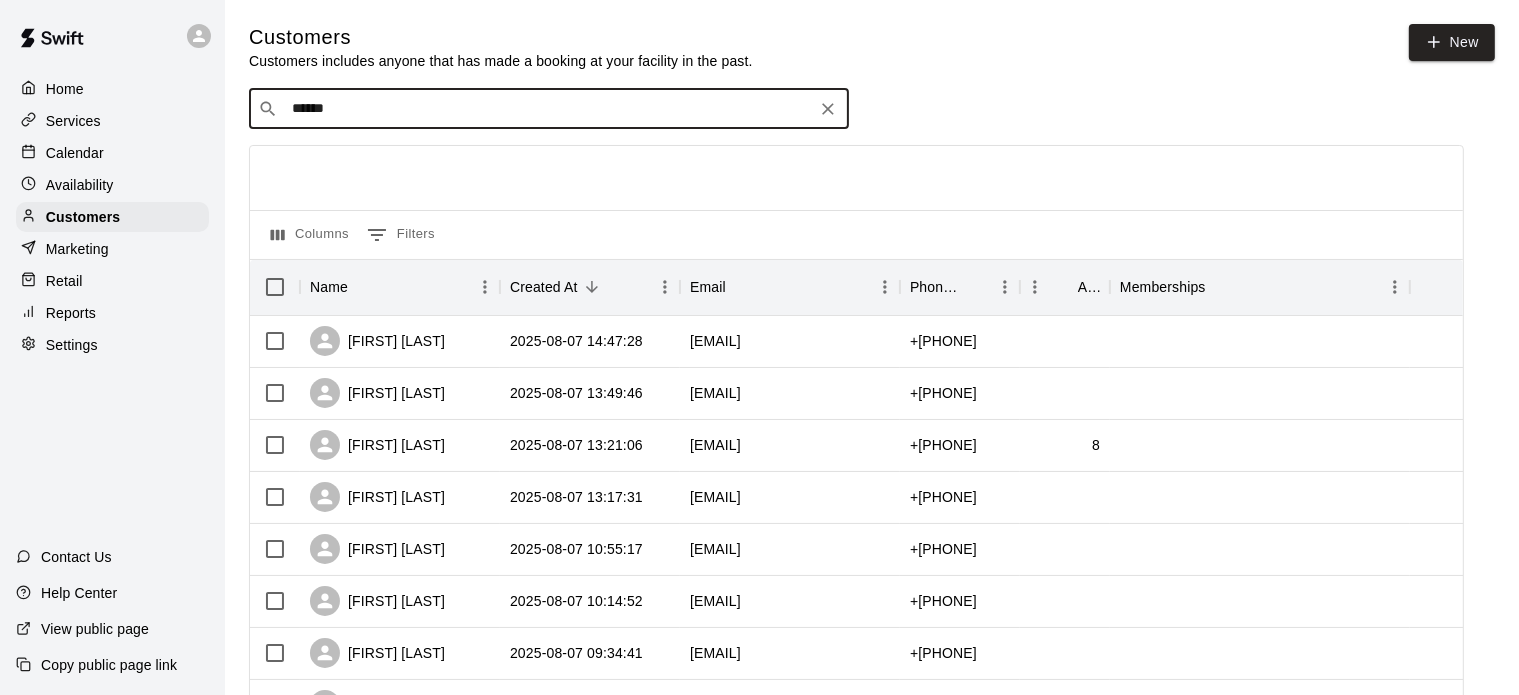type on "*******" 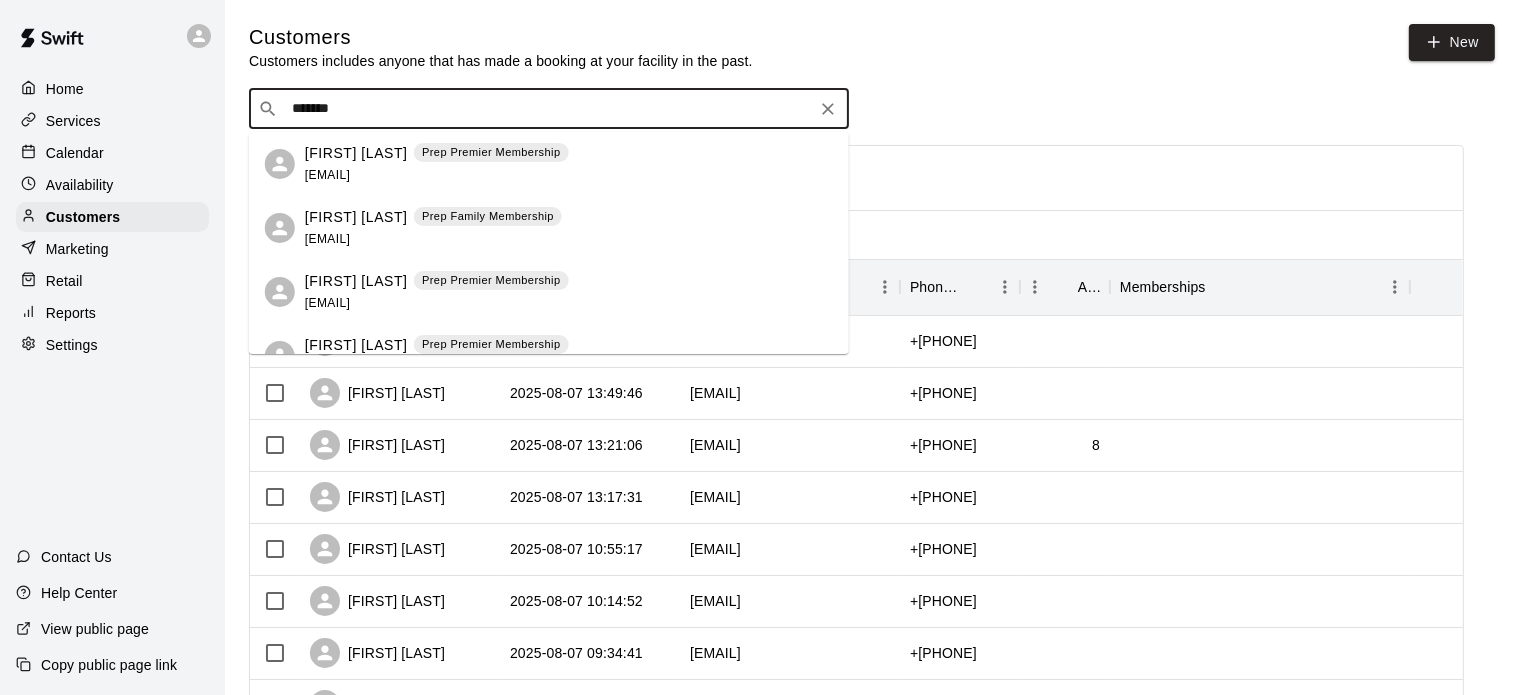 click on "Felicia Rosas" at bounding box center [356, 153] 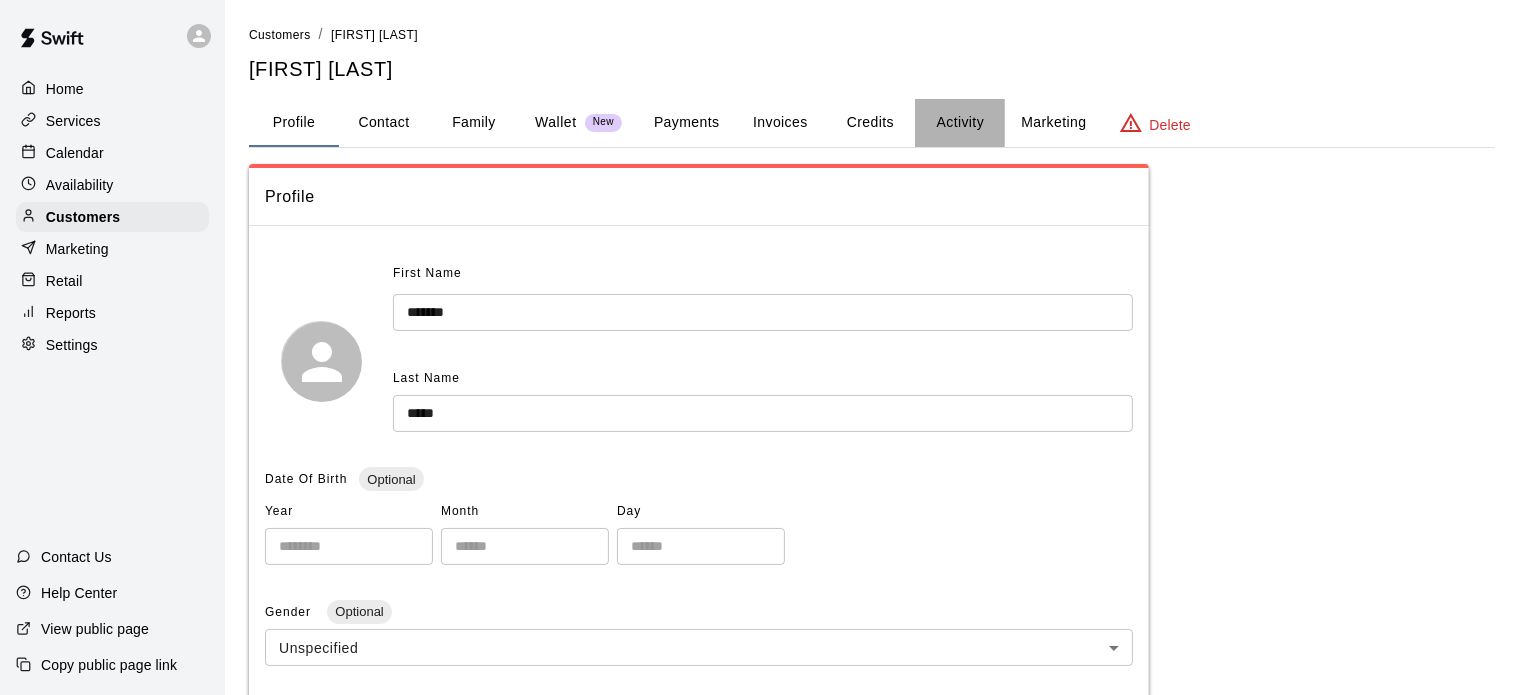 click on "Activity" at bounding box center (960, 123) 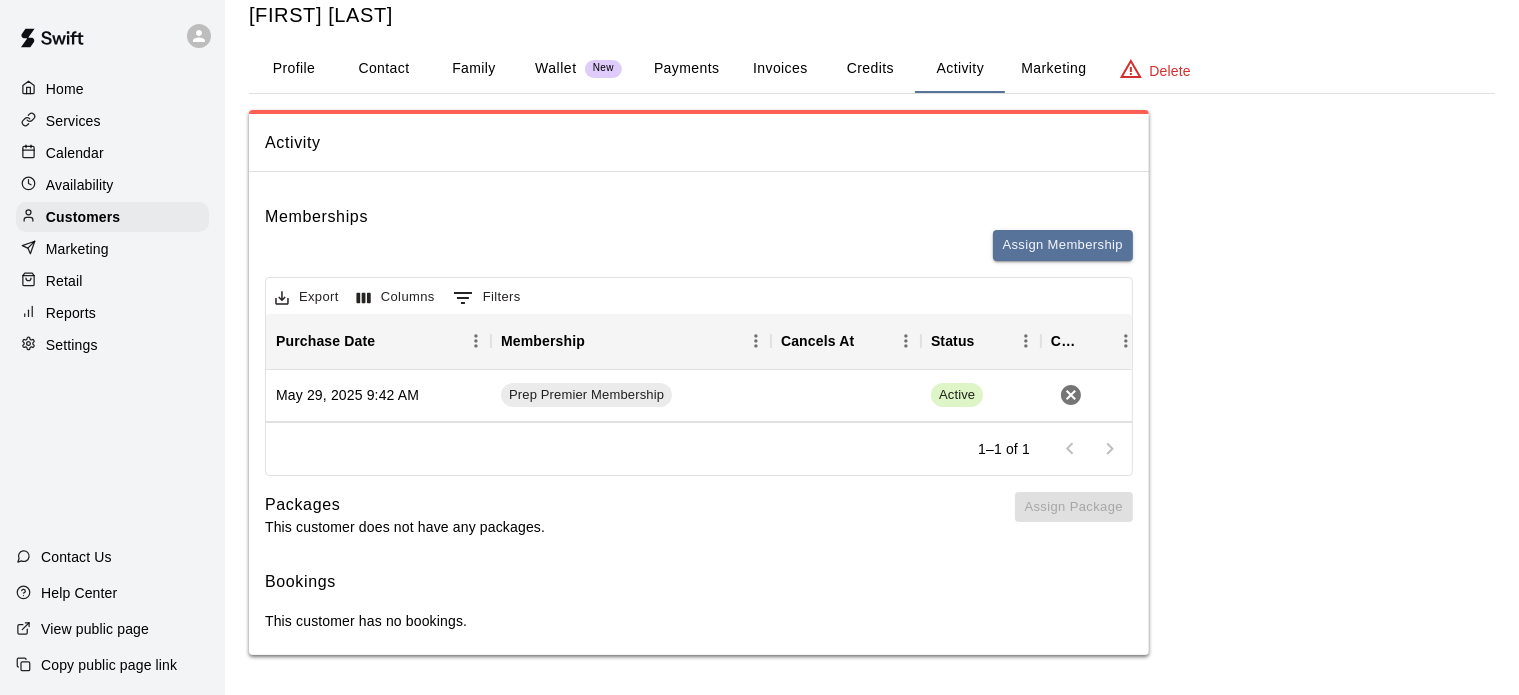 scroll, scrollTop: 0, scrollLeft: 0, axis: both 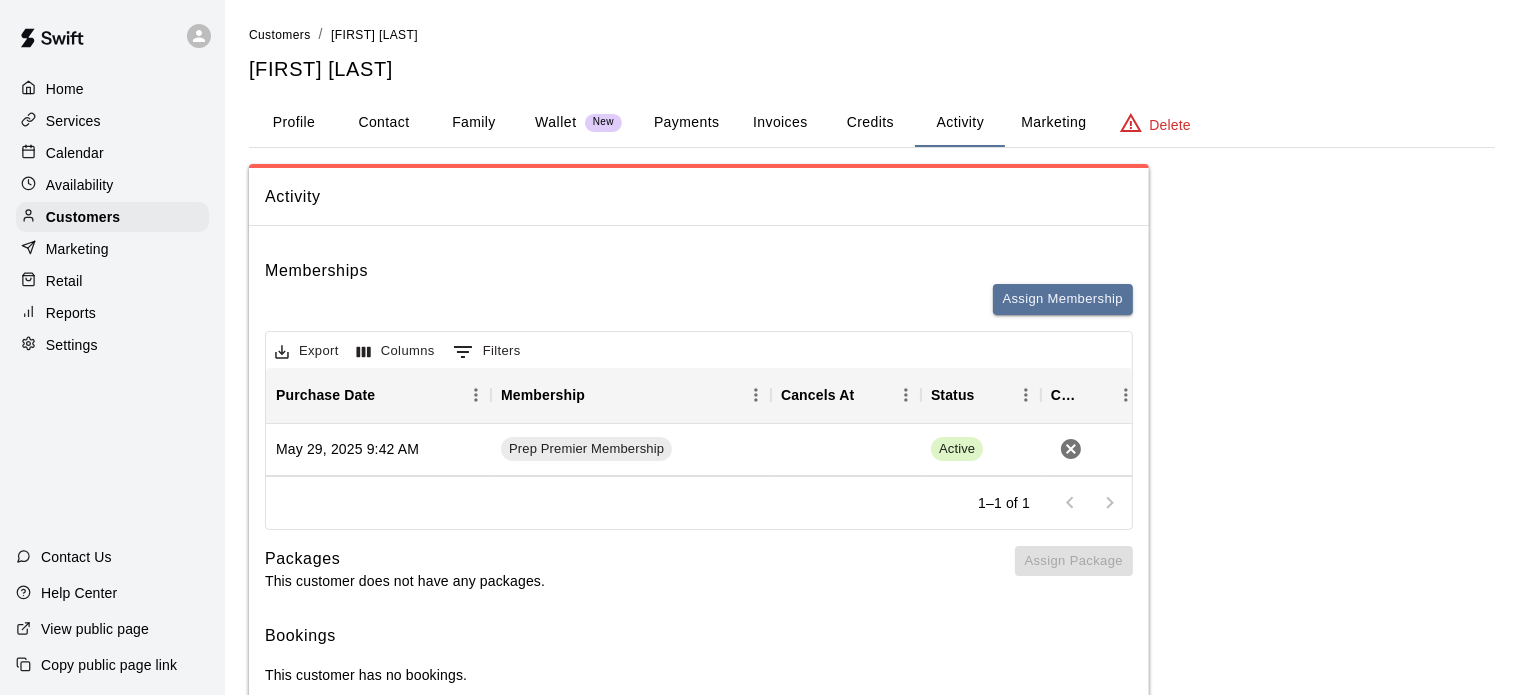 click on "Calendar" at bounding box center (75, 153) 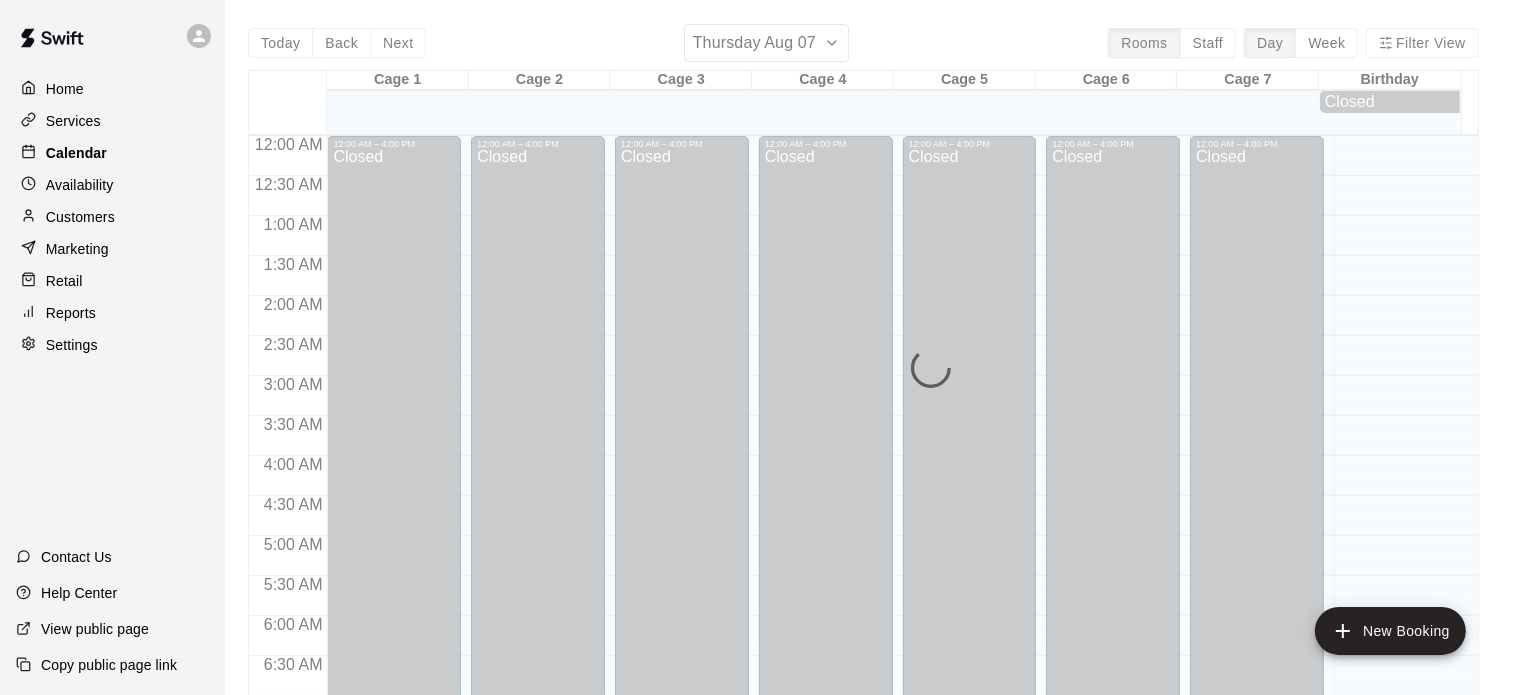 scroll, scrollTop: 1273, scrollLeft: 0, axis: vertical 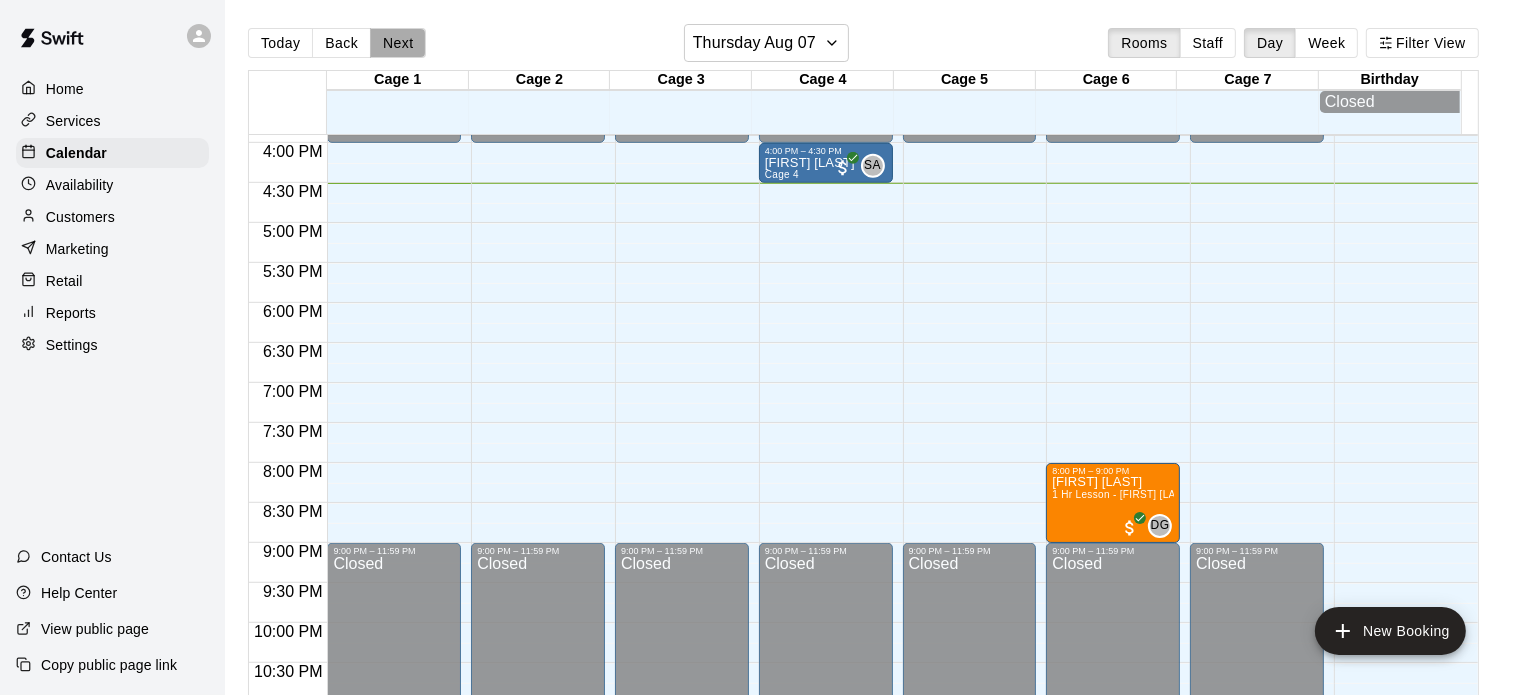 click on "Next" at bounding box center [398, 43] 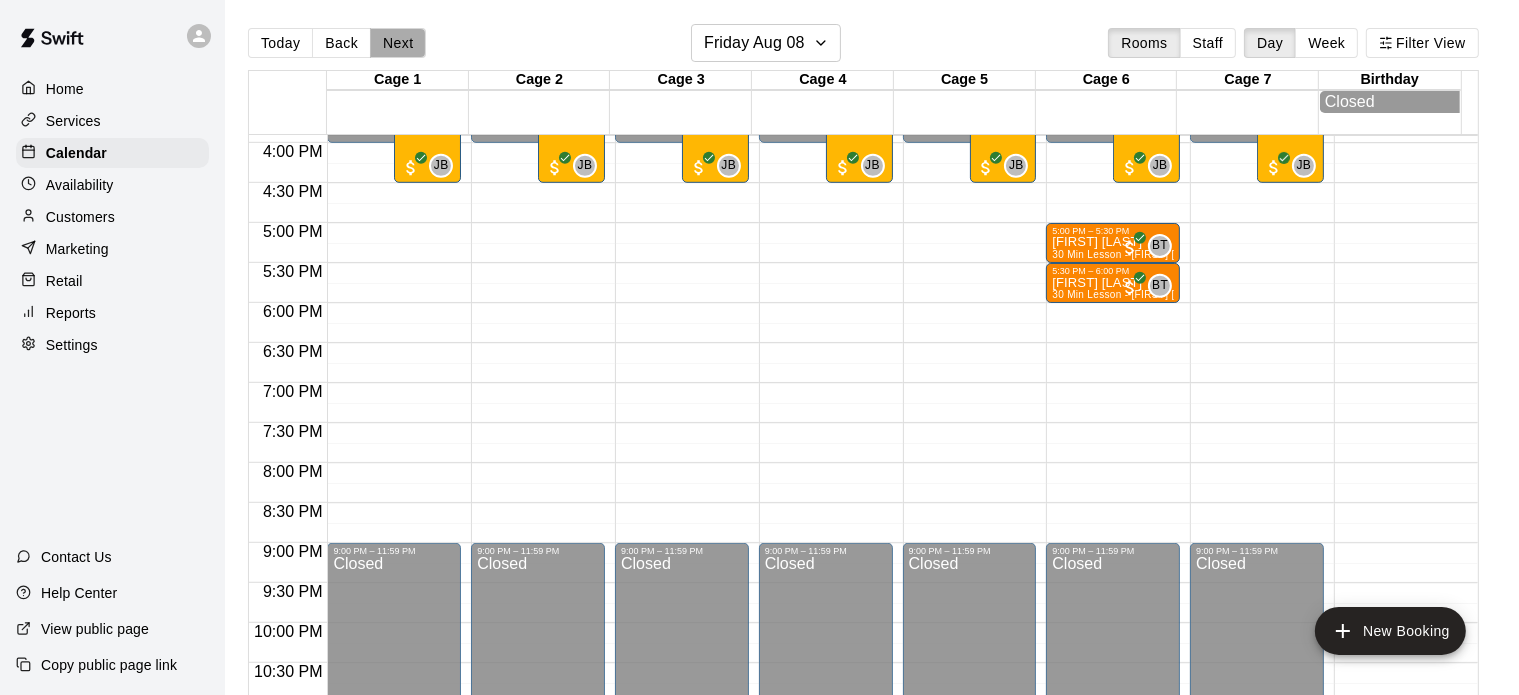 click on "Next" at bounding box center [398, 43] 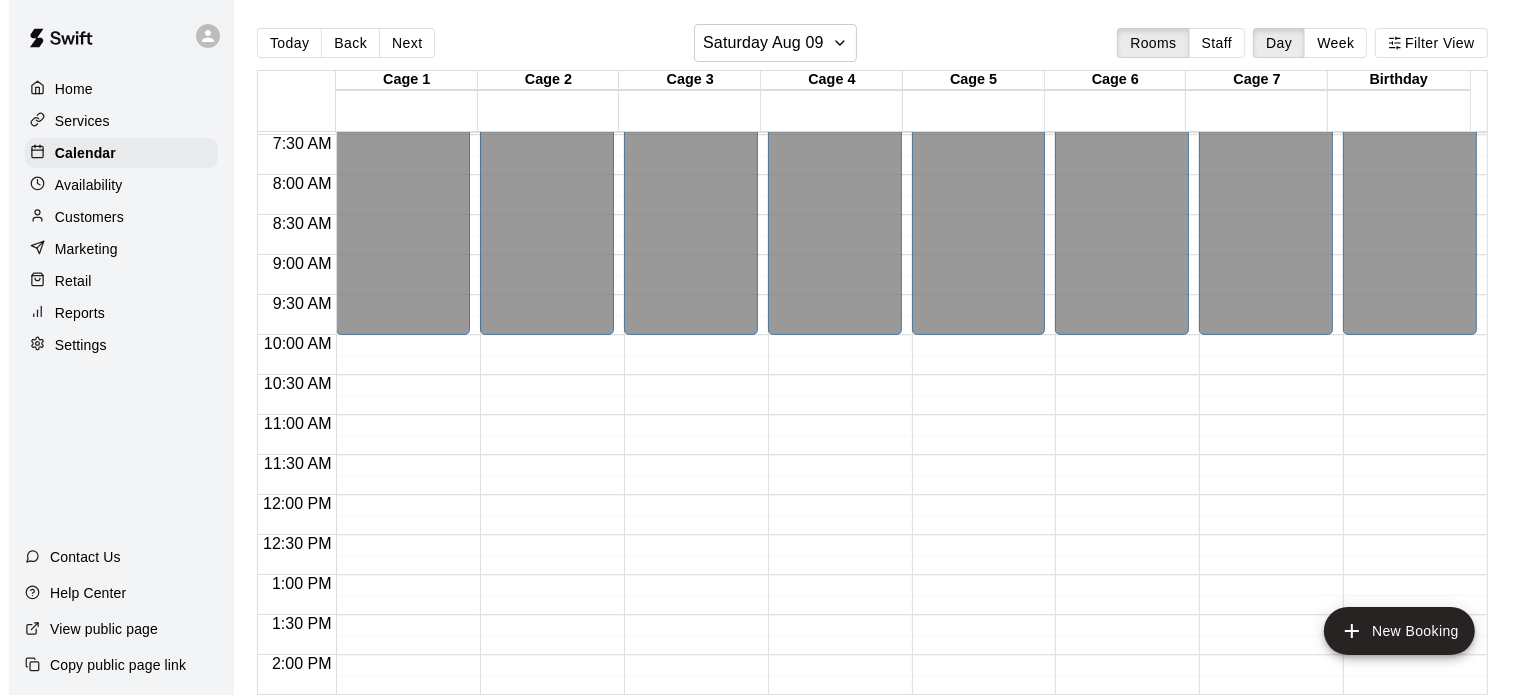 scroll, scrollTop: 624, scrollLeft: 0, axis: vertical 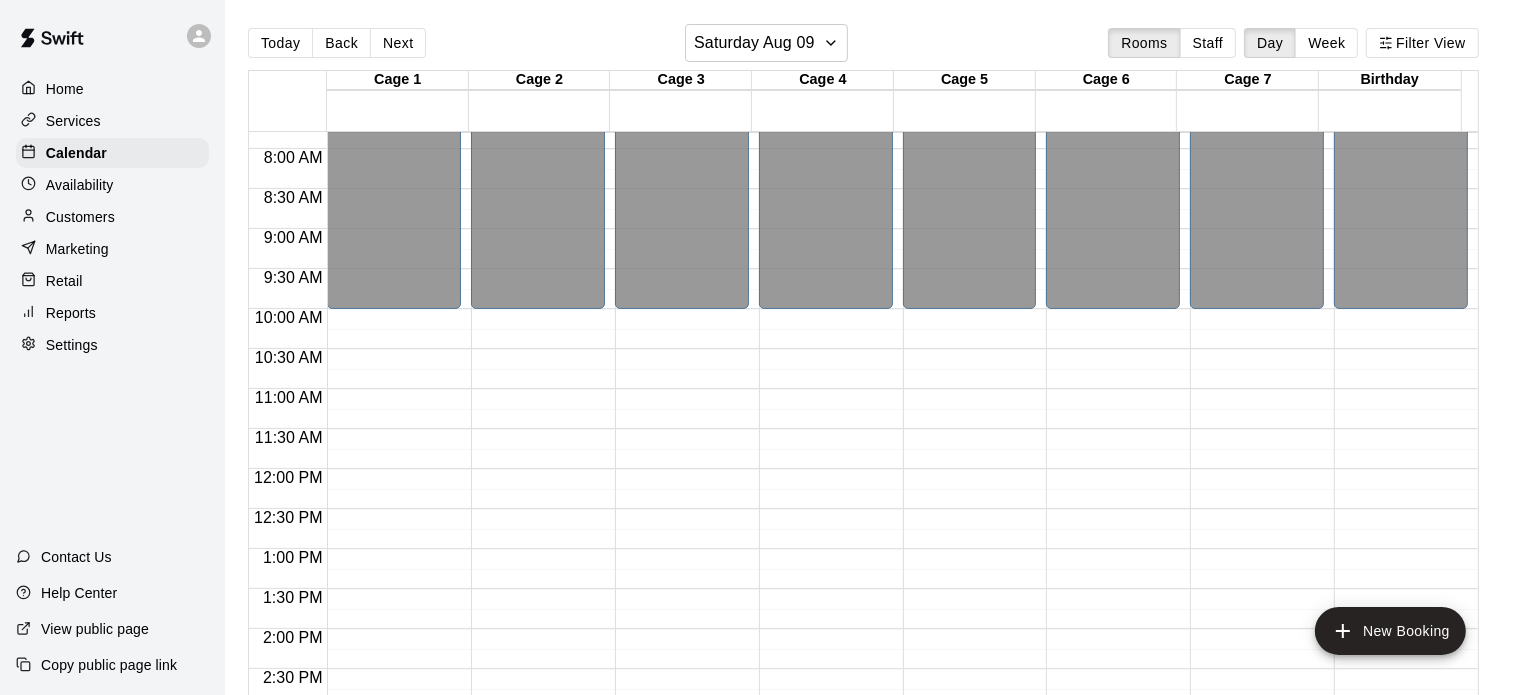 click on "12:00 AM – 10:00 AM Closed 6:00 PM – 11:59 PM Closed" at bounding box center (826, 469) 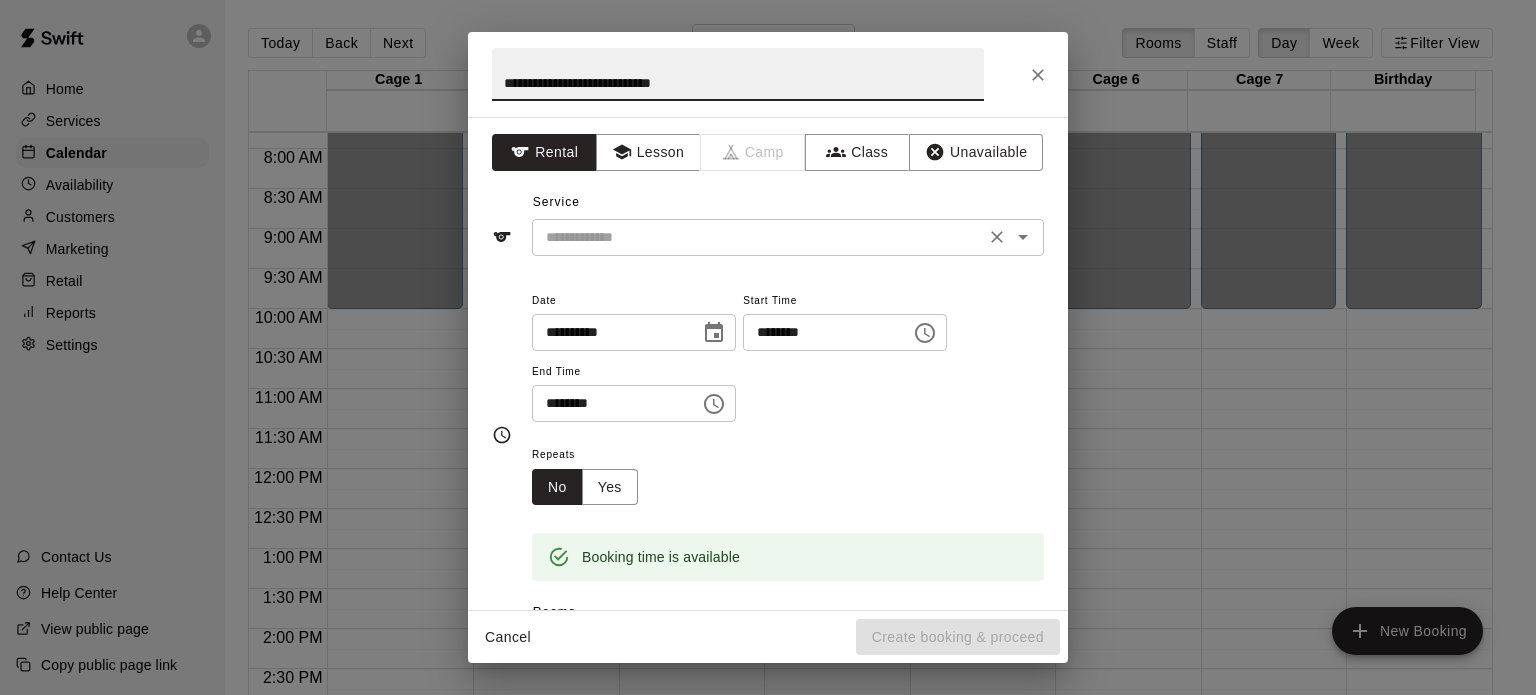 type on "**********" 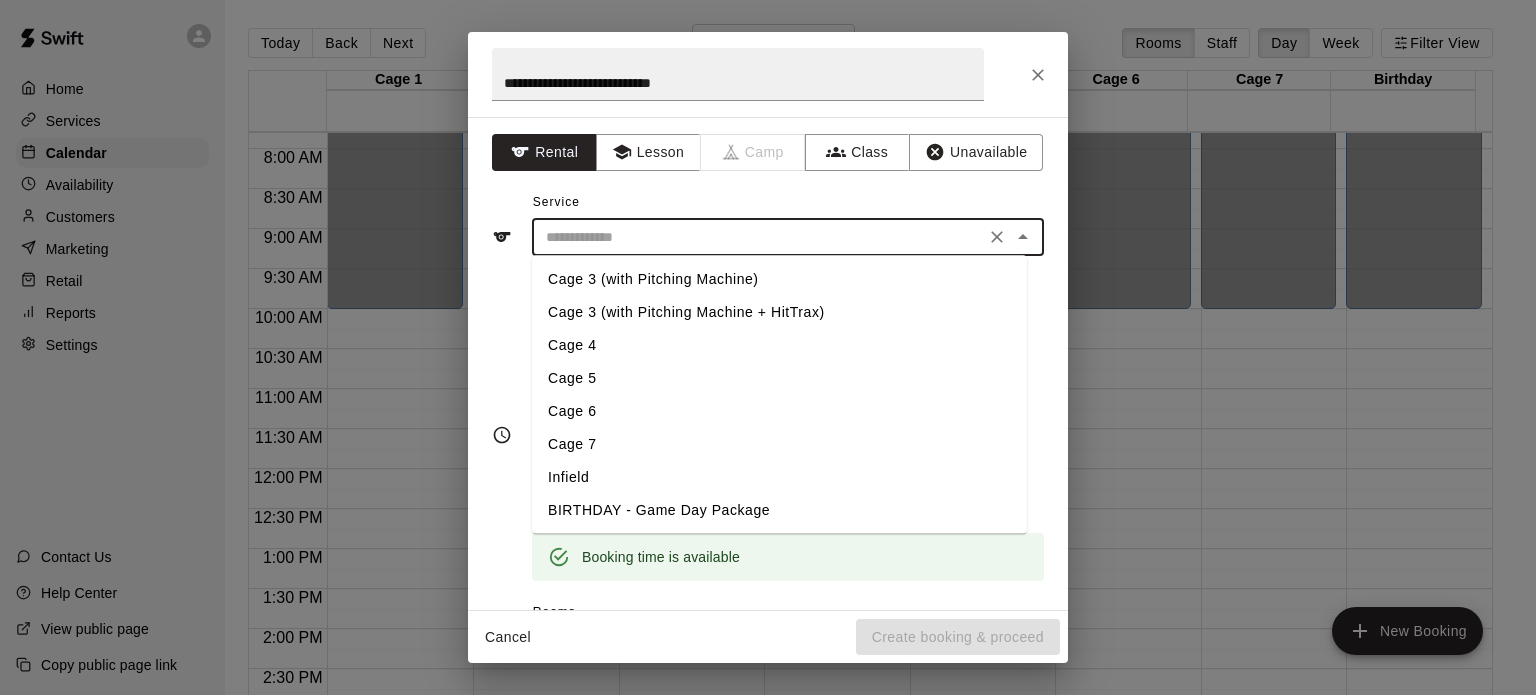 click at bounding box center [758, 237] 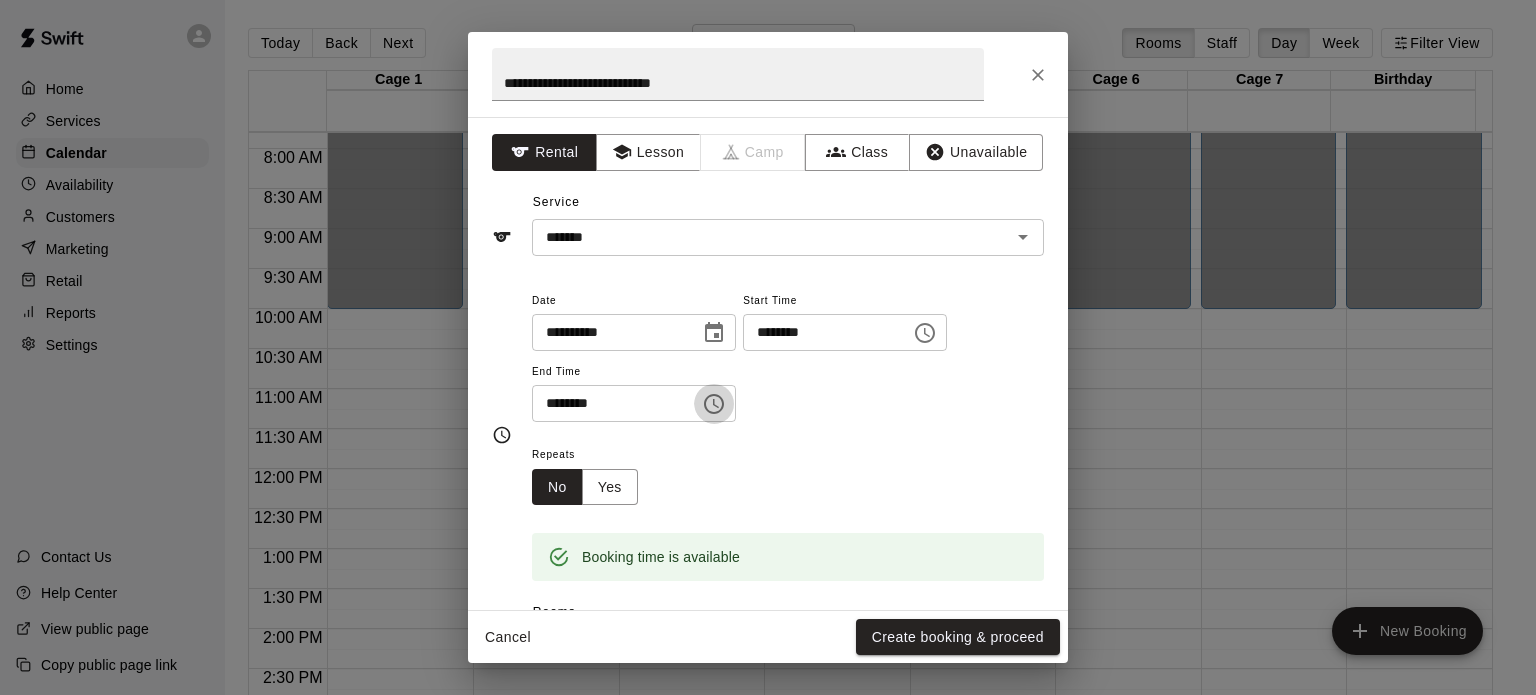 click 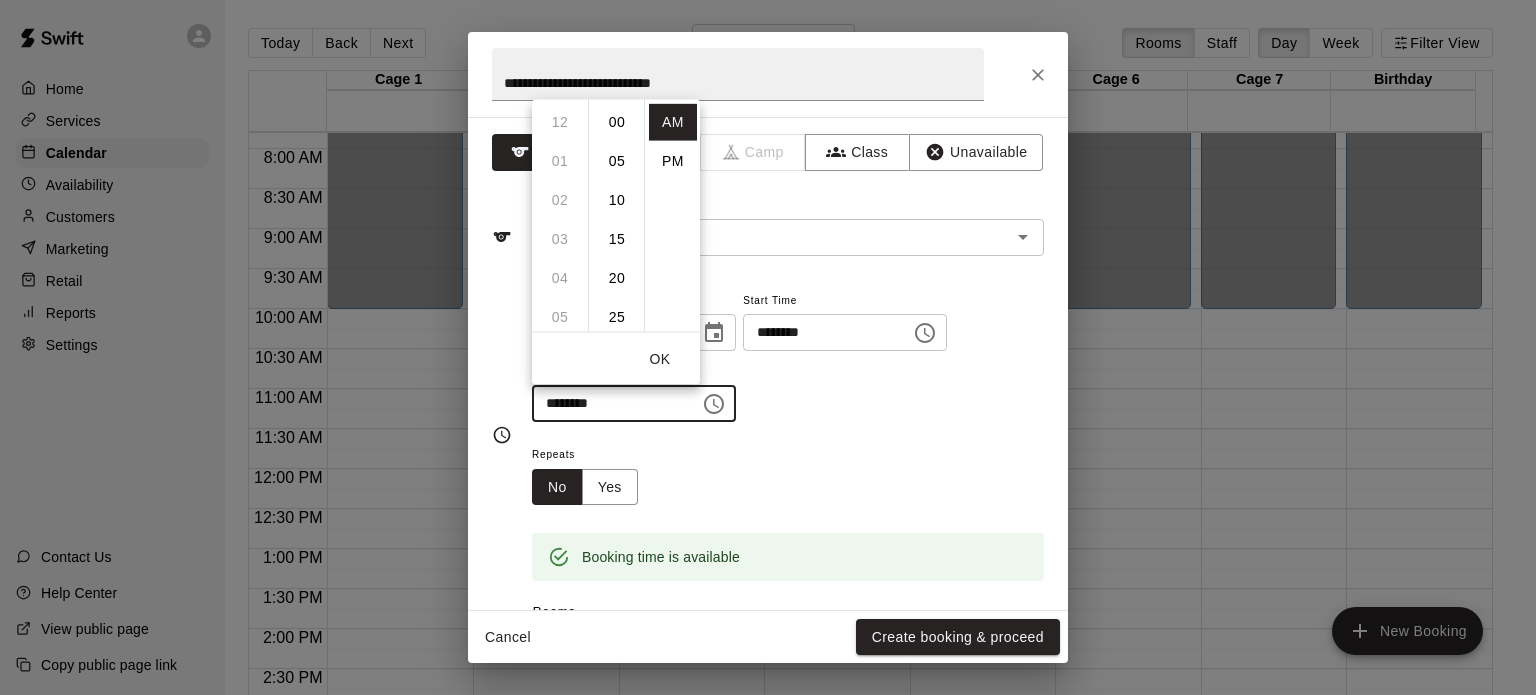 scroll, scrollTop: 389, scrollLeft: 0, axis: vertical 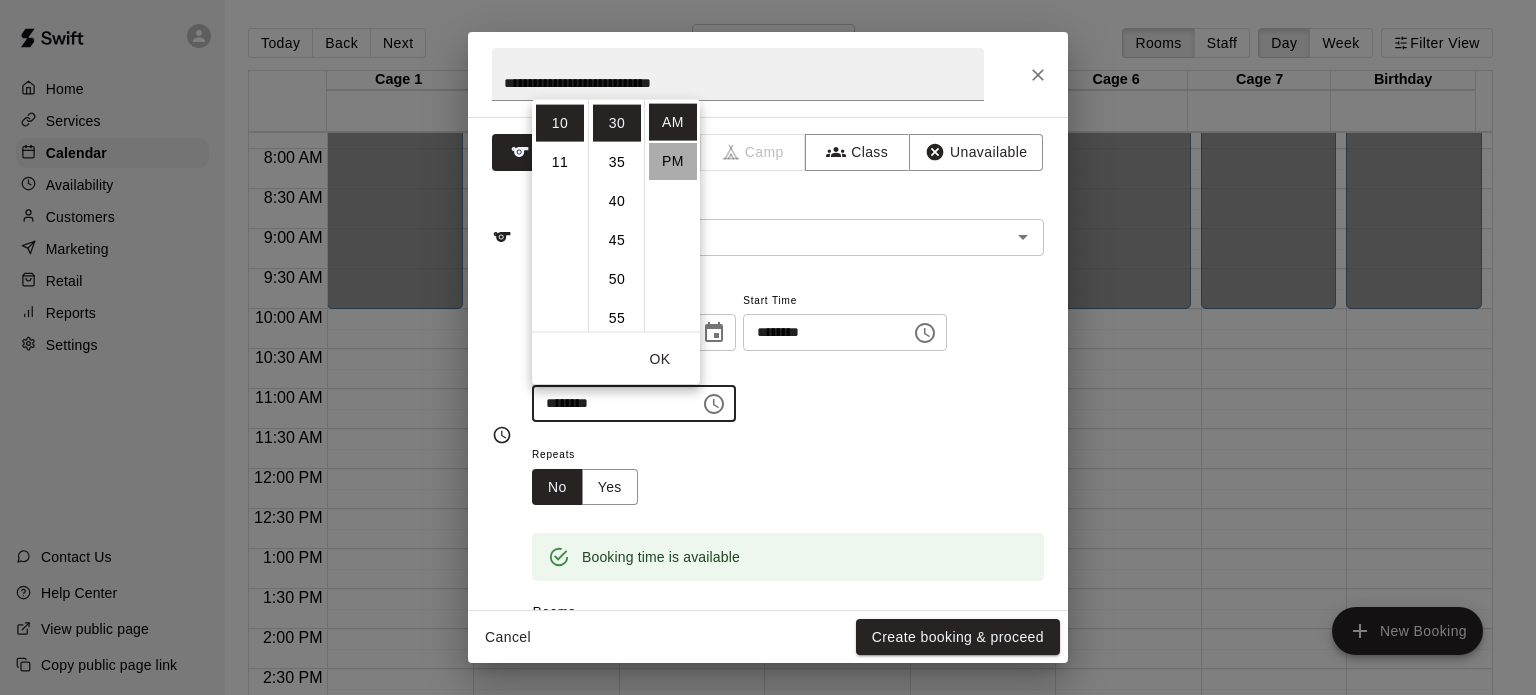 click on "PM" at bounding box center [673, 160] 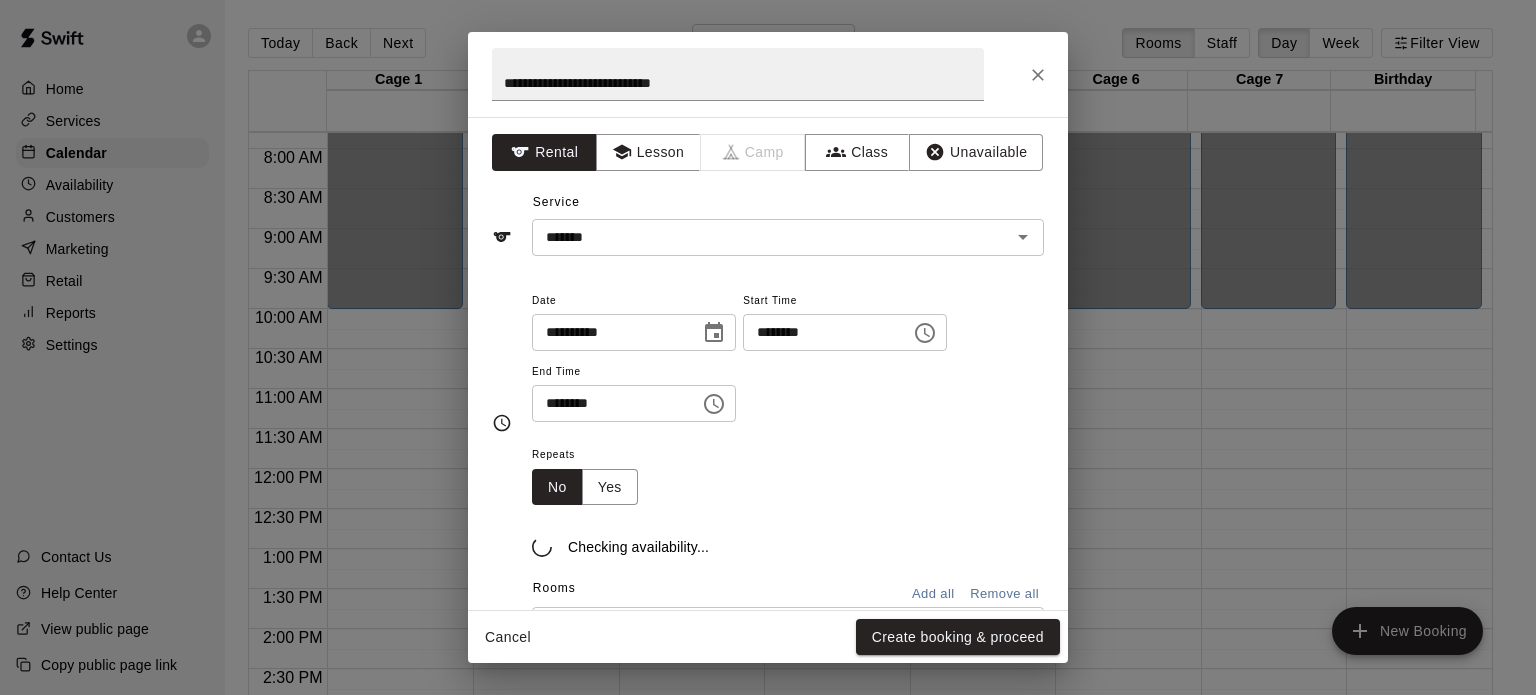 scroll, scrollTop: 36, scrollLeft: 0, axis: vertical 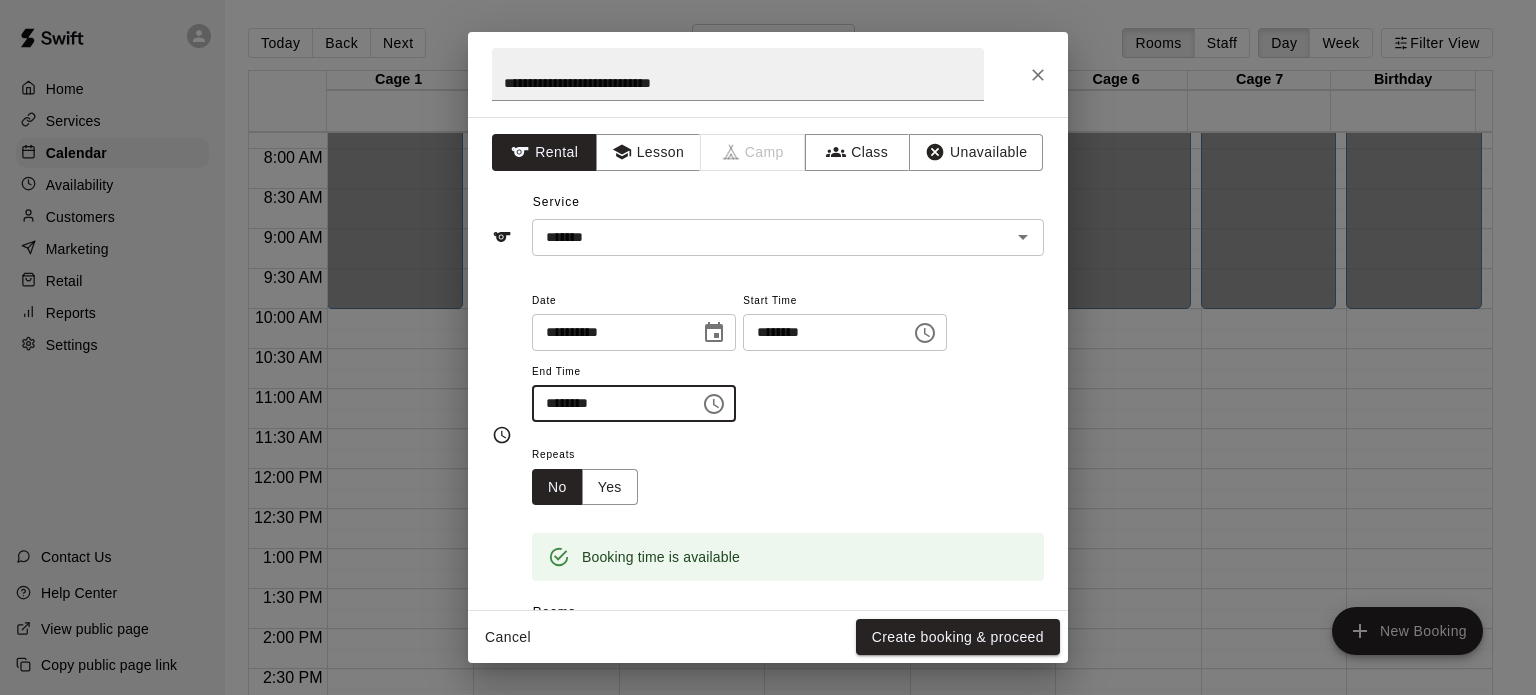 click on "********" at bounding box center [609, 403] 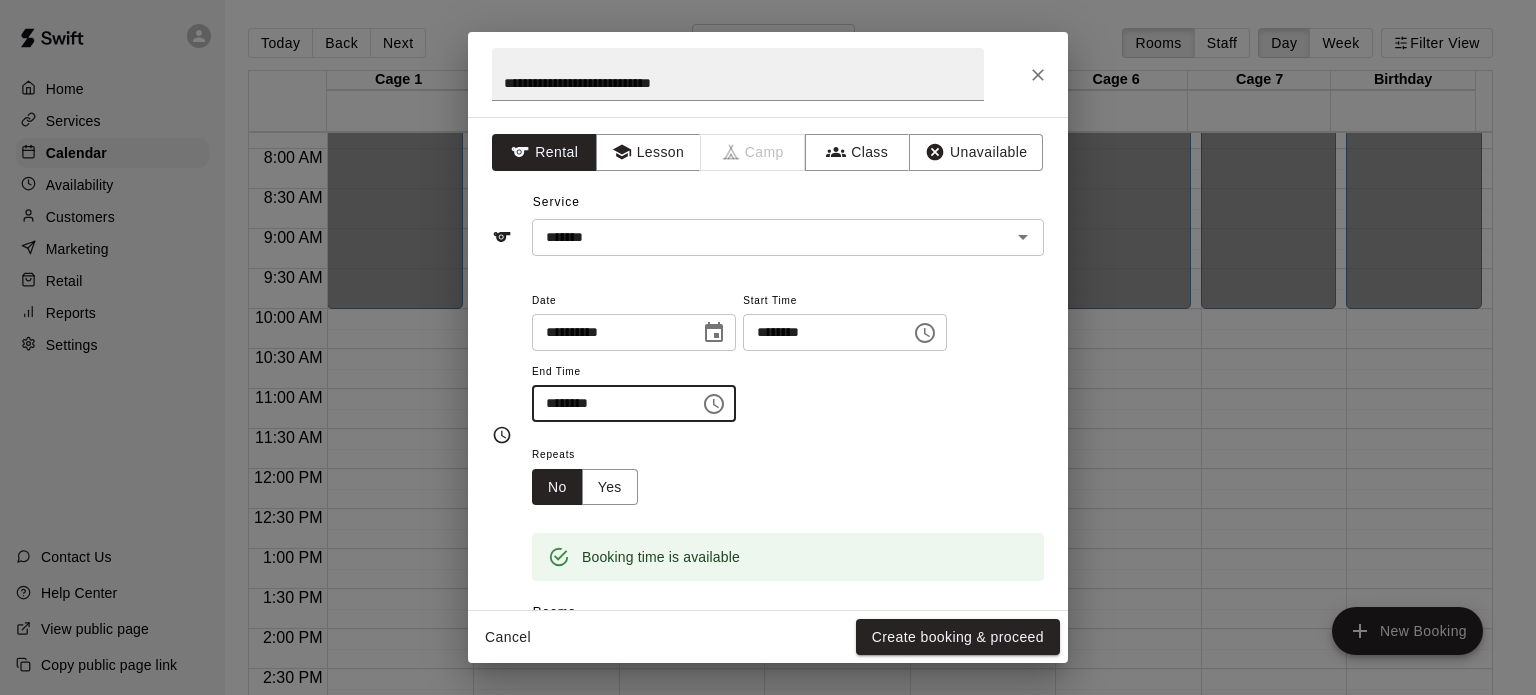 click on "********" at bounding box center [609, 403] 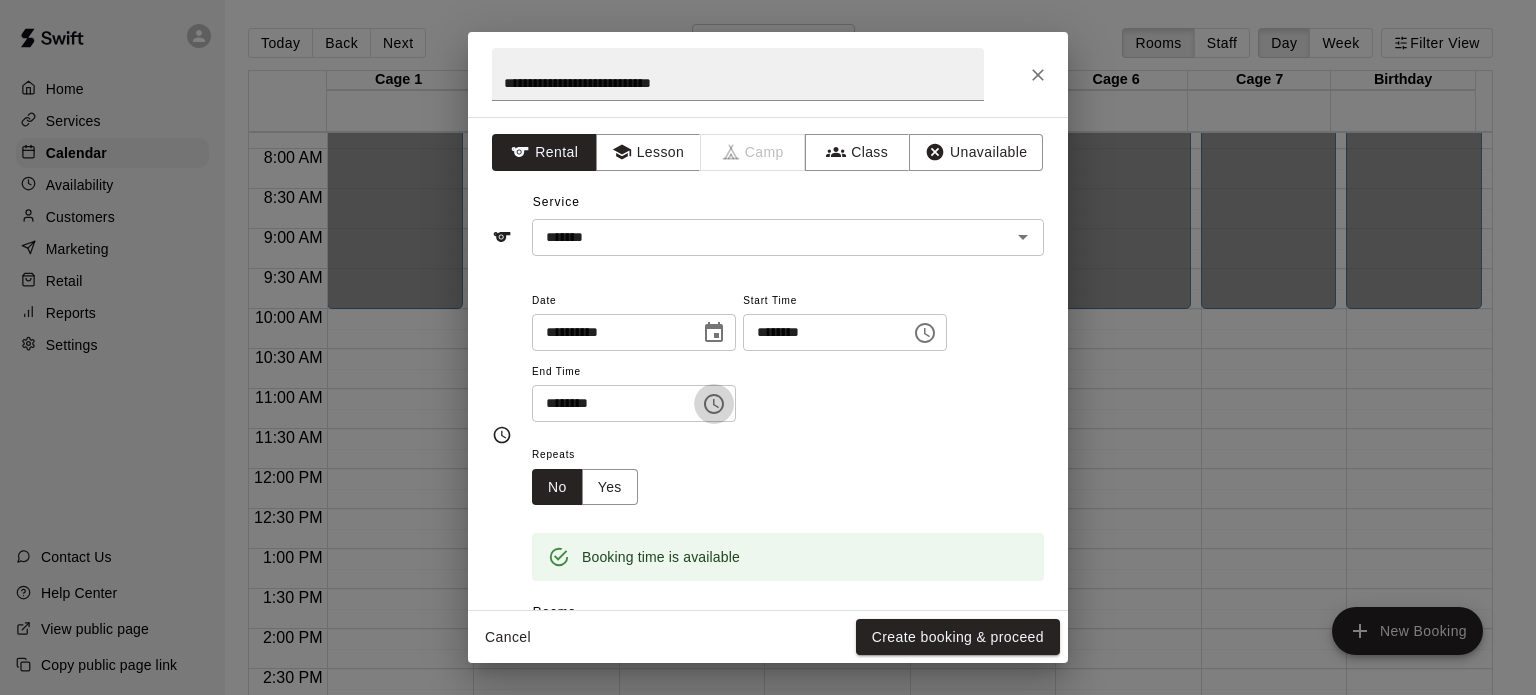 click 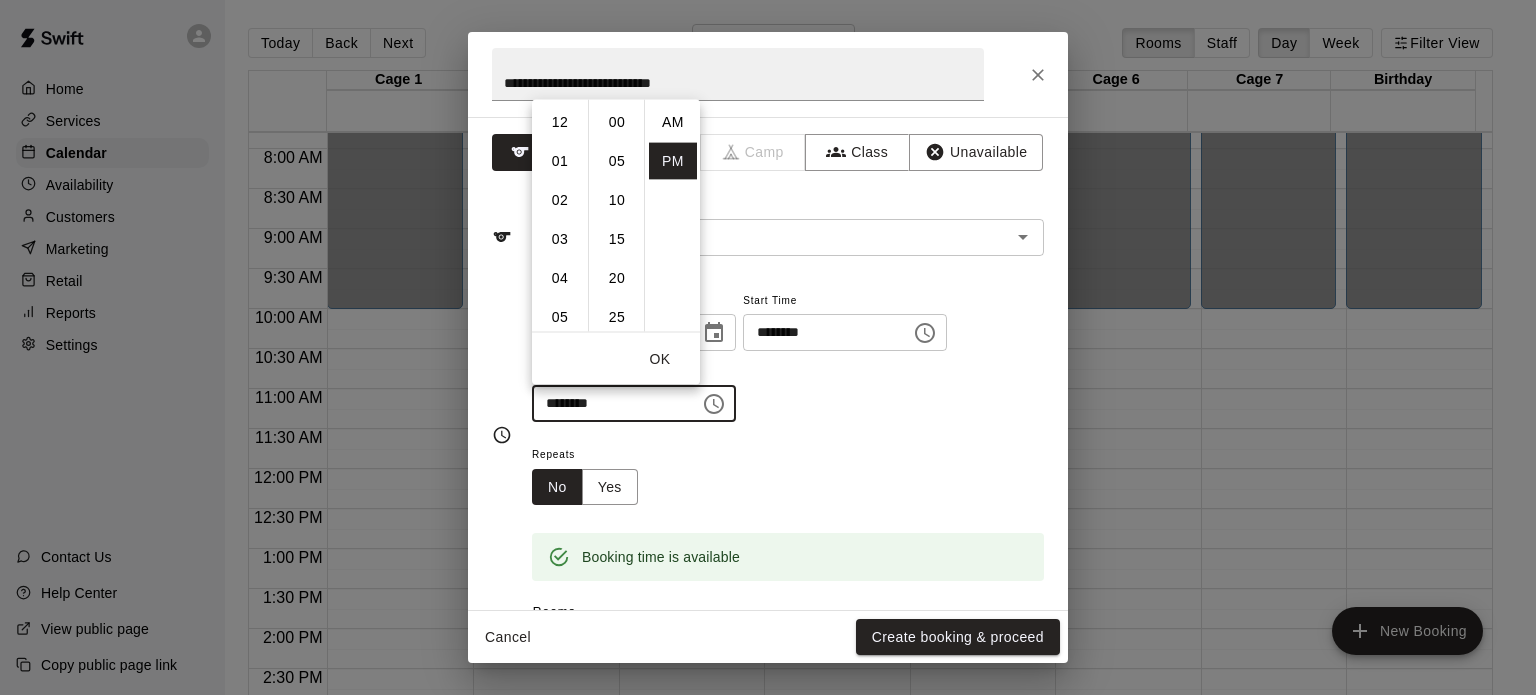 scroll, scrollTop: 389, scrollLeft: 0, axis: vertical 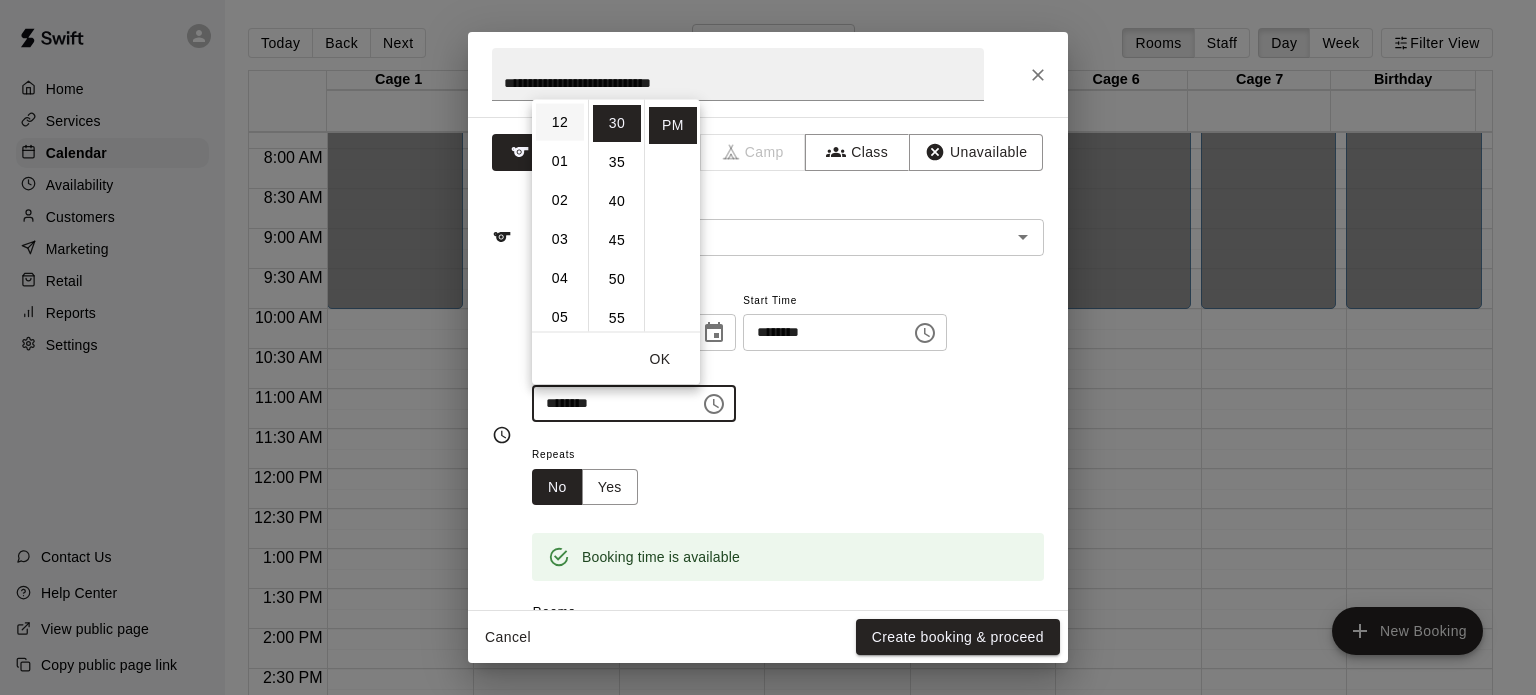 click on "12" at bounding box center [560, 121] 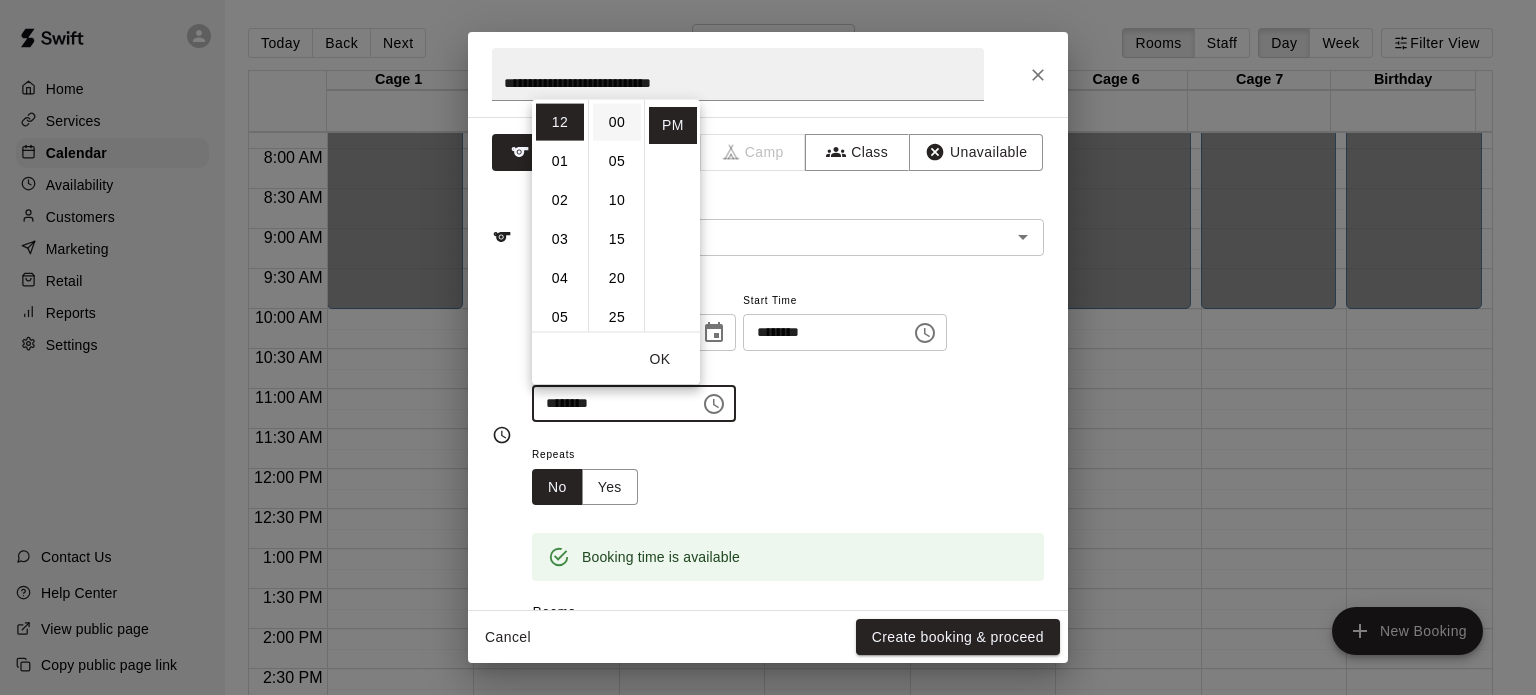 click on "00" at bounding box center [617, 121] 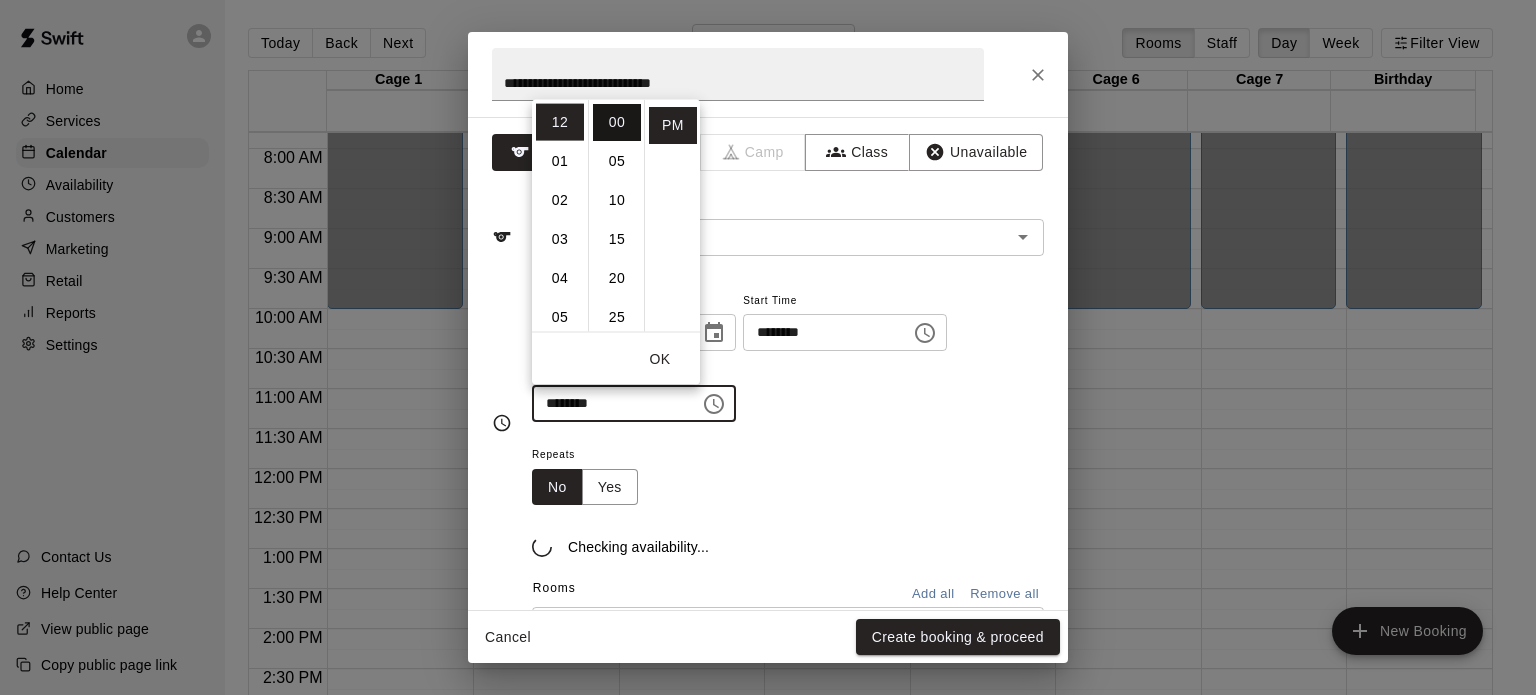 type on "********" 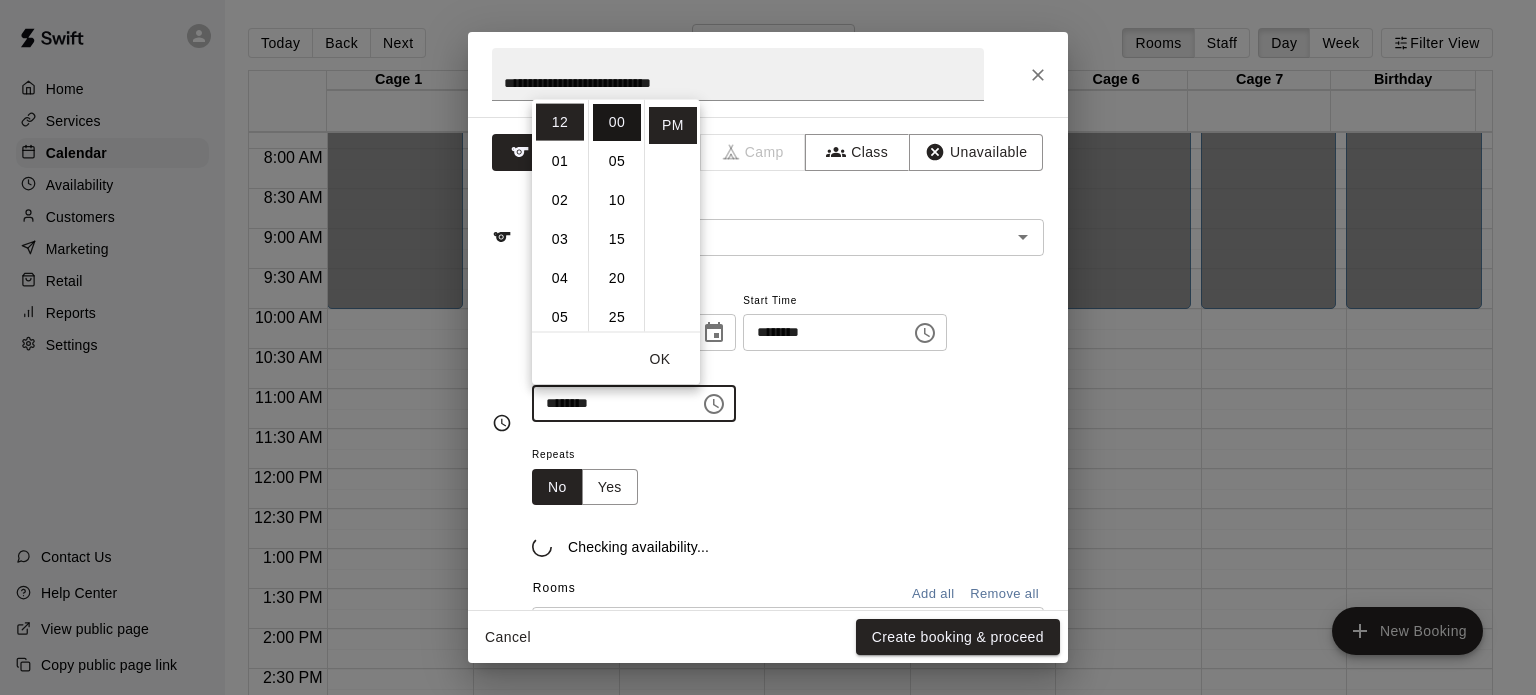 scroll, scrollTop: 0, scrollLeft: 0, axis: both 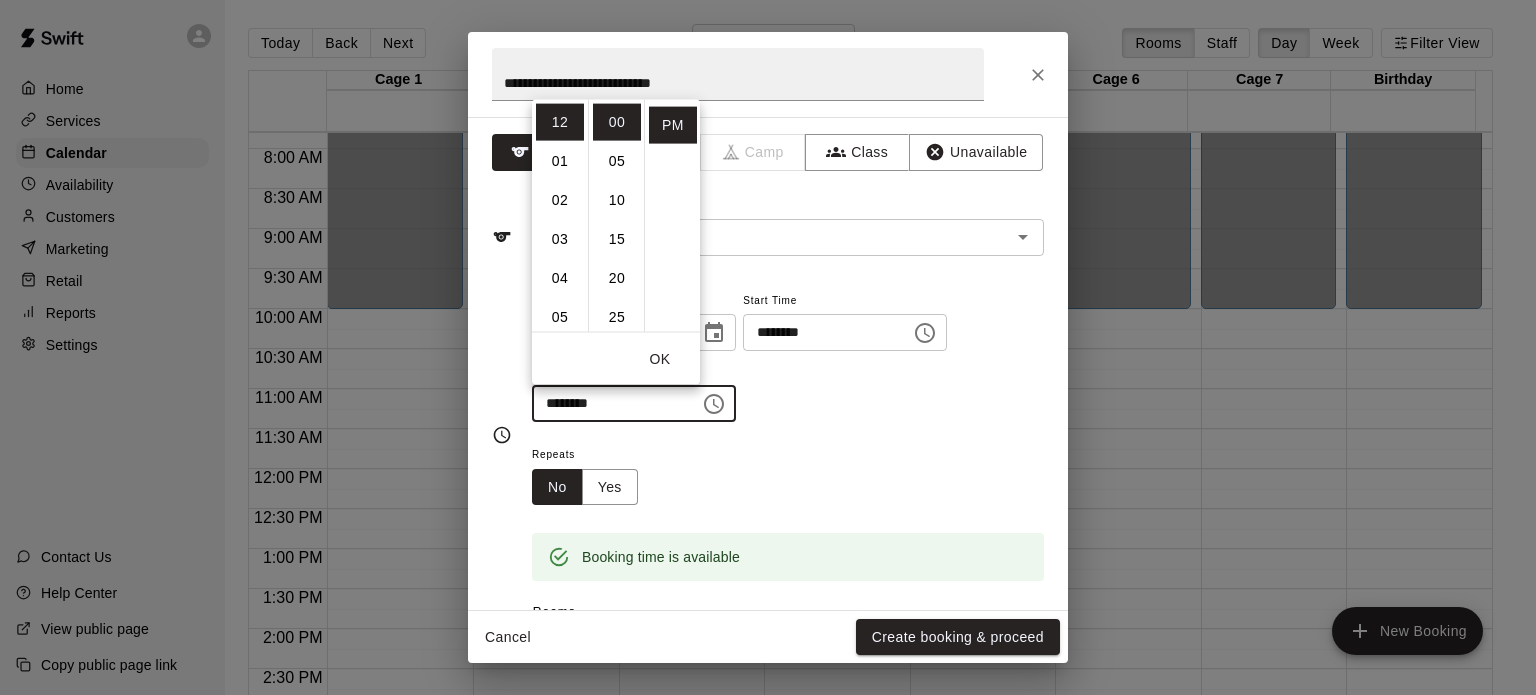 click on "**********" at bounding box center (788, 355) 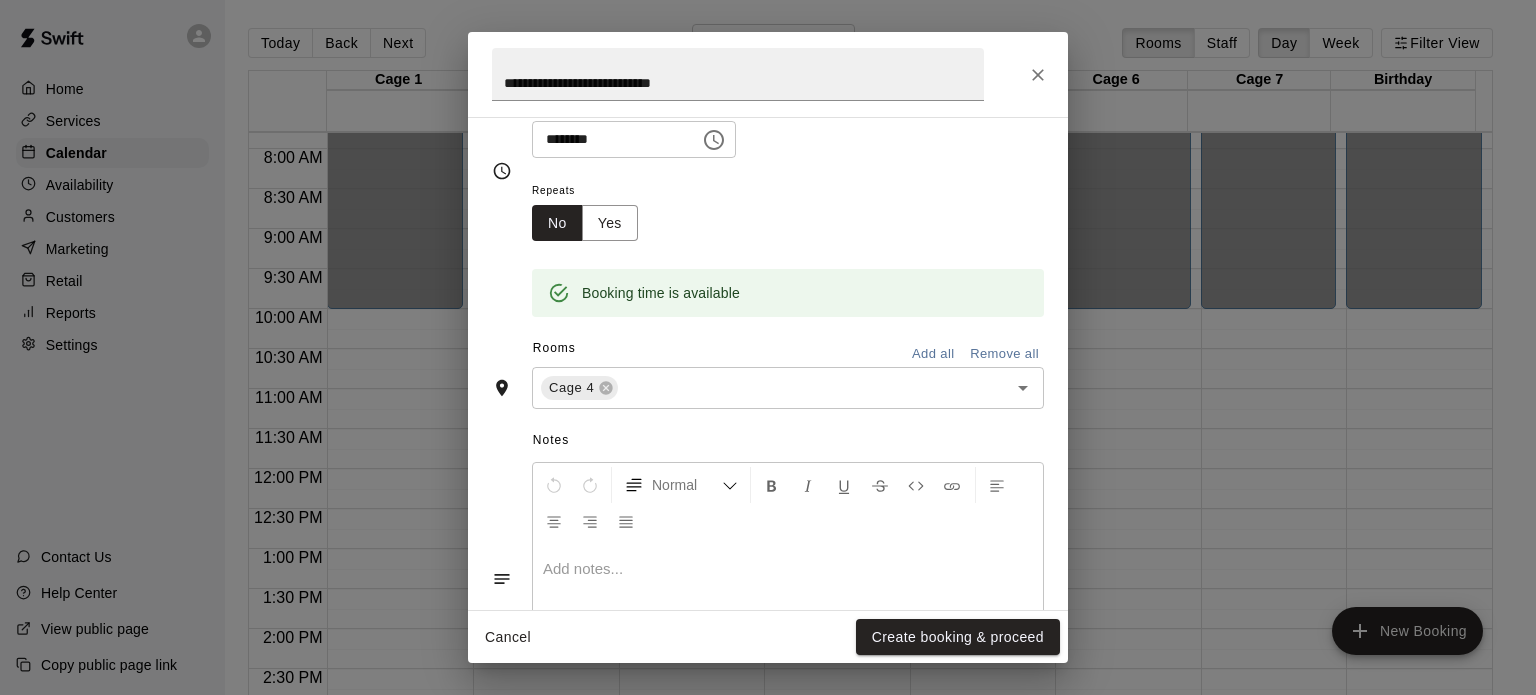 scroll, scrollTop: 264, scrollLeft: 0, axis: vertical 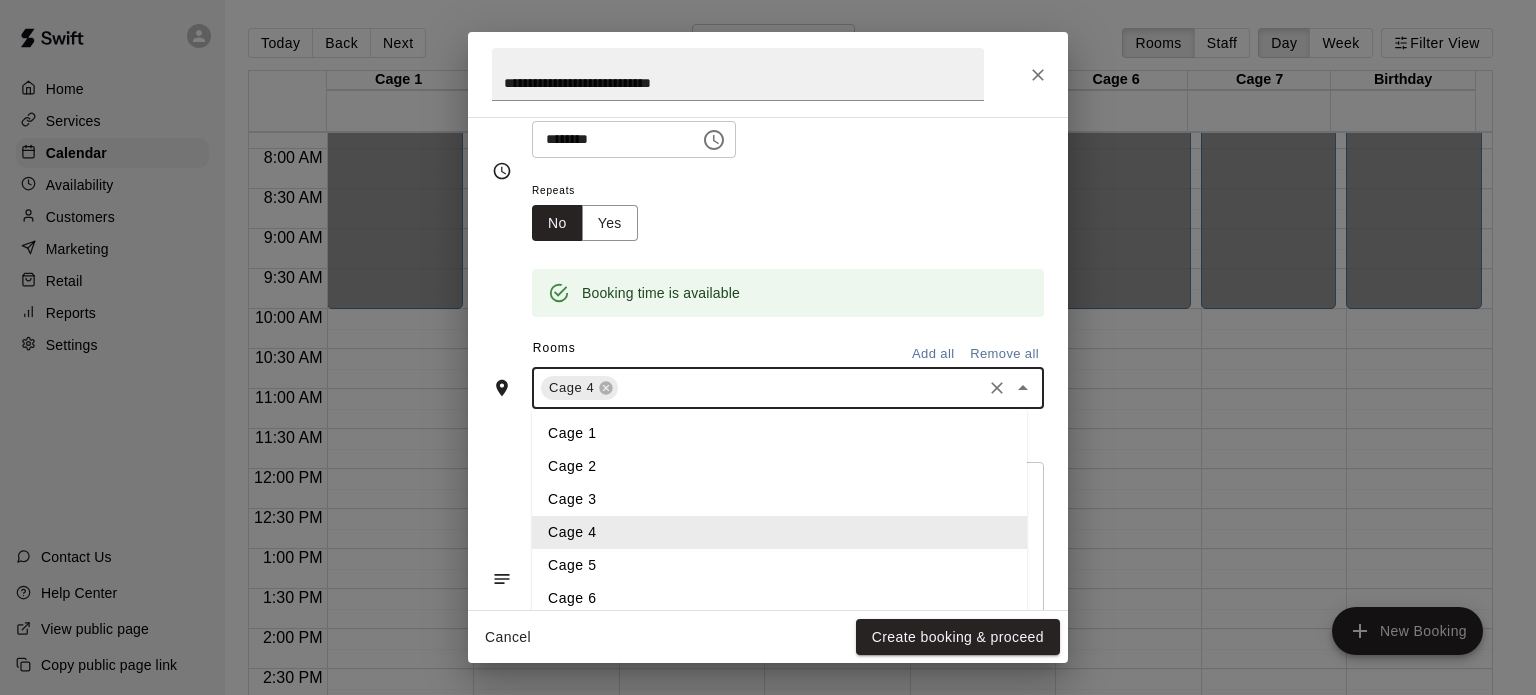 click at bounding box center (800, 388) 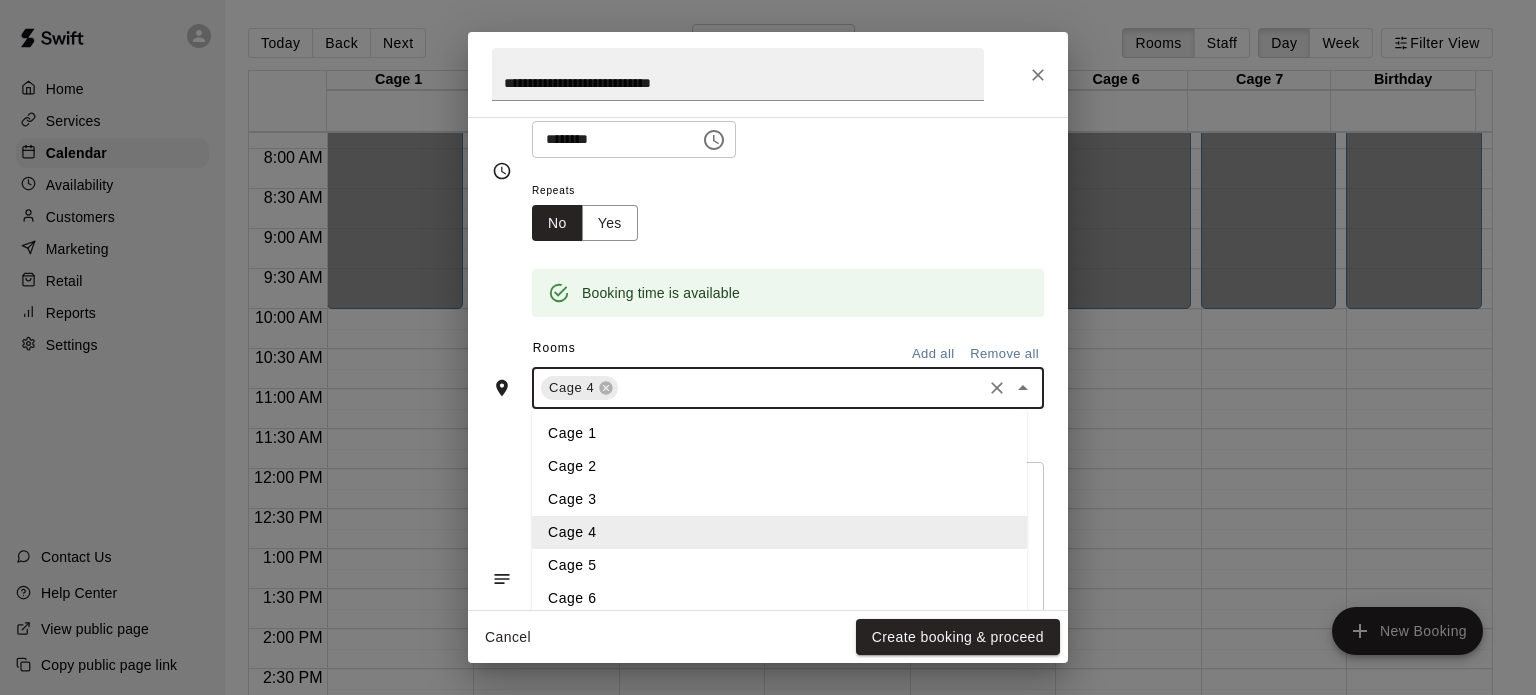 click on "Cage 5" at bounding box center (779, 565) 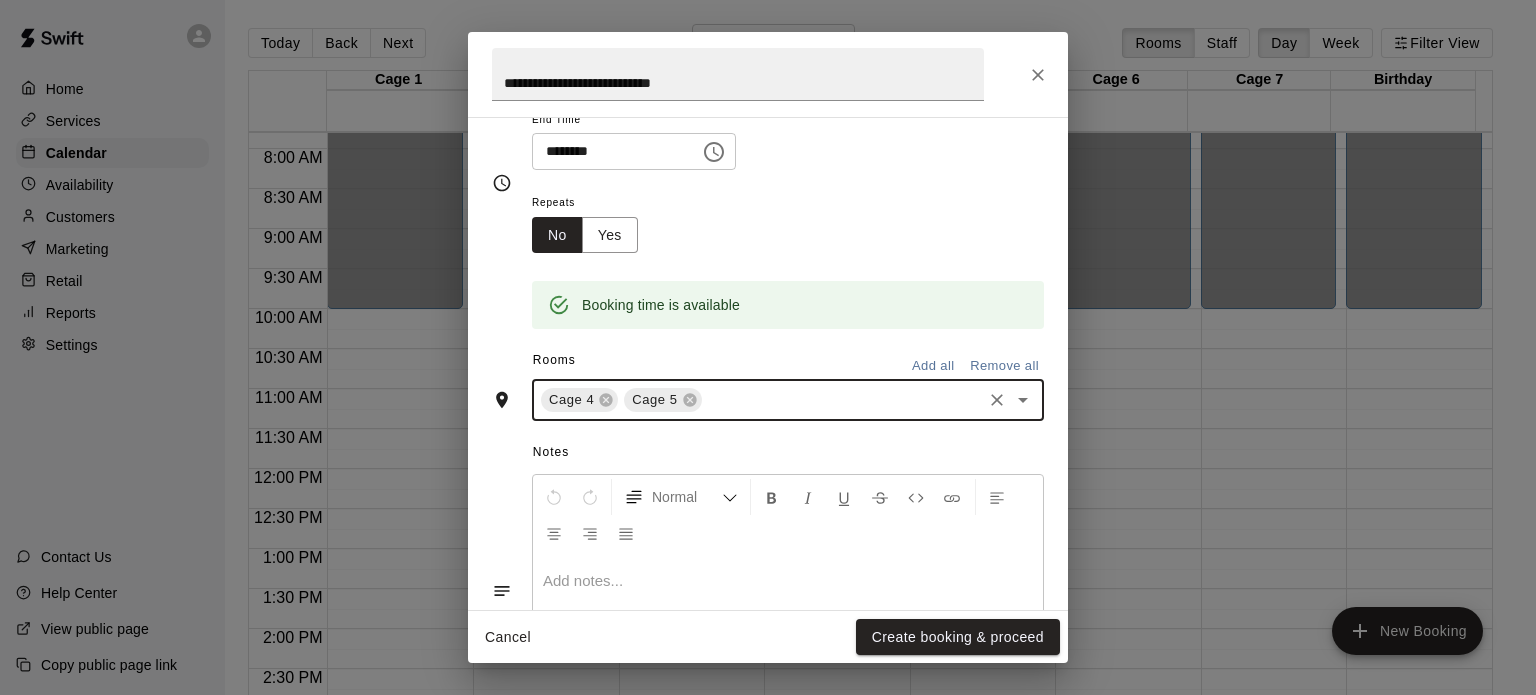 scroll, scrollTop: 264, scrollLeft: 0, axis: vertical 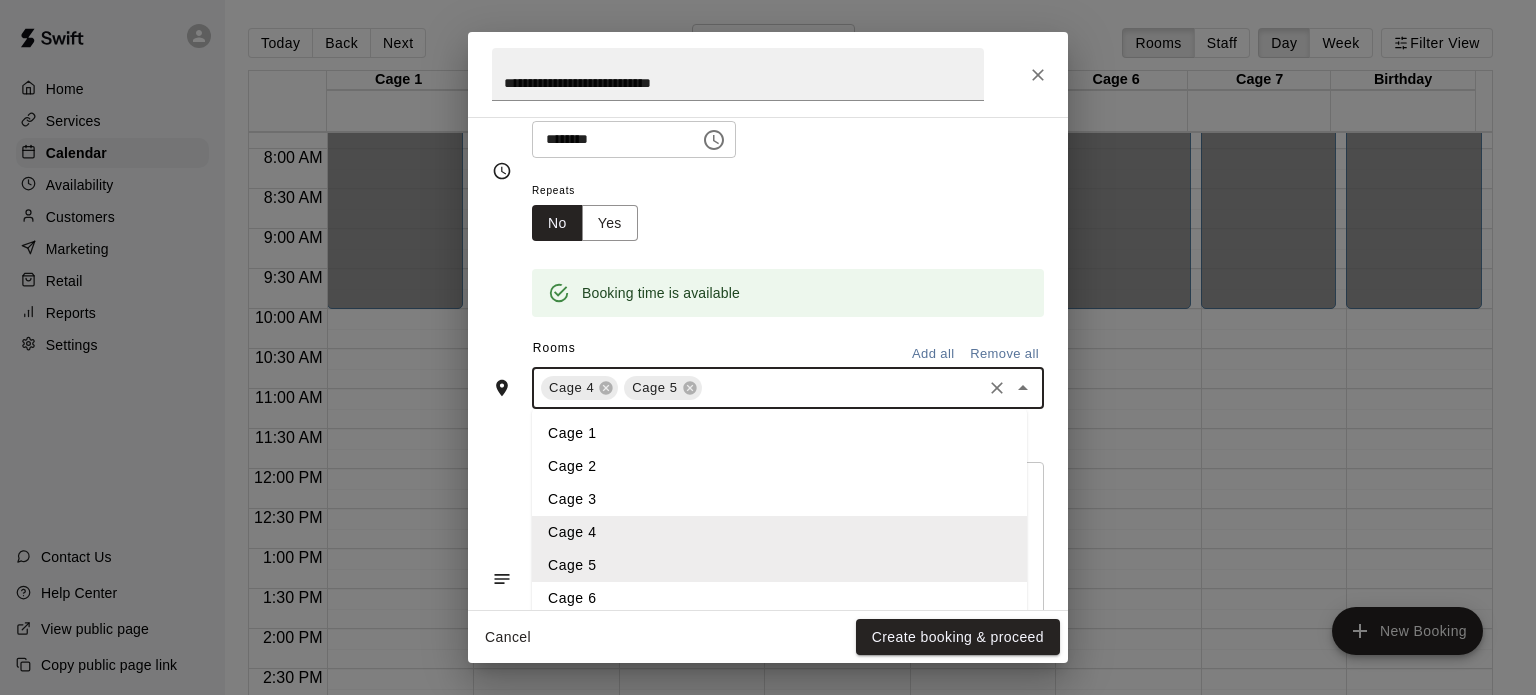 click at bounding box center (842, 388) 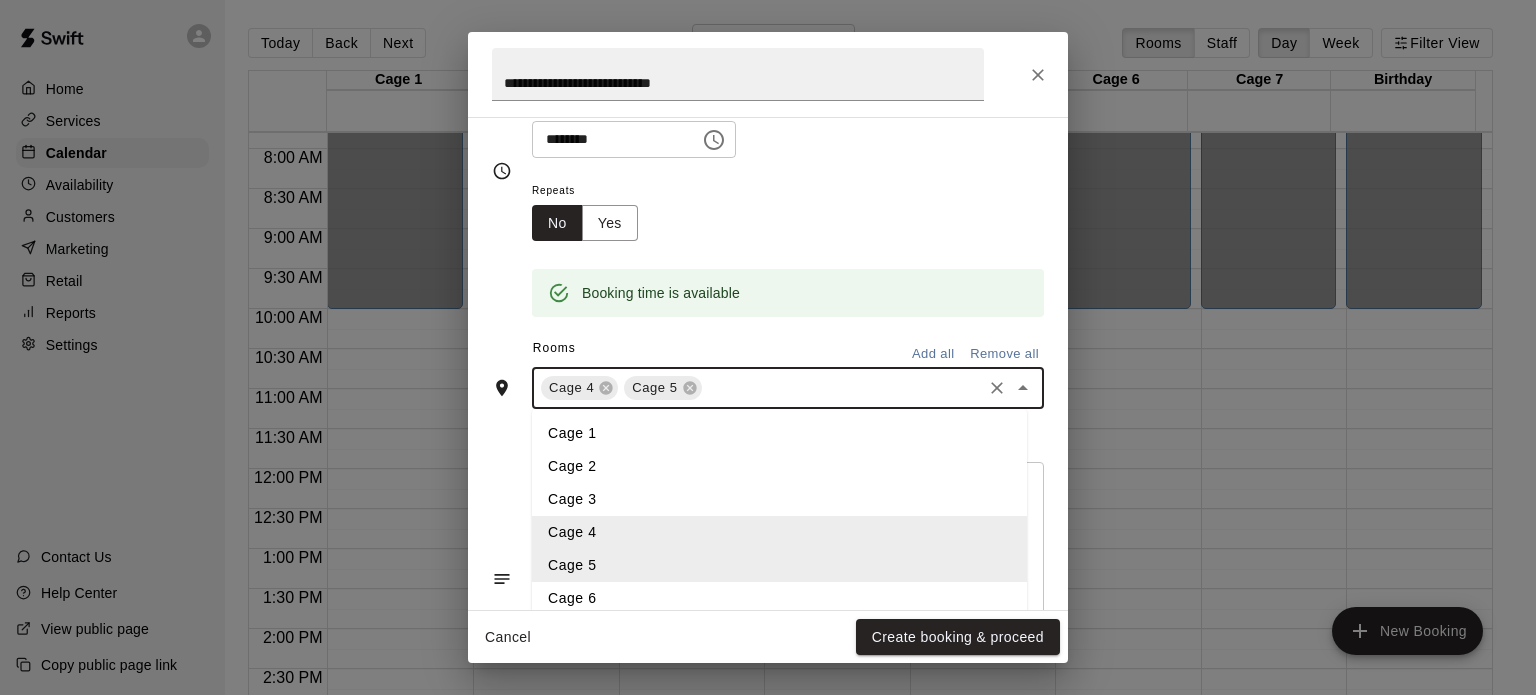 click on "Cage 6" at bounding box center (779, 598) 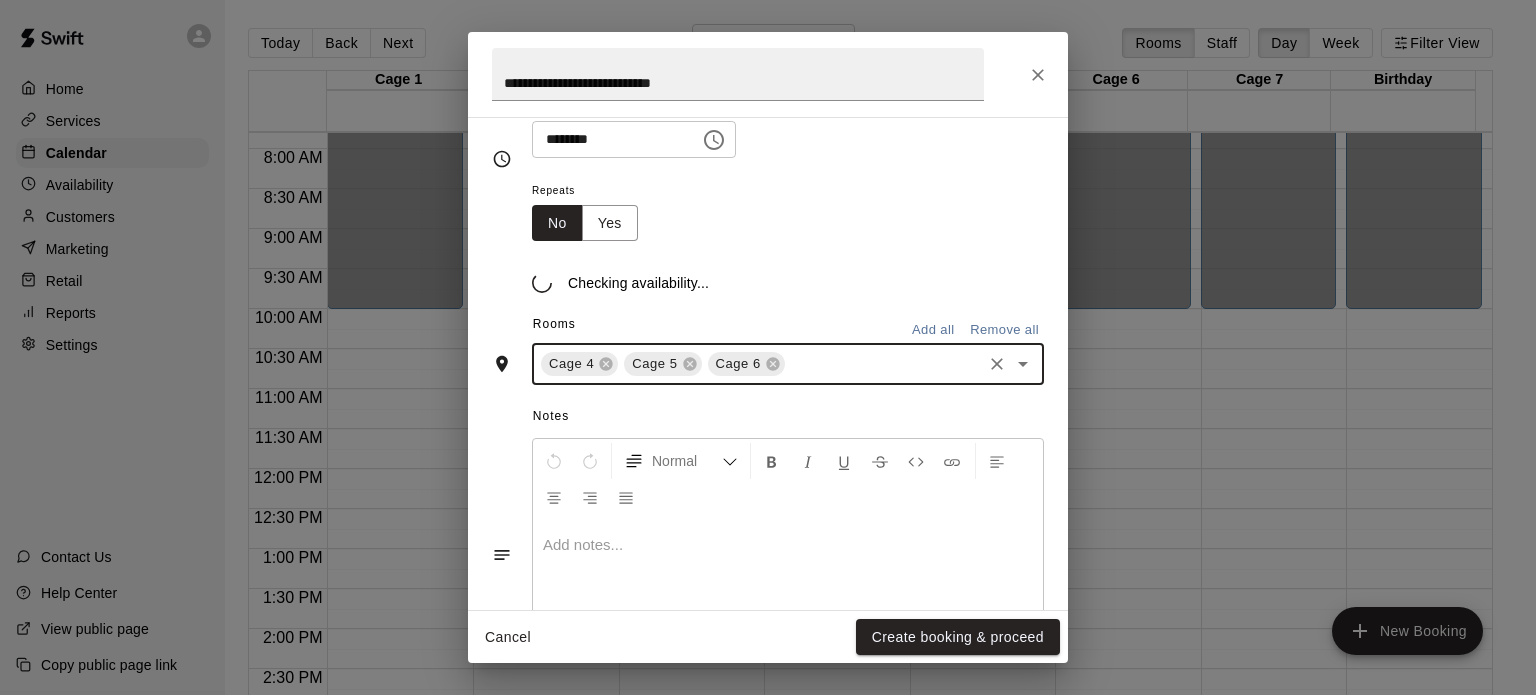 scroll, scrollTop: 264, scrollLeft: 0, axis: vertical 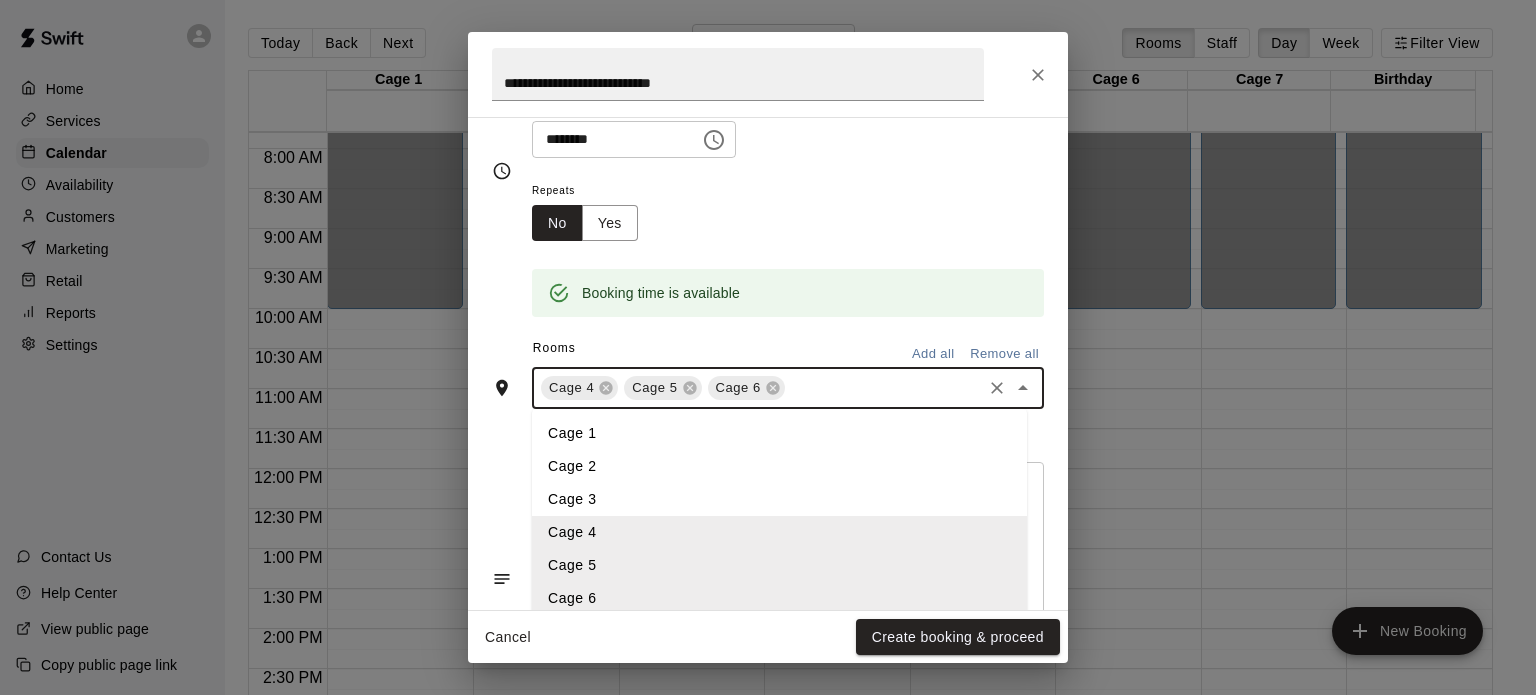 click at bounding box center (883, 388) 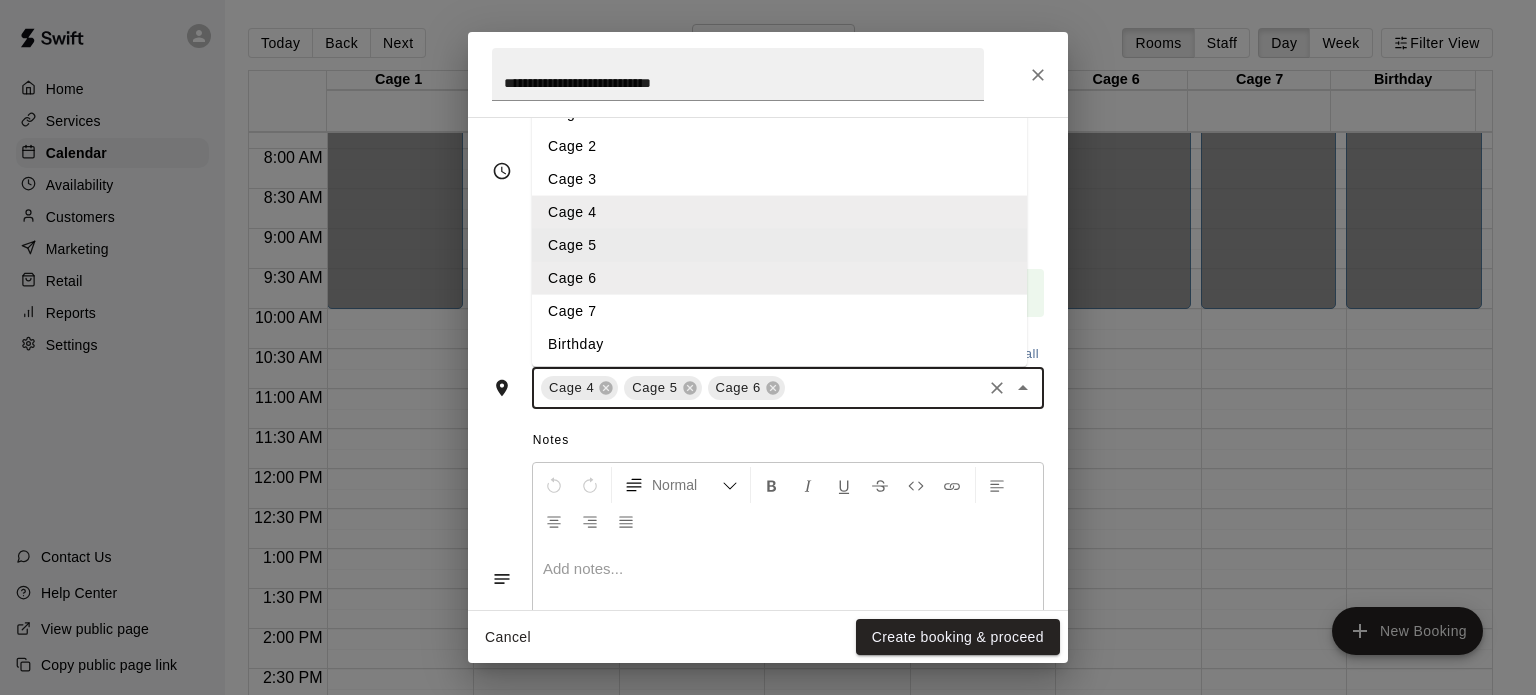 scroll, scrollTop: 204, scrollLeft: 0, axis: vertical 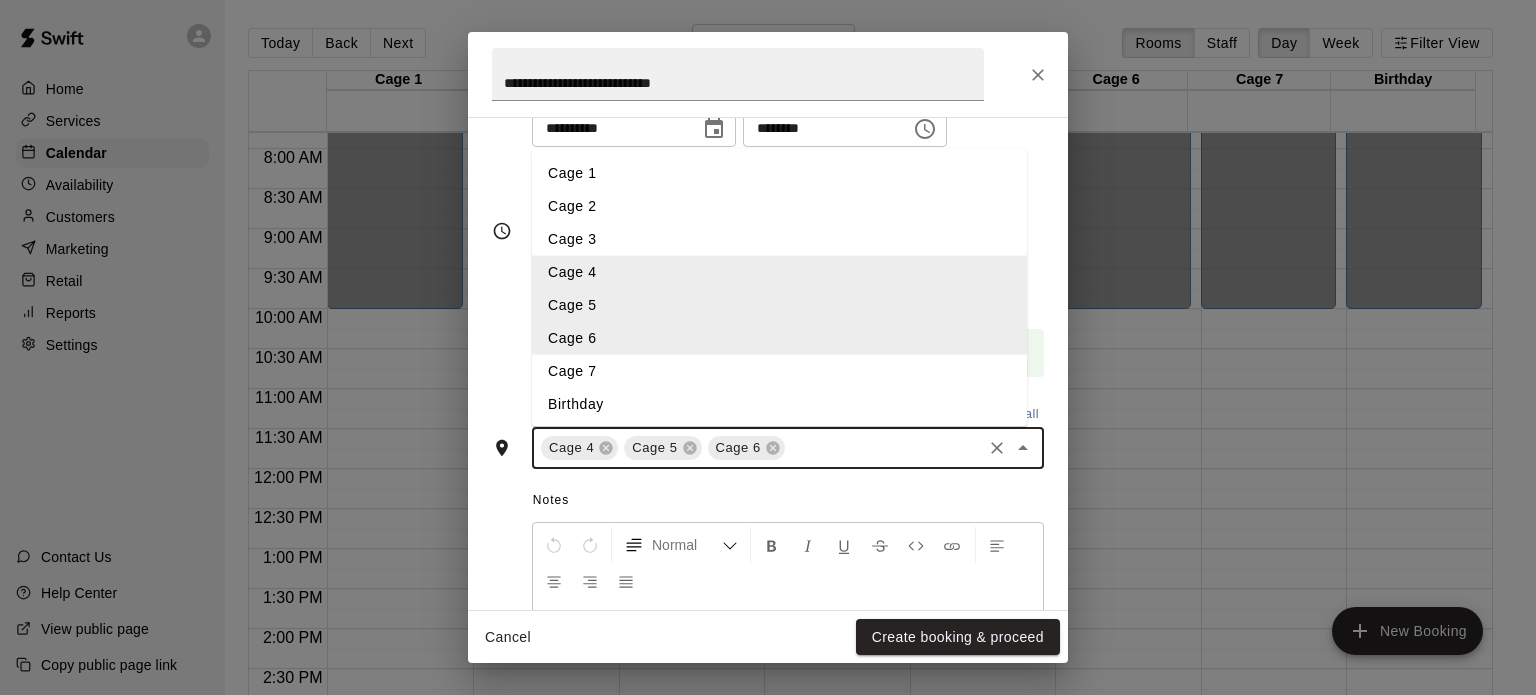 click on "Cage 7" at bounding box center (779, 371) 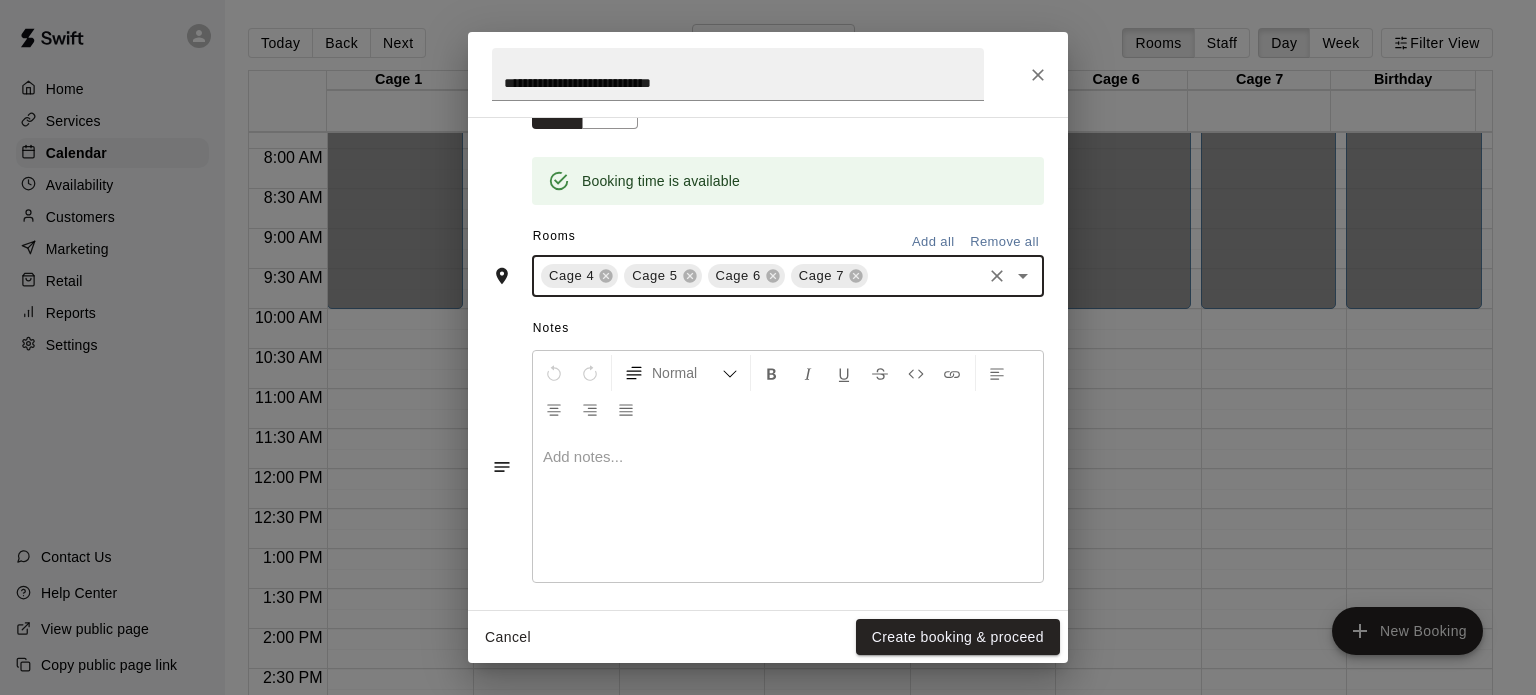 scroll, scrollTop: 384, scrollLeft: 0, axis: vertical 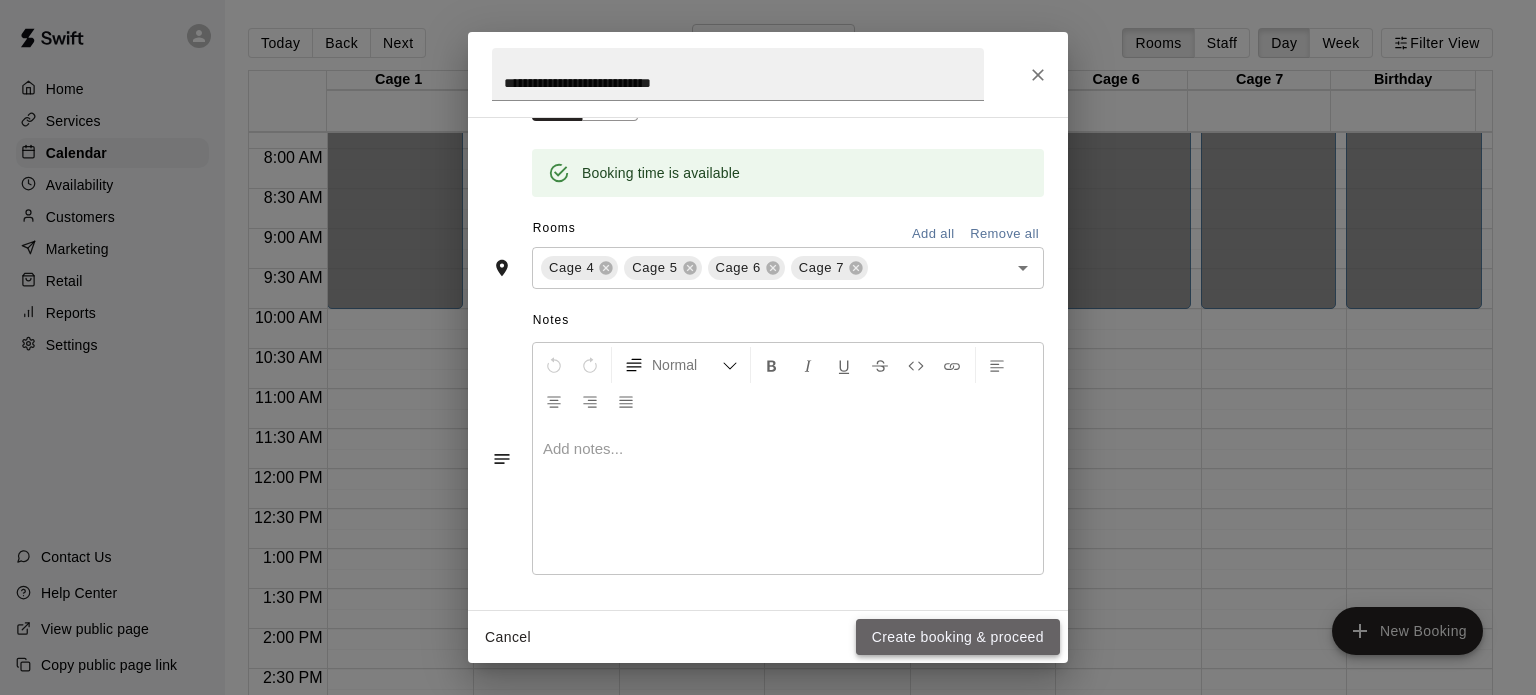click on "Create booking & proceed" at bounding box center (958, 637) 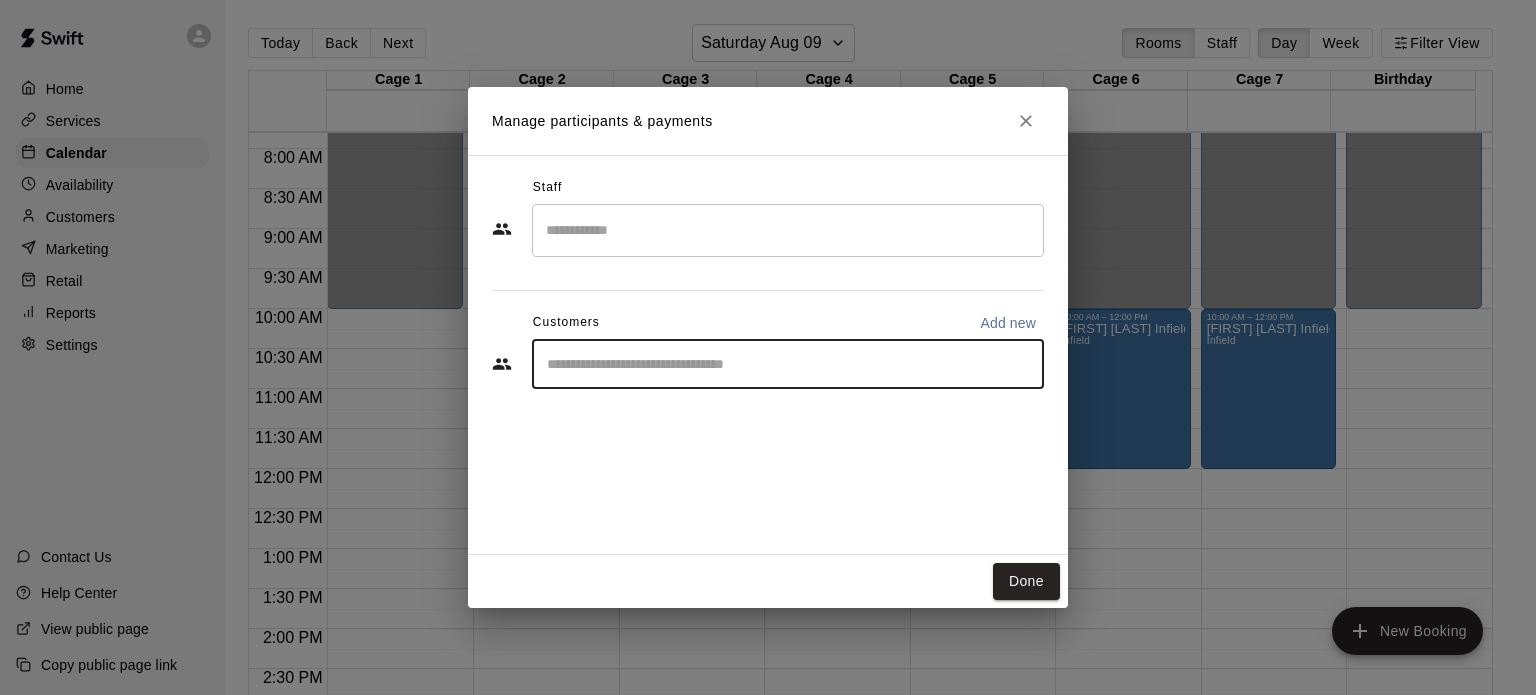 click at bounding box center (788, 364) 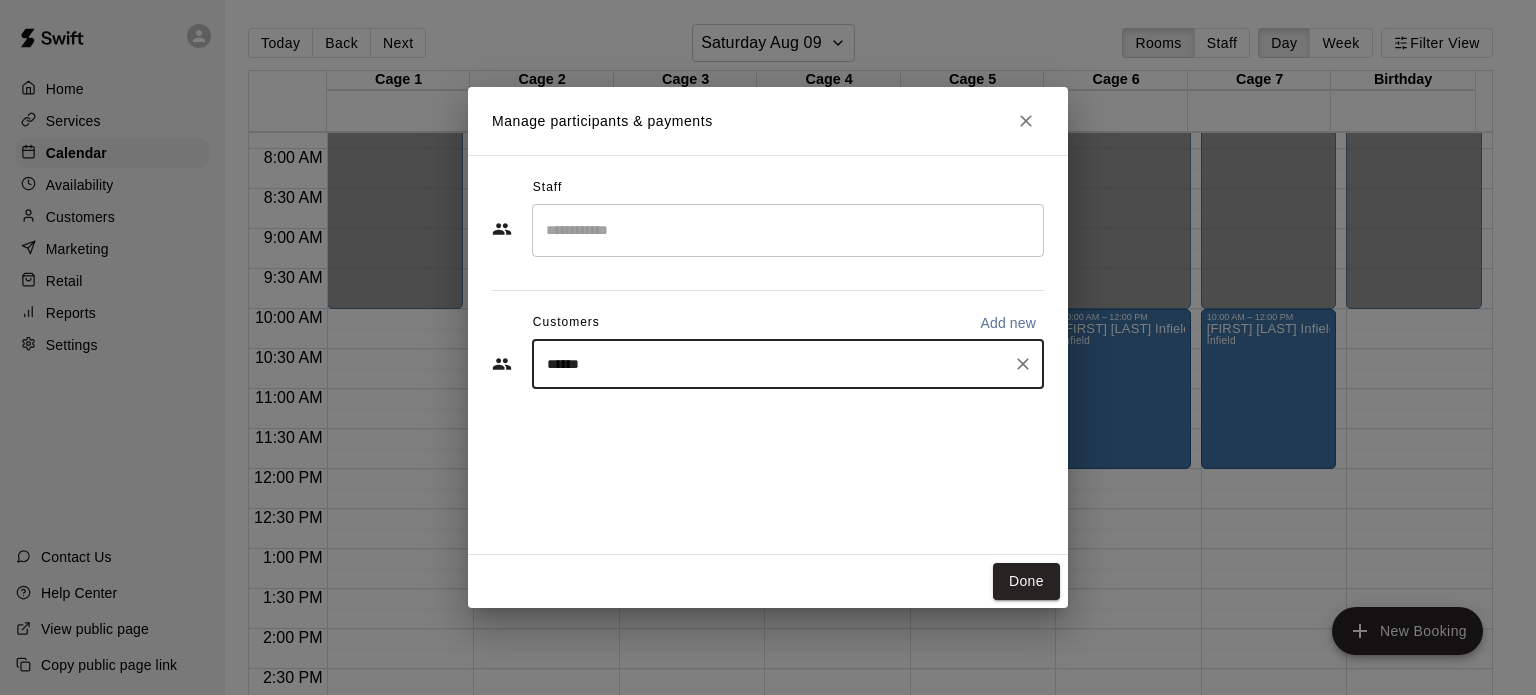 type on "*******" 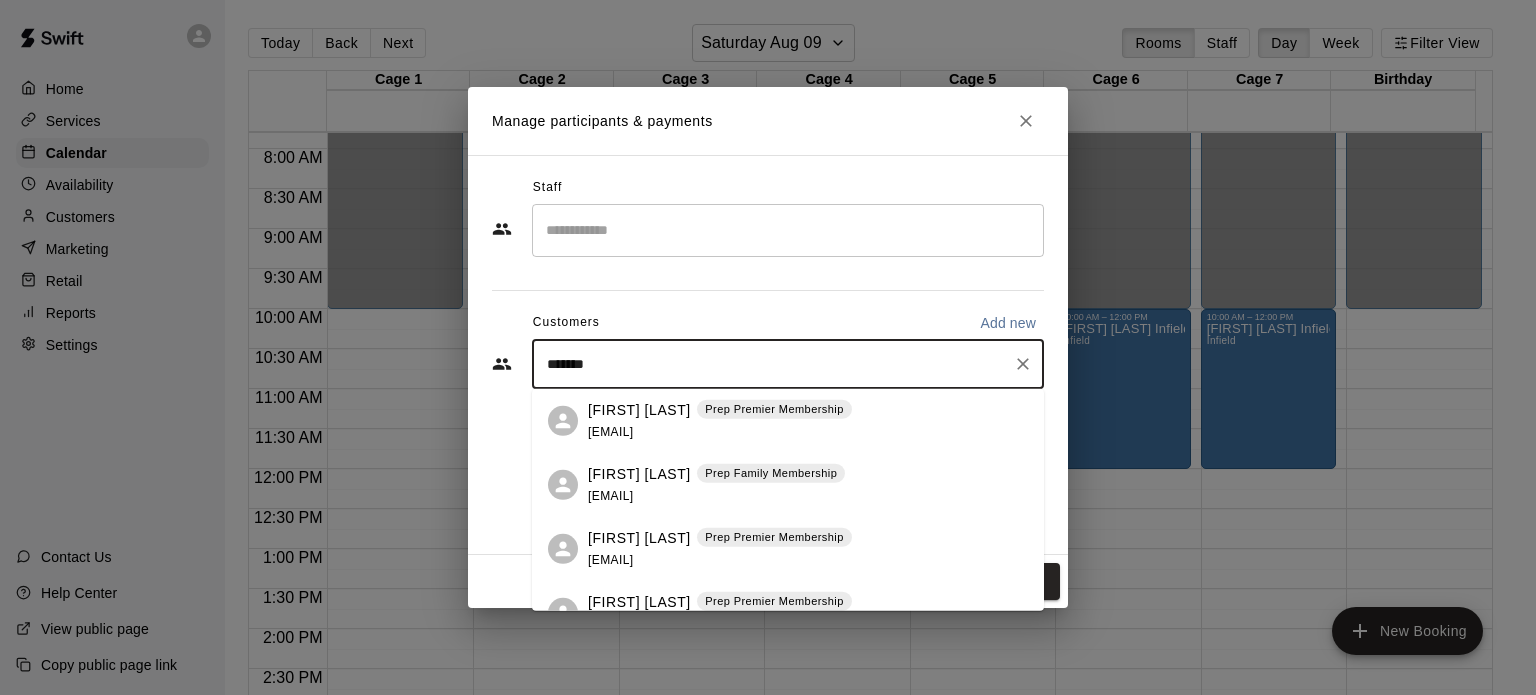 click on "Felicia Rosas" at bounding box center [639, 409] 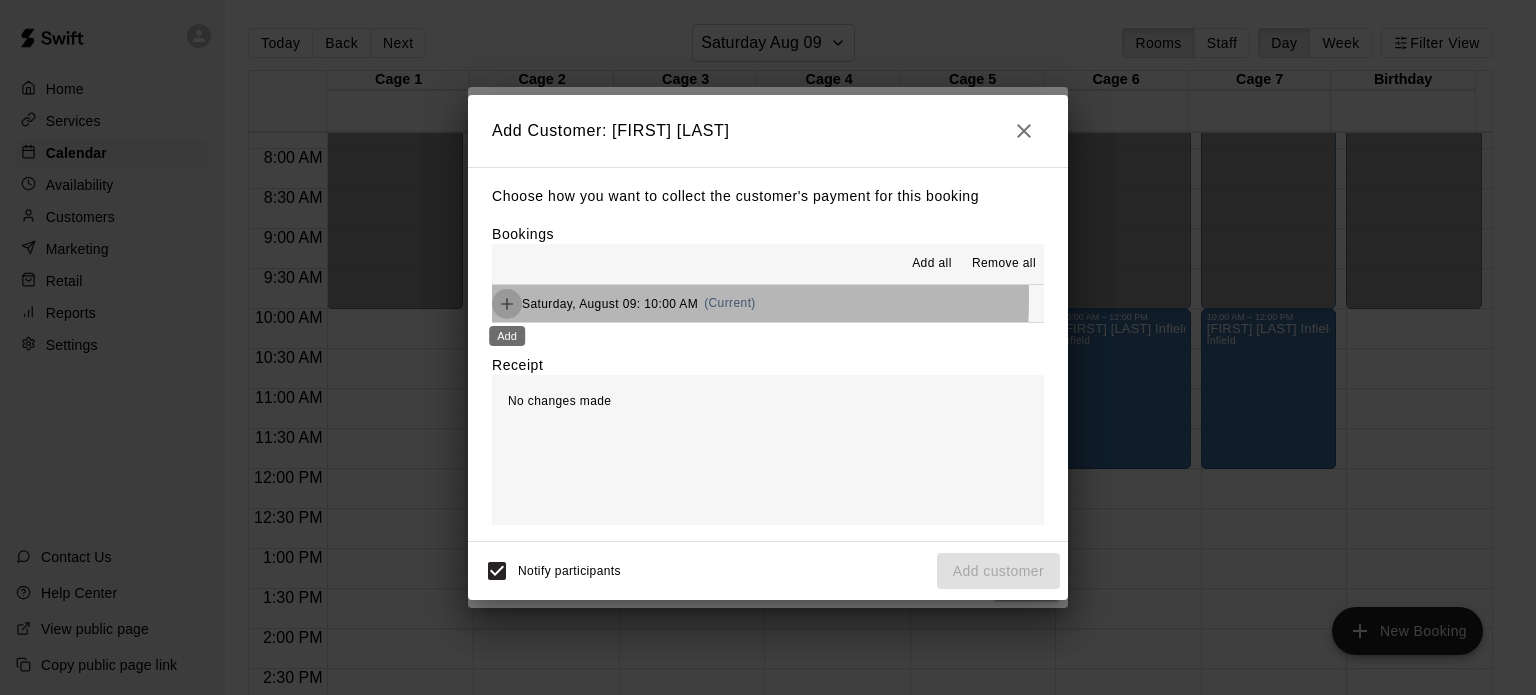 click 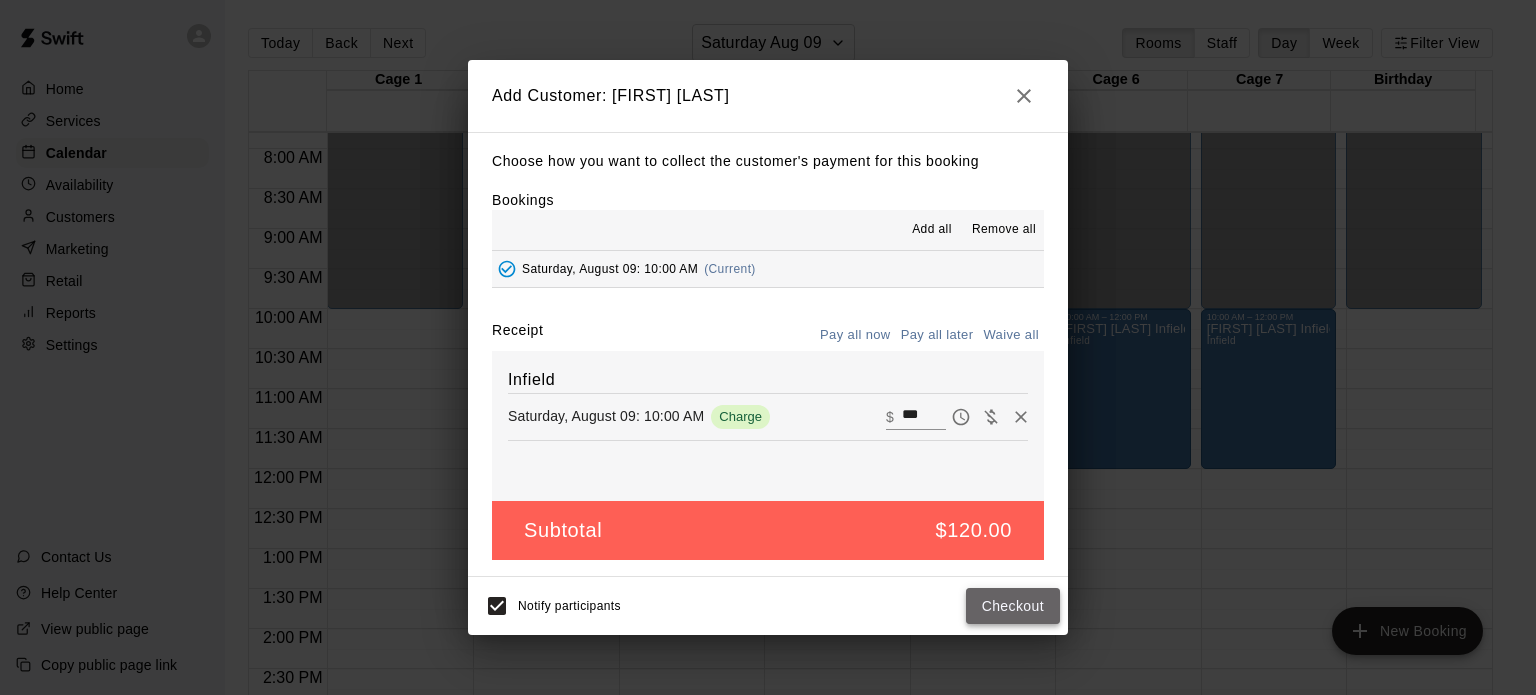 click on "Checkout" at bounding box center (1013, 606) 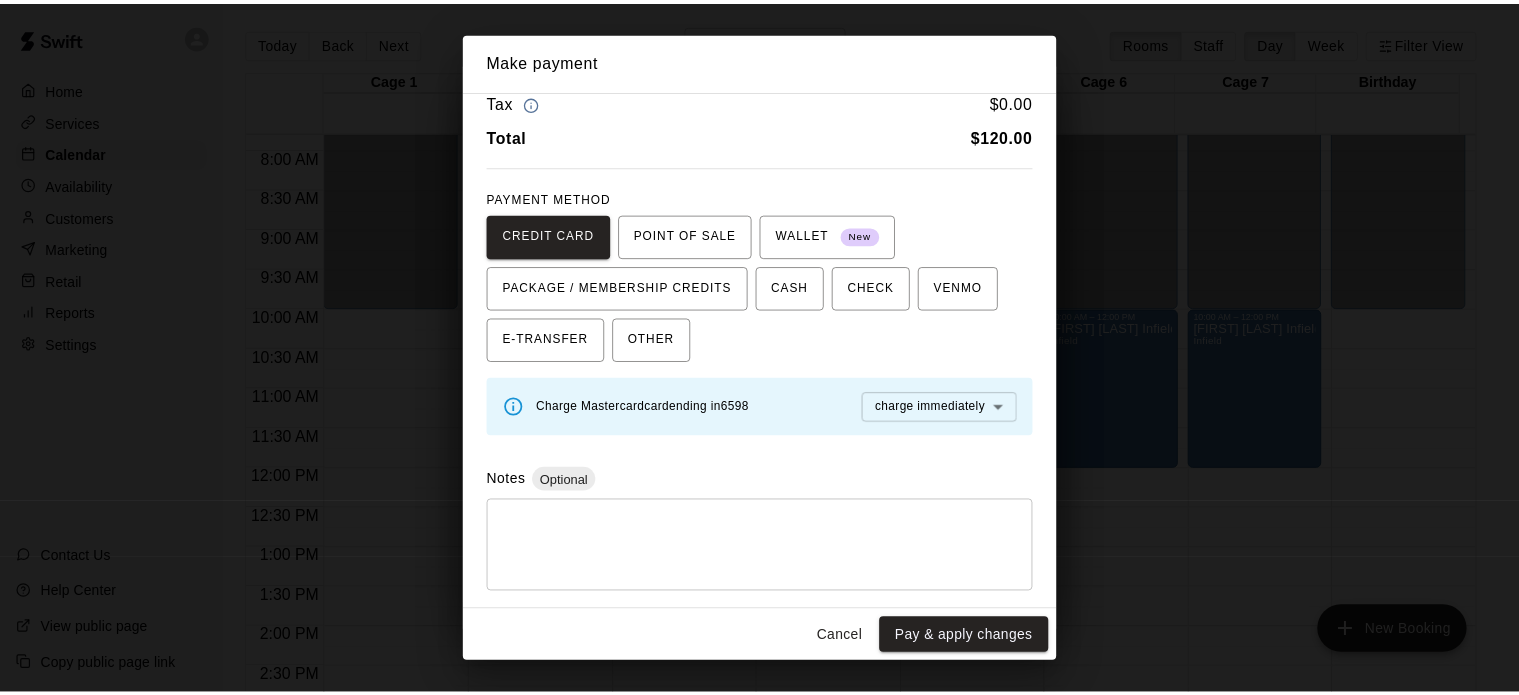 scroll, scrollTop: 0, scrollLeft: 0, axis: both 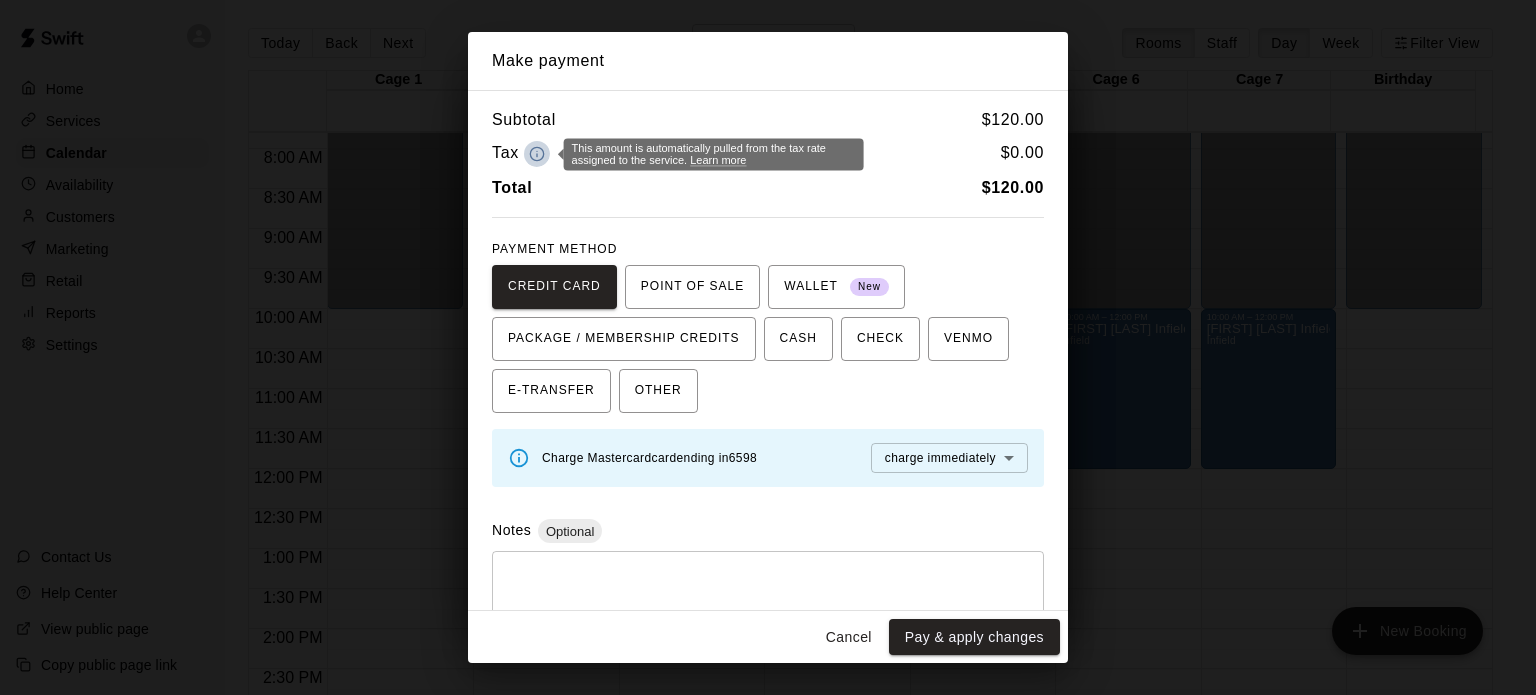 click 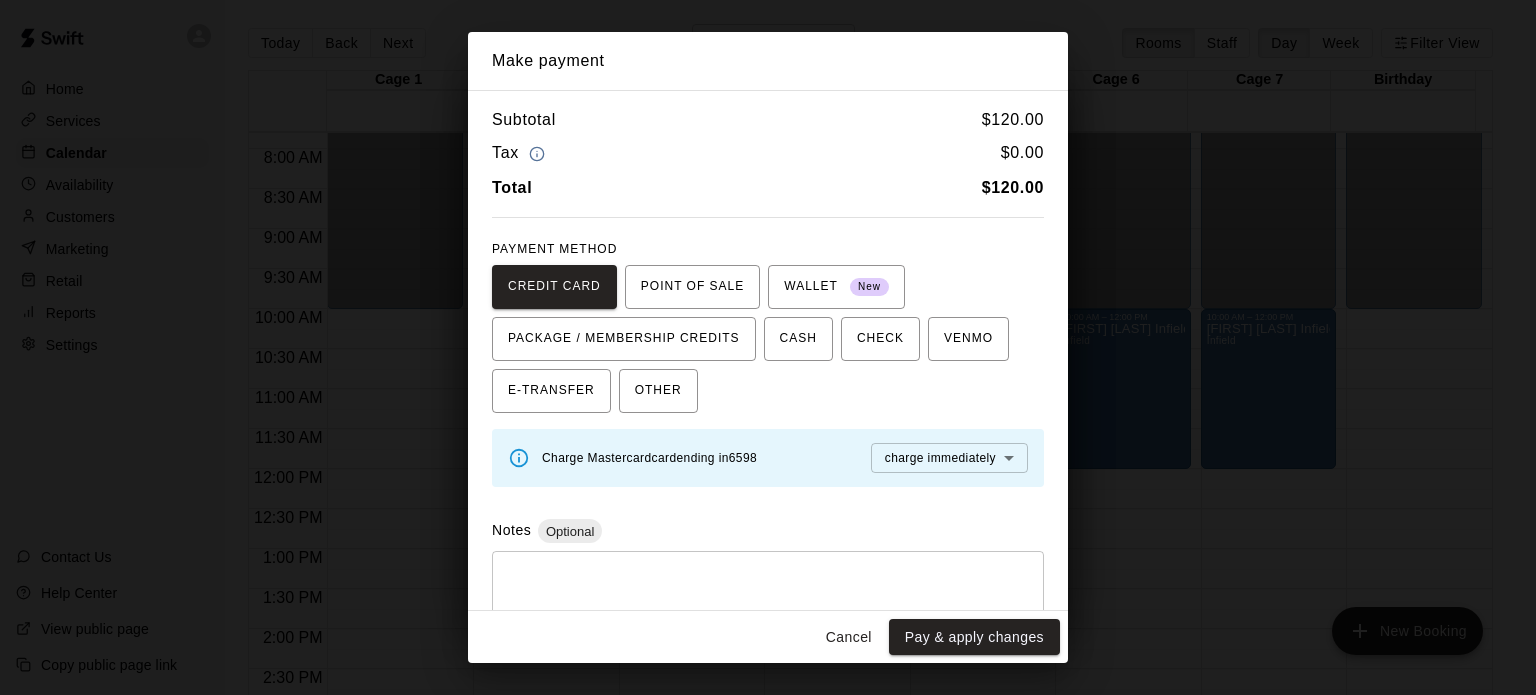 click on "Cancel" at bounding box center (849, 637) 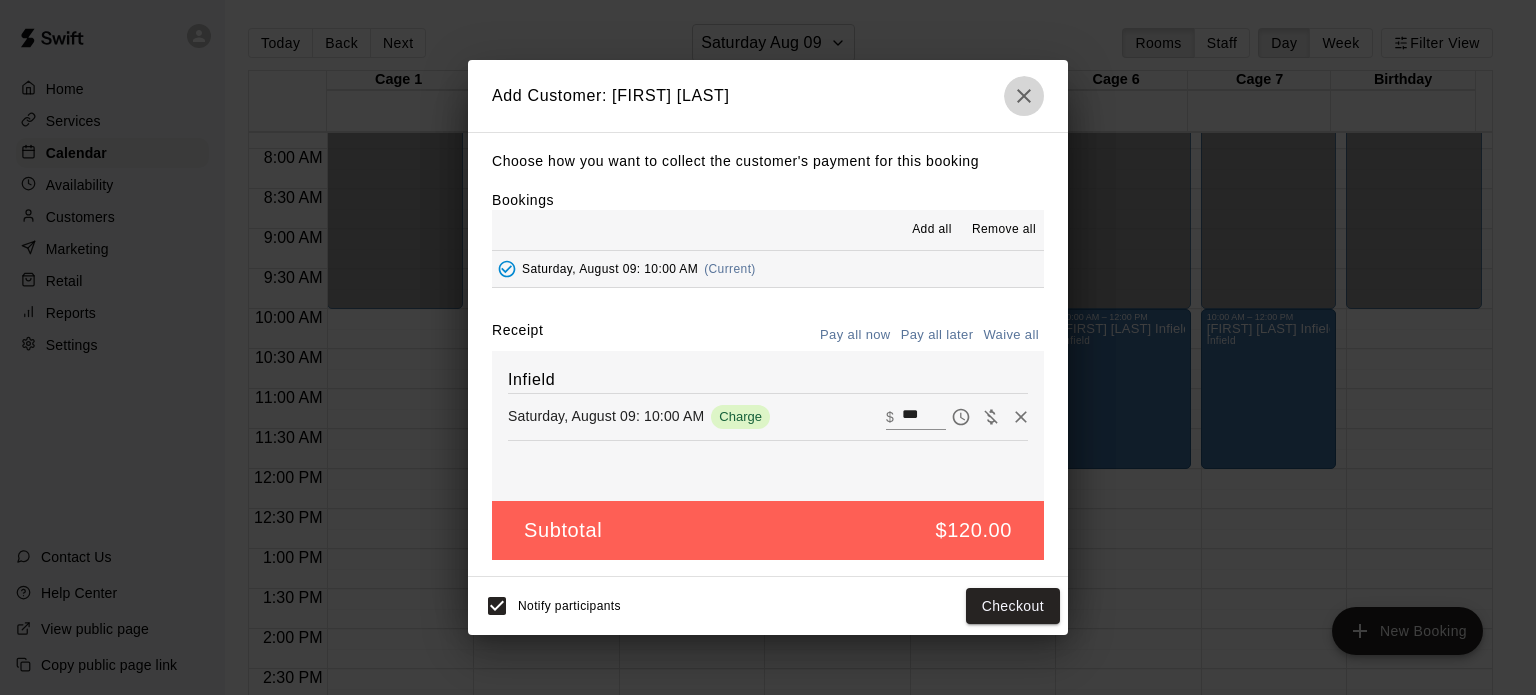 click 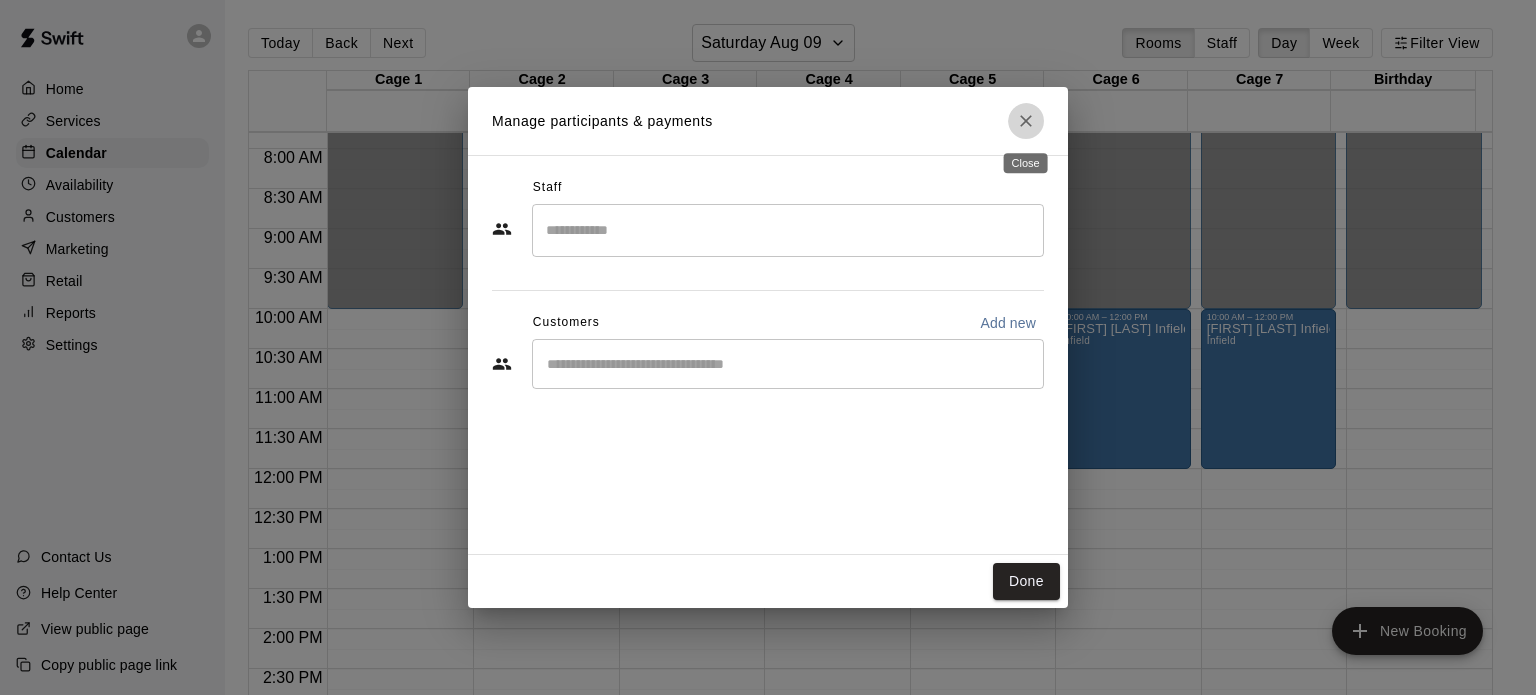 click 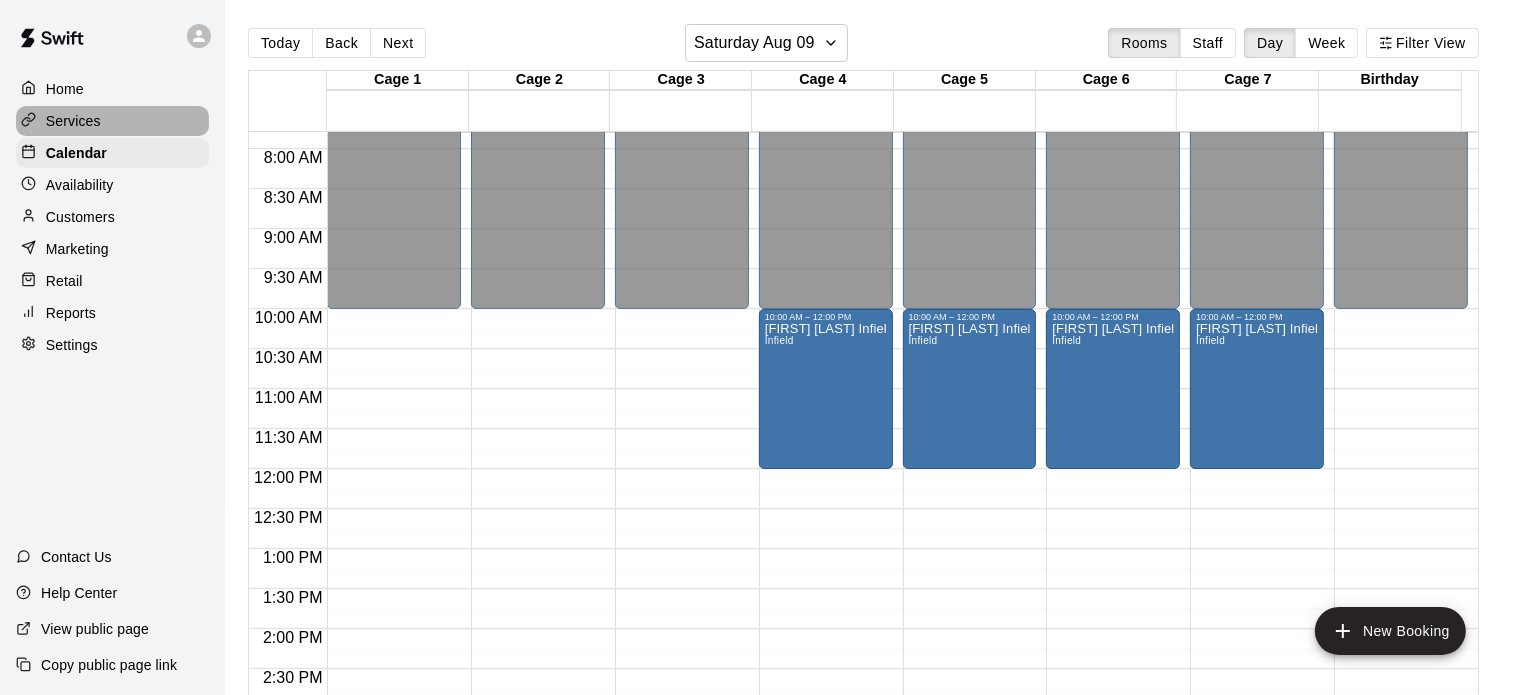 click on "Services" at bounding box center (73, 121) 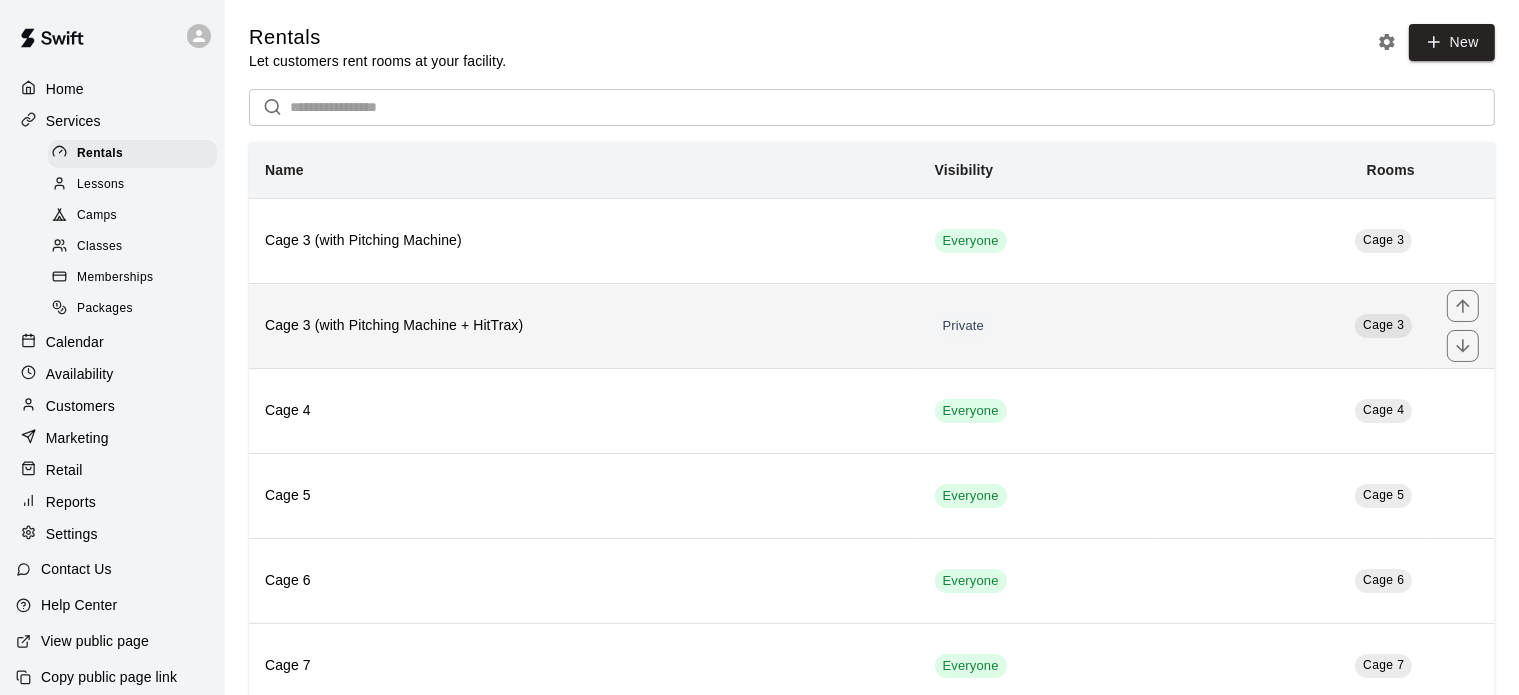 scroll, scrollTop: 386, scrollLeft: 0, axis: vertical 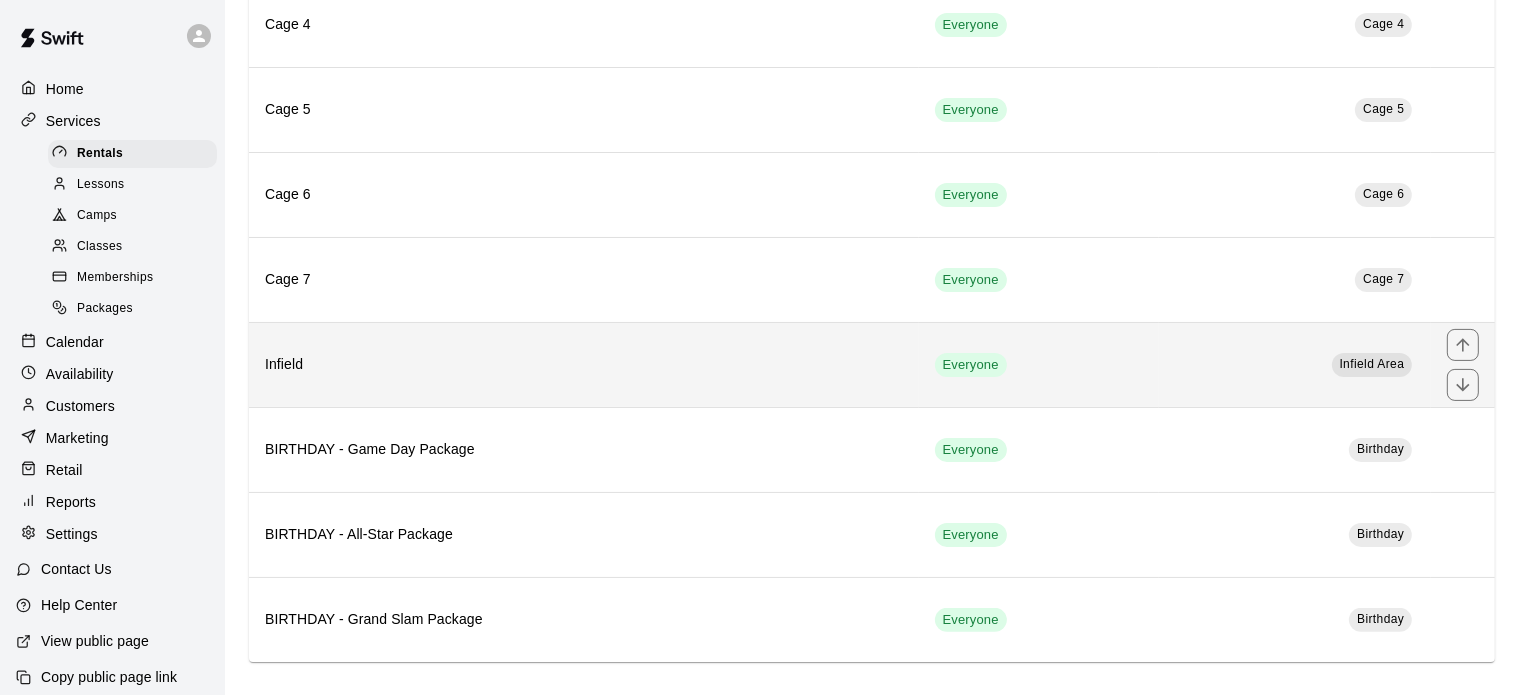 click on "Infield" at bounding box center (584, 365) 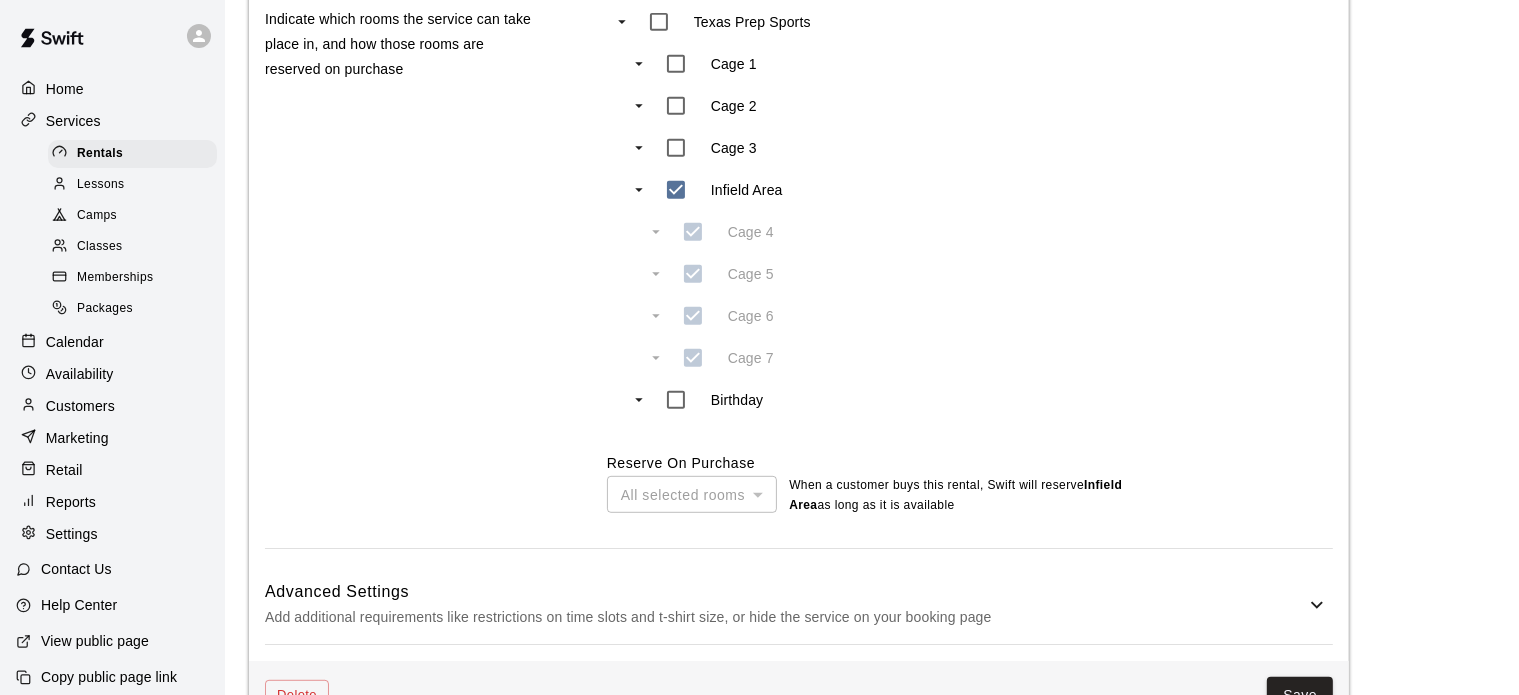 scroll, scrollTop: 995, scrollLeft: 0, axis: vertical 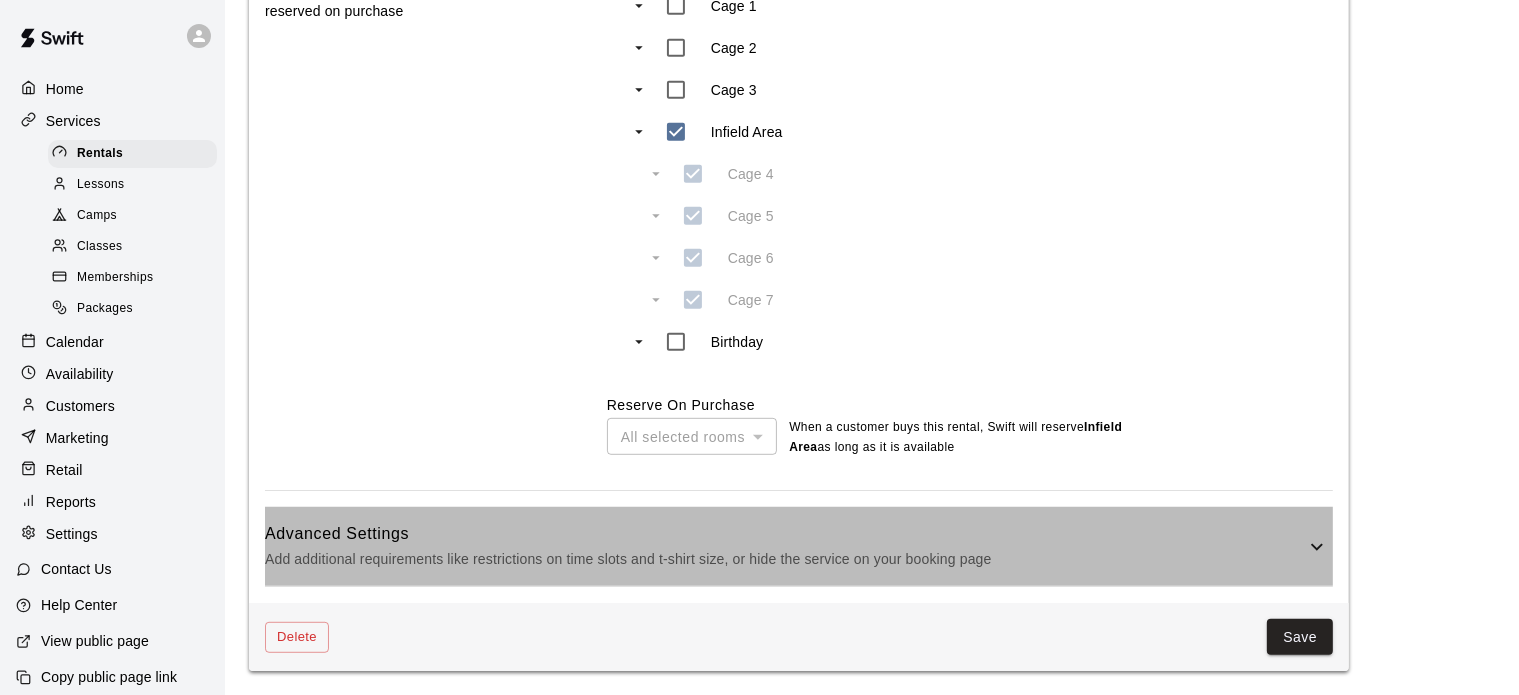 click 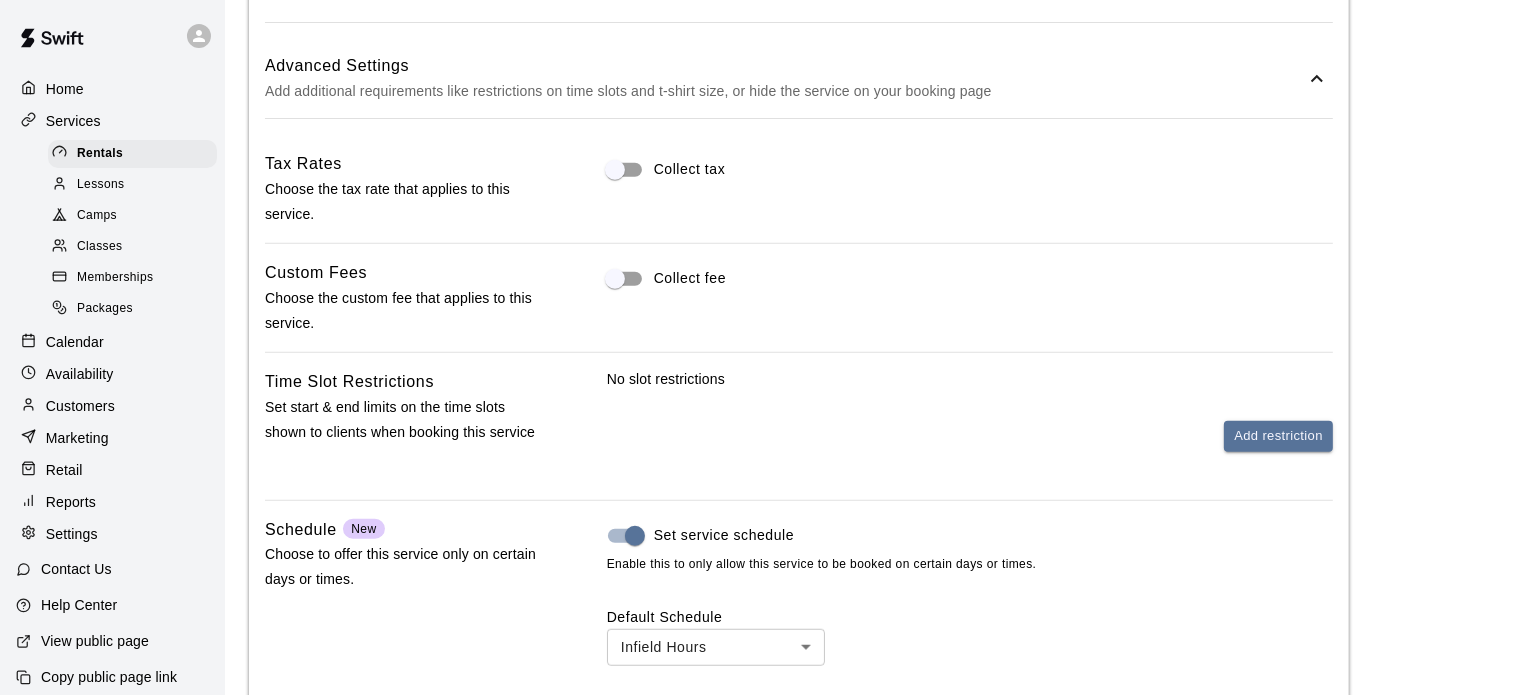 scroll, scrollTop: 1468, scrollLeft: 0, axis: vertical 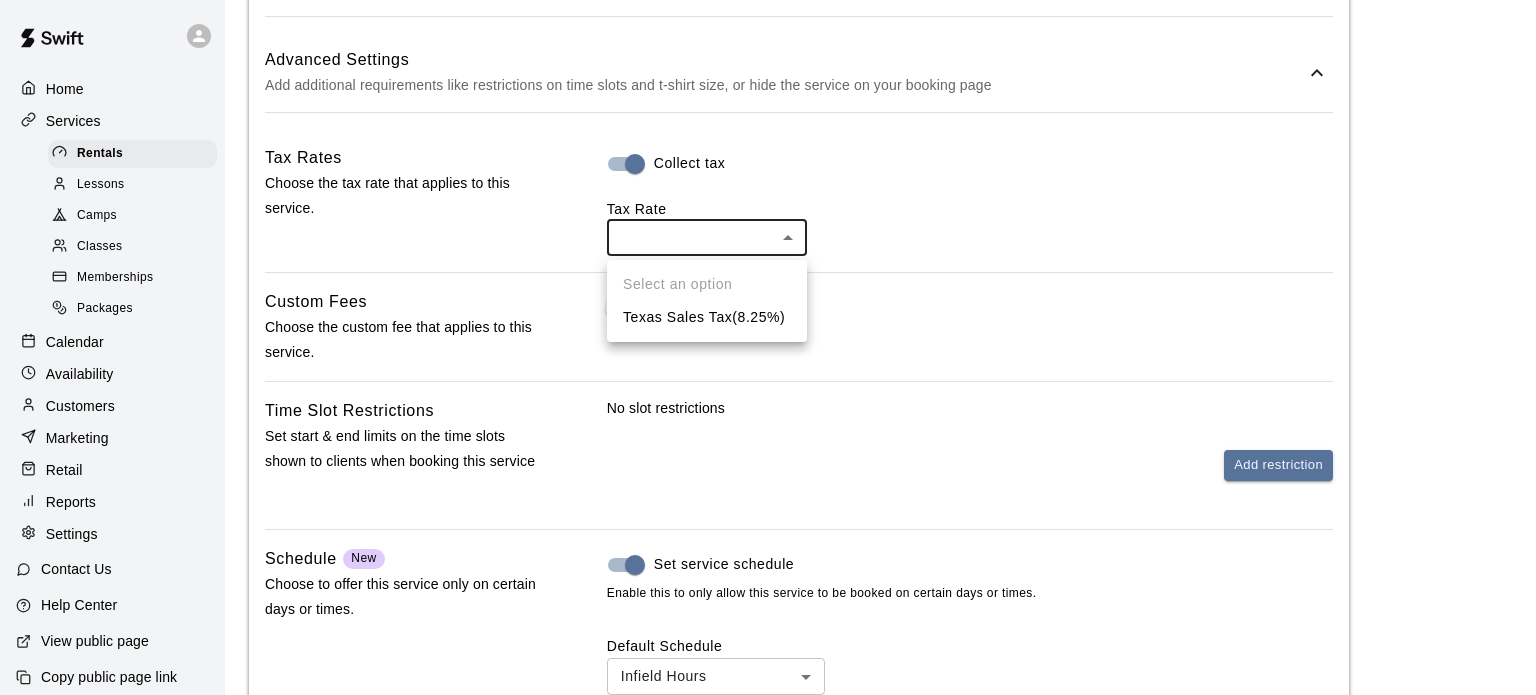 click on "**********" at bounding box center (768, -122) 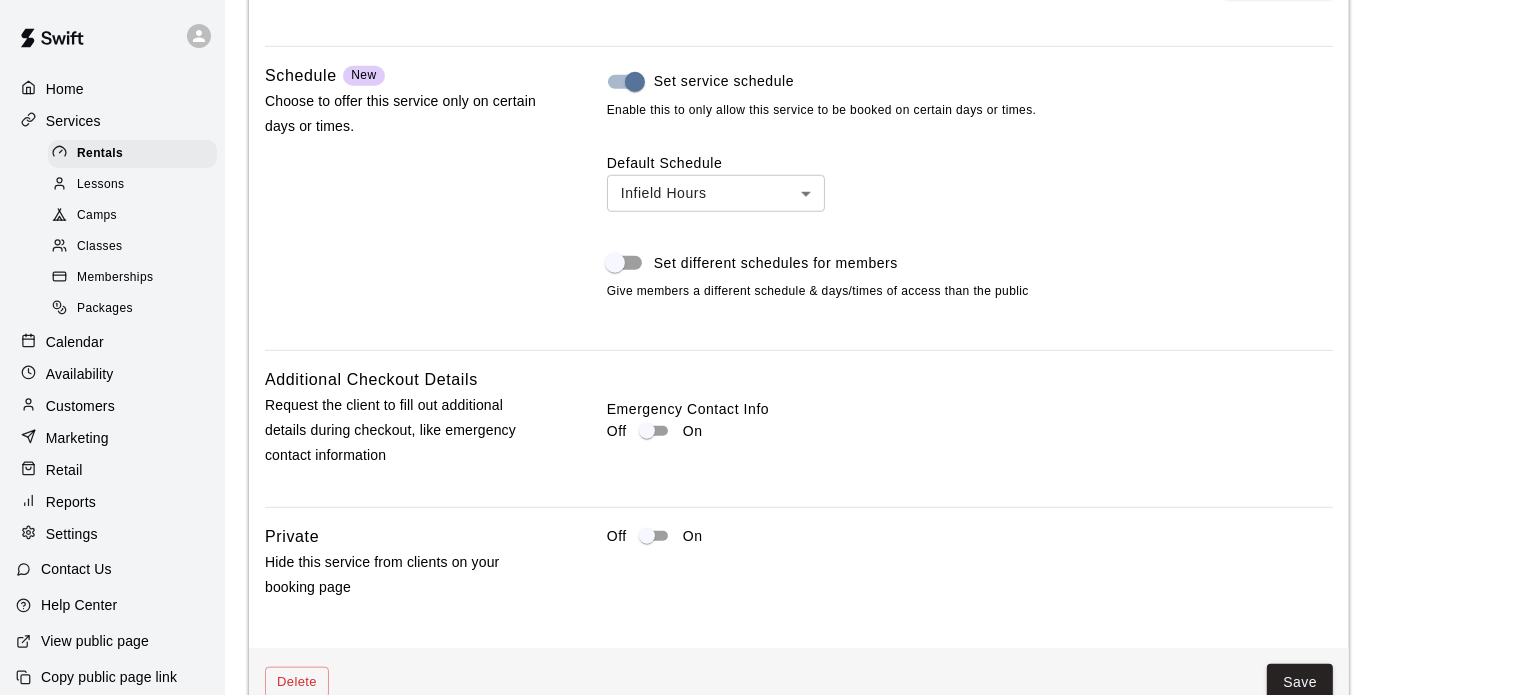 scroll, scrollTop: 2003, scrollLeft: 0, axis: vertical 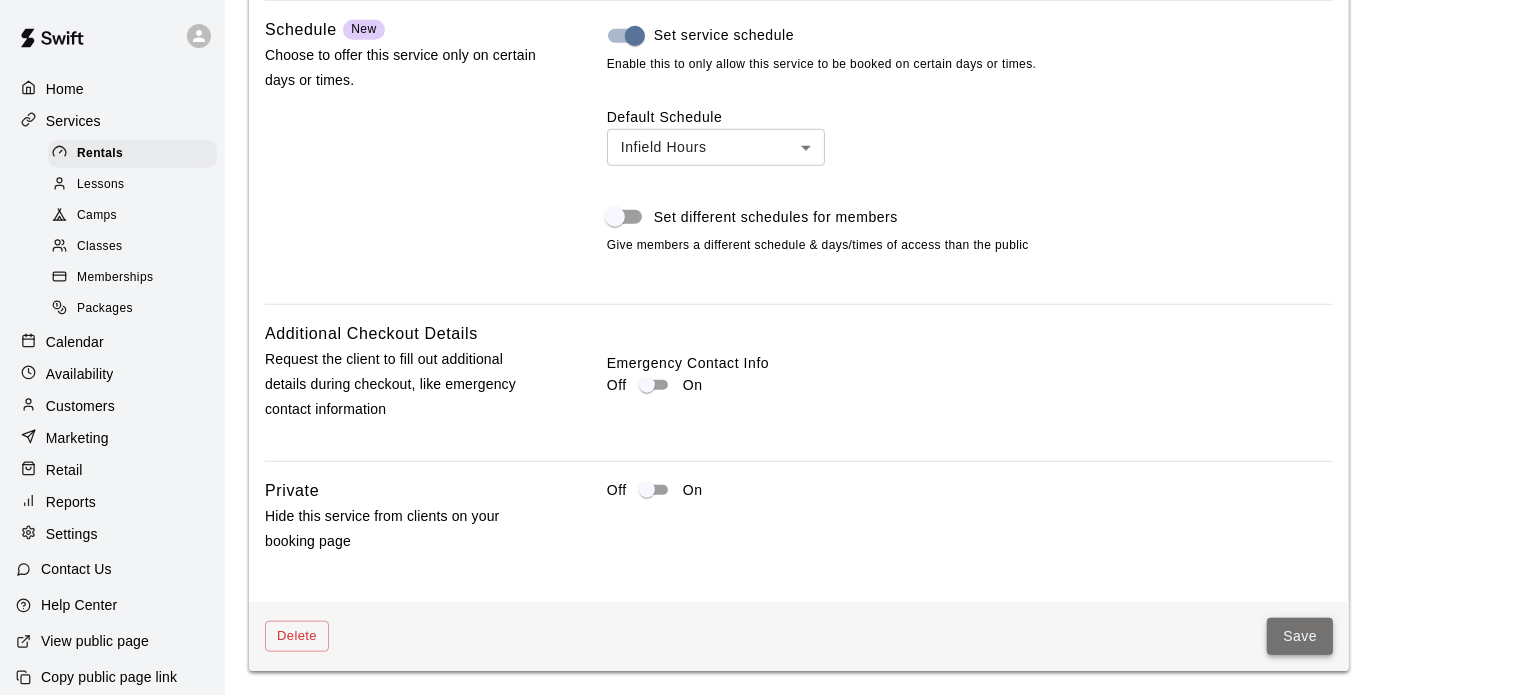 click on "Save" at bounding box center (1300, 636) 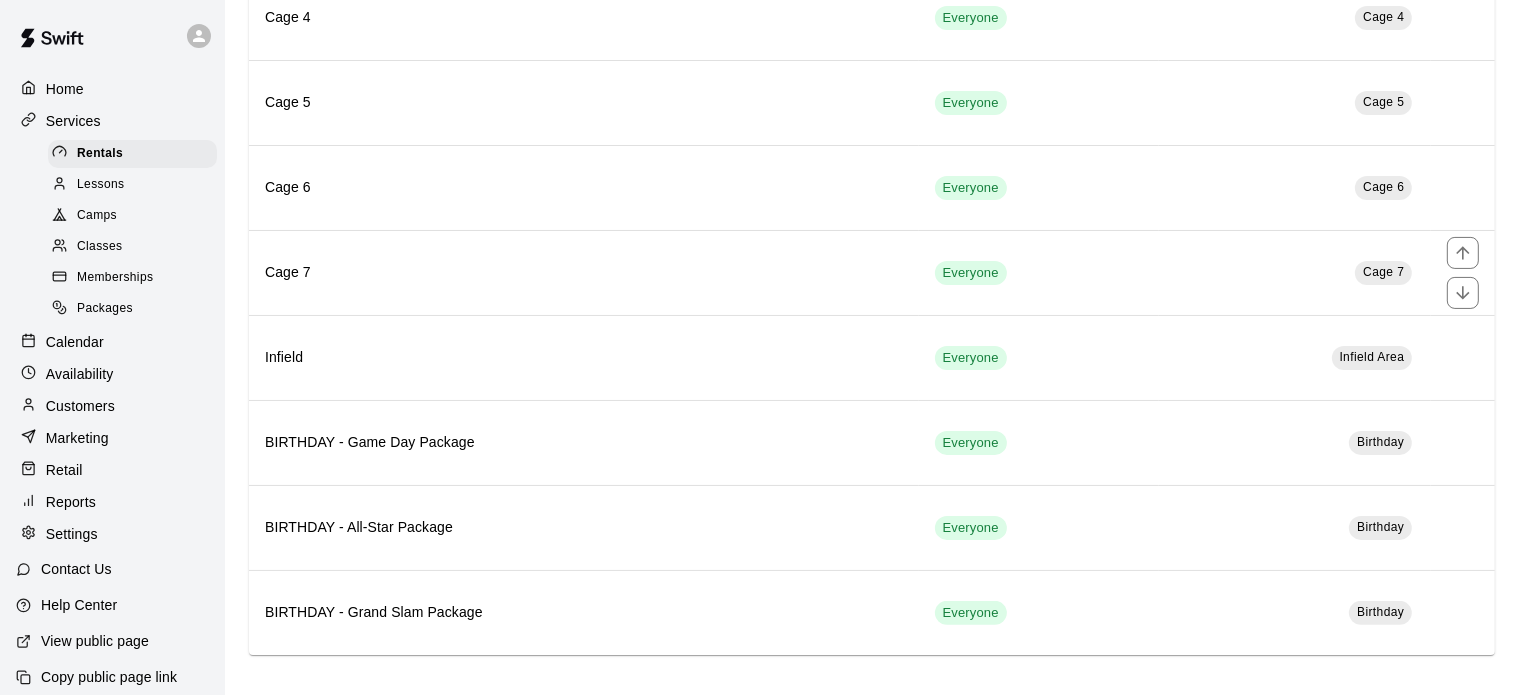 scroll, scrollTop: 0, scrollLeft: 0, axis: both 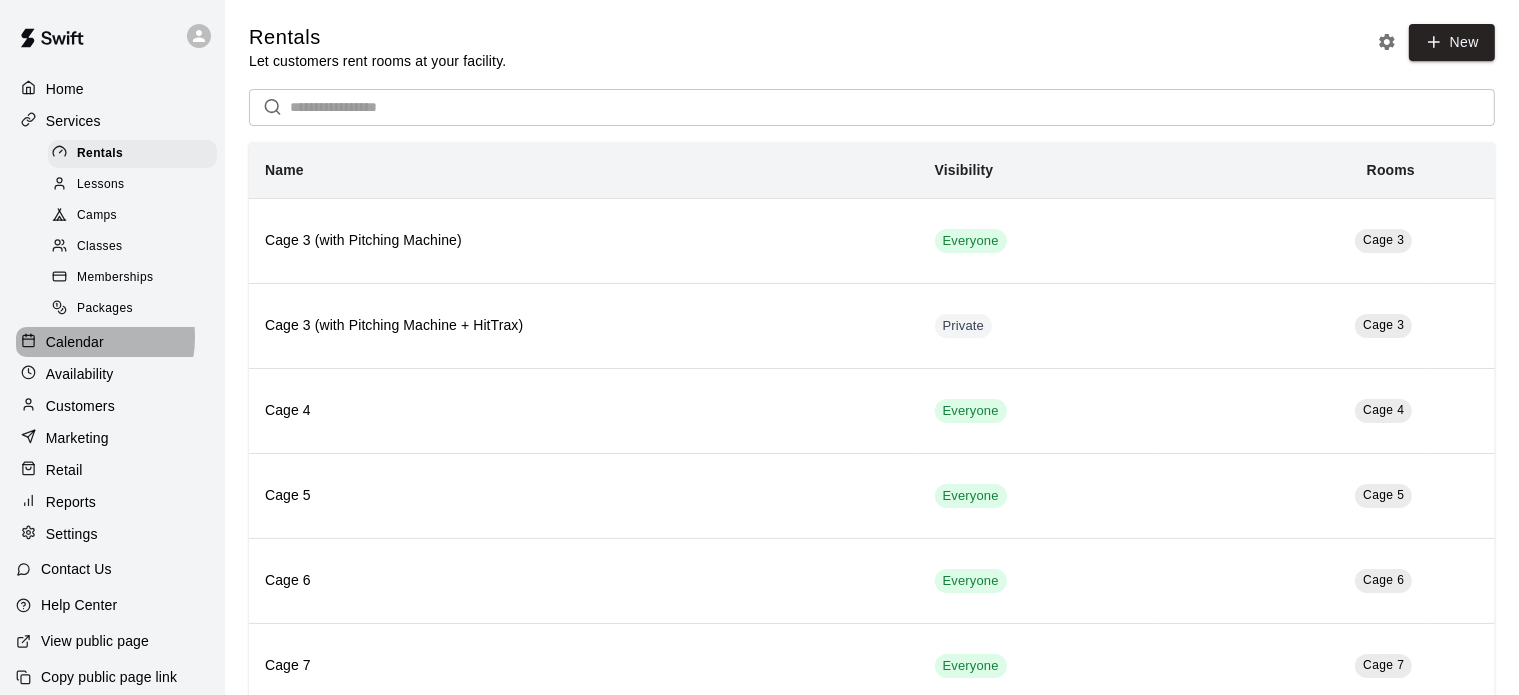 click on "Calendar" at bounding box center [75, 342] 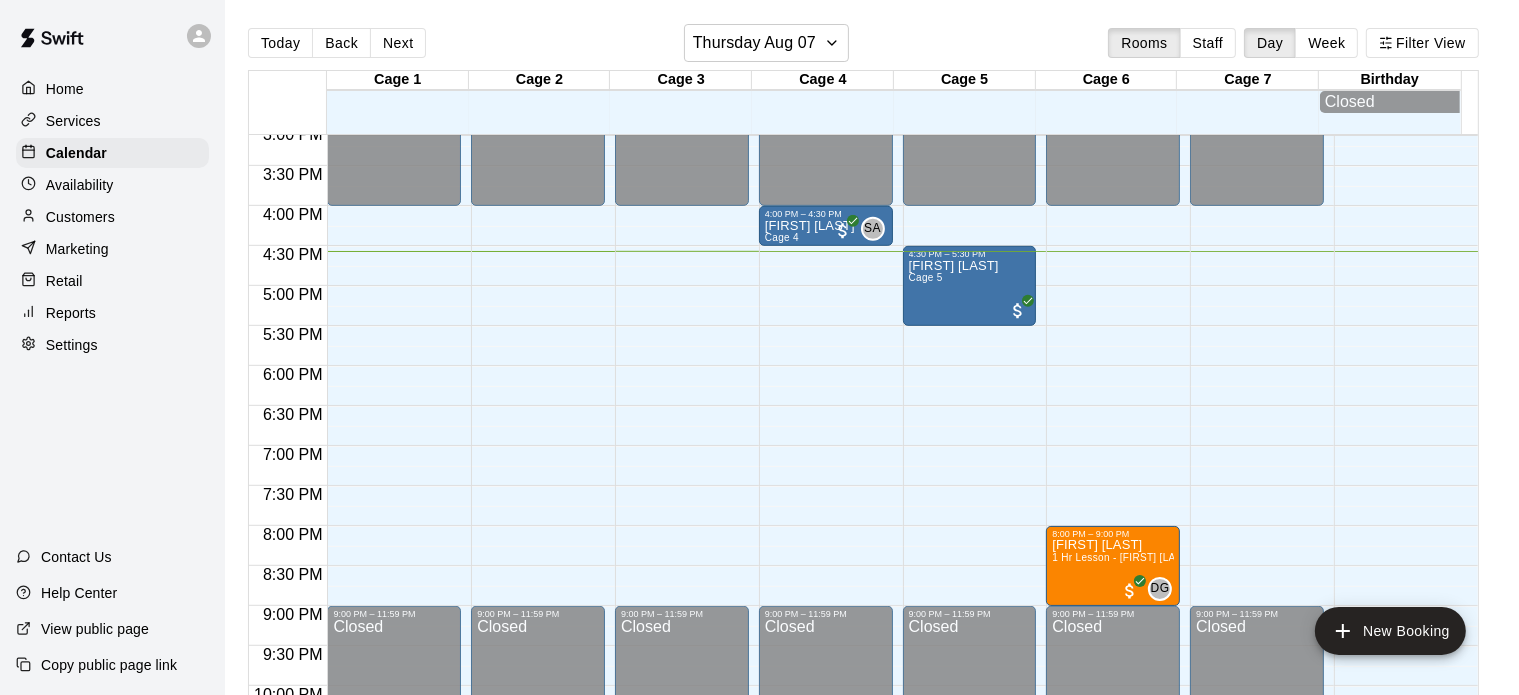 scroll, scrollTop: 1205, scrollLeft: 0, axis: vertical 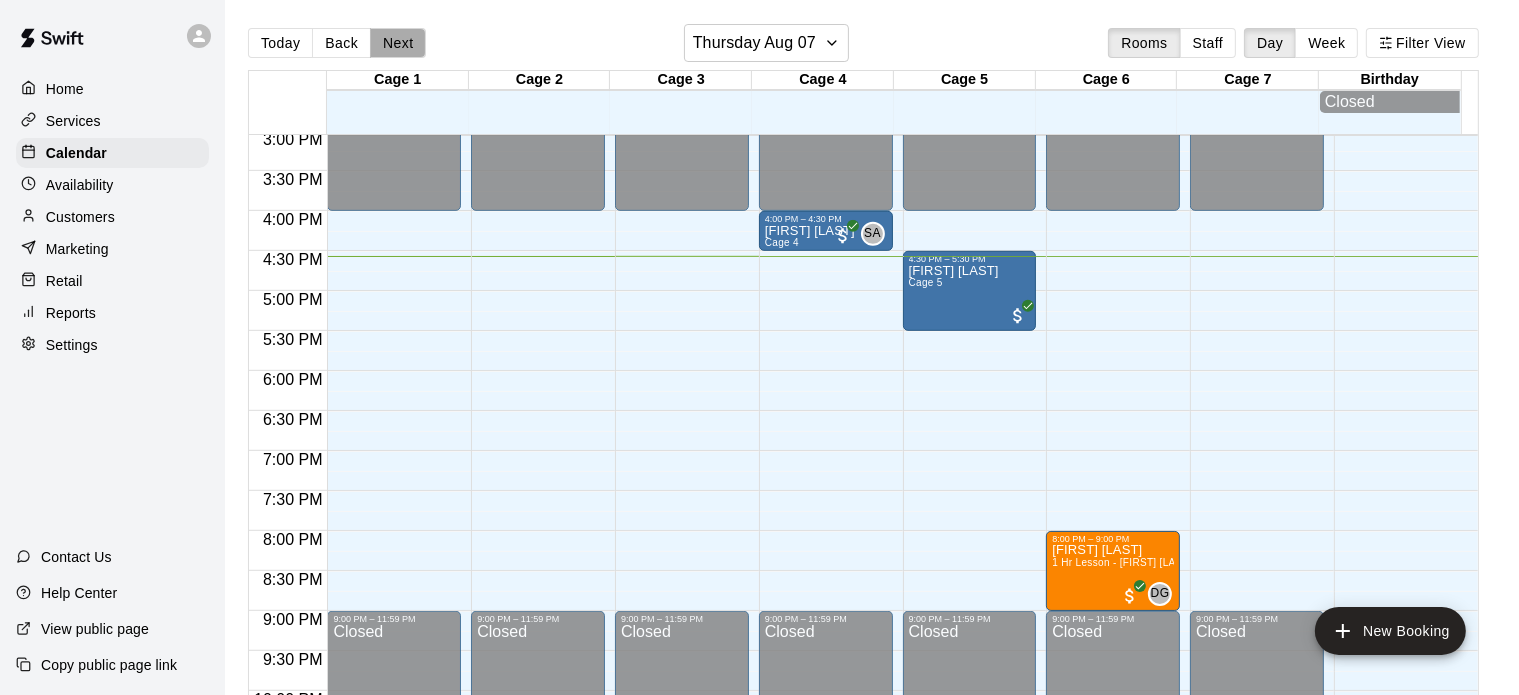 click on "Next" at bounding box center (398, 43) 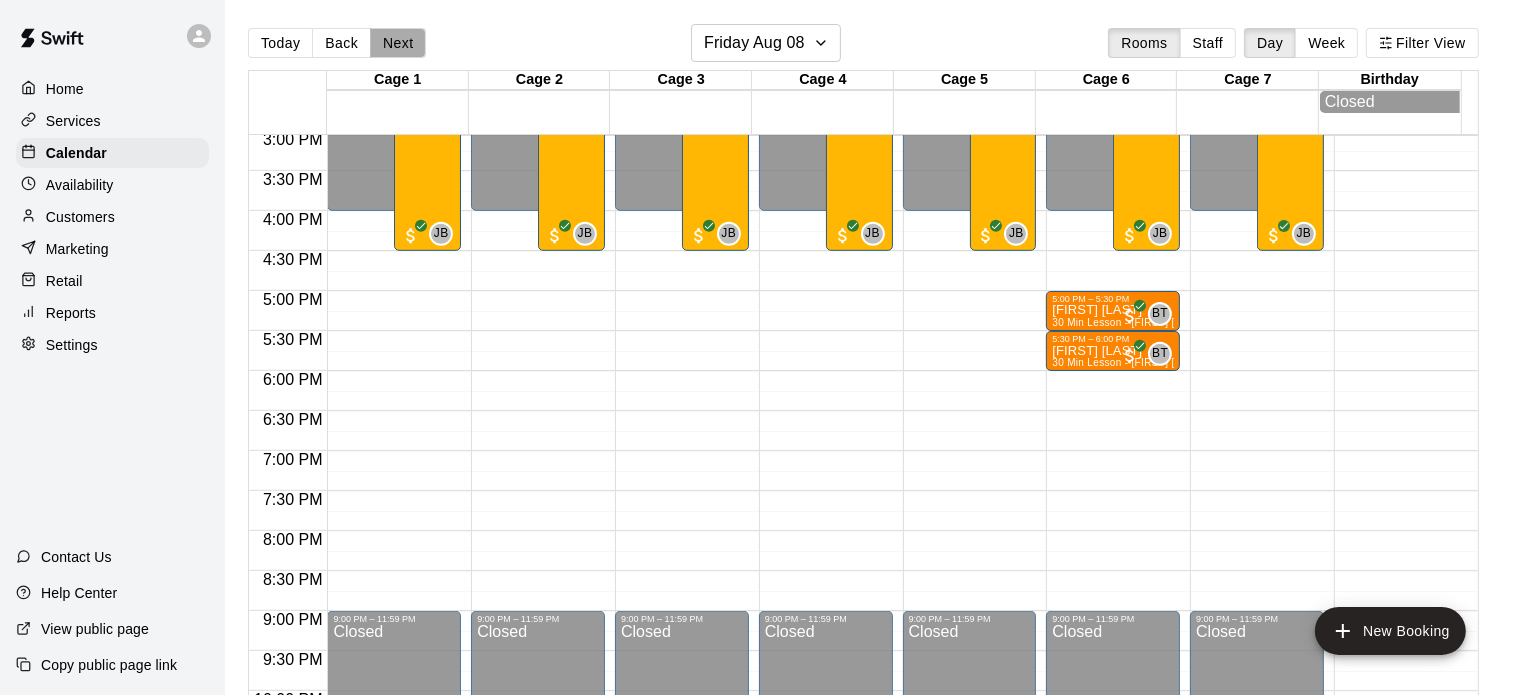 click on "Next" at bounding box center [398, 43] 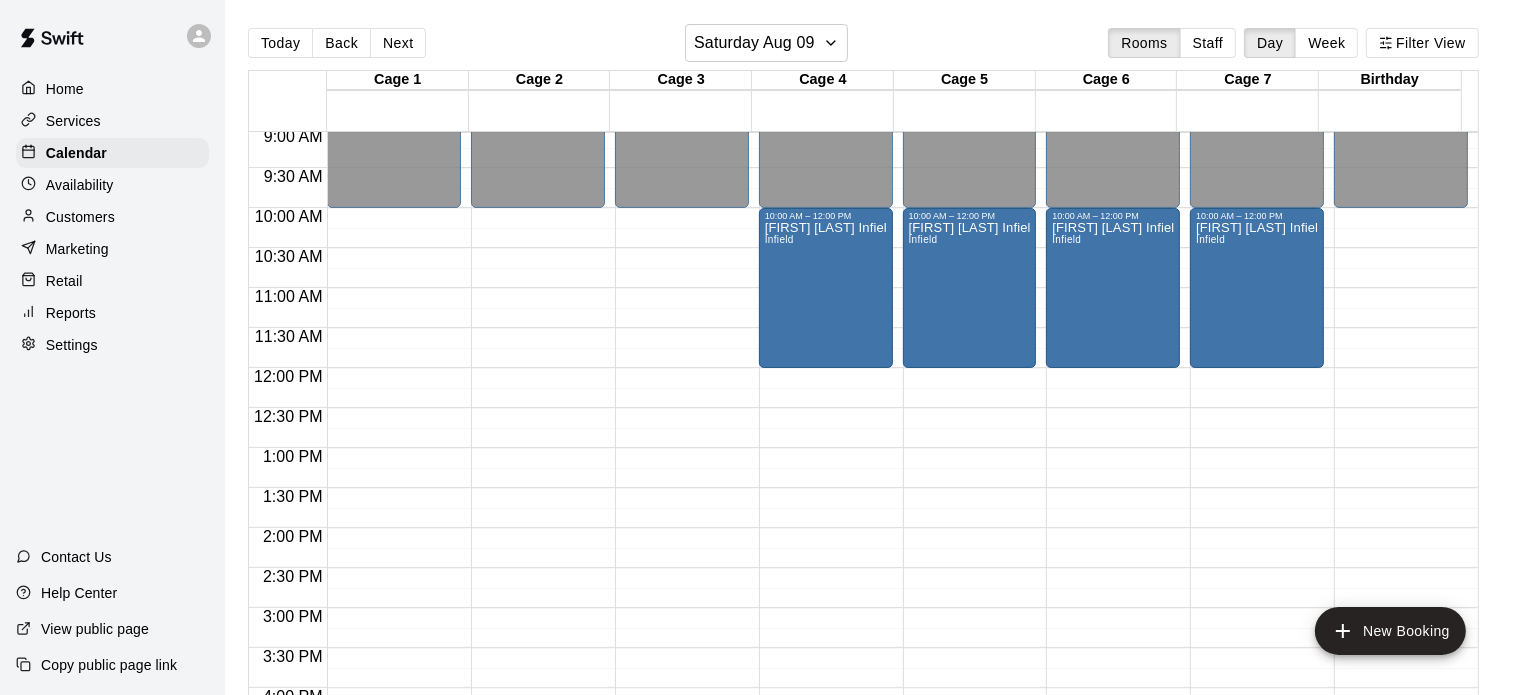 scroll, scrollTop: 724, scrollLeft: 0, axis: vertical 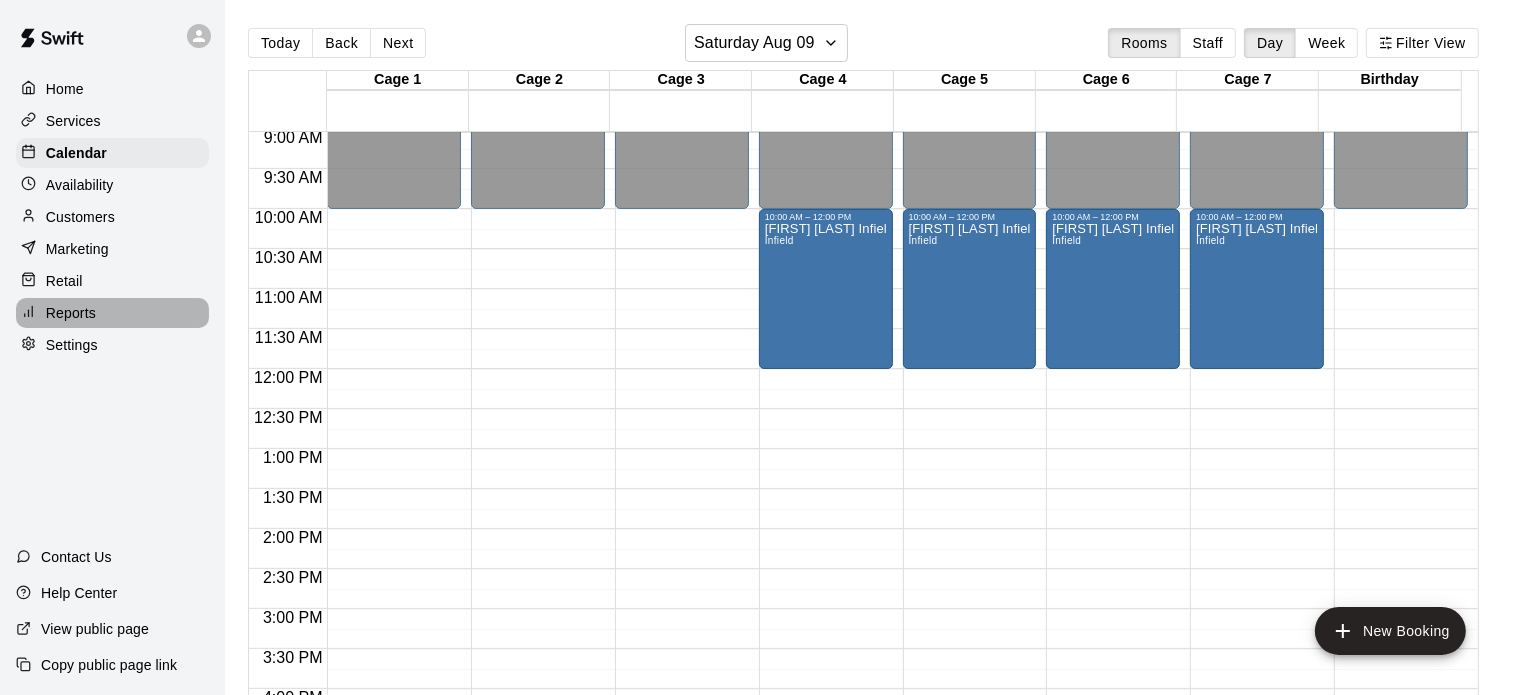 click on "Reports" at bounding box center (71, 313) 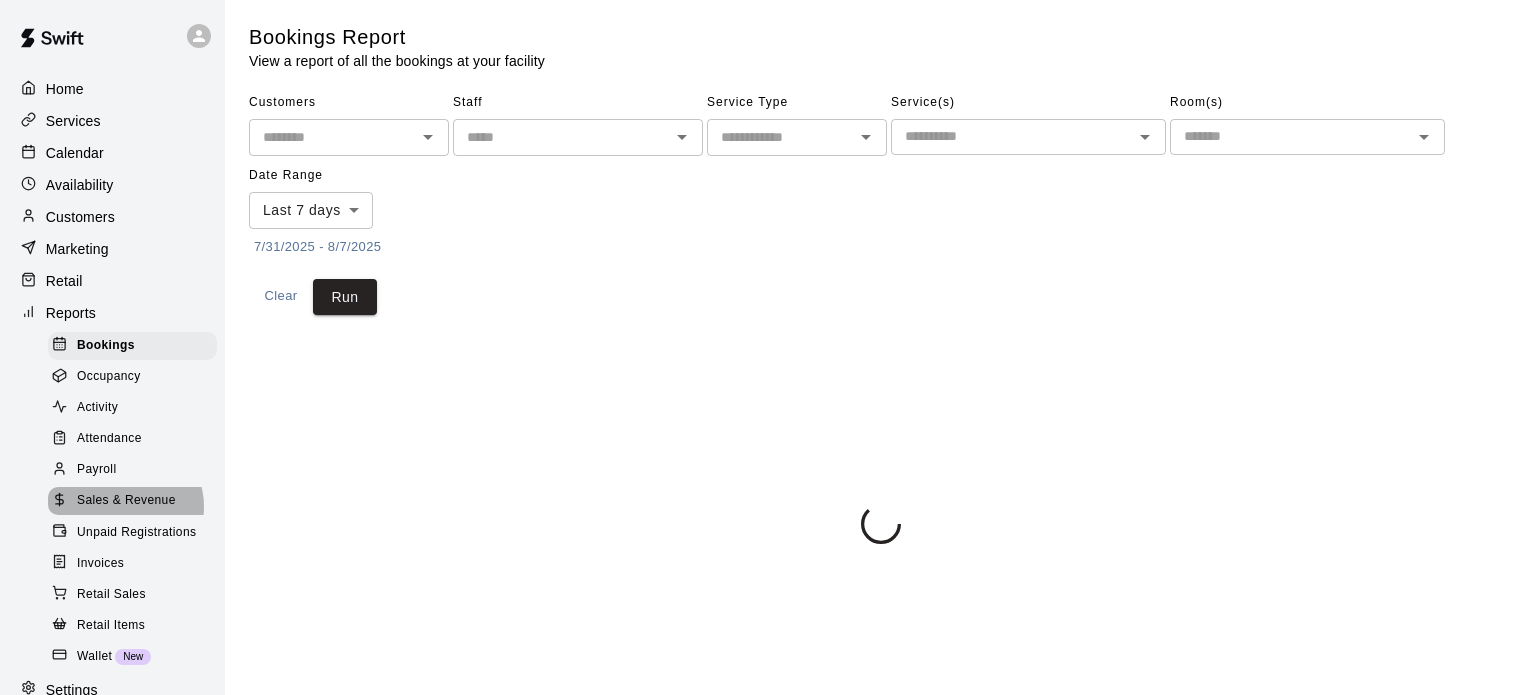 click on "Sales & Revenue" at bounding box center (126, 501) 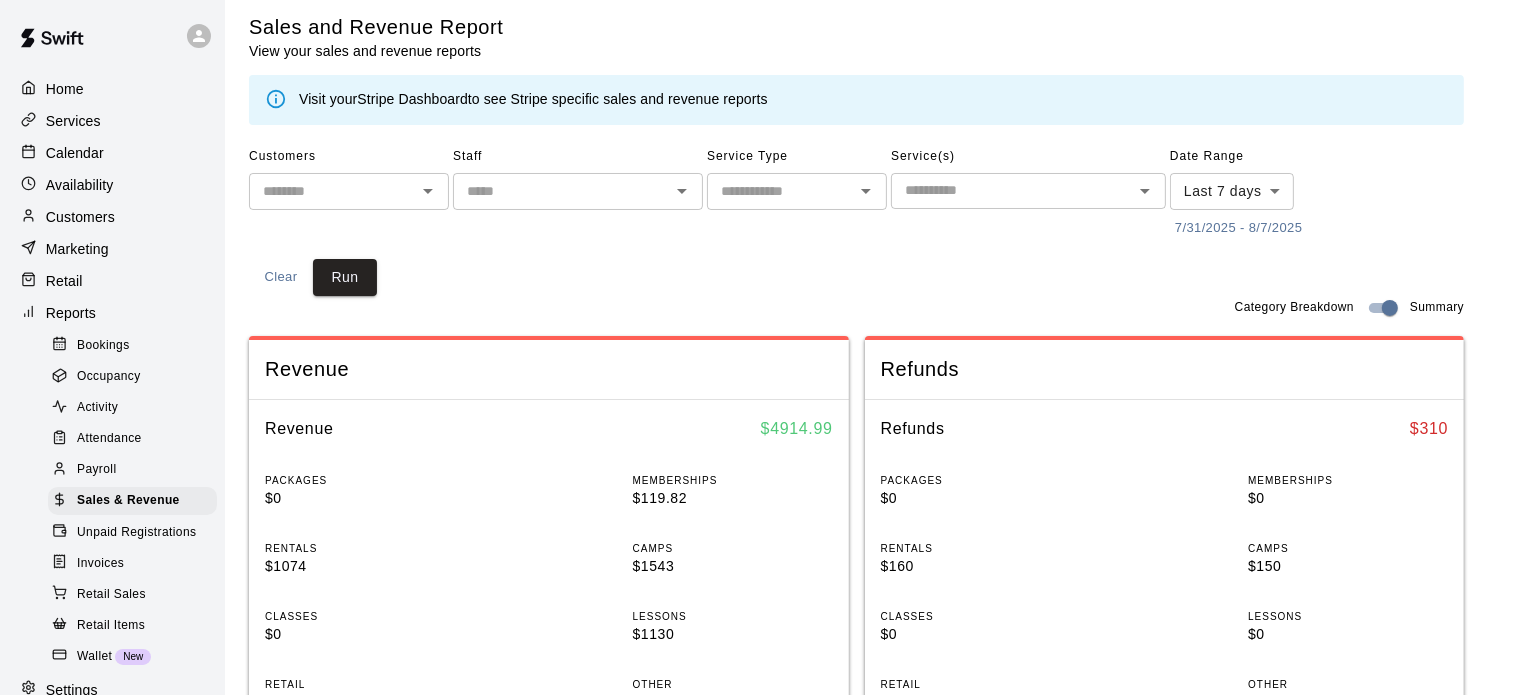 scroll, scrollTop: 0, scrollLeft: 0, axis: both 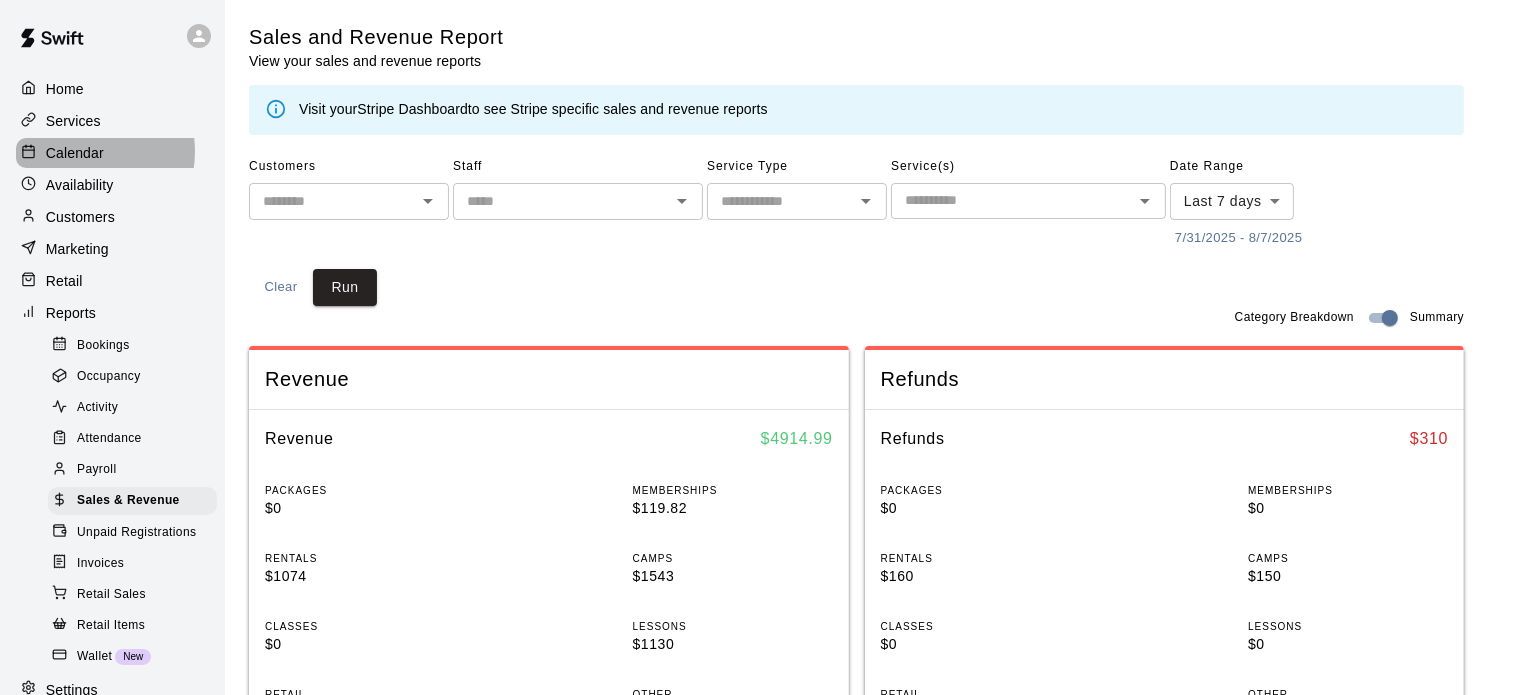 click on "Calendar" at bounding box center [75, 153] 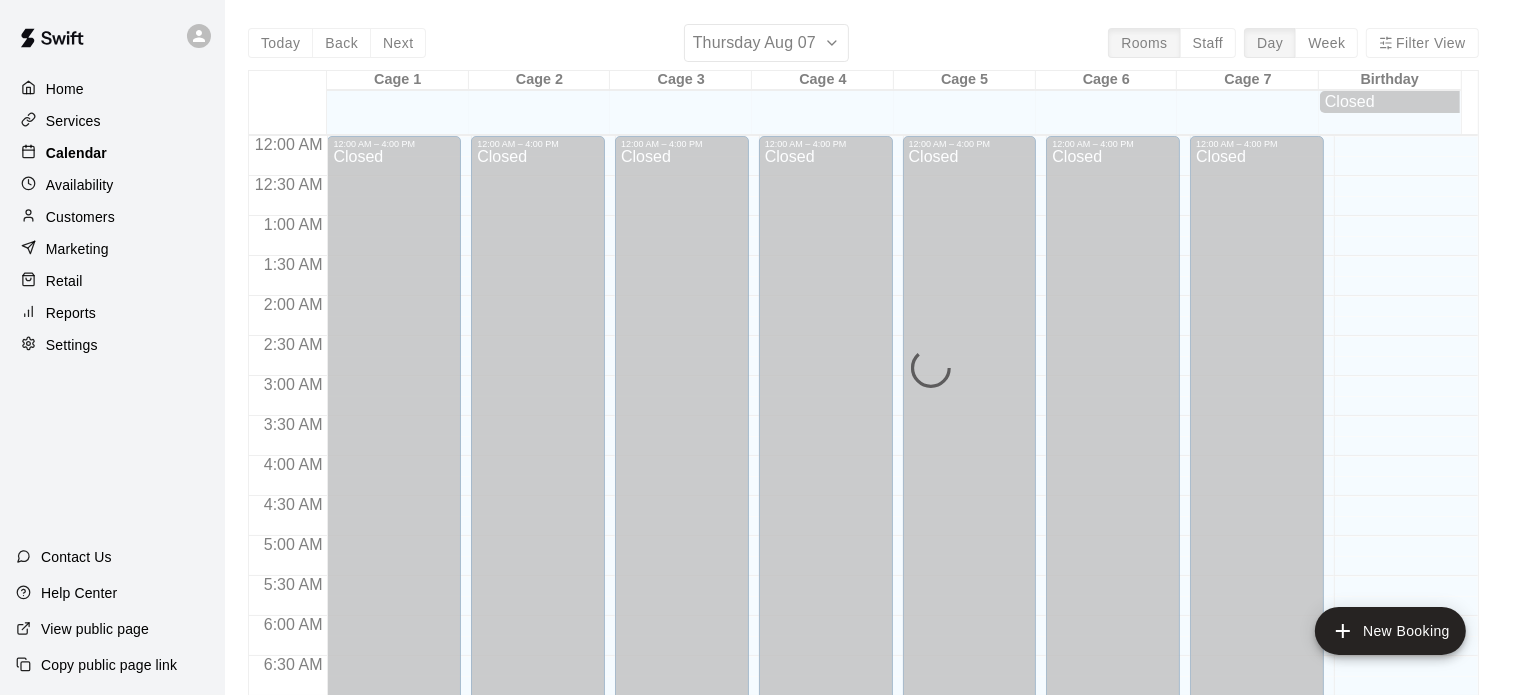 scroll, scrollTop: 1273, scrollLeft: 0, axis: vertical 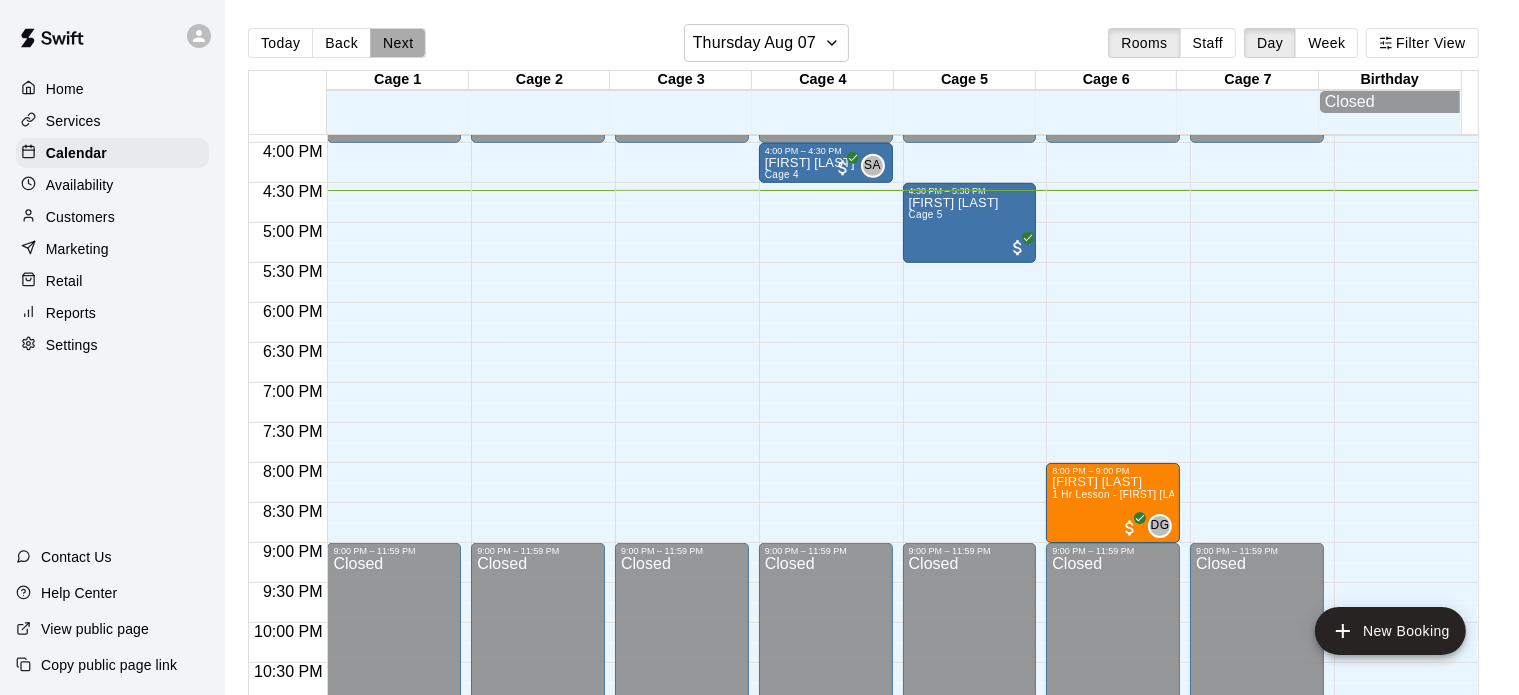 click on "Next" at bounding box center [398, 43] 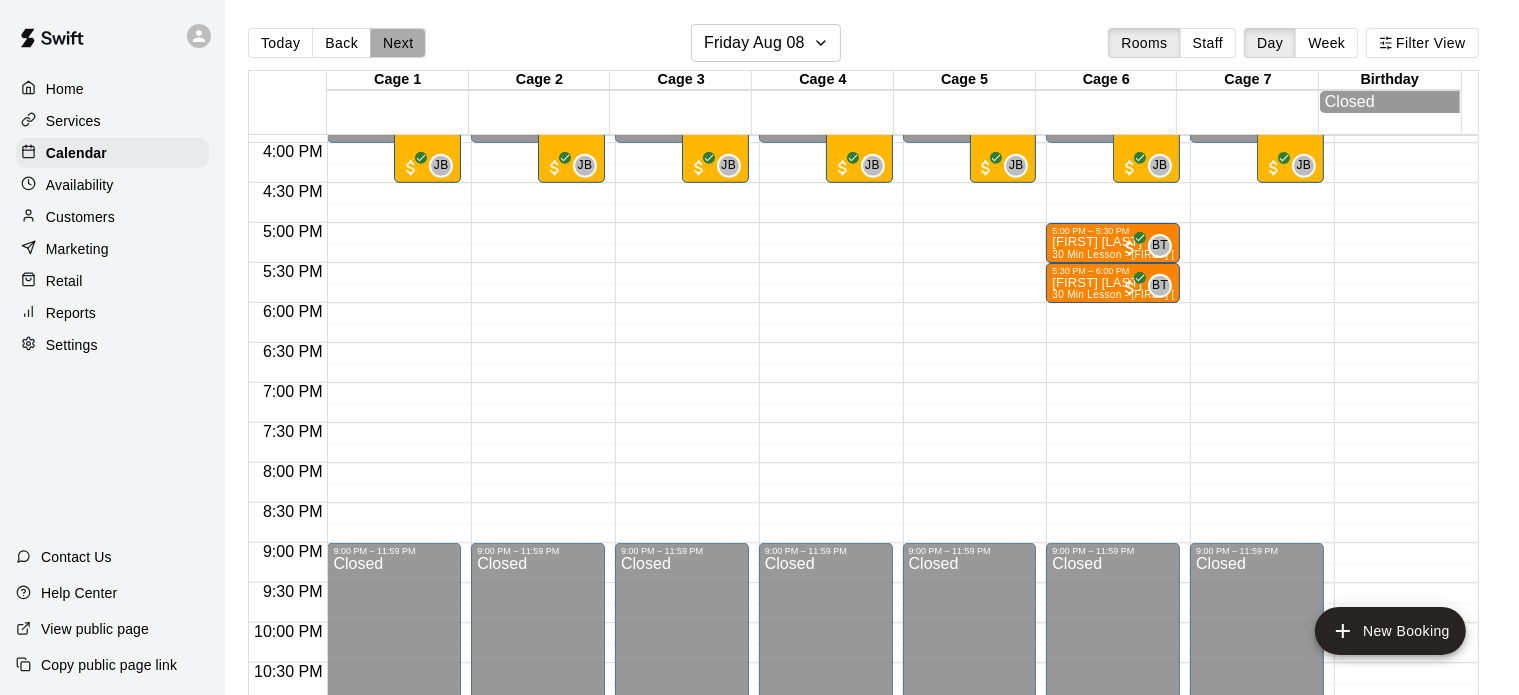 click on "Next" at bounding box center (398, 43) 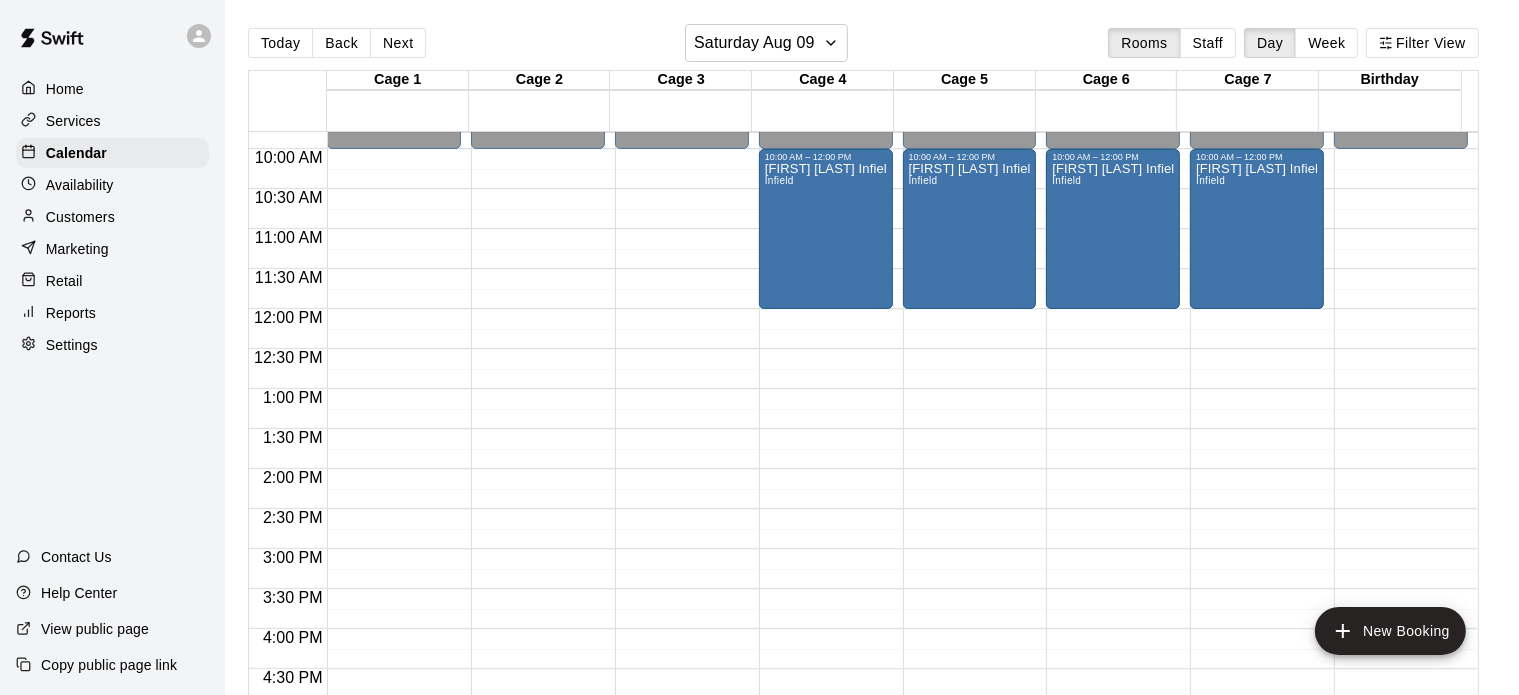 scroll, scrollTop: 776, scrollLeft: 0, axis: vertical 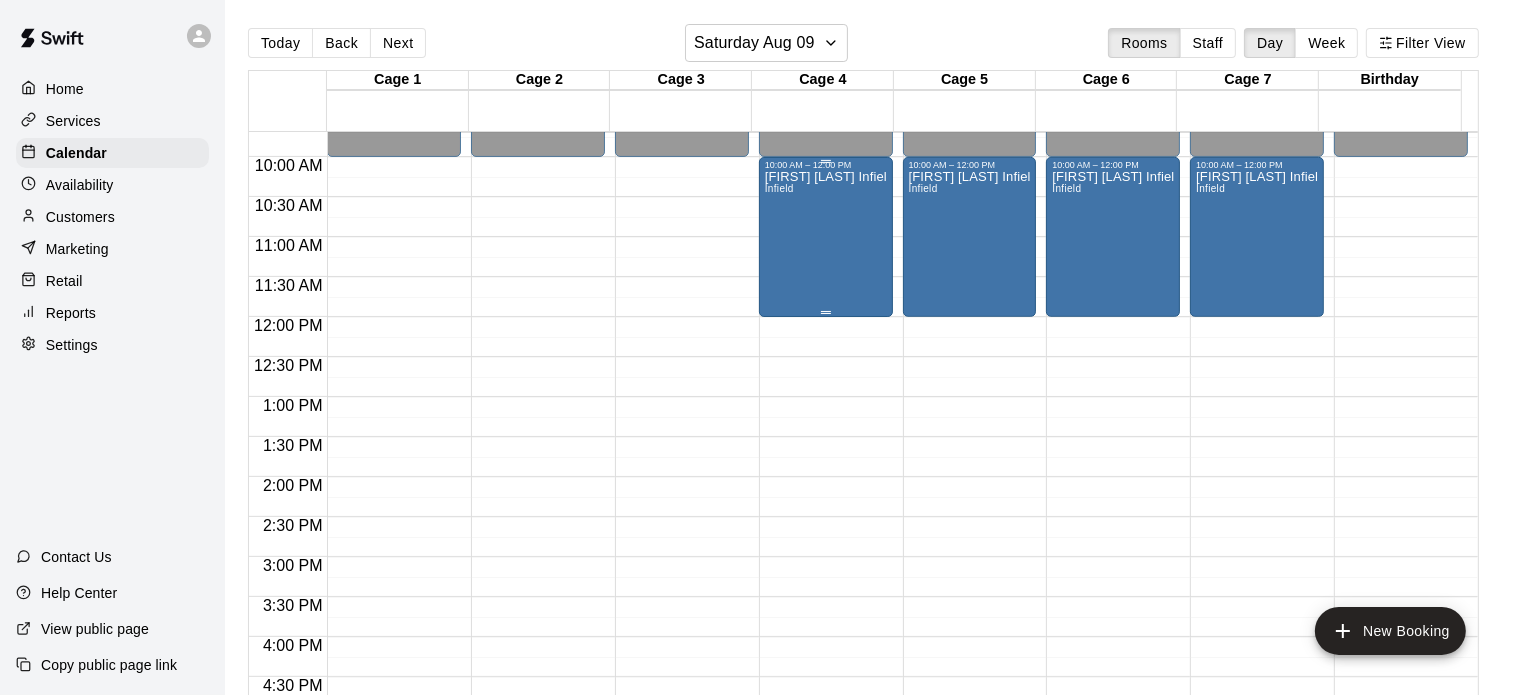 click on "Joey Rosas - ProSway Practice Infield" at bounding box center (826, 517) 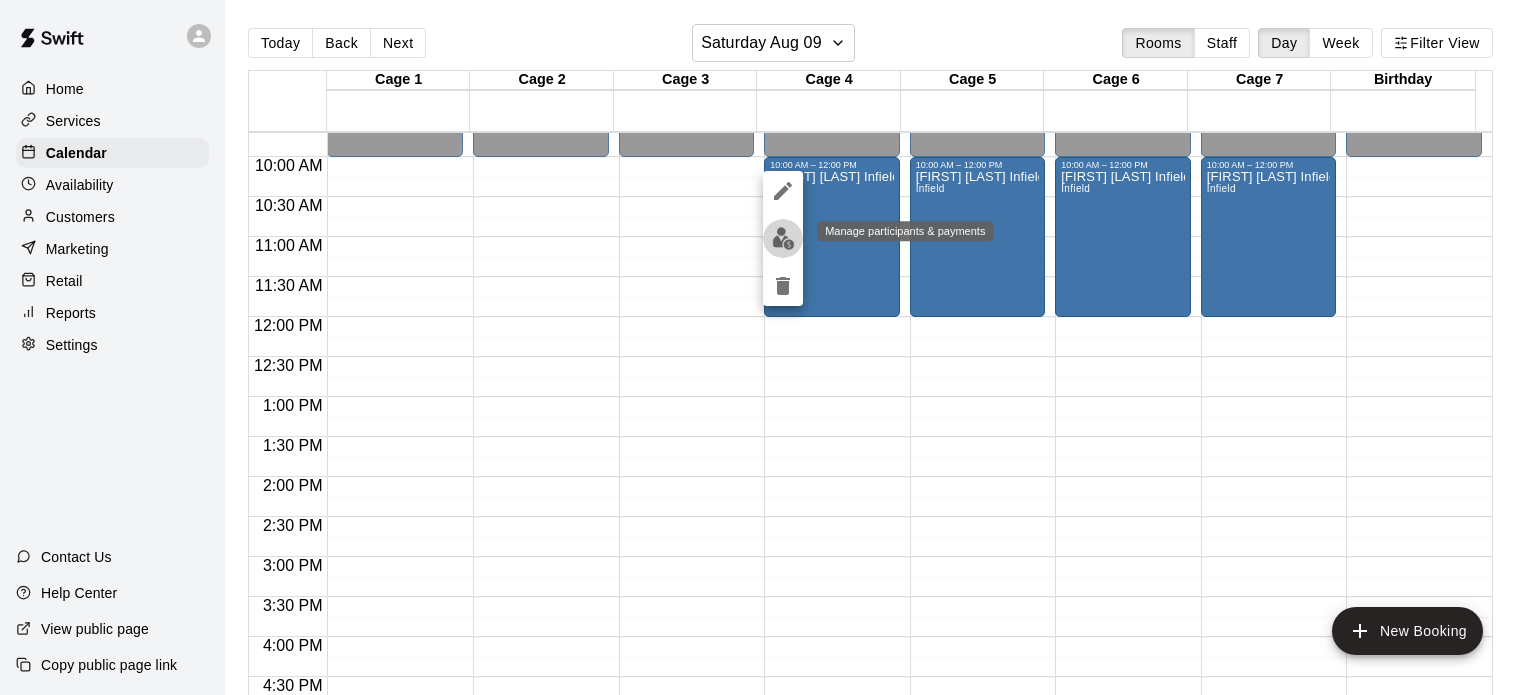 click at bounding box center (783, 238) 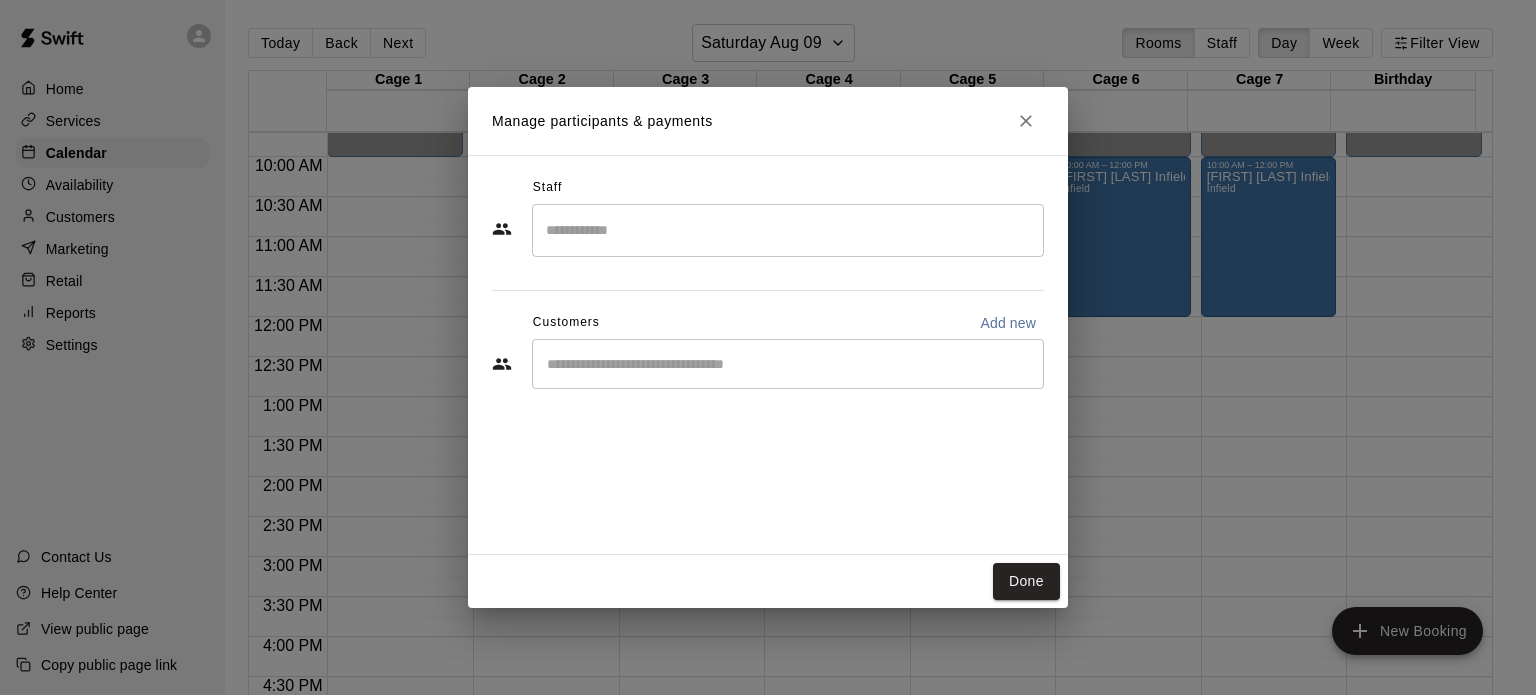 click on "​" at bounding box center (788, 364) 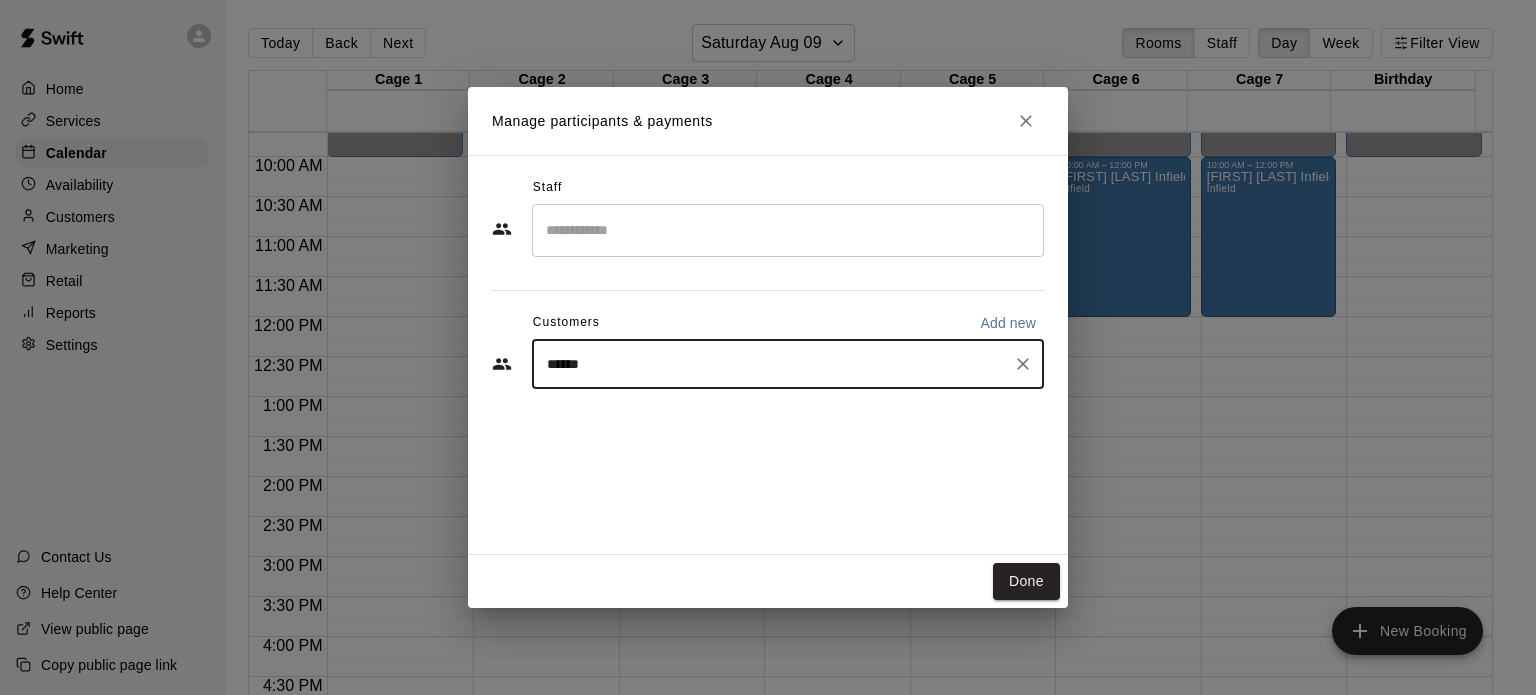 type on "*******" 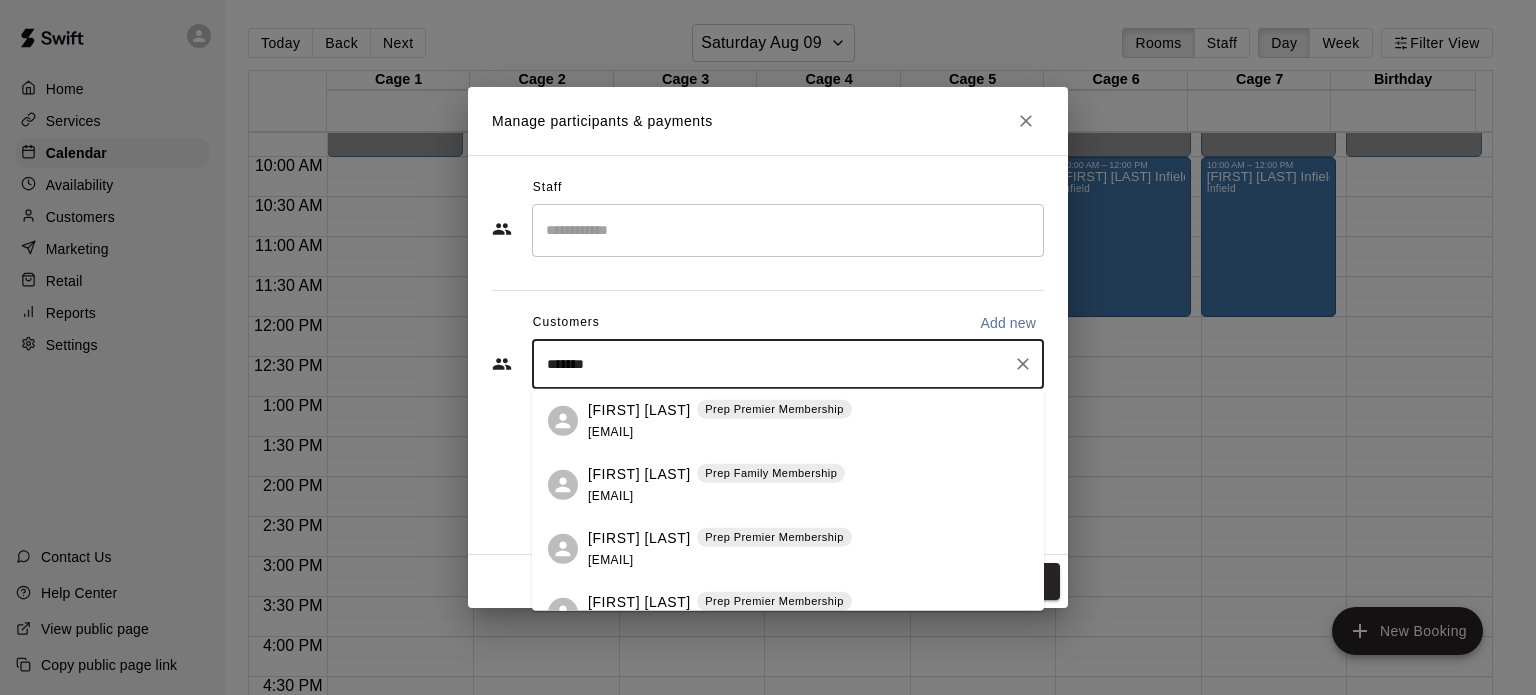 click on "Felicia Rosas" at bounding box center [639, 409] 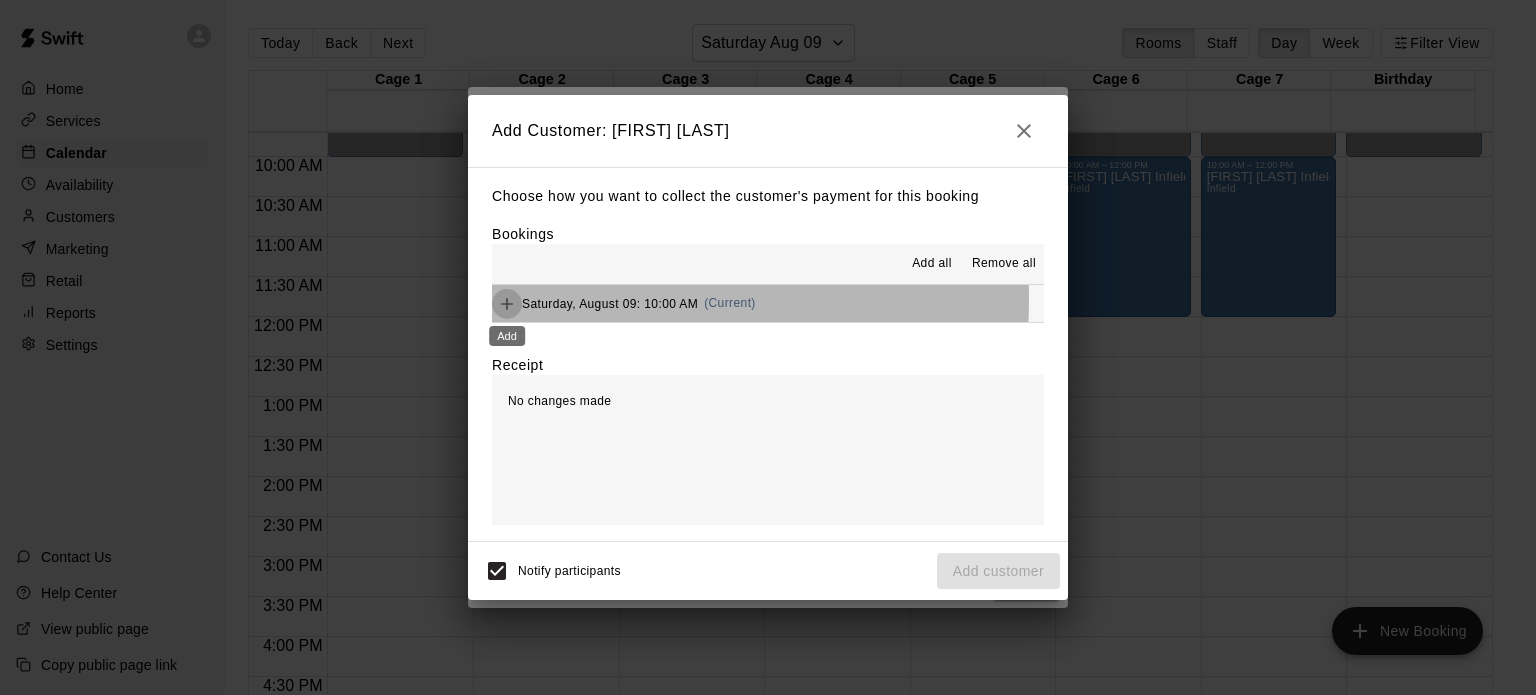 click 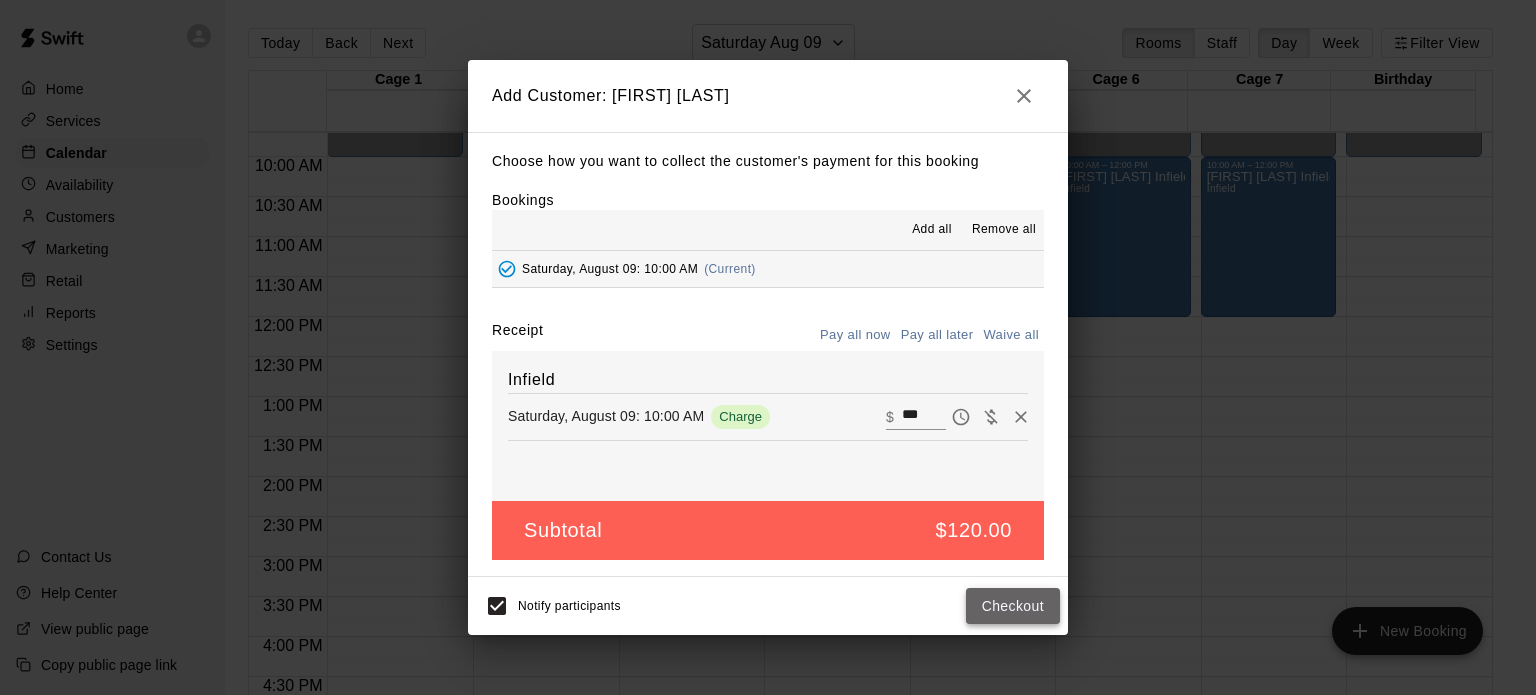 click on "Checkout" at bounding box center (1013, 606) 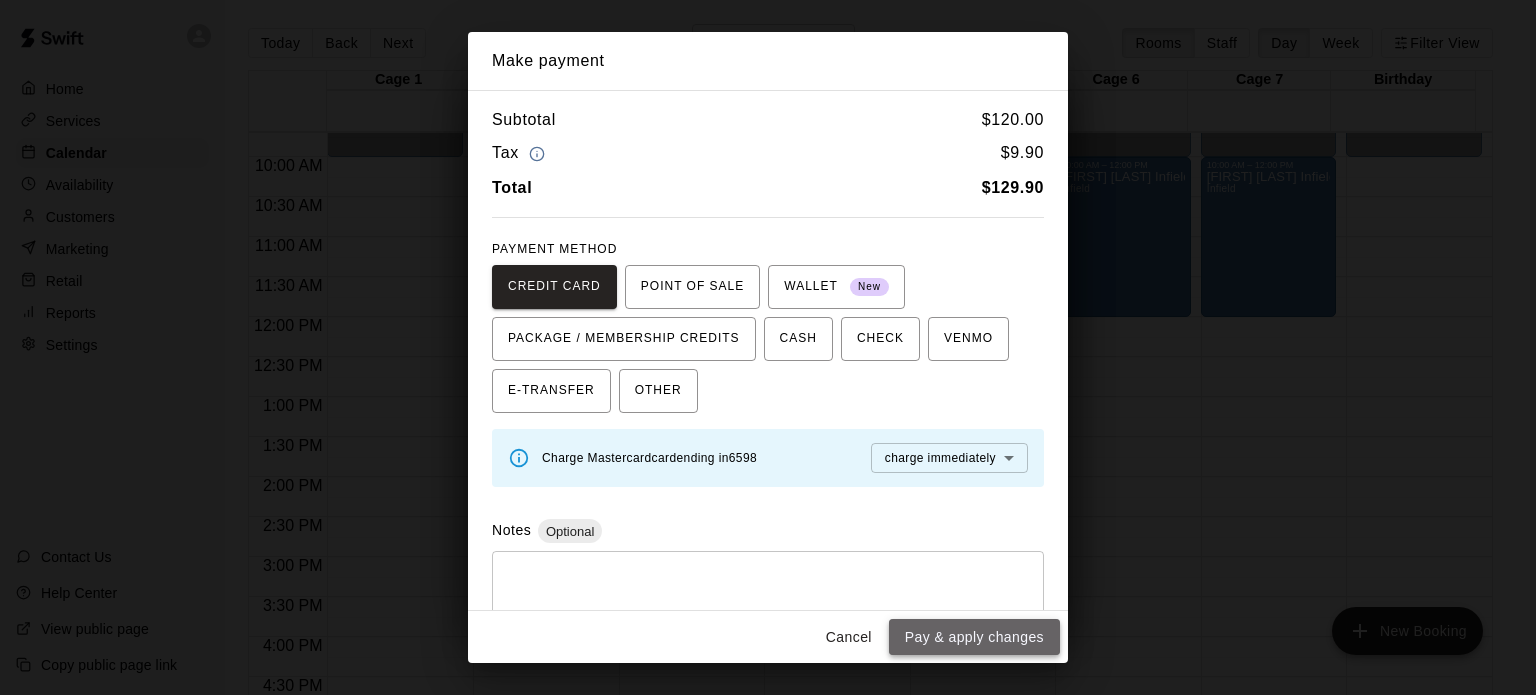 click on "Pay & apply changes" at bounding box center (974, 637) 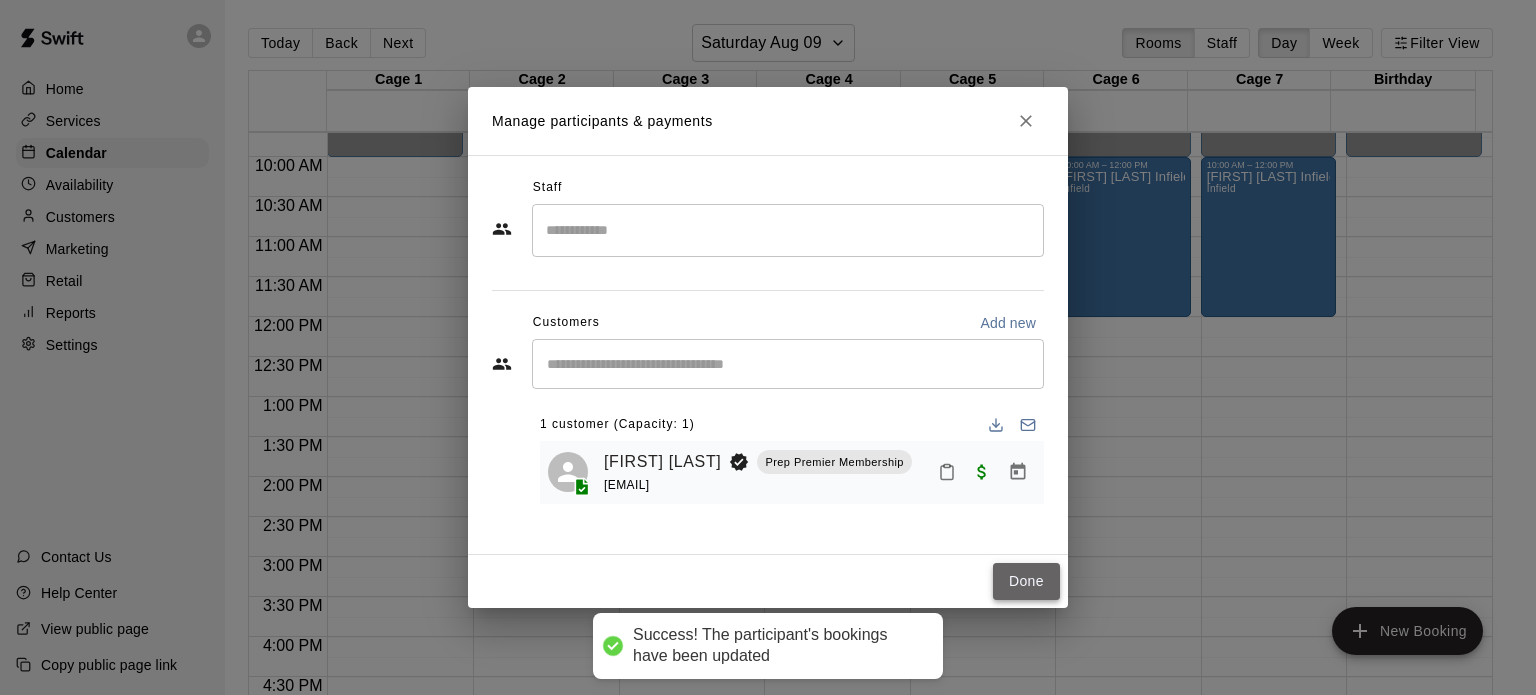click on "Done" at bounding box center (1026, 581) 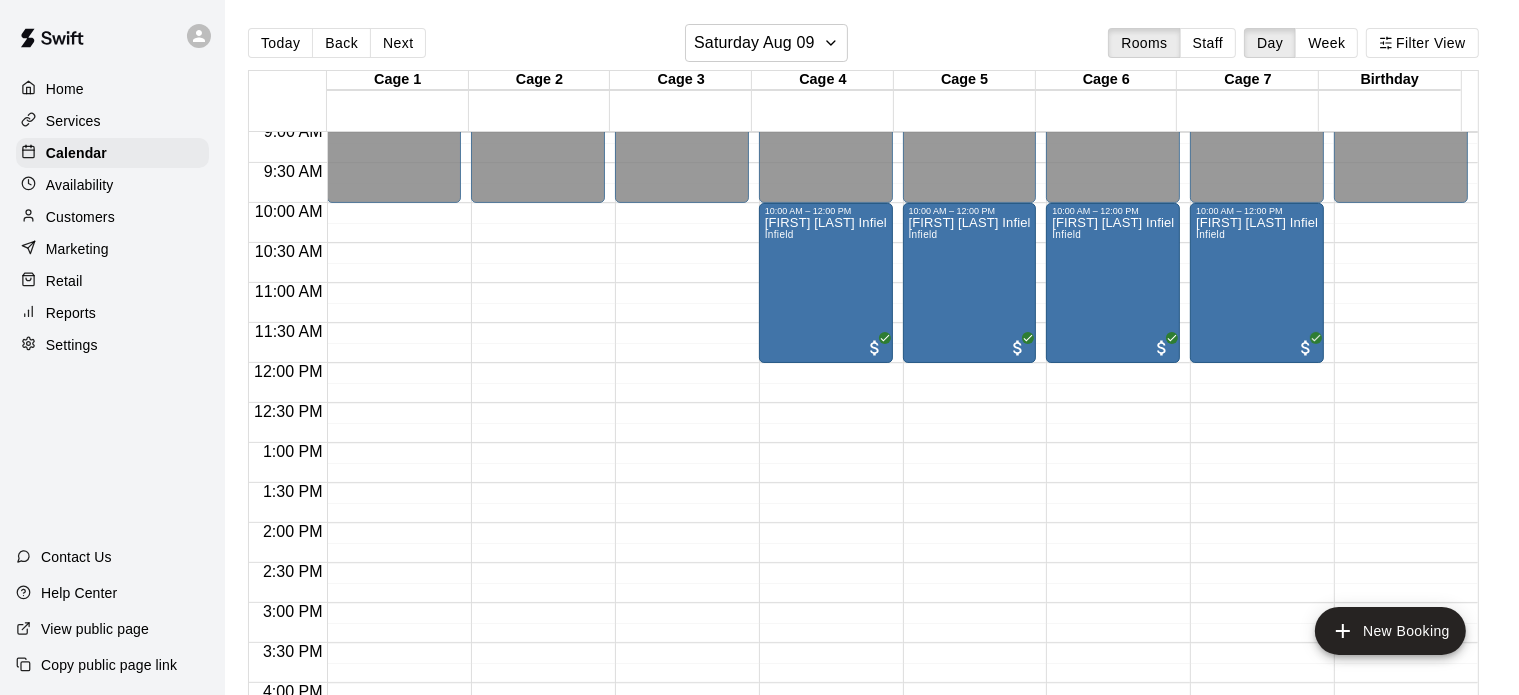 scroll, scrollTop: 728, scrollLeft: 0, axis: vertical 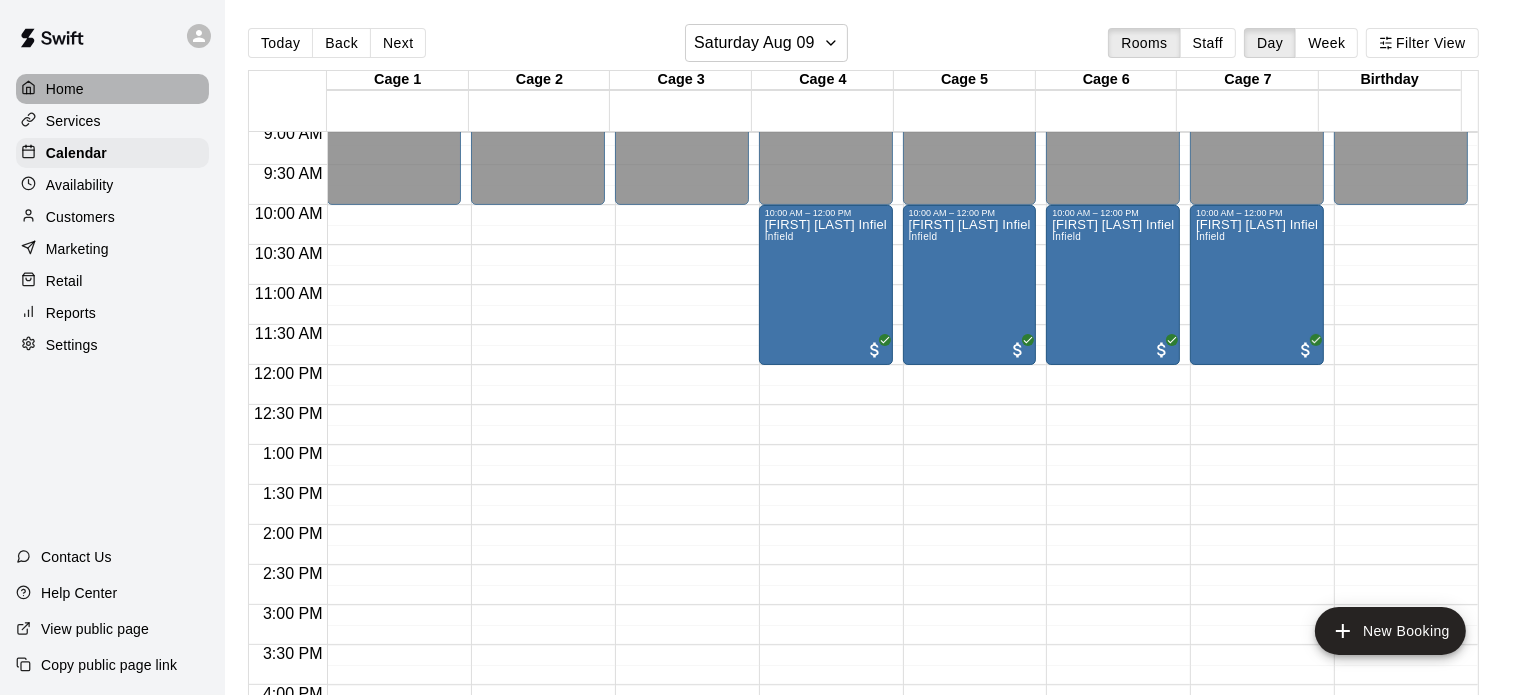 click on "Home" at bounding box center (65, 89) 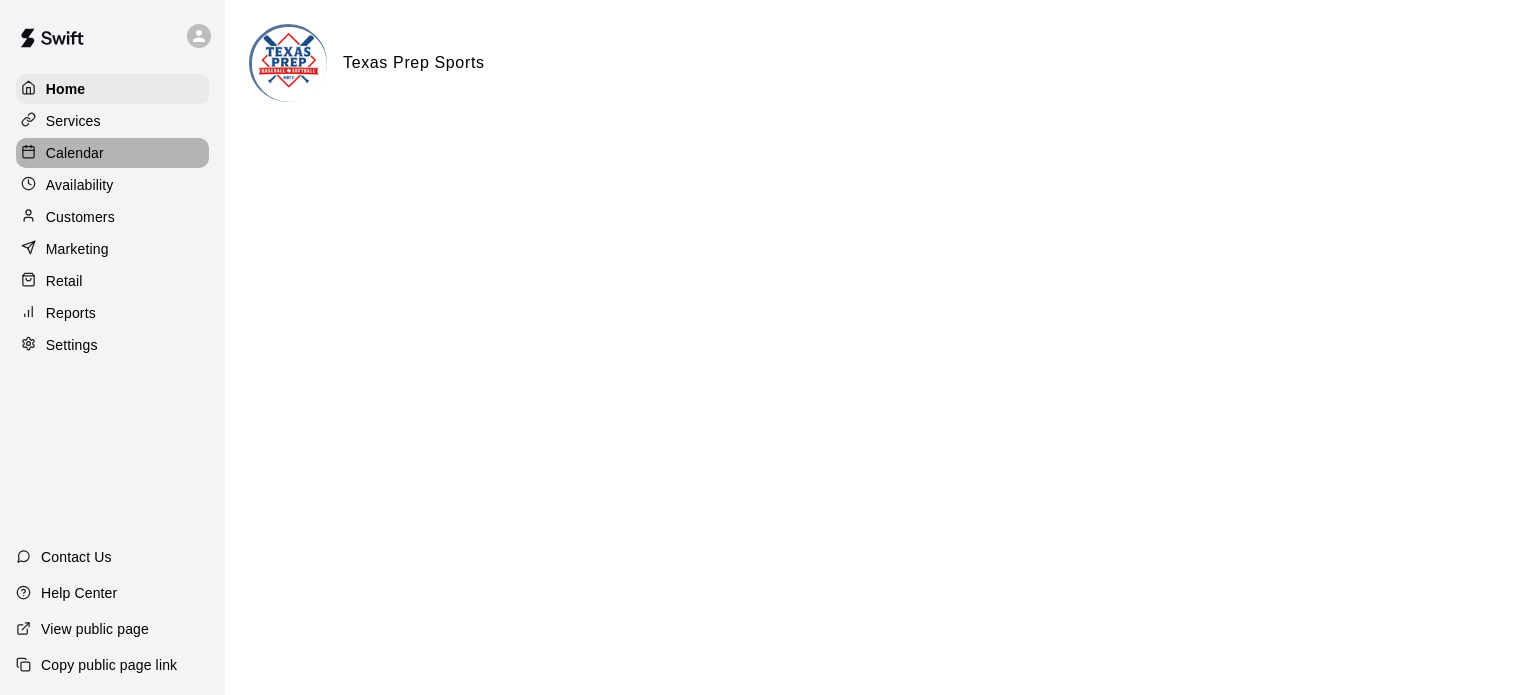 click on "Calendar" at bounding box center (75, 153) 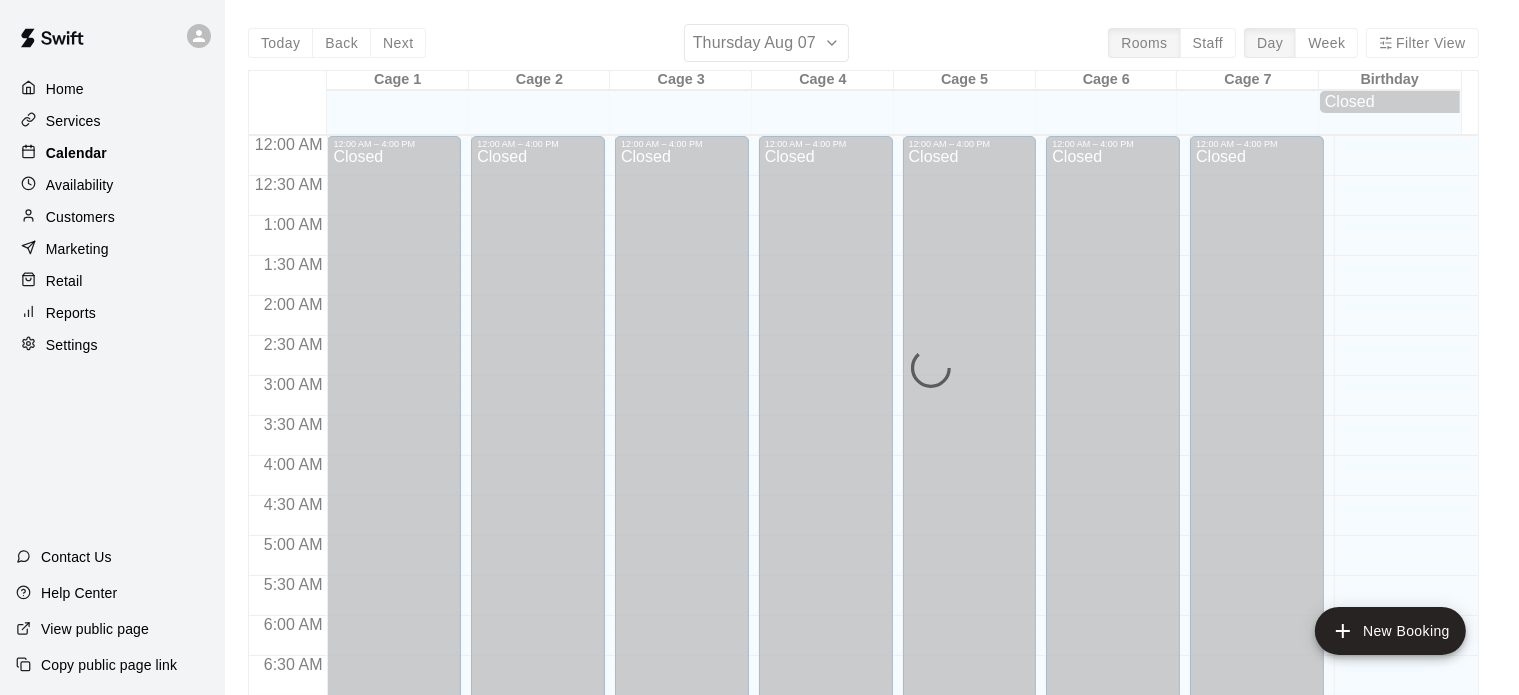 scroll, scrollTop: 1273, scrollLeft: 0, axis: vertical 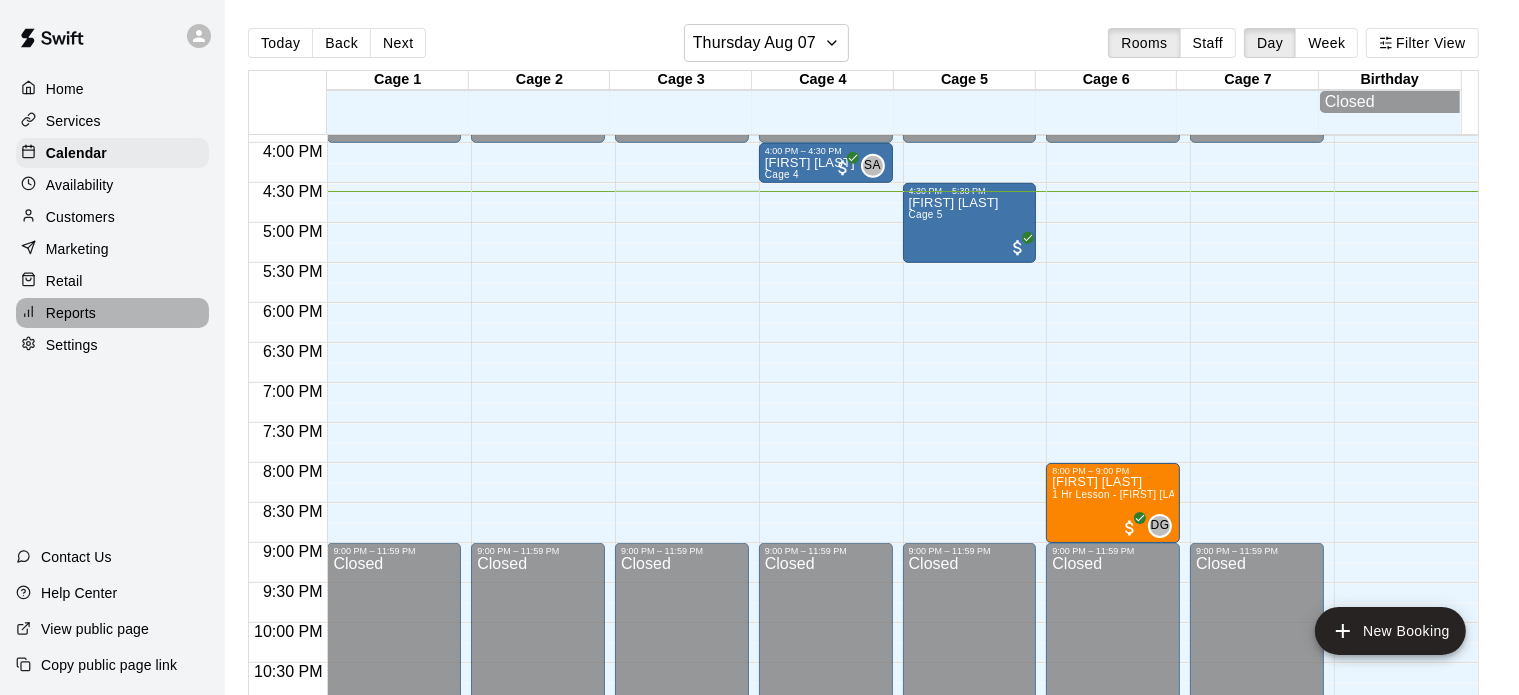 click on "Reports" at bounding box center (112, 313) 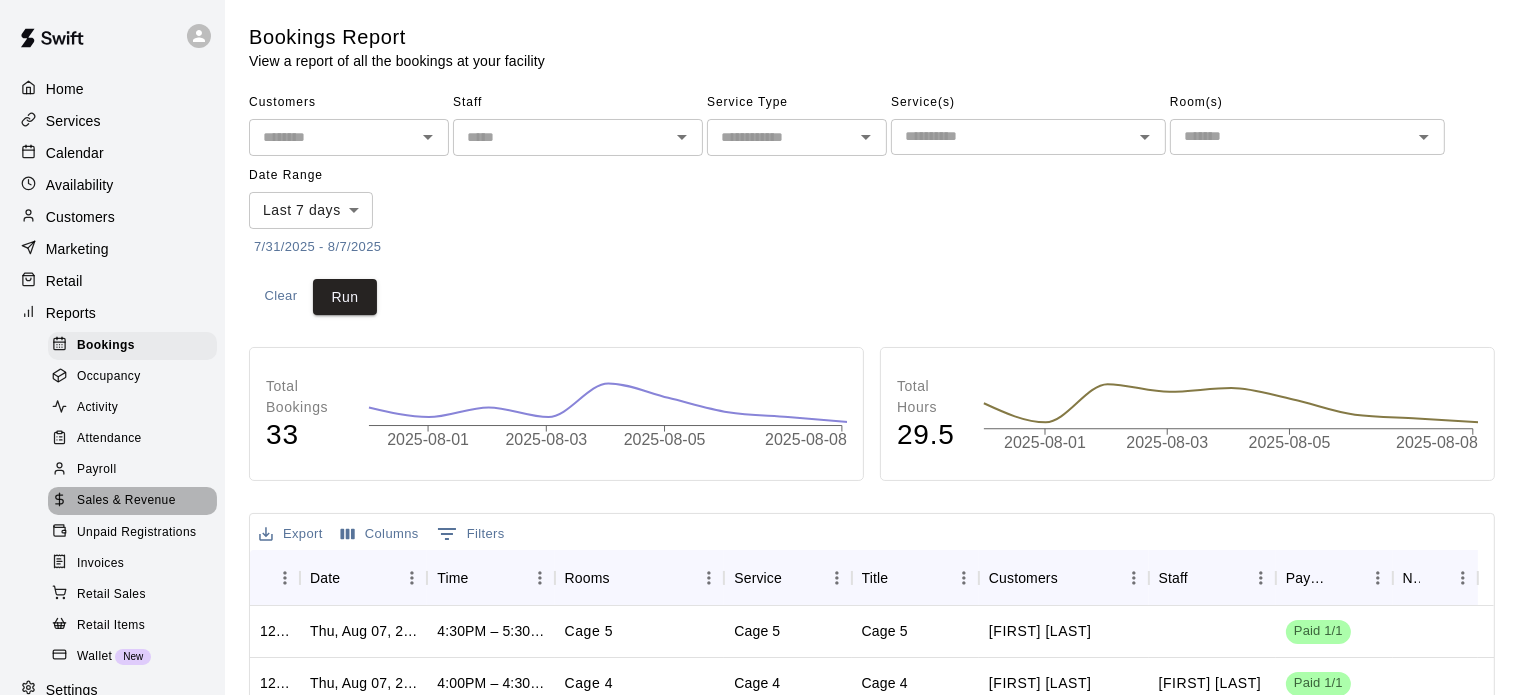 click on "Sales & Revenue" at bounding box center [126, 501] 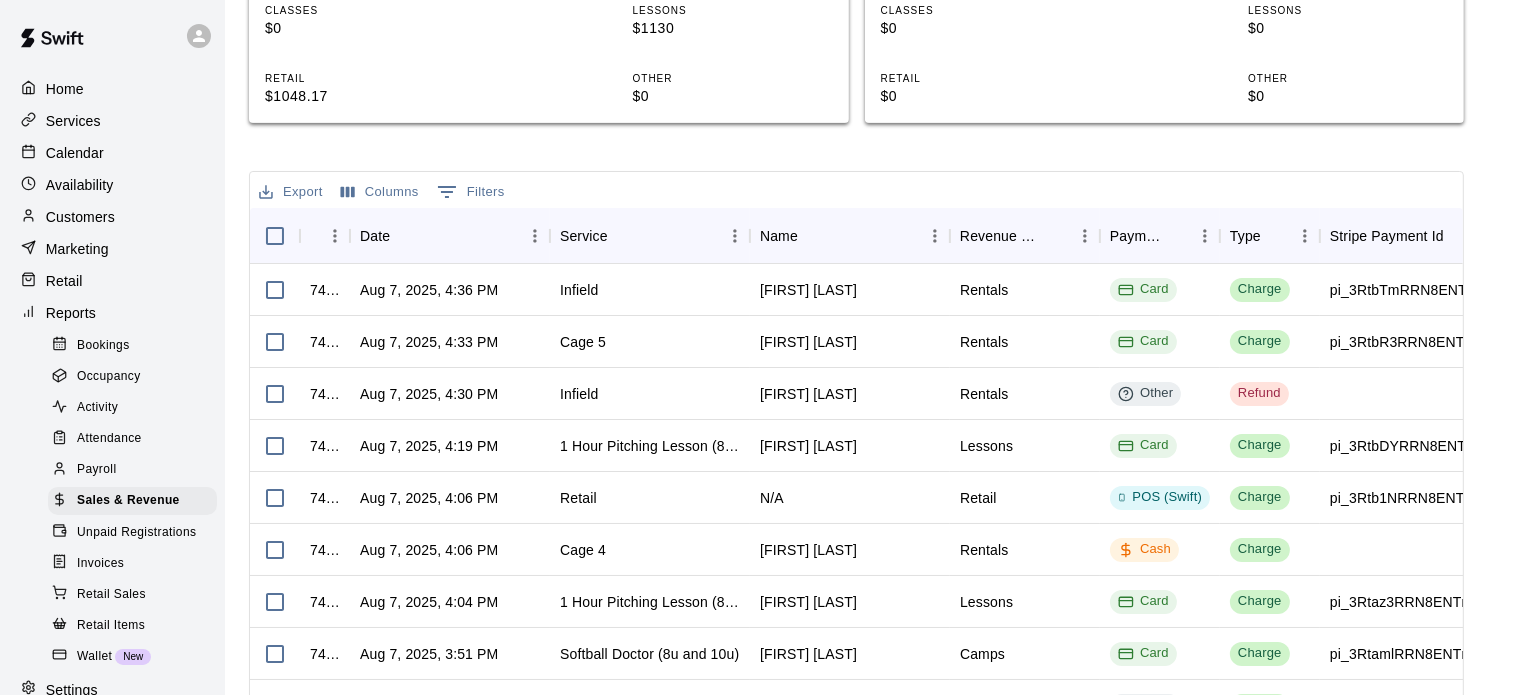 scroll, scrollTop: 618, scrollLeft: 0, axis: vertical 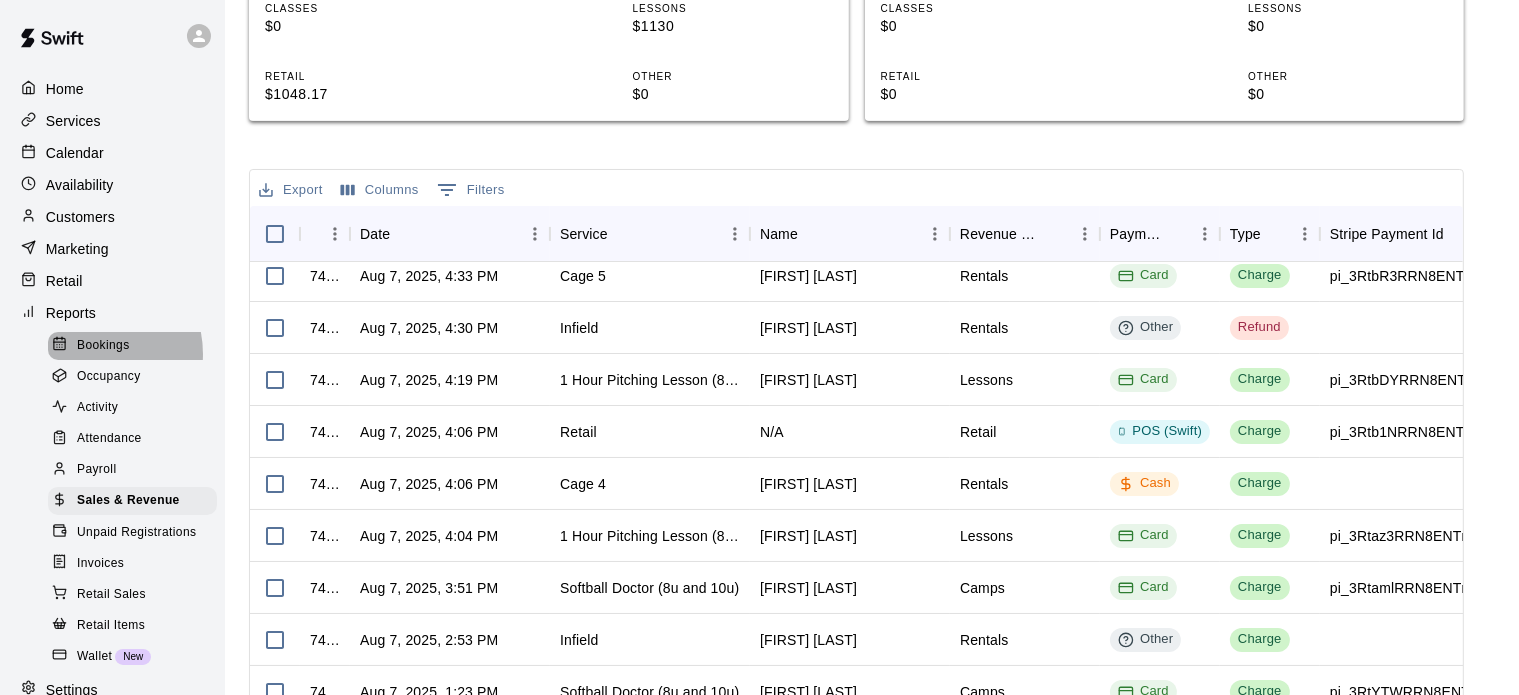 click on "Bookings" at bounding box center [103, 346] 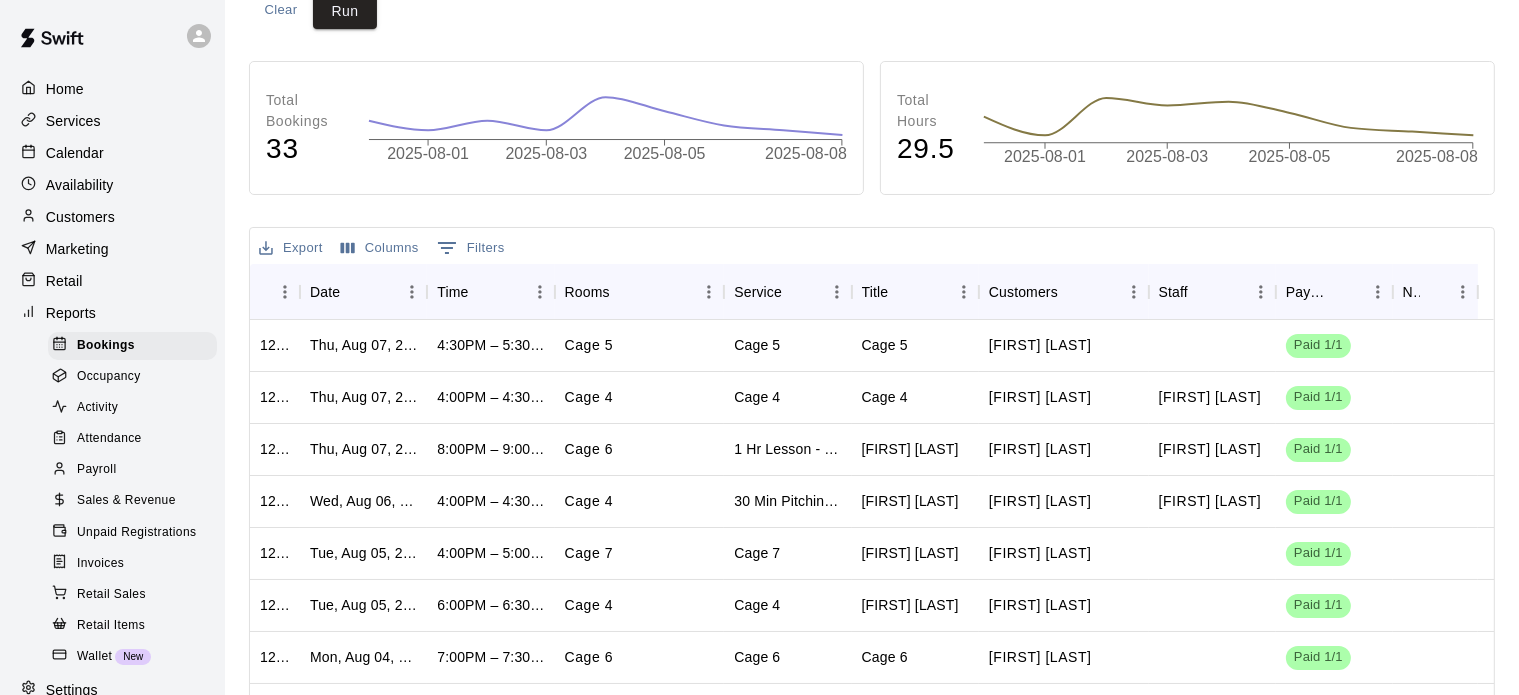 scroll, scrollTop: 287, scrollLeft: 0, axis: vertical 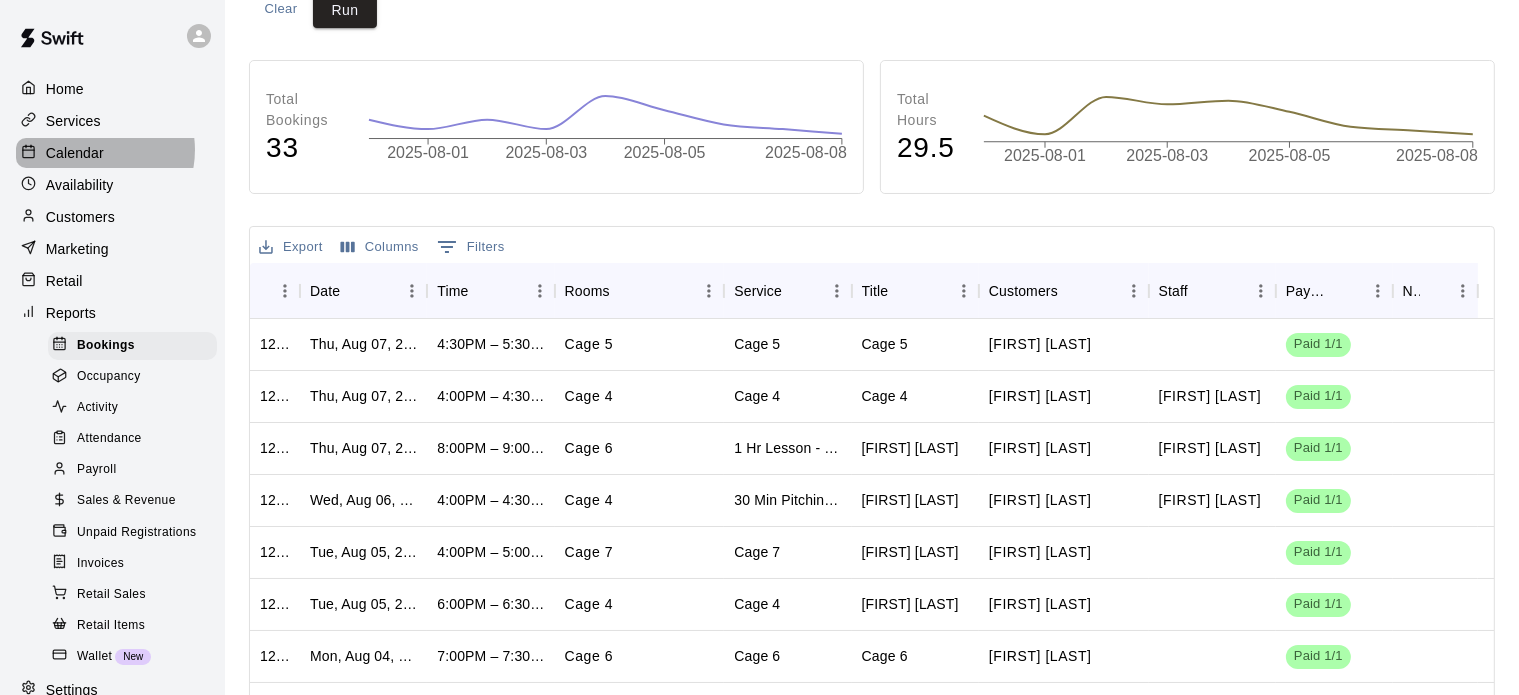 click on "Calendar" at bounding box center (75, 153) 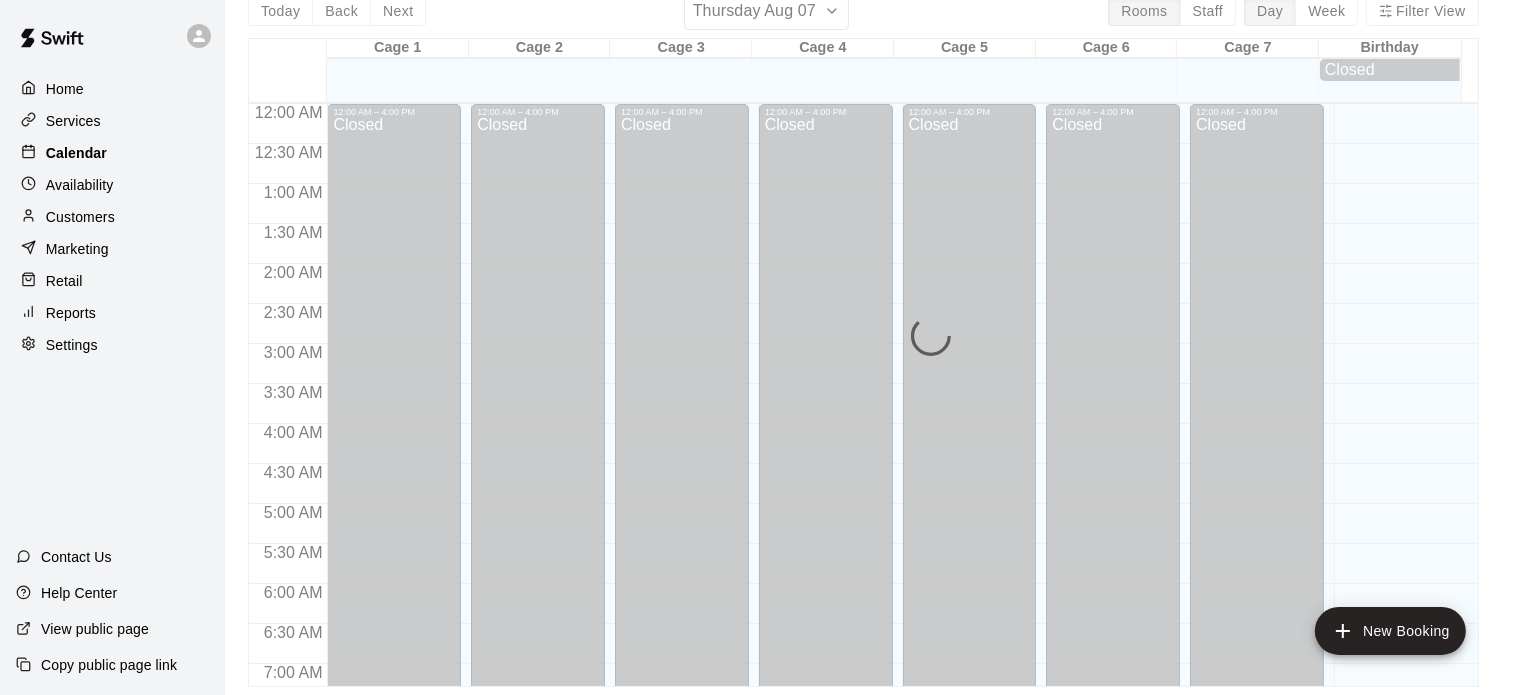 scroll, scrollTop: 0, scrollLeft: 0, axis: both 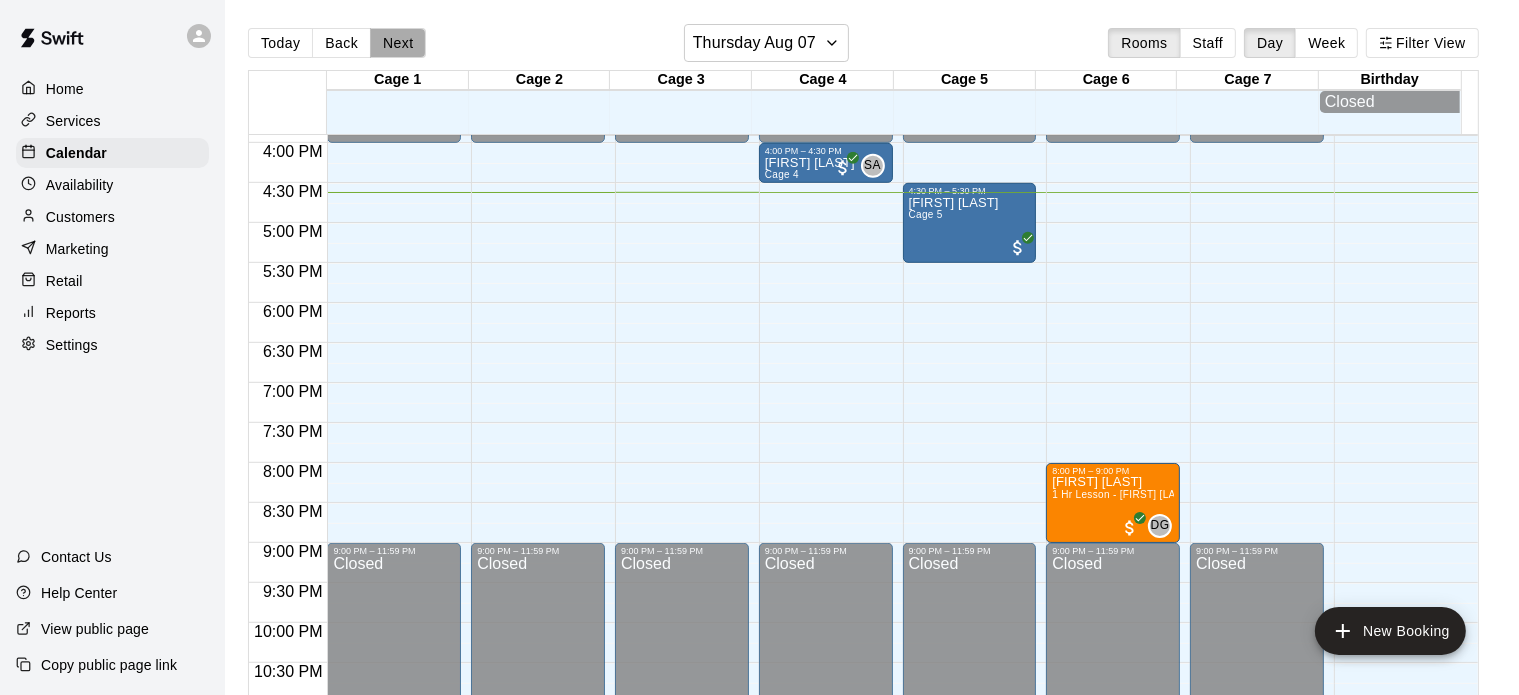 click on "Next" at bounding box center (398, 43) 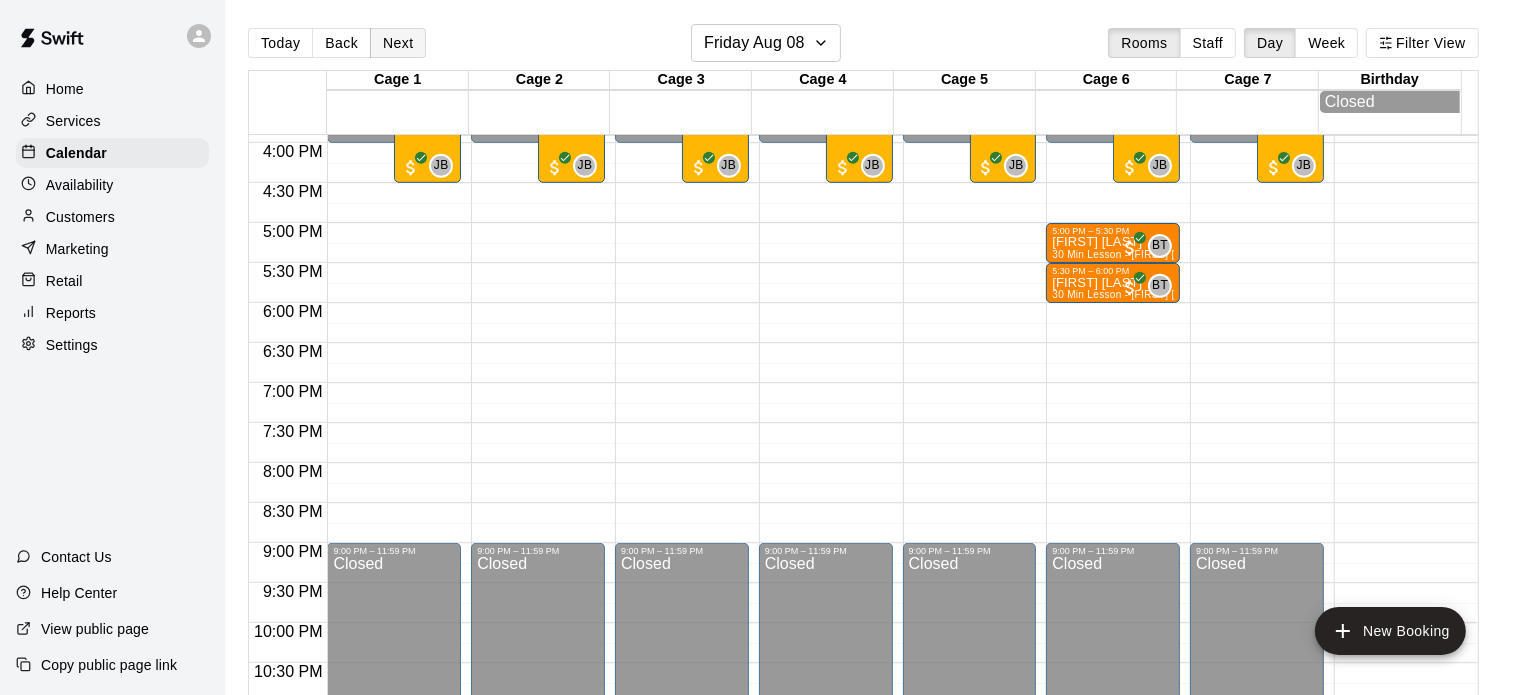 click on "Next" at bounding box center (398, 43) 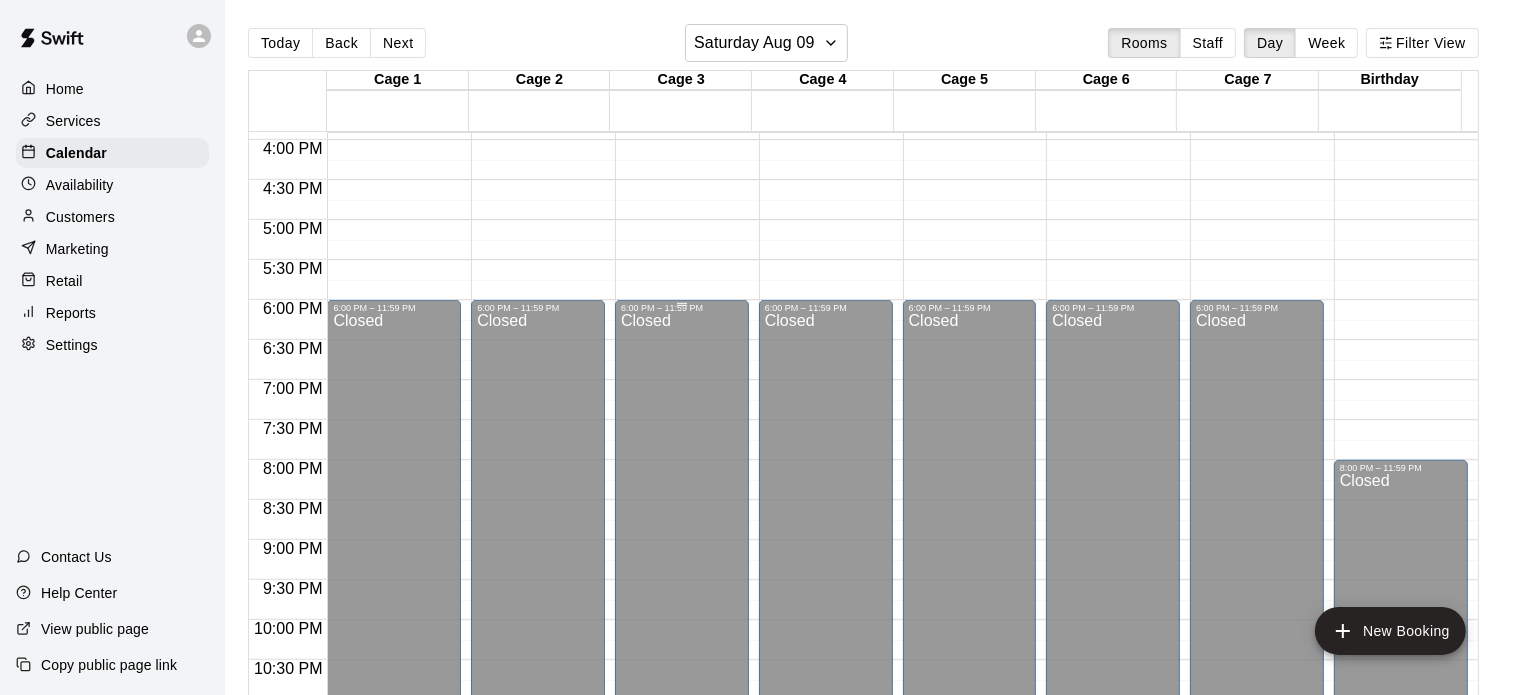 scroll, scrollTop: 789, scrollLeft: 0, axis: vertical 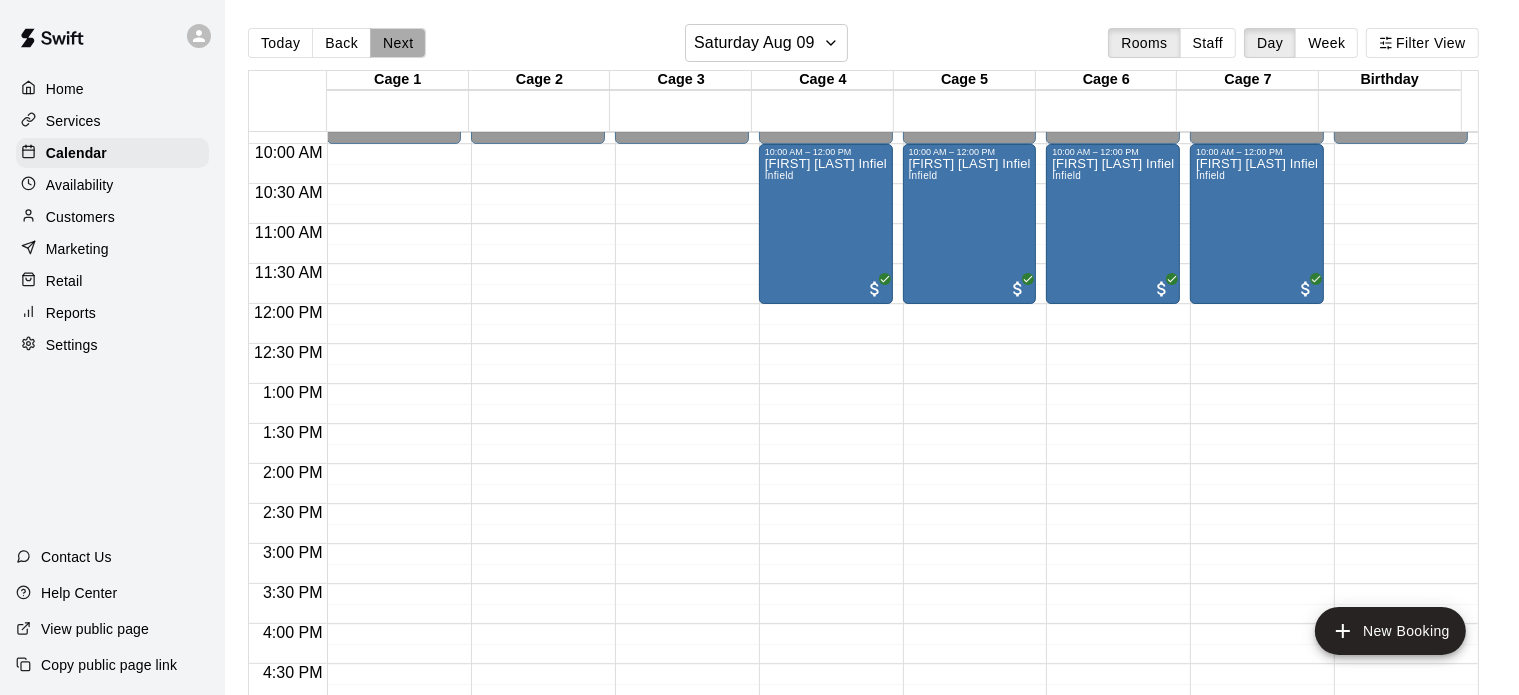 click on "Next" at bounding box center [398, 43] 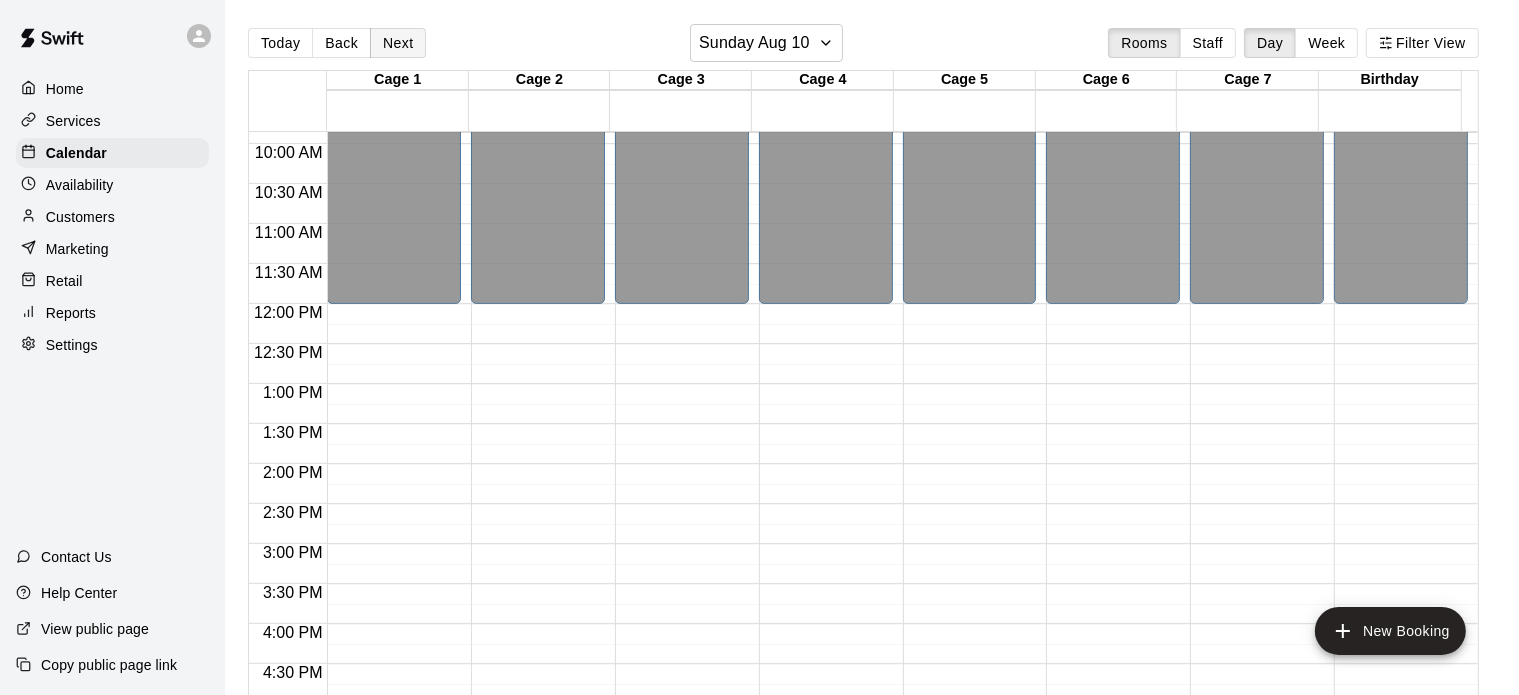 click on "Next" at bounding box center (398, 43) 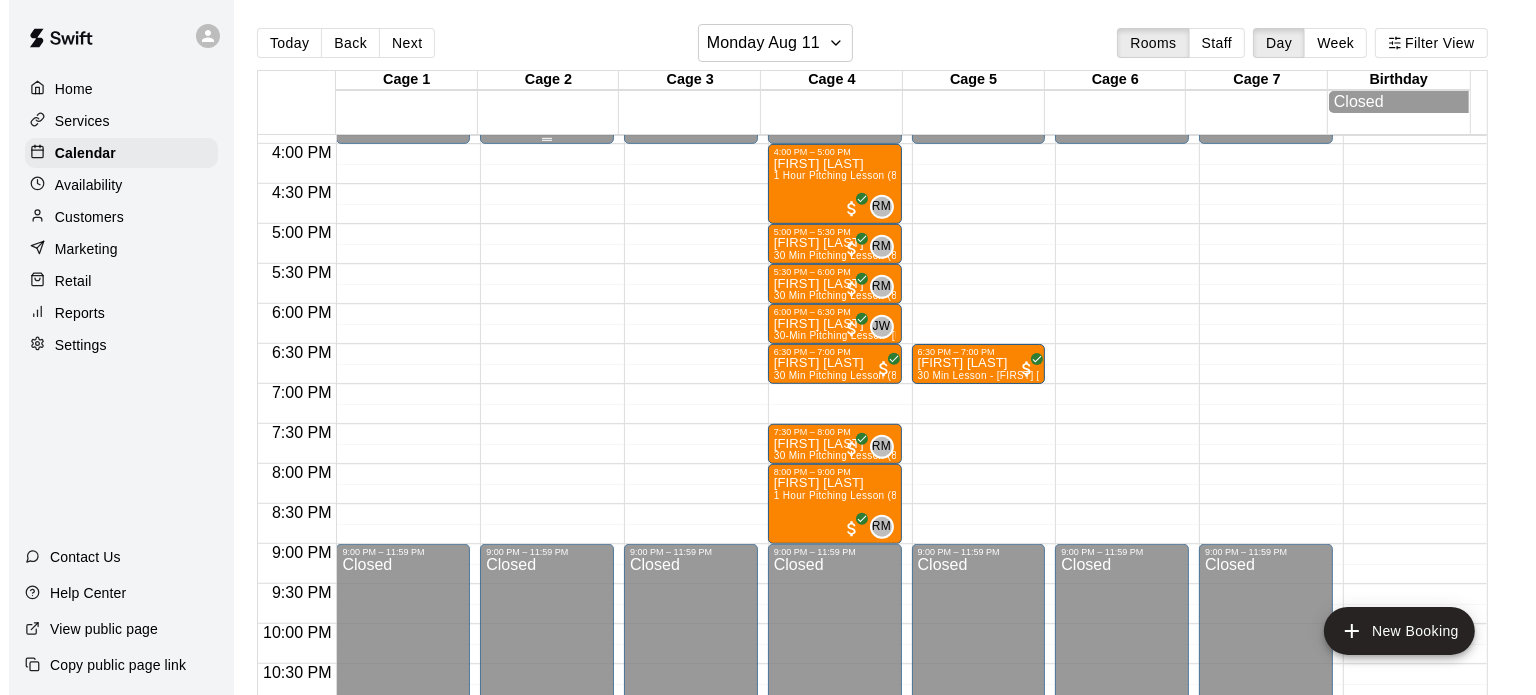 scroll, scrollTop: 1272, scrollLeft: 0, axis: vertical 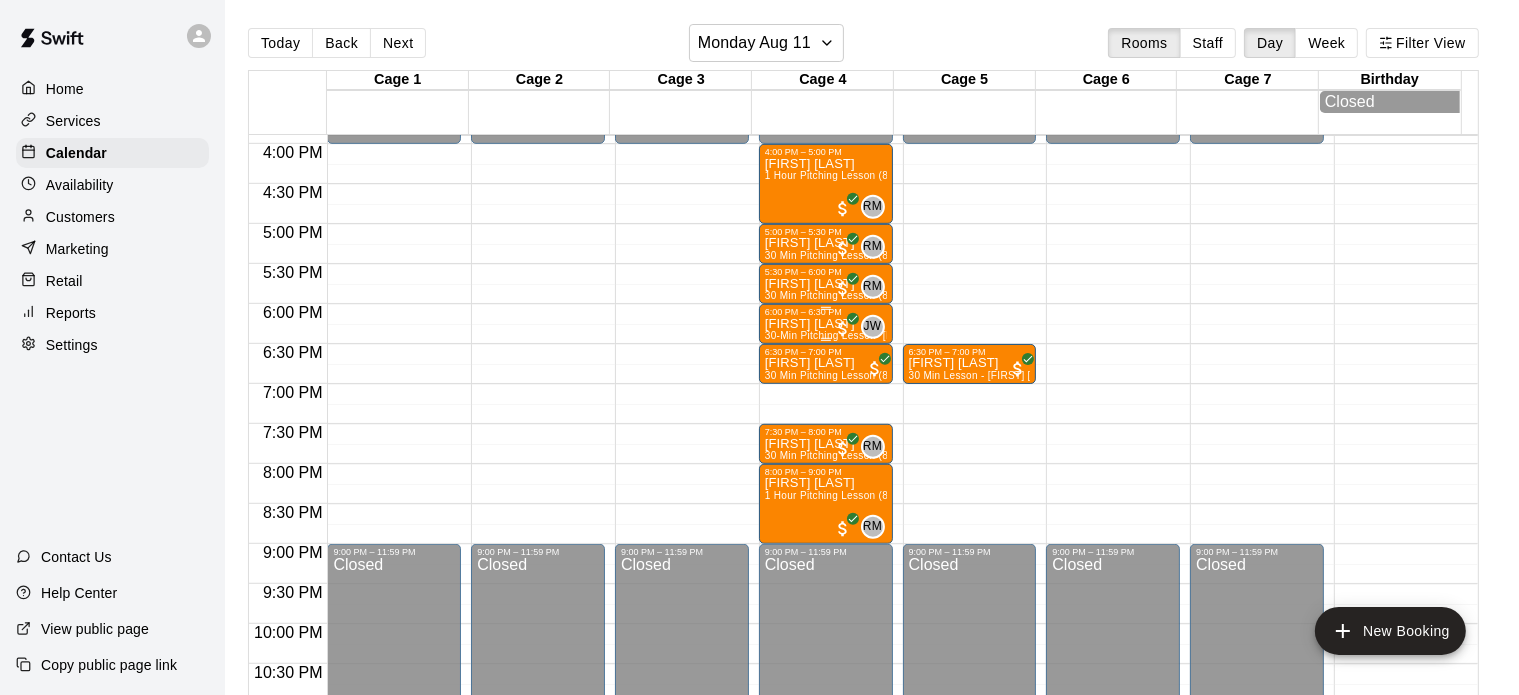 click on "6:00 PM – 6:30 PM" at bounding box center [826, 312] 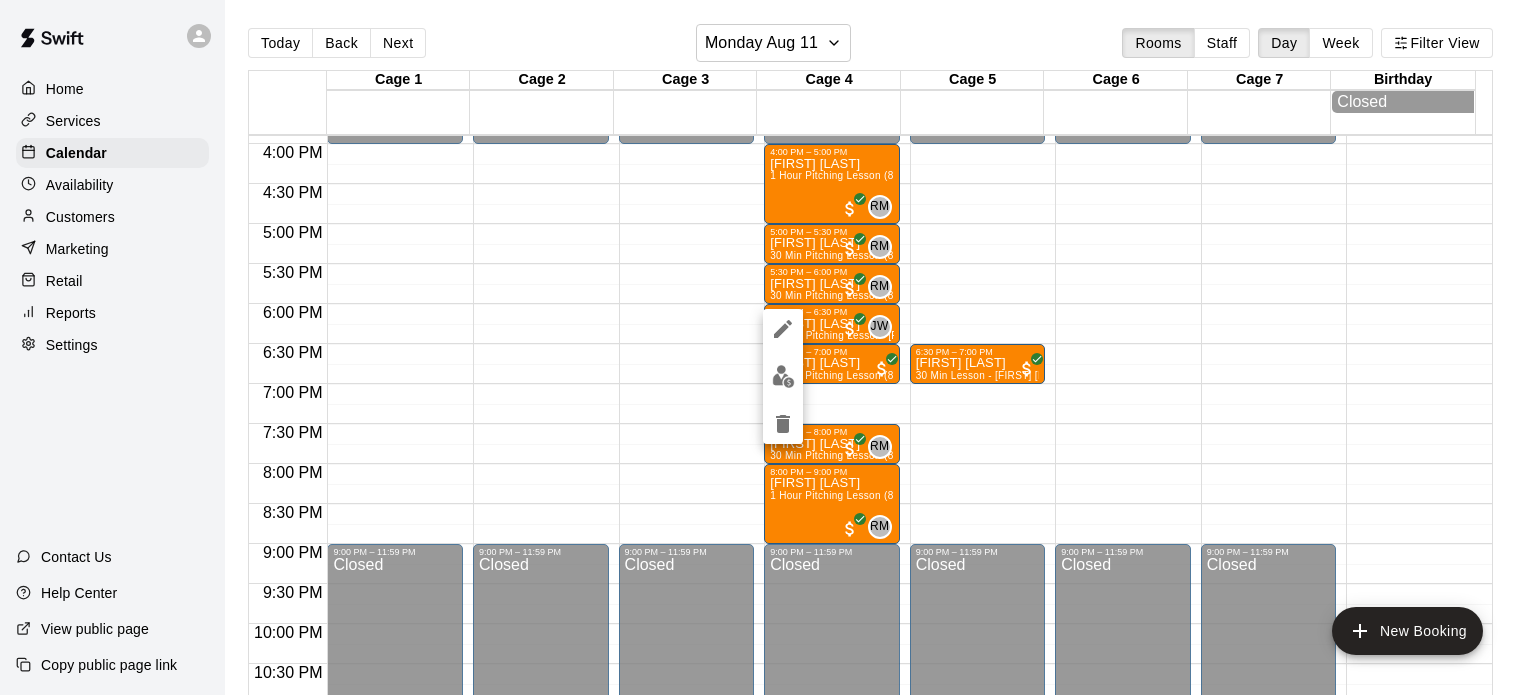 click at bounding box center (768, 347) 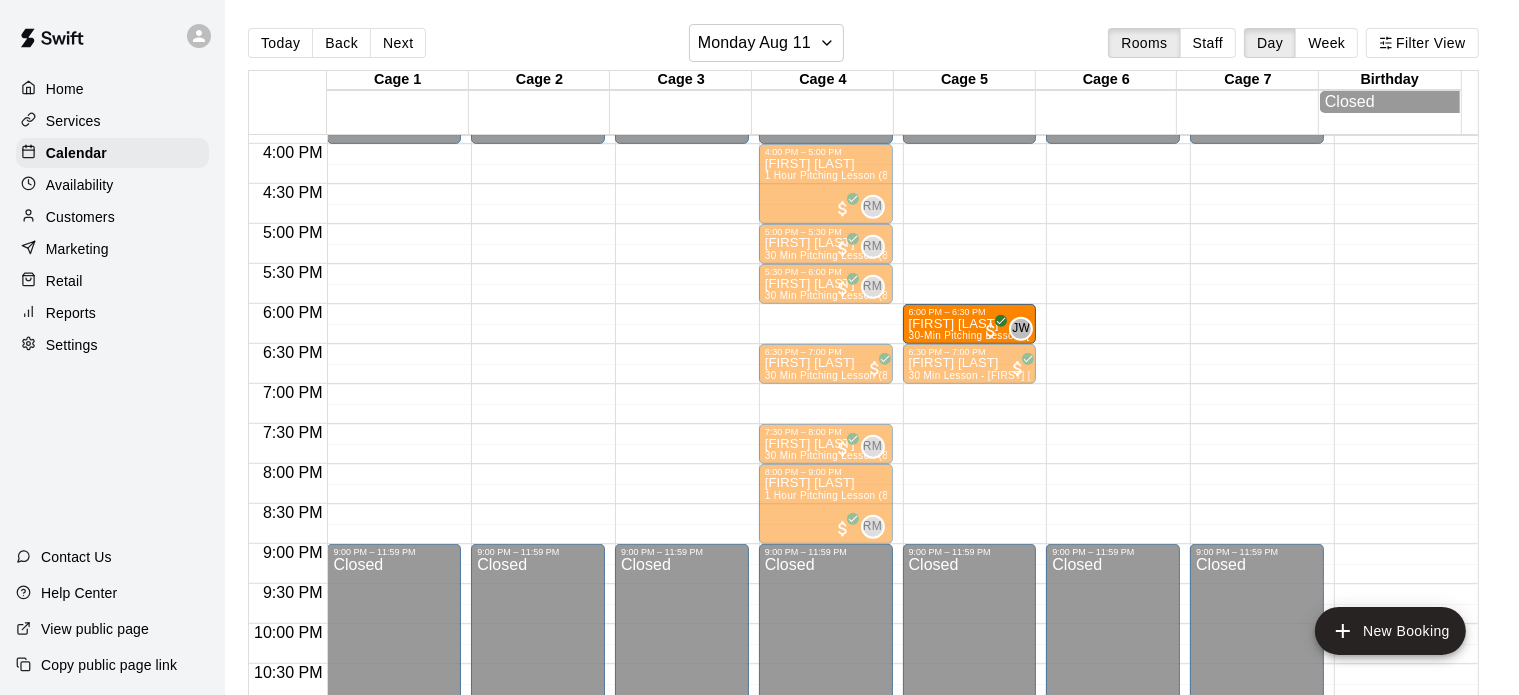 drag, startPoint x: 777, startPoint y: 319, endPoint x: 939, endPoint y: 326, distance: 162.15117 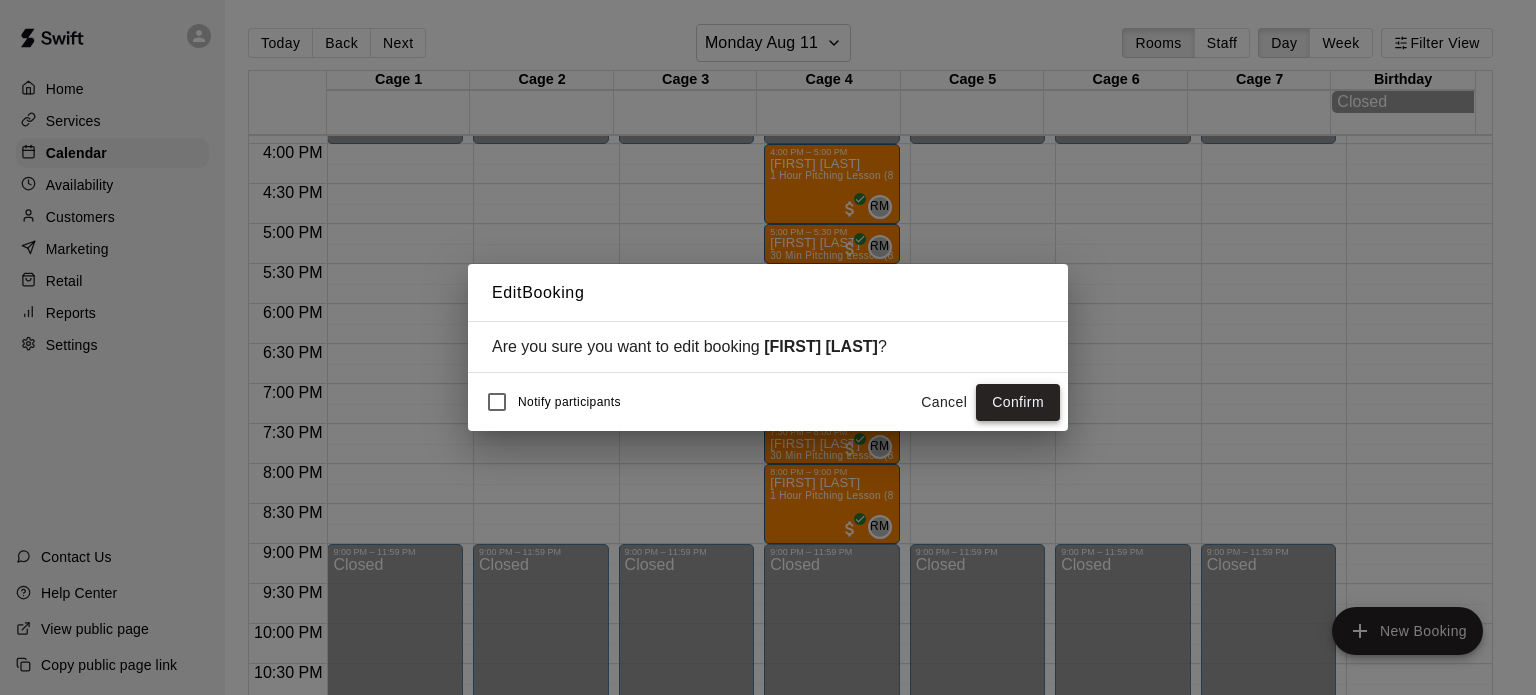 click on "Confirm" at bounding box center [1018, 402] 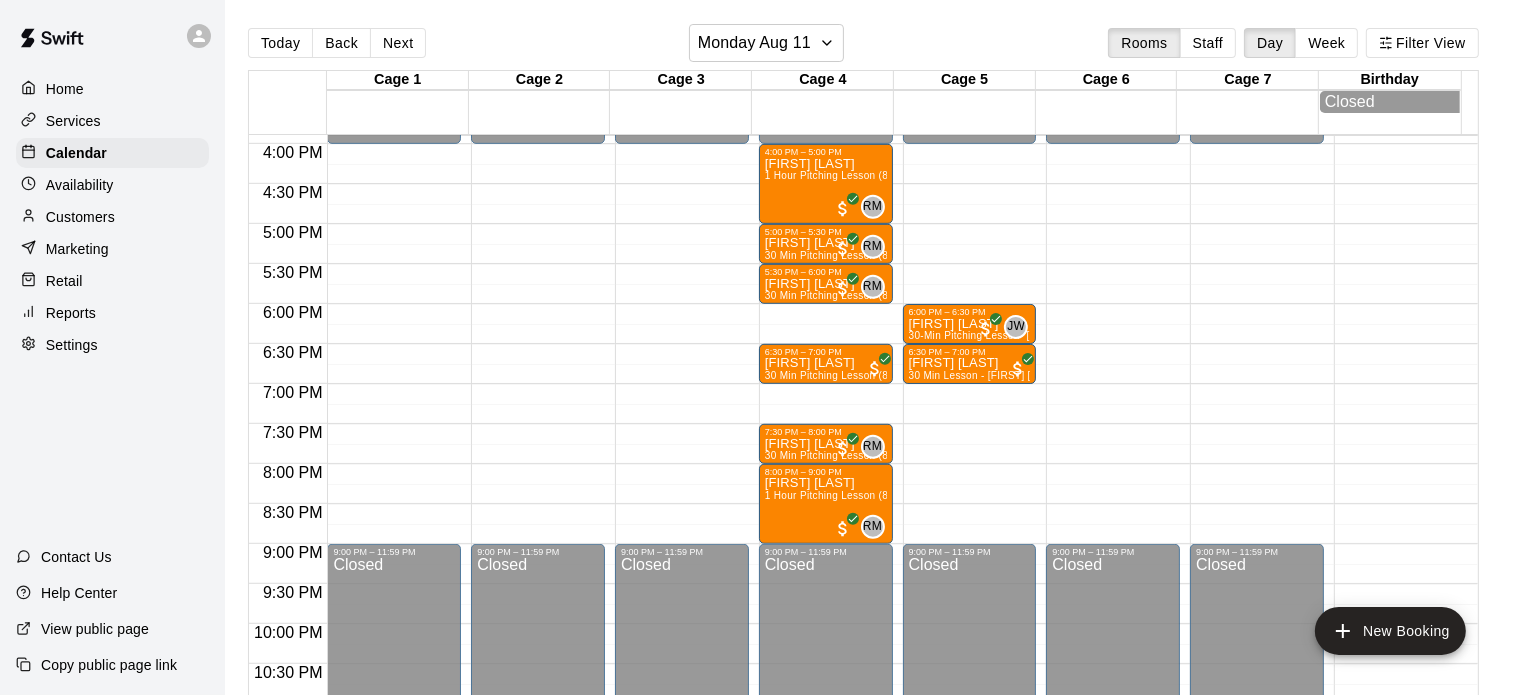 click on "12:00 AM – 4:00 PM Closed 4:00 PM – 5:00 PM Holden Guidry 1 Hour Pitching Lesson (8u-13u) - Reid Morgan RM 0 5:00 PM – 5:30 PM Bowen Ullrich 30 Min Pitching Lesson (8u-13u) - Reid Morgan RM 0 5:30 PM – 6:00 PM Dimitri  Leidensdorf 30 Min Pitching Lesson (8u-13u) - Reid Morgan RM 0 6:30 PM – 7:00 PM Price Boozer 30 Min Pitching Lesson (8u-13u) - Reid Morgan 7:30 PM – 8:00 PM Rainey Watson 30 Min Pitching Lesson (8u-13u) - Reid Morgan RM 0 8:00 PM – 9:00 PM Jennings Lanting  1 Hour Pitching Lesson (8u-13u) - Reid Morgan RM 0 9:00 PM – 11:59 PM Closed" at bounding box center [826, -176] 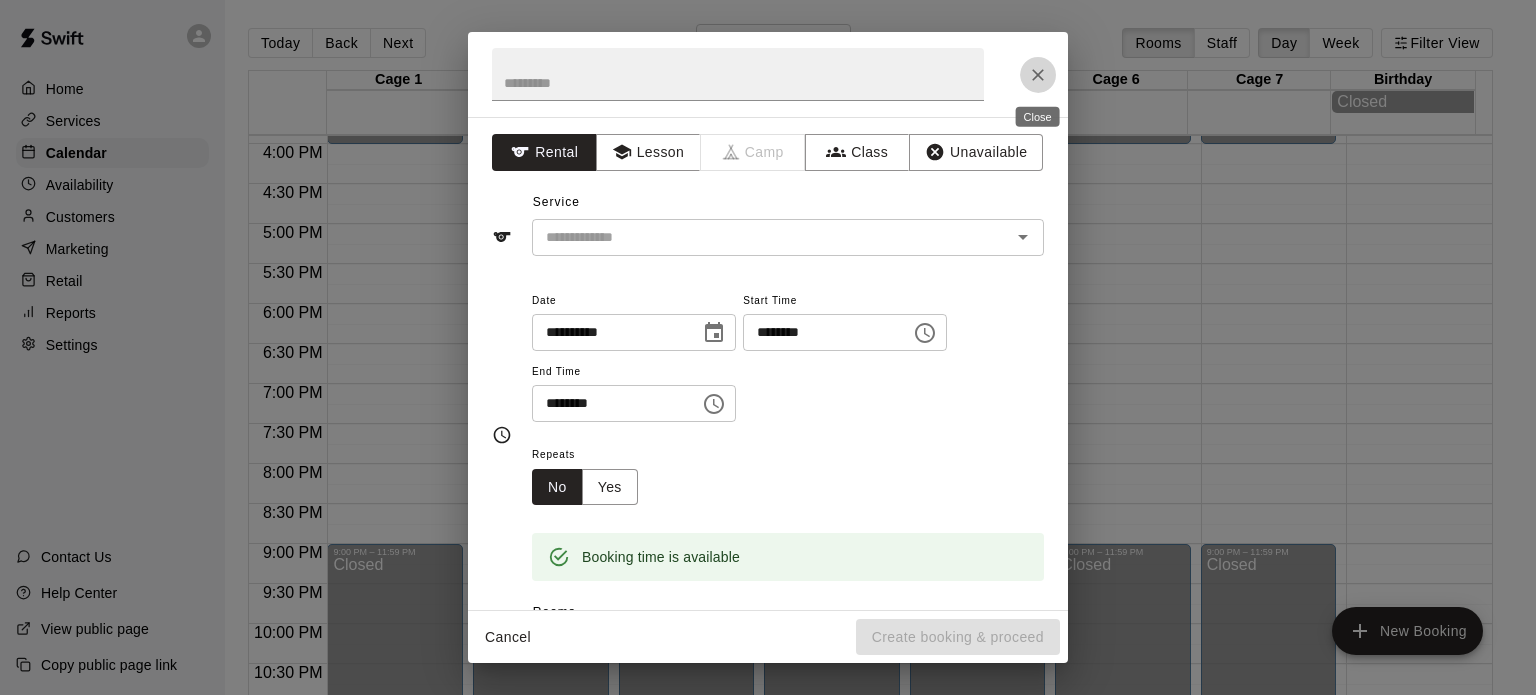 click 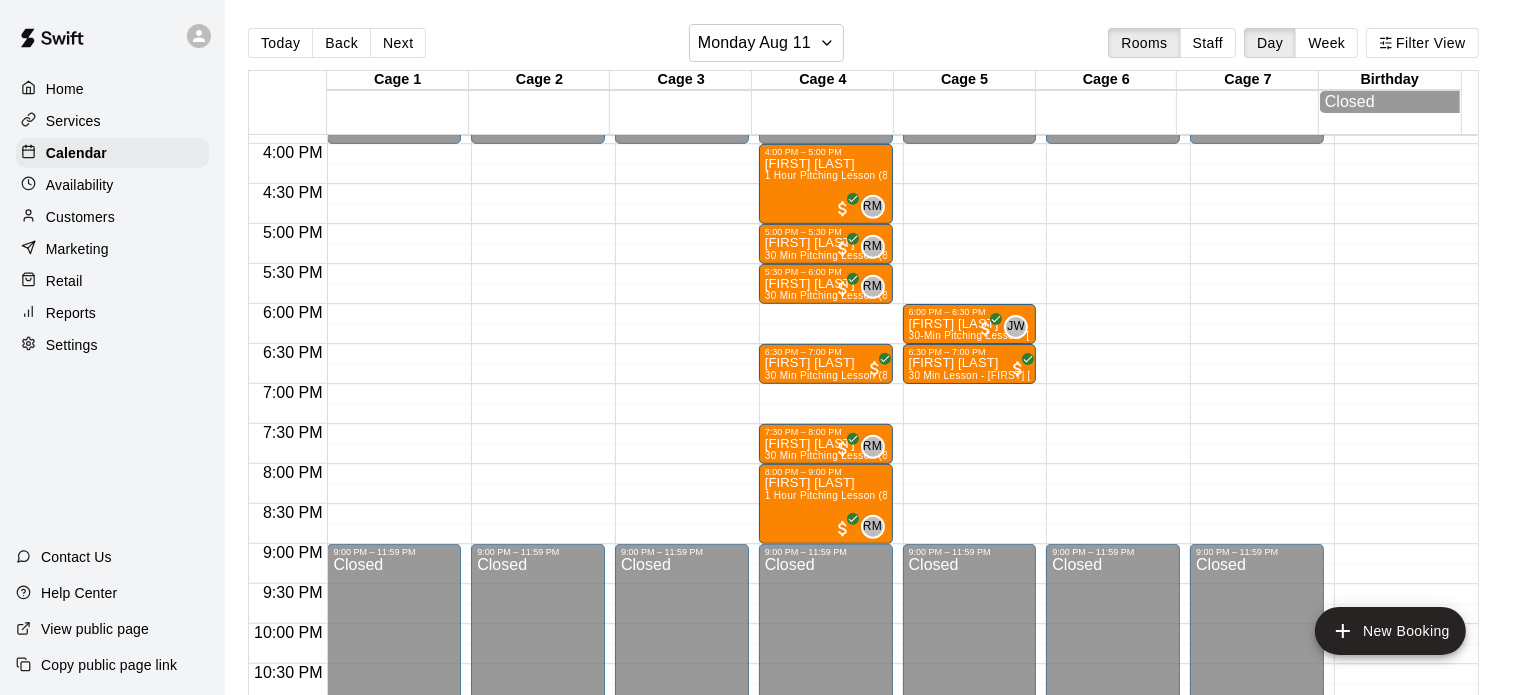 click on "12:00 AM – 4:00 PM Closed 4:00 PM – 5:00 PM Holden Guidry 1 Hour Pitching Lesson (8u-13u) - Reid Morgan RM 0 5:00 PM – 5:30 PM Bowen Ullrich 30 Min Pitching Lesson (8u-13u) - Reid Morgan RM 0 5:30 PM – 6:00 PM Dimitri  Leidensdorf 30 Min Pitching Lesson (8u-13u) - Reid Morgan RM 0 6:30 PM – 7:00 PM Price Boozer 30 Min Pitching Lesson (8u-13u) - Reid Morgan 7:30 PM – 8:00 PM Rainey Watson 30 Min Pitching Lesson (8u-13u) - Reid Morgan RM 0 8:00 PM – 9:00 PM Jennings Lanting  1 Hour Pitching Lesson (8u-13u) - Reid Morgan RM 0 9:00 PM – 11:59 PM Closed" at bounding box center [826, -176] 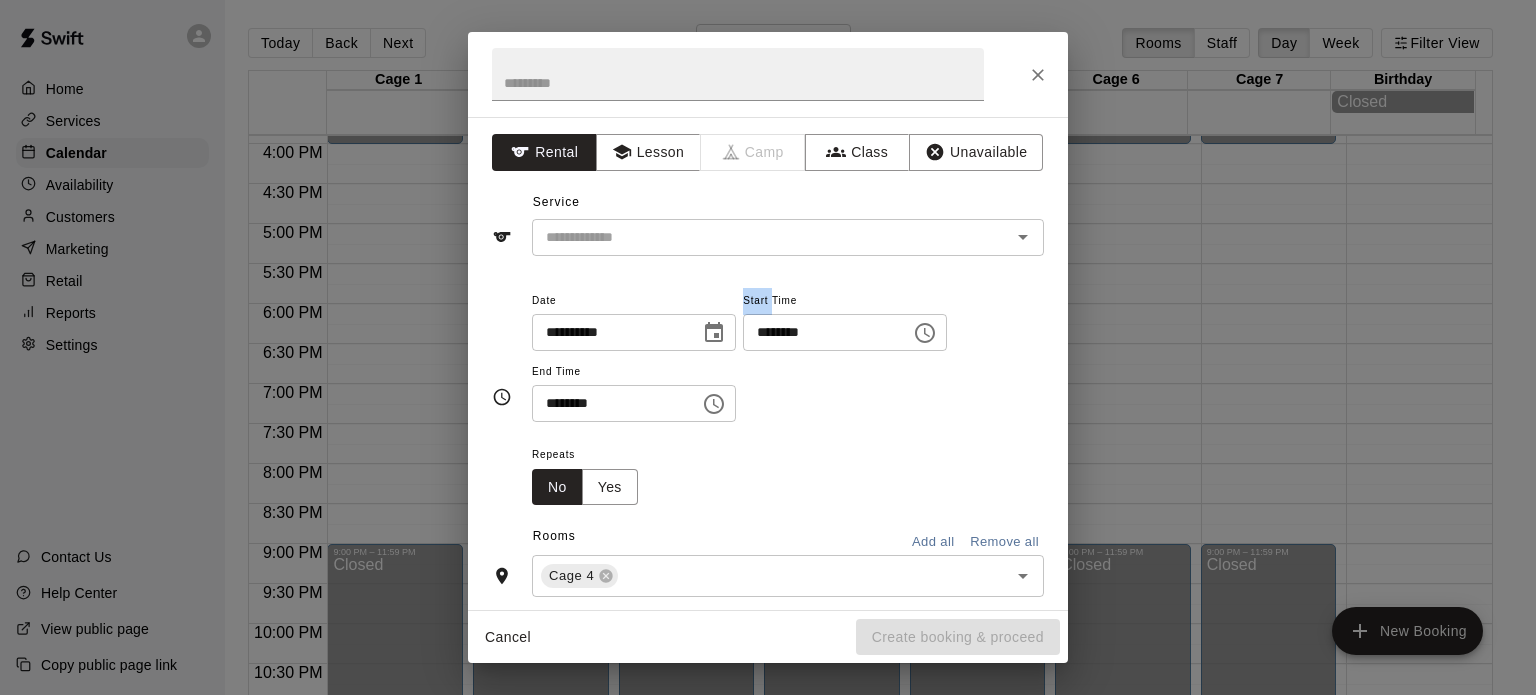 click on "Start Time" at bounding box center [845, 301] 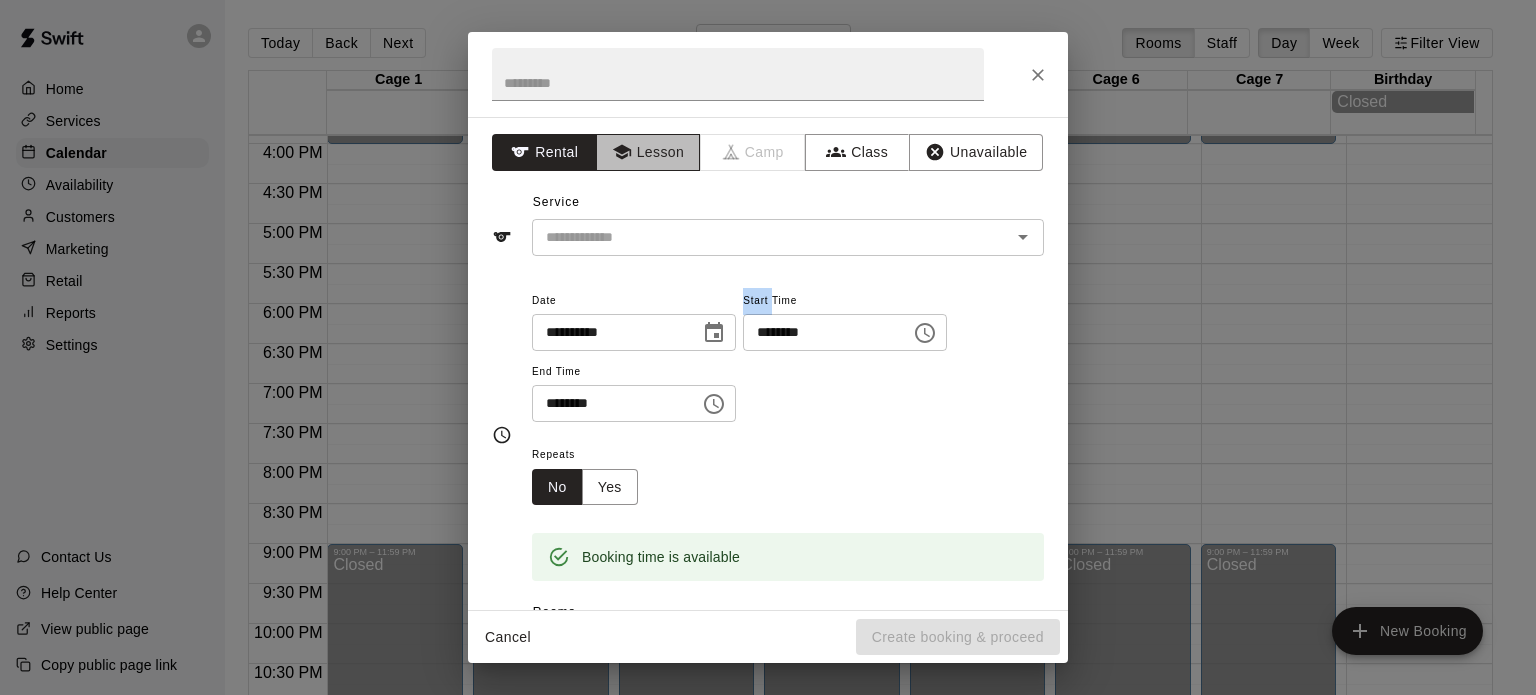 click on "Lesson" at bounding box center [648, 152] 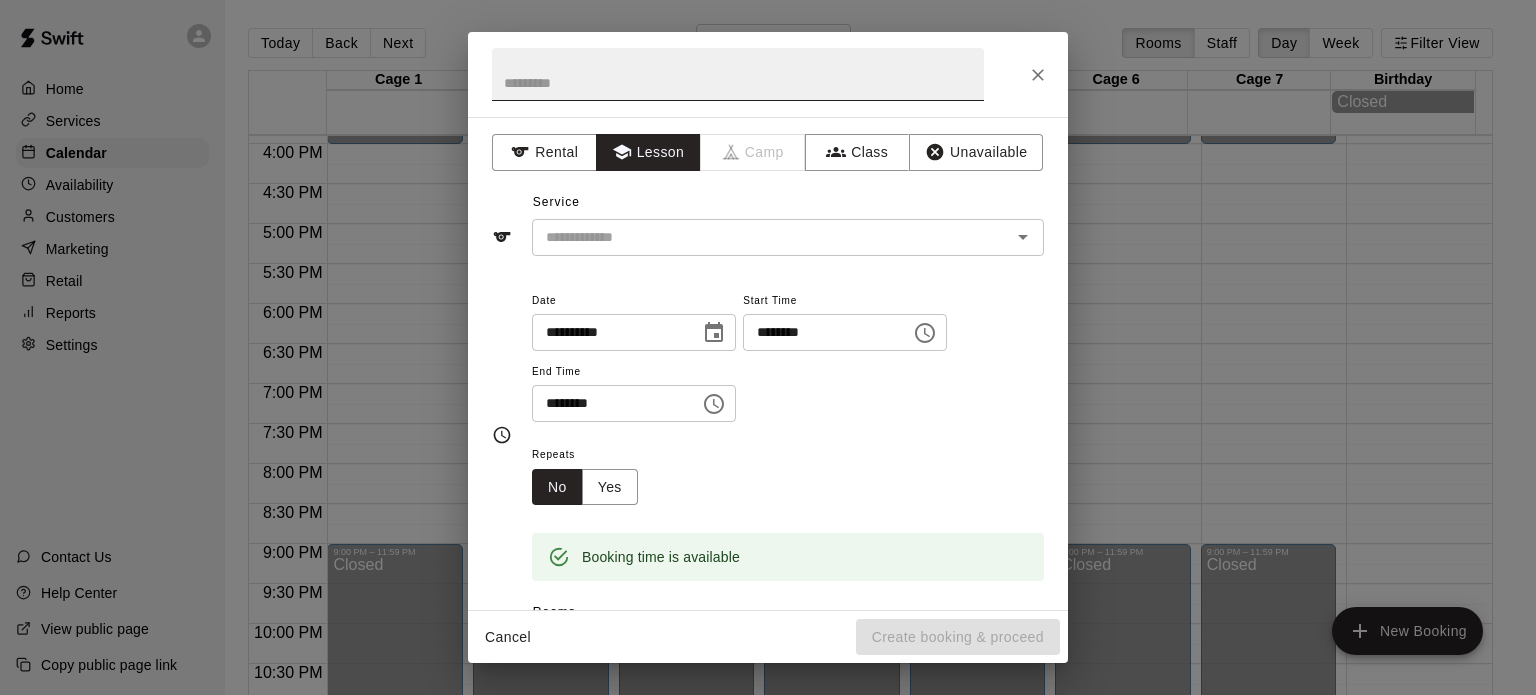 click at bounding box center (738, 74) 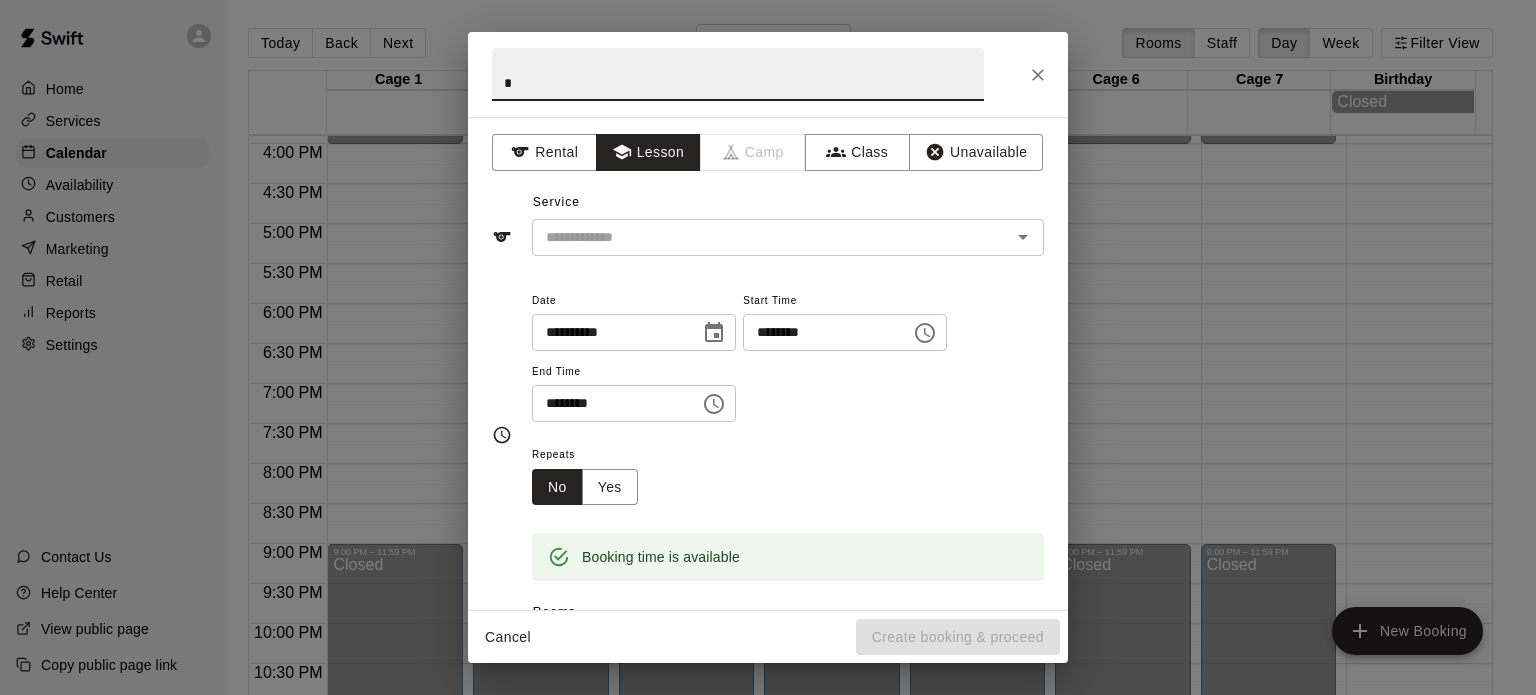 click on "*" at bounding box center [738, 74] 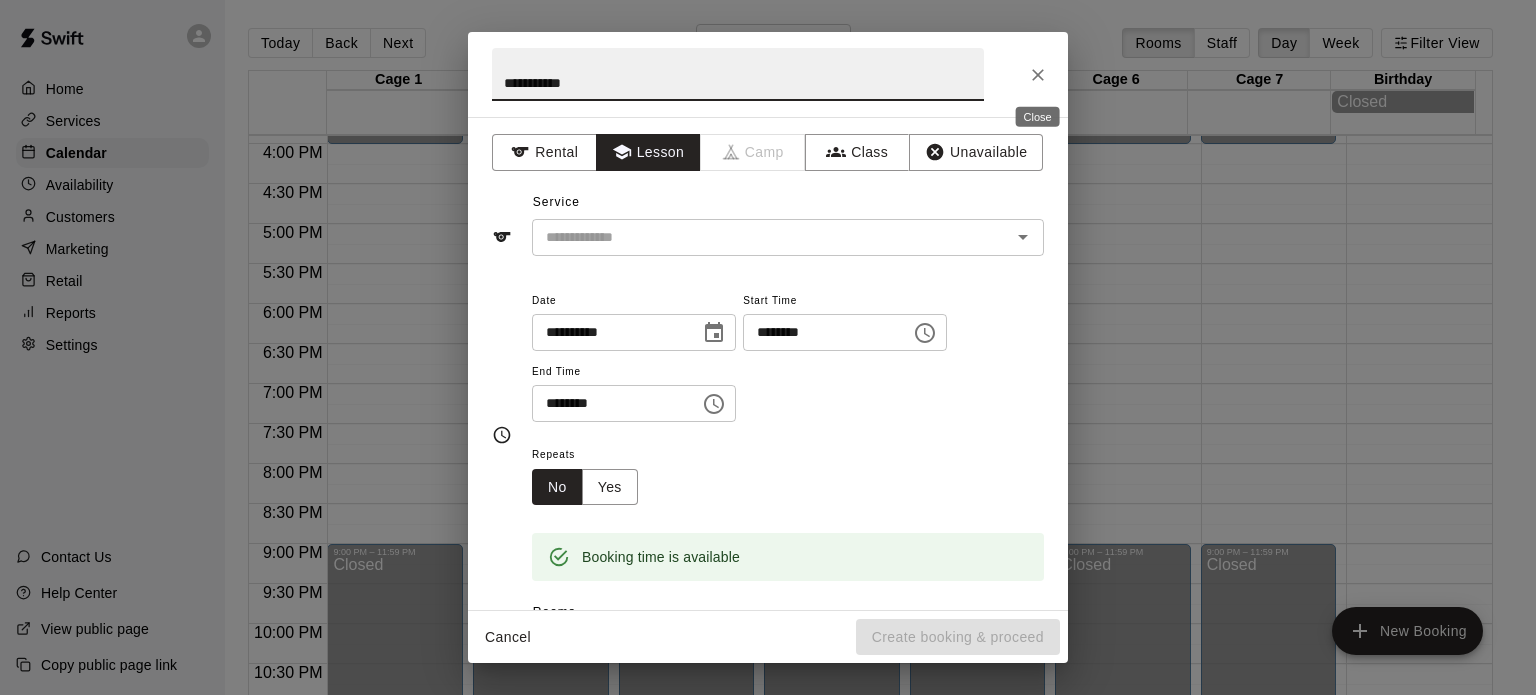 type on "**********" 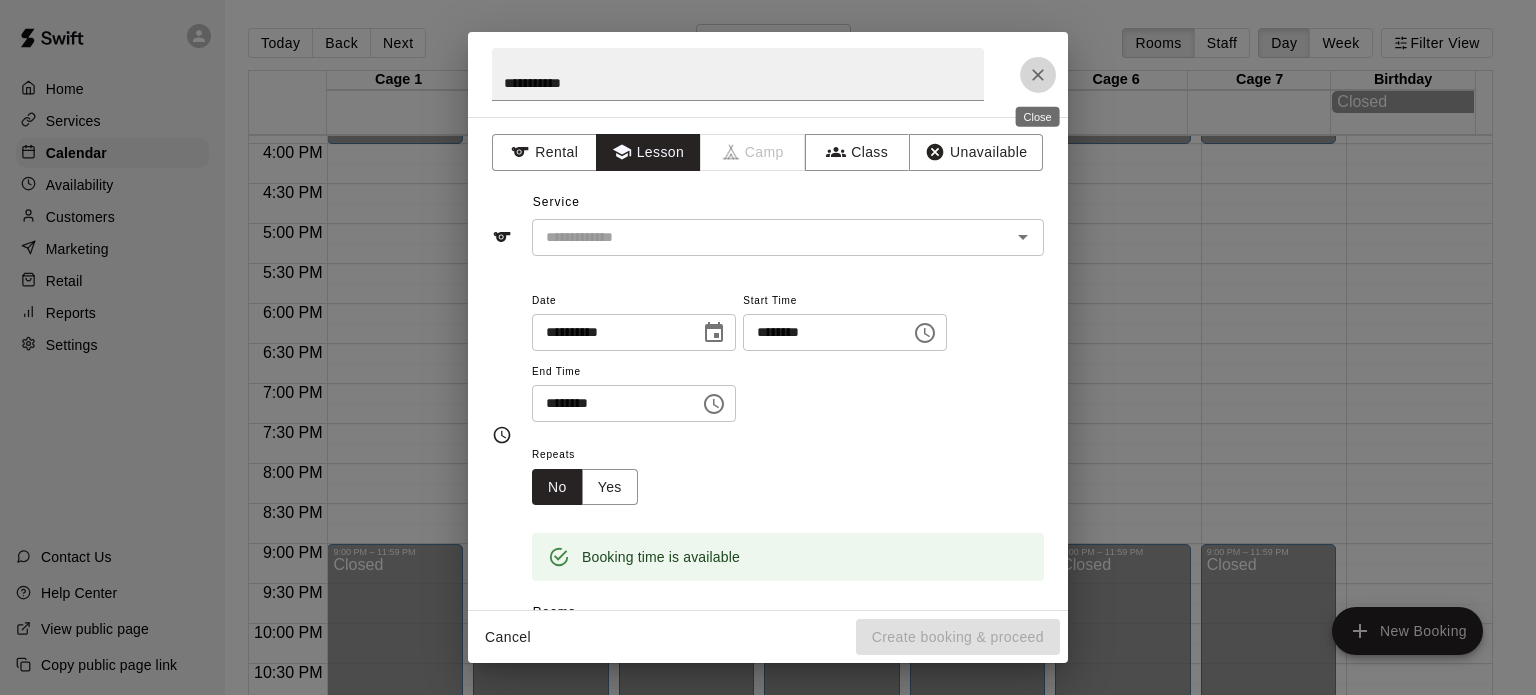 click at bounding box center [1038, 75] 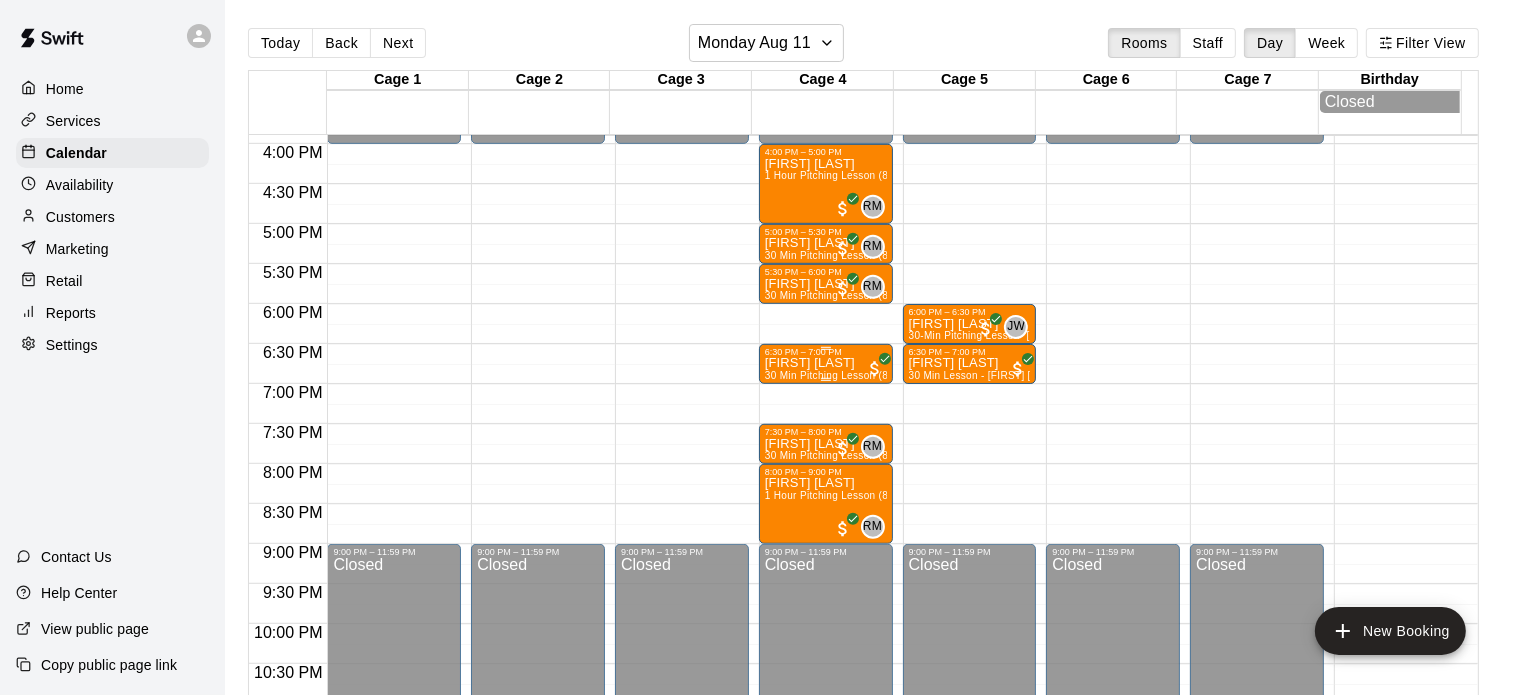 click on "[FIRST] [LAST]" at bounding box center [826, 363] 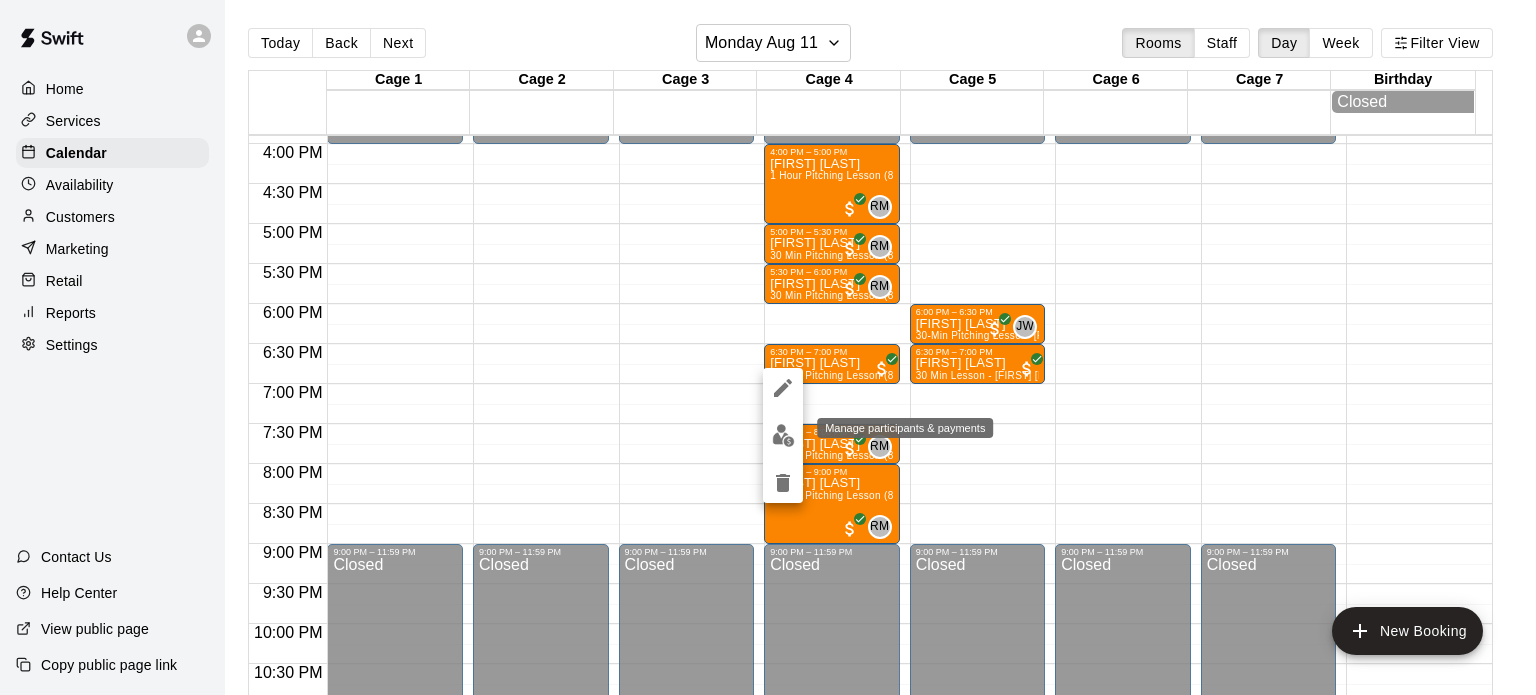 click at bounding box center [783, 435] 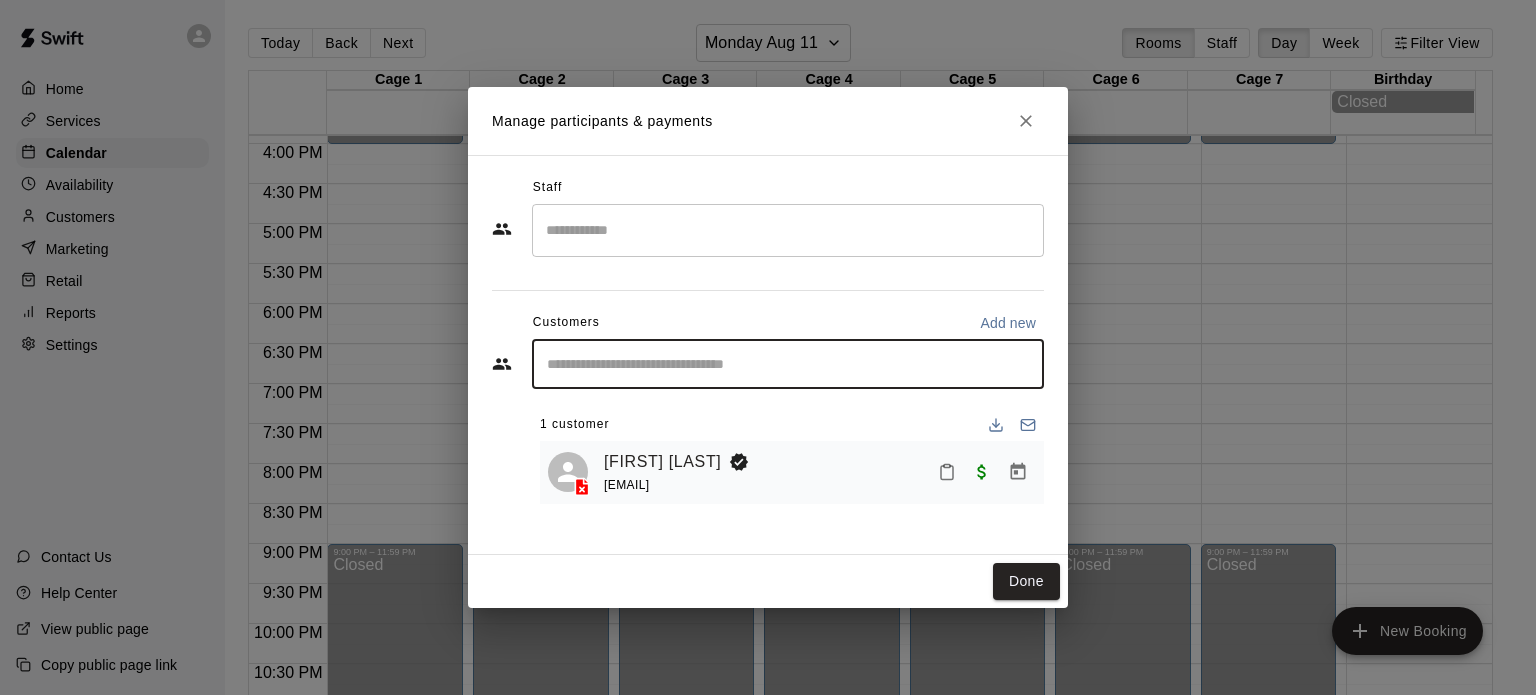 click at bounding box center [788, 364] 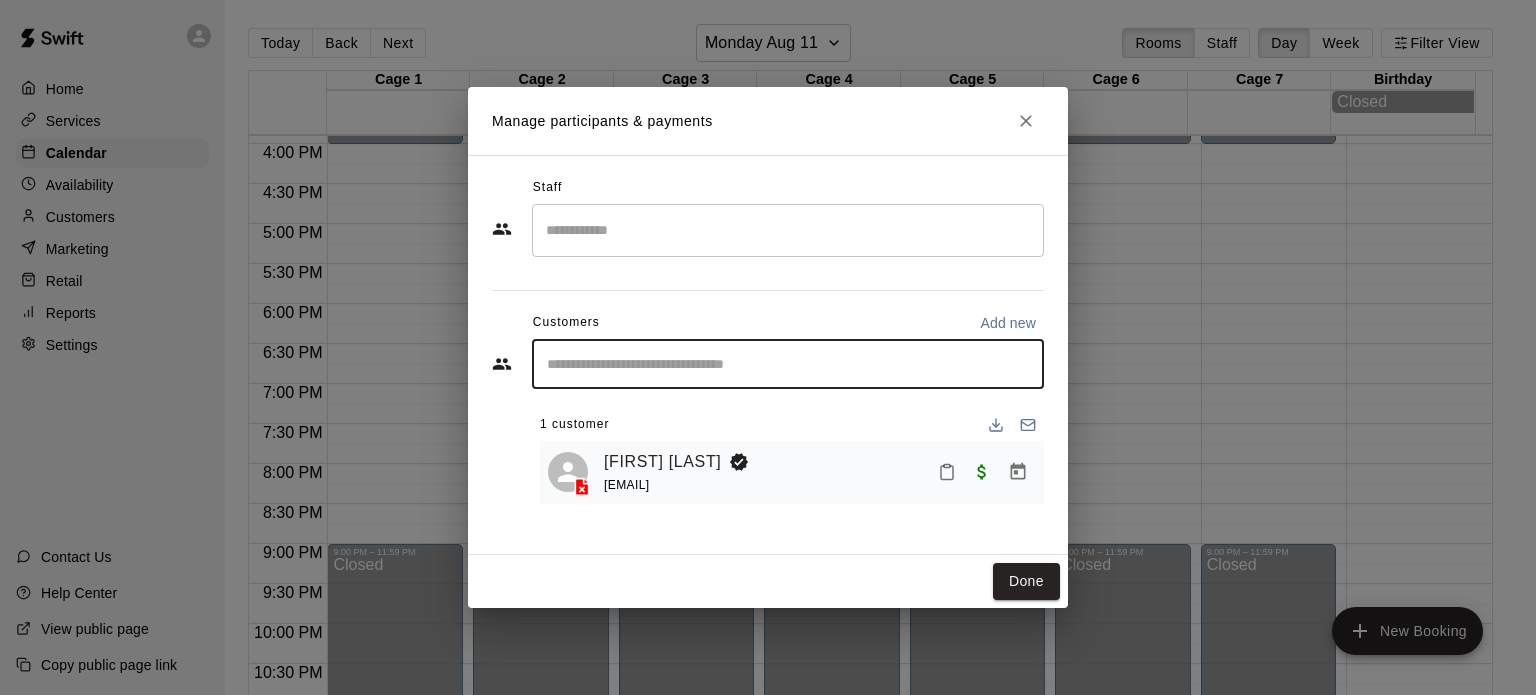 click at bounding box center [788, 230] 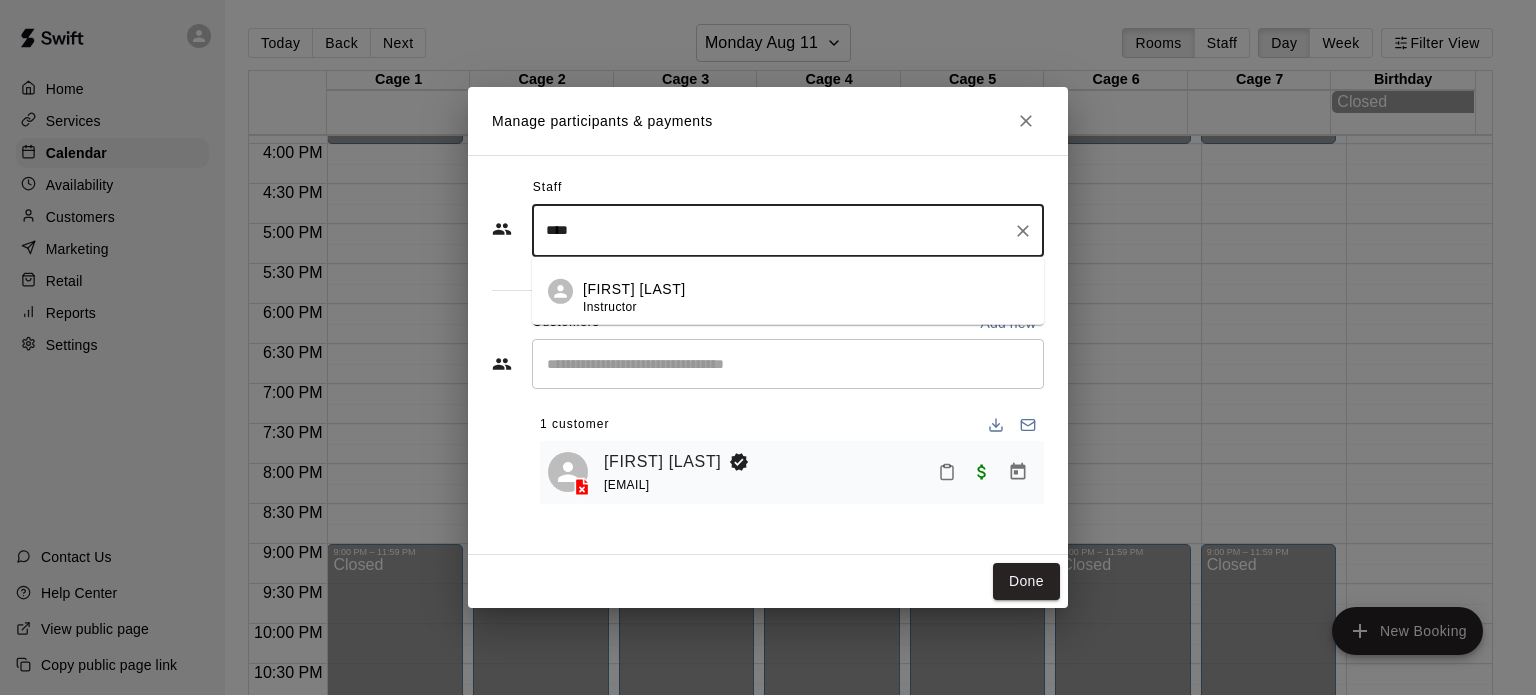 click 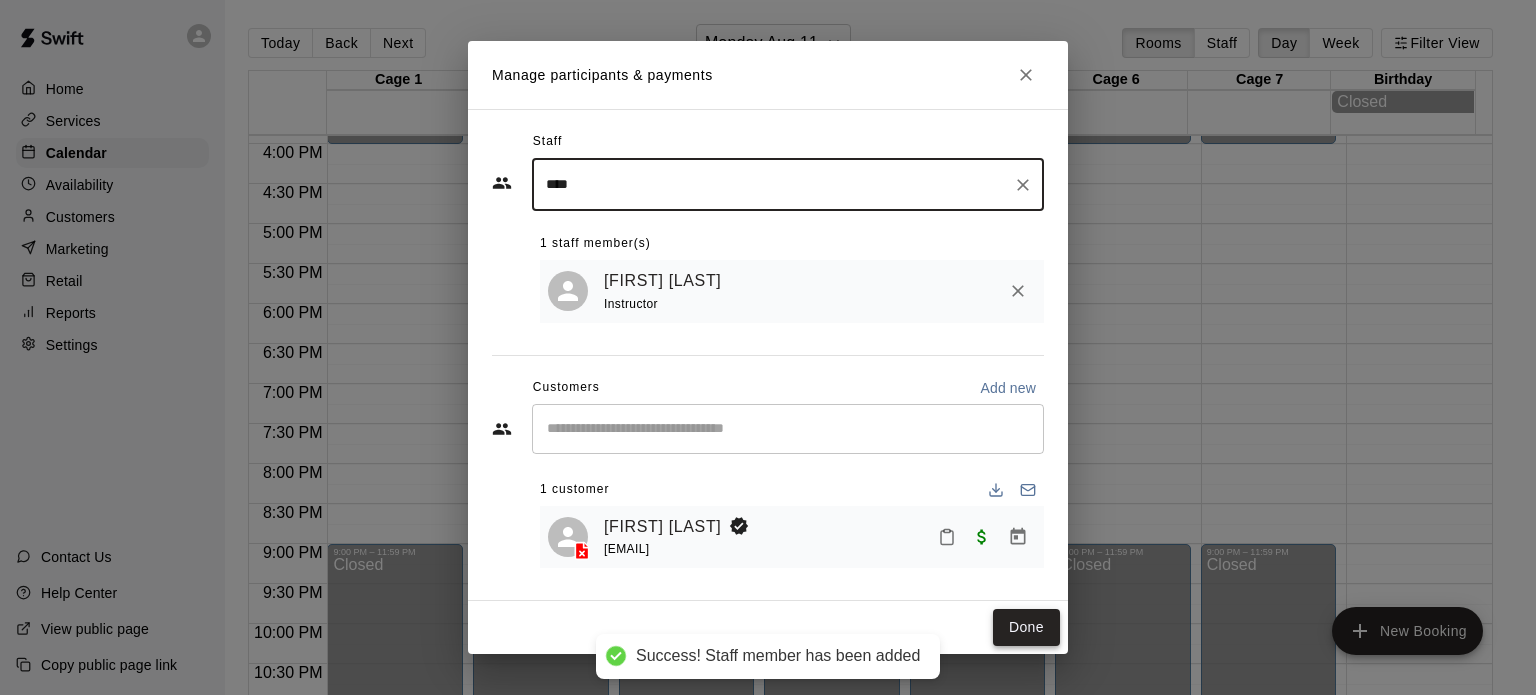 type on "****" 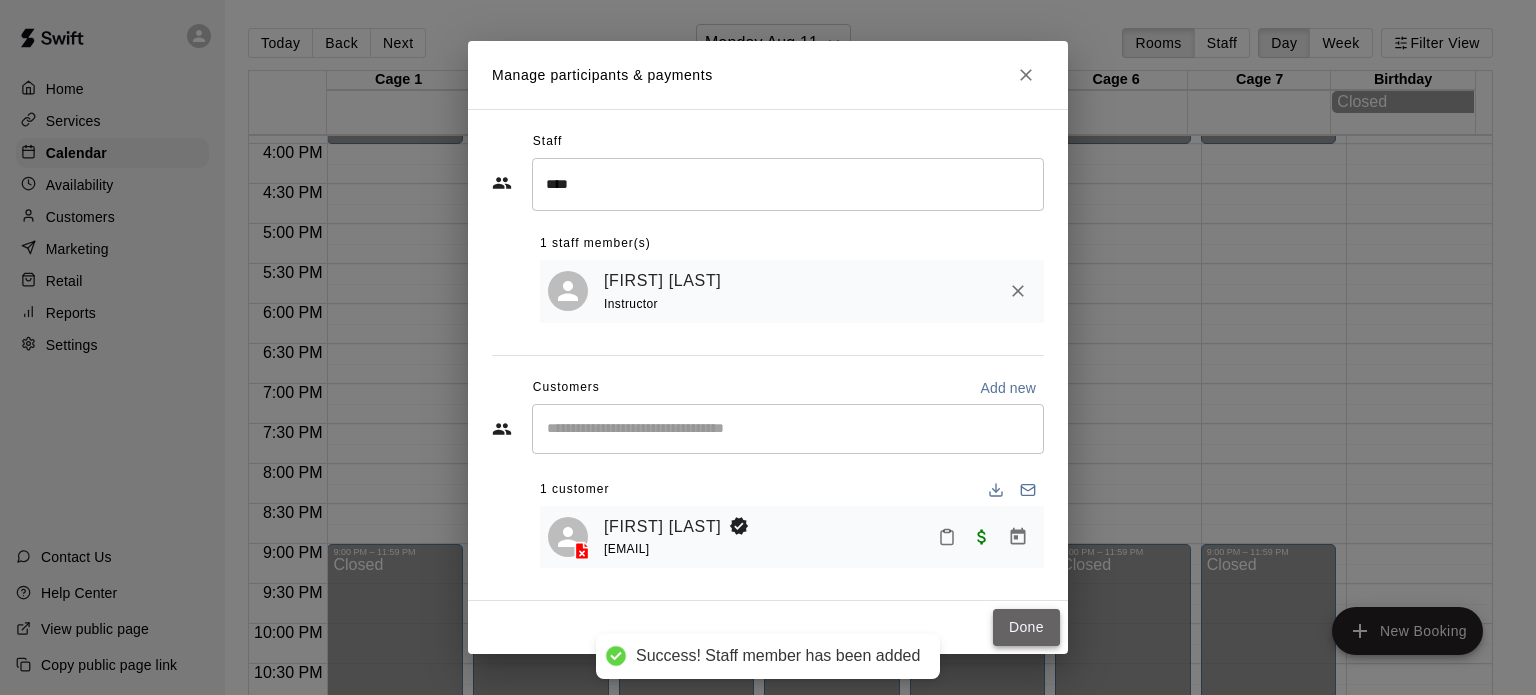 click on "Done" at bounding box center [1026, 627] 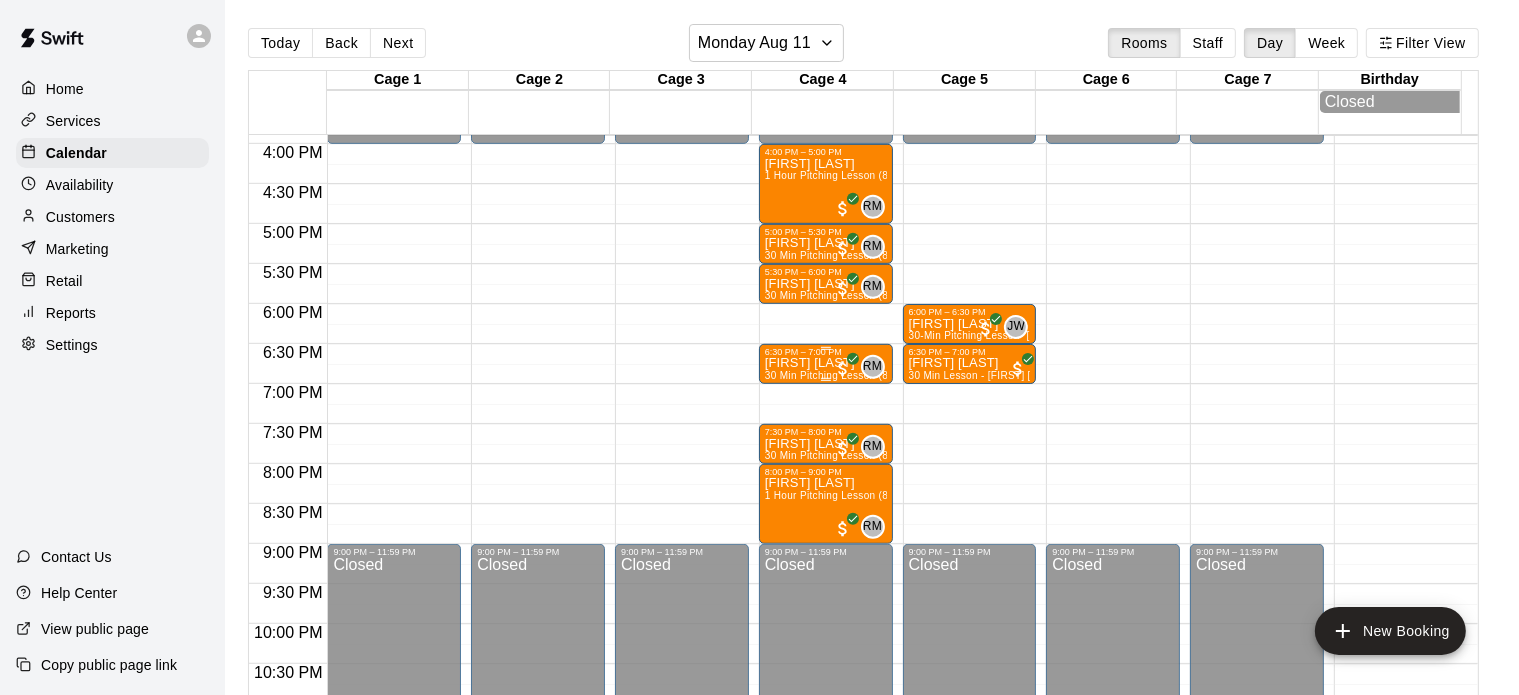 click on "[FIRST] [LAST]" at bounding box center (826, 363) 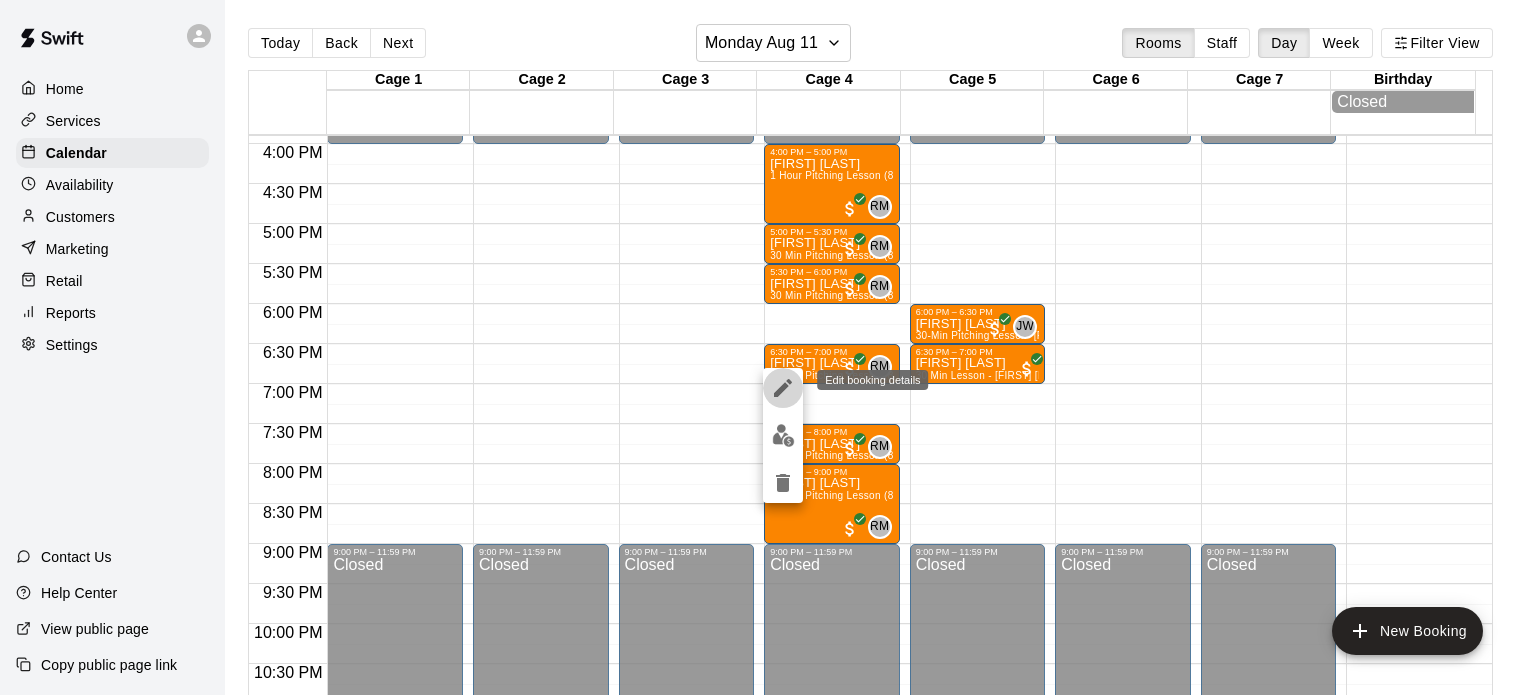 click 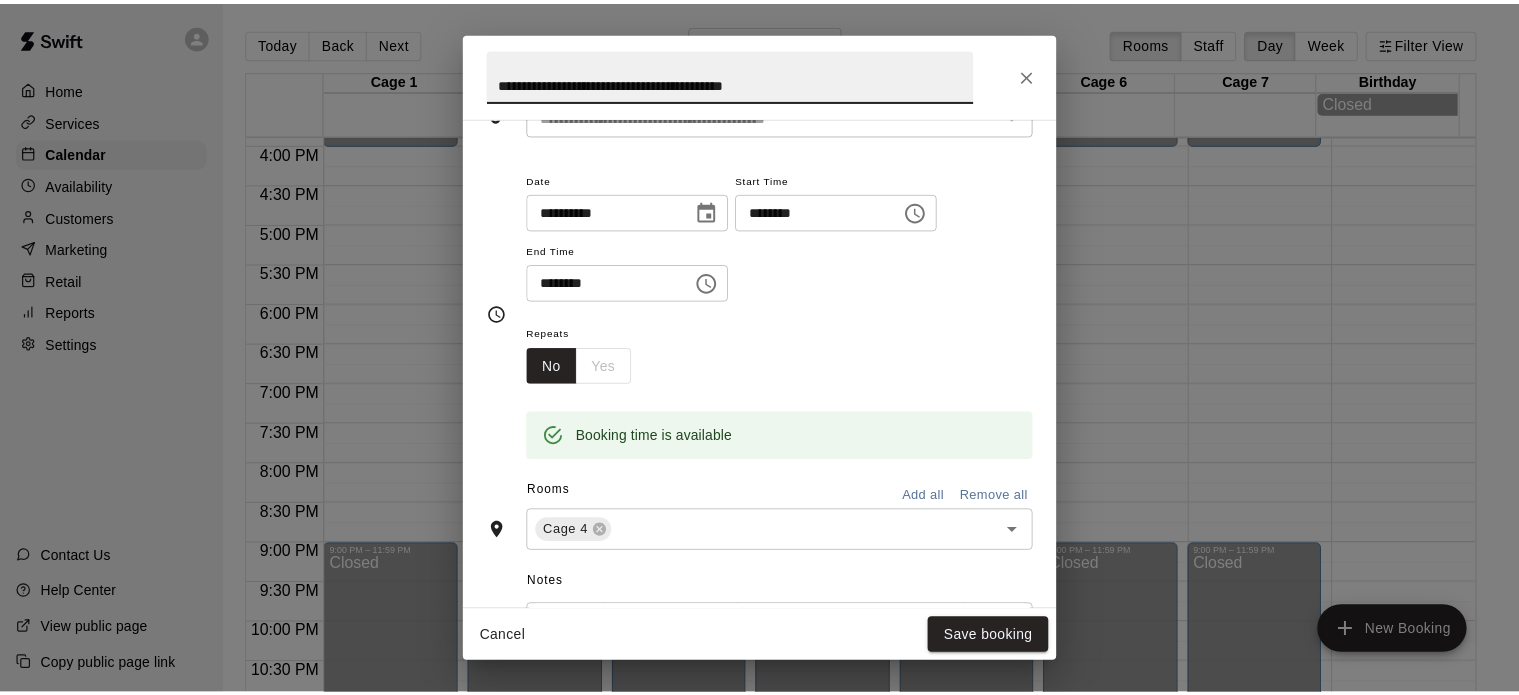 scroll, scrollTop: 0, scrollLeft: 0, axis: both 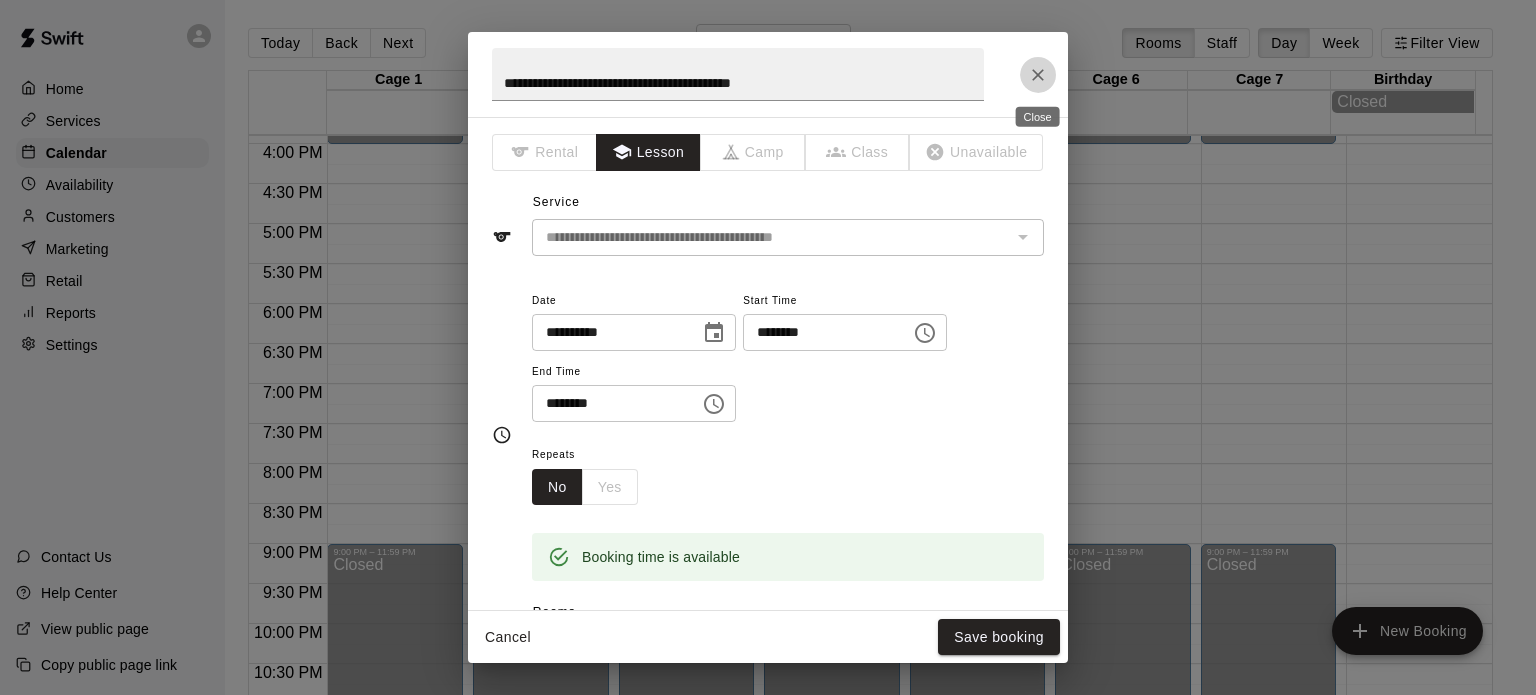 click 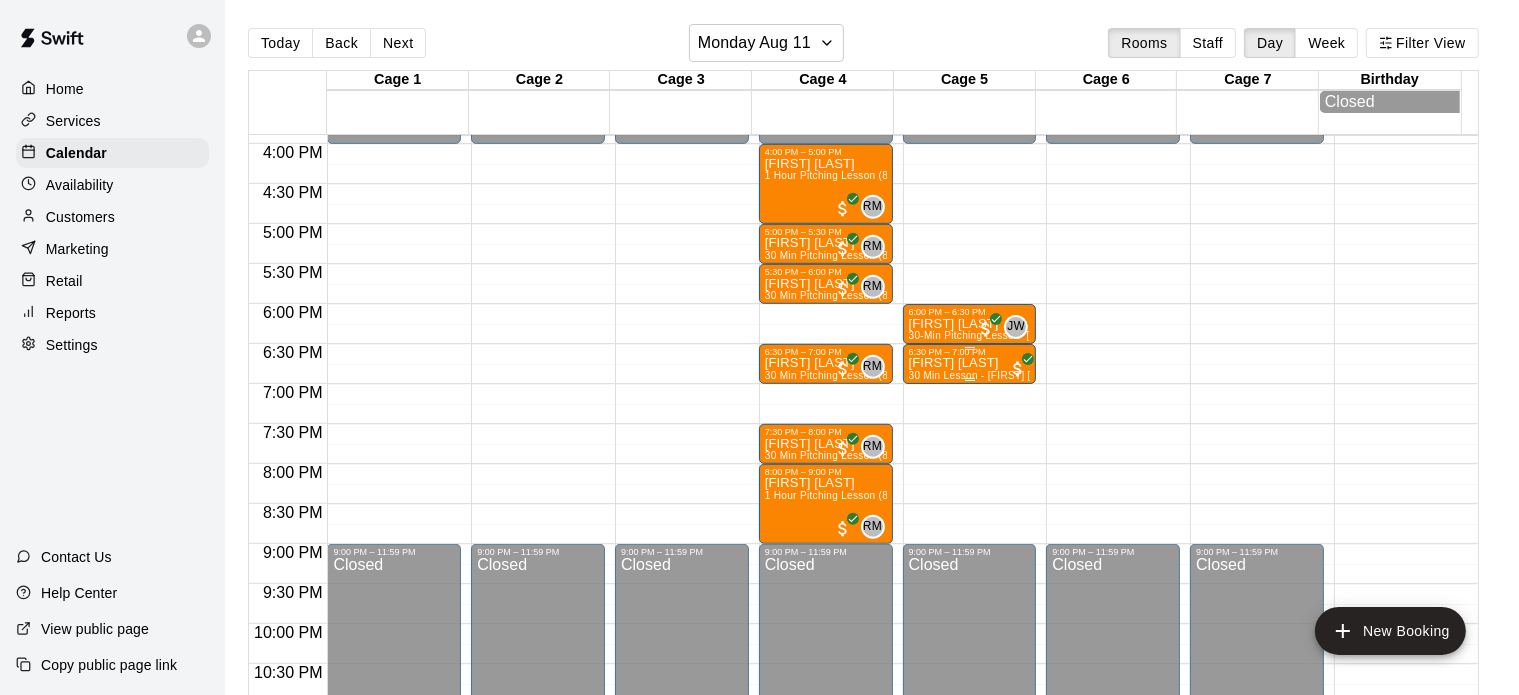 click on "30 Min Lesson - [FIRST] [LAST]" at bounding box center [985, 375] 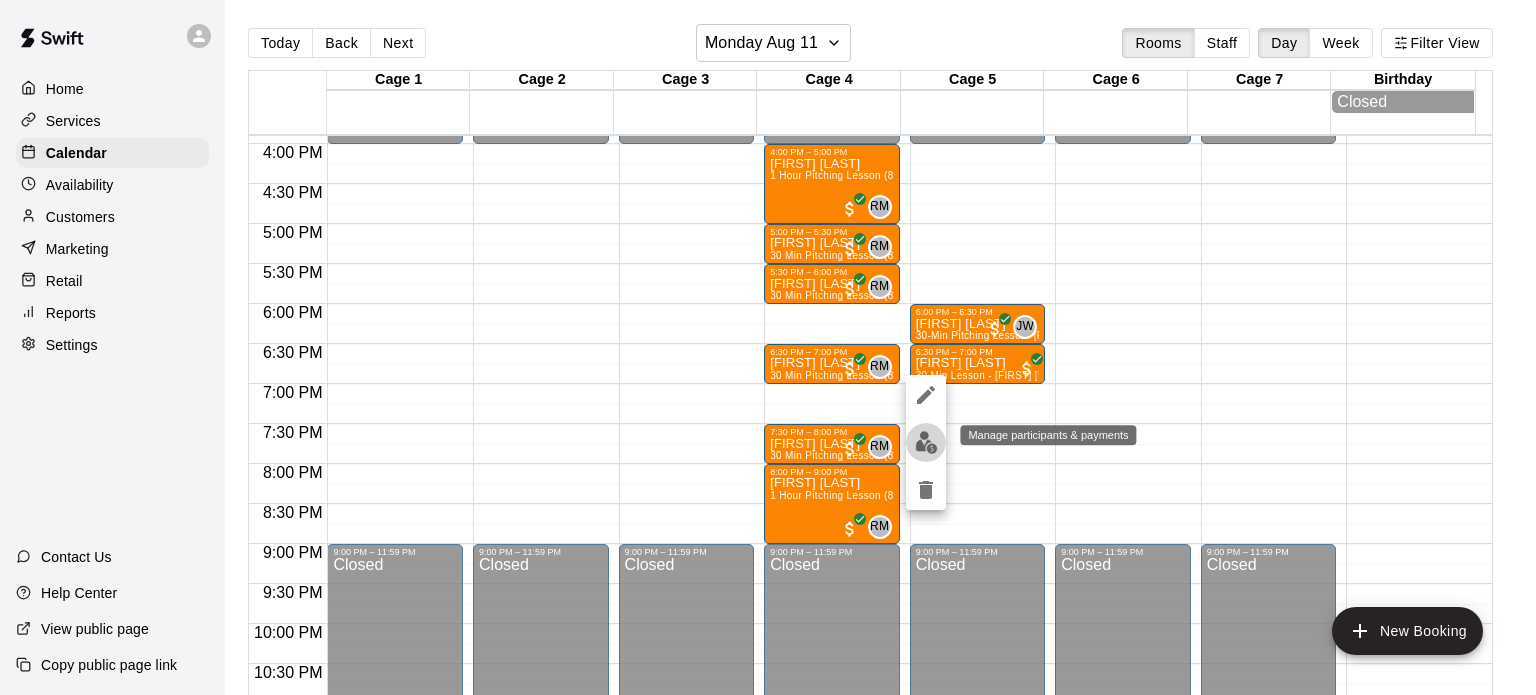 click at bounding box center (926, 442) 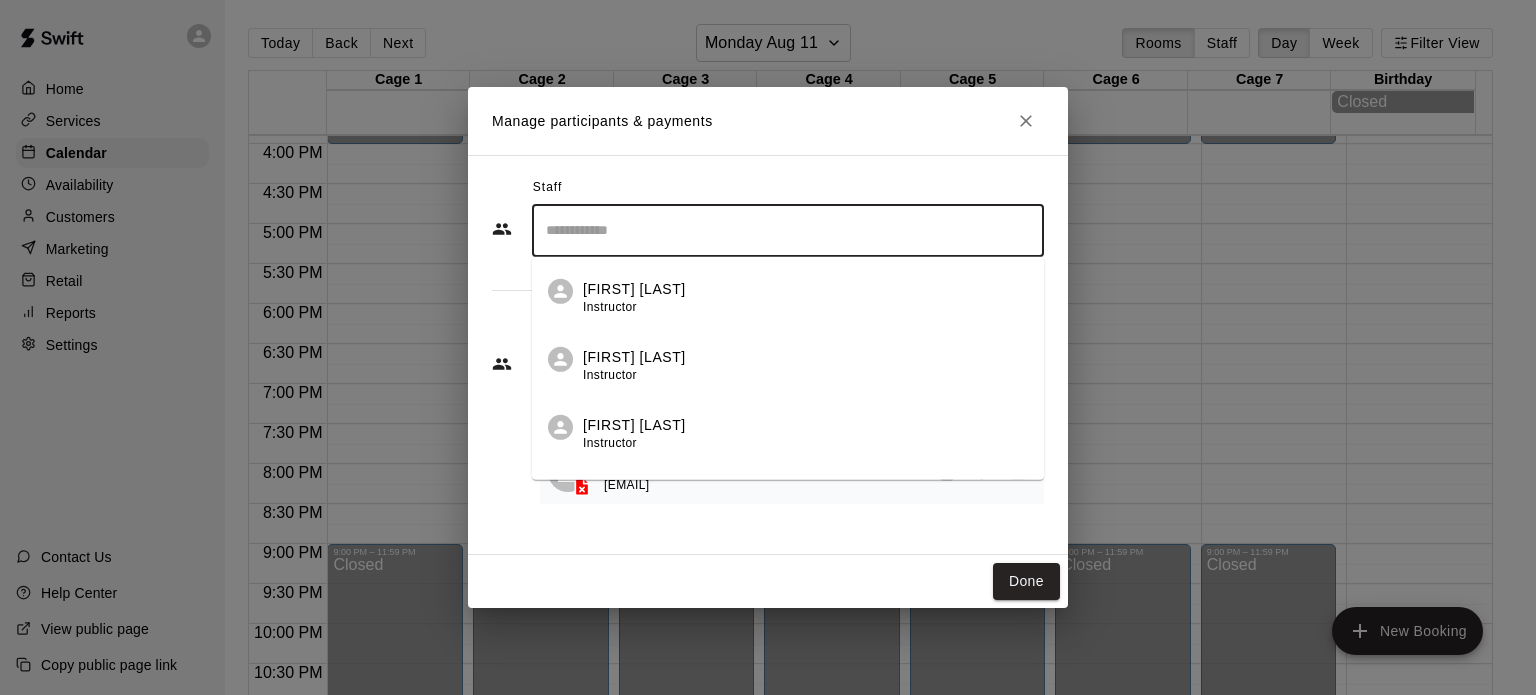 click at bounding box center (788, 230) 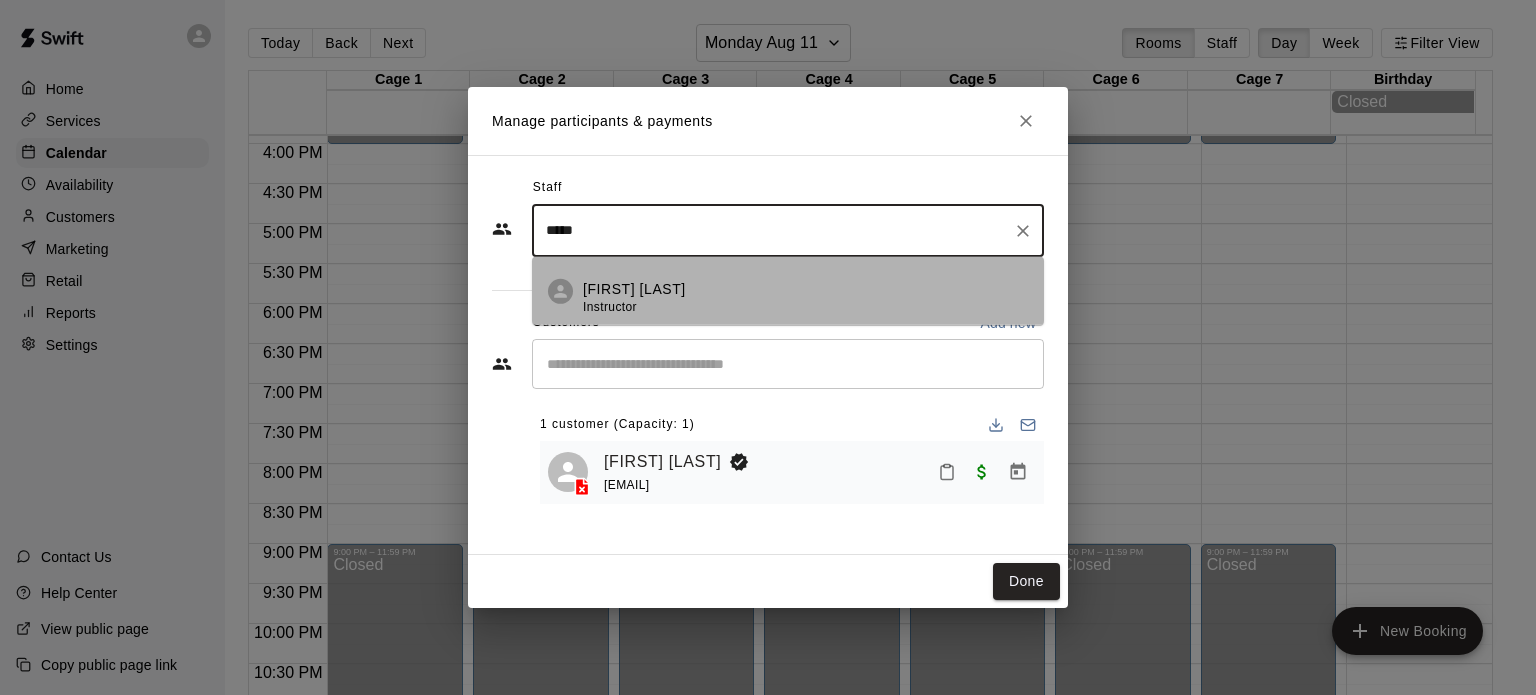 click on "[FIRST] [LAST]" at bounding box center (634, 288) 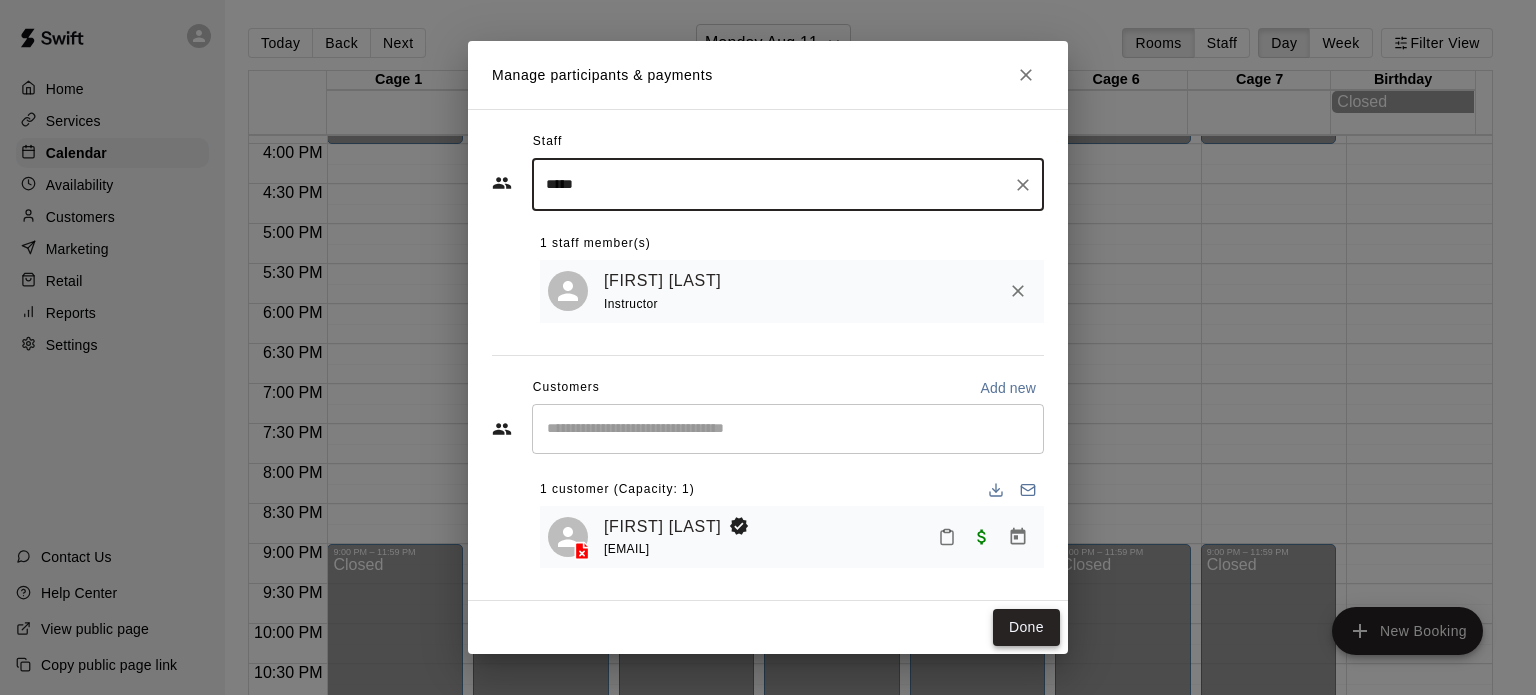 type on "*****" 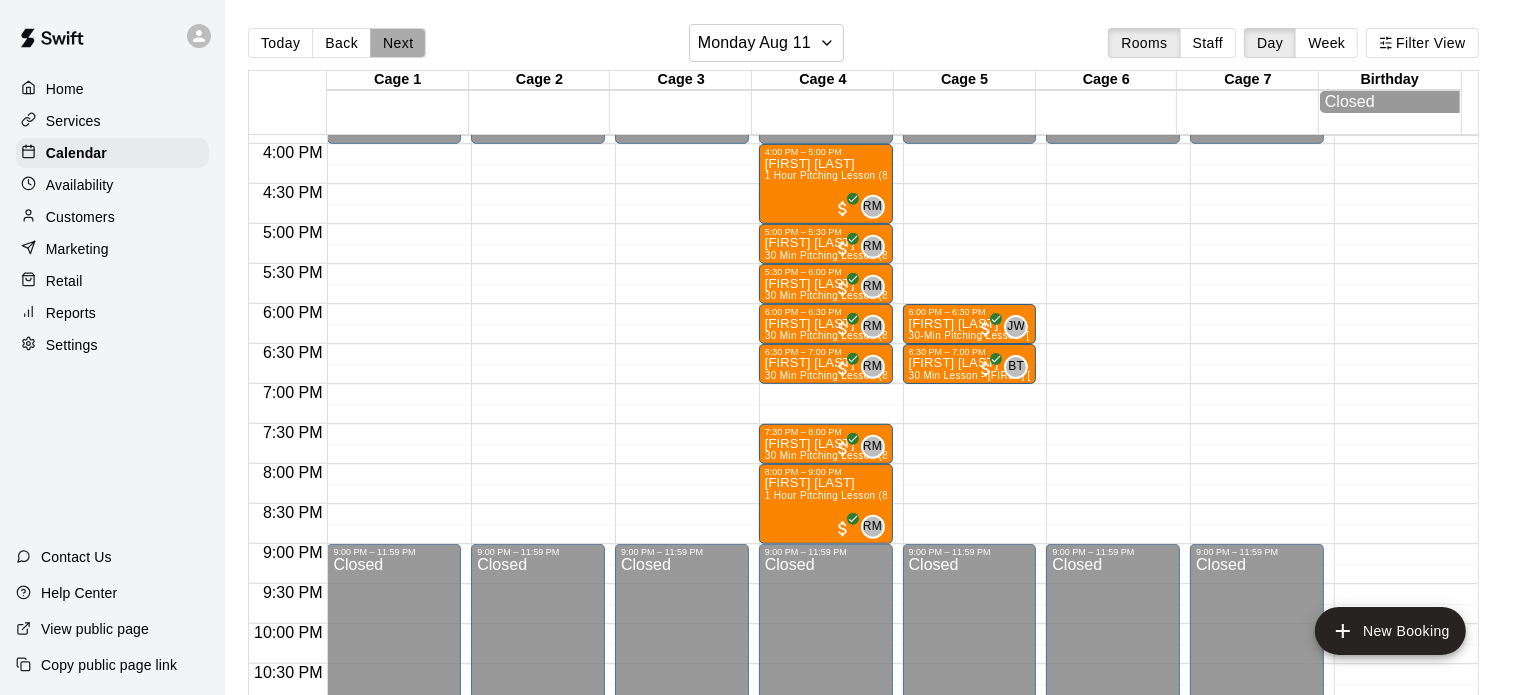click on "Next" at bounding box center (398, 43) 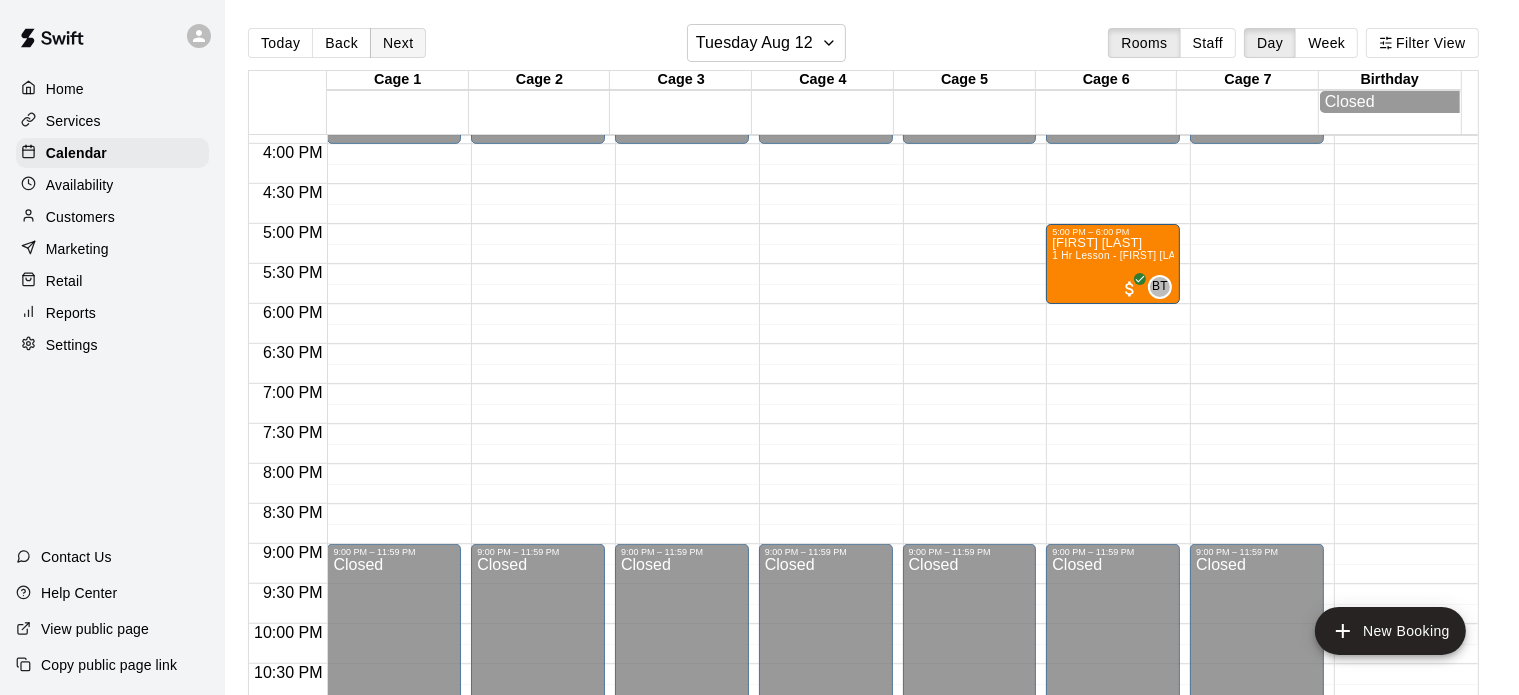 click on "Next" at bounding box center [398, 43] 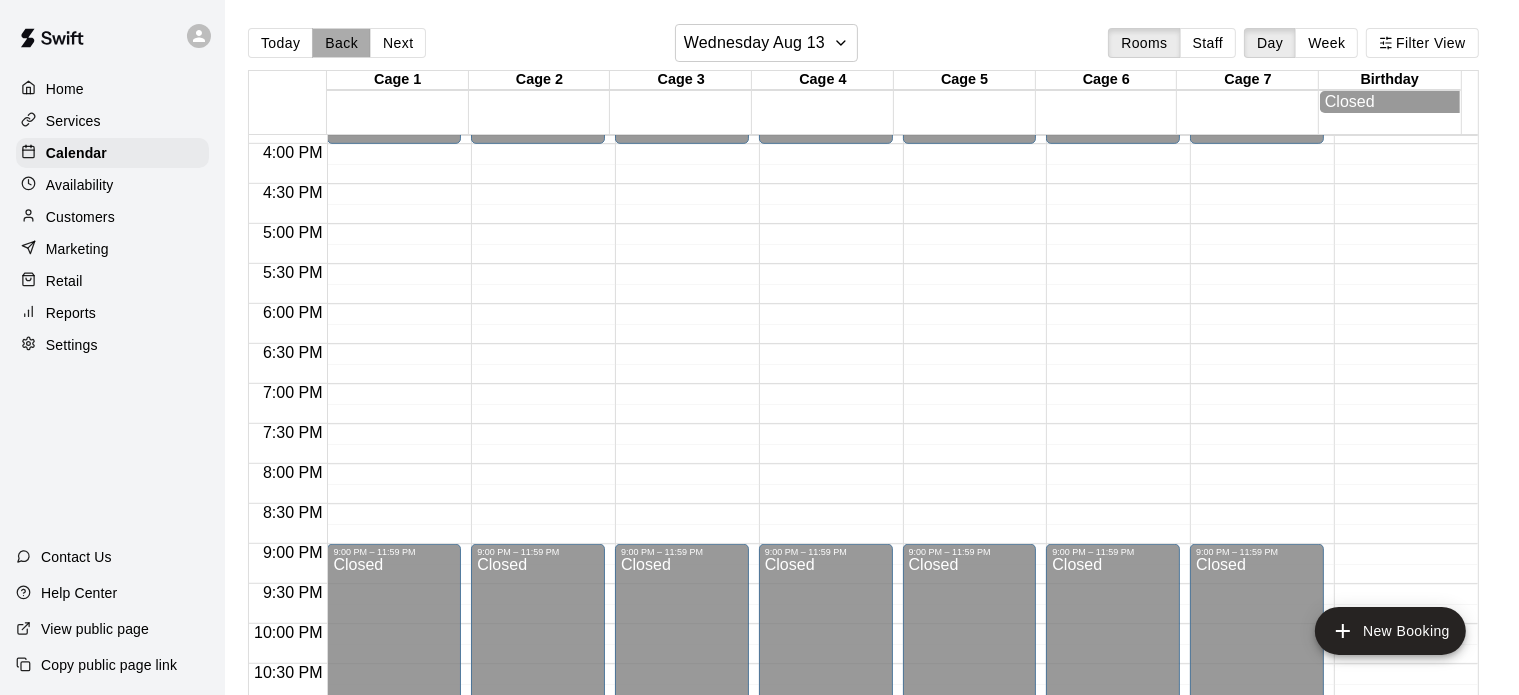 click on "Back" at bounding box center [341, 43] 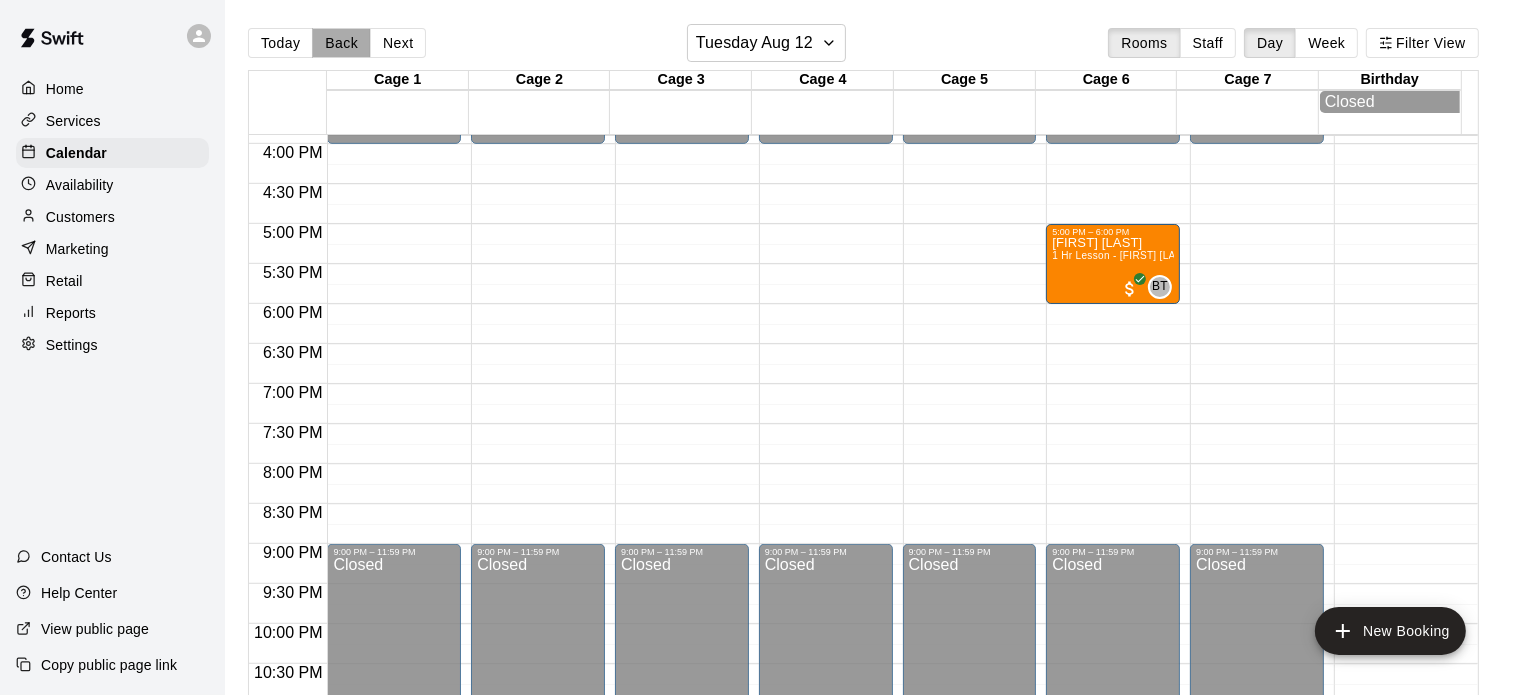 click on "Back" at bounding box center [341, 43] 